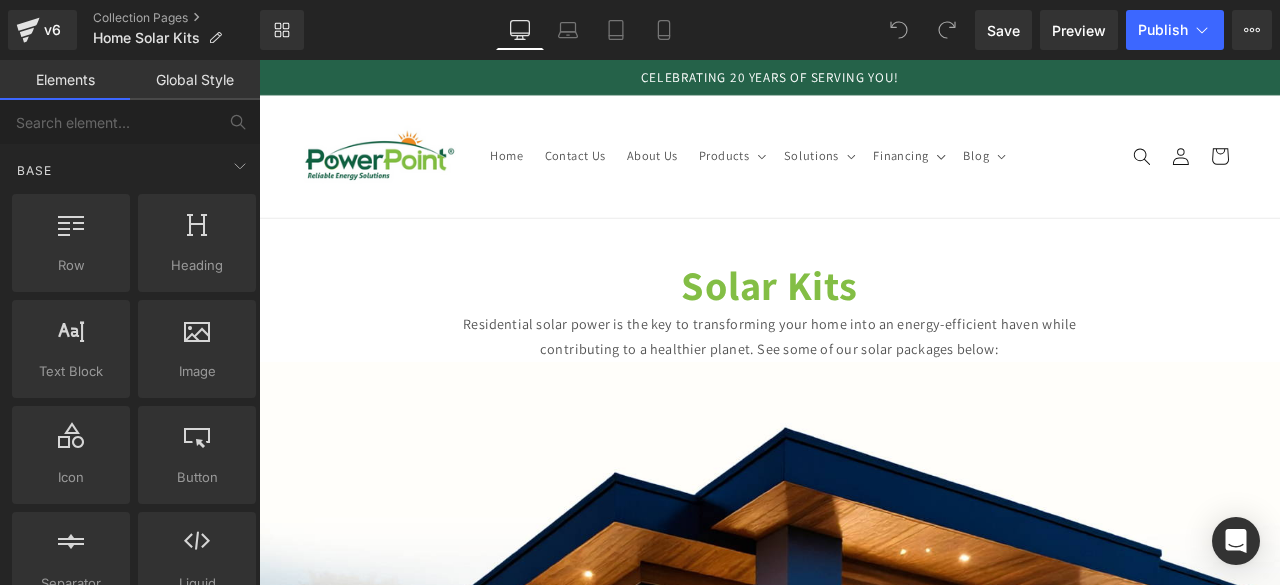 scroll, scrollTop: 0, scrollLeft: 0, axis: both 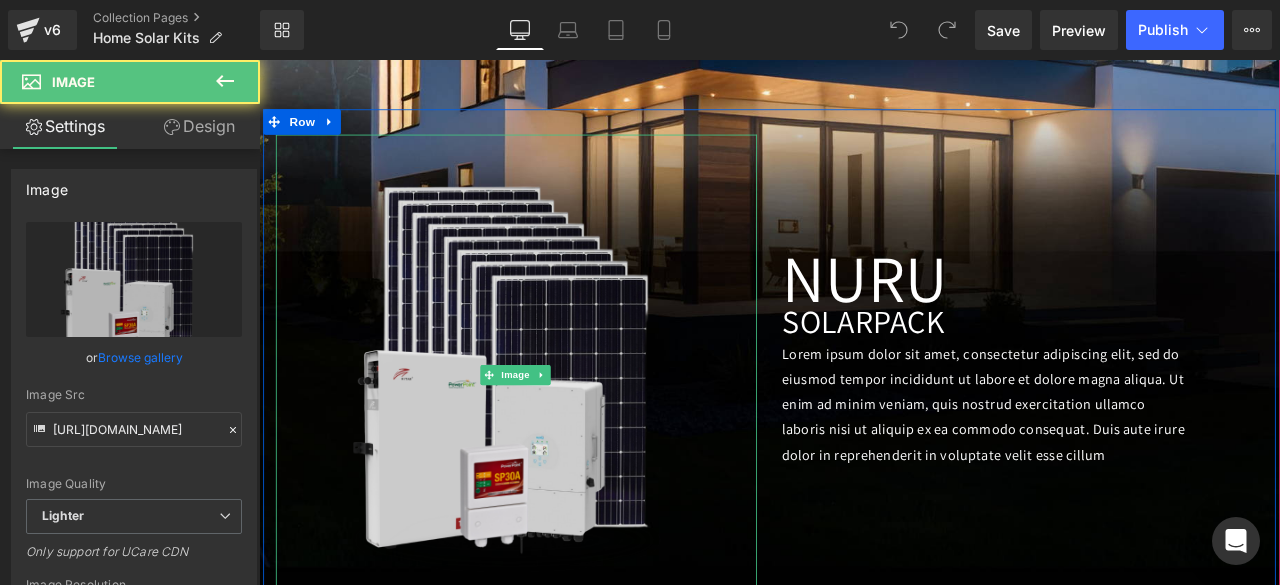 click at bounding box center [564, 433] 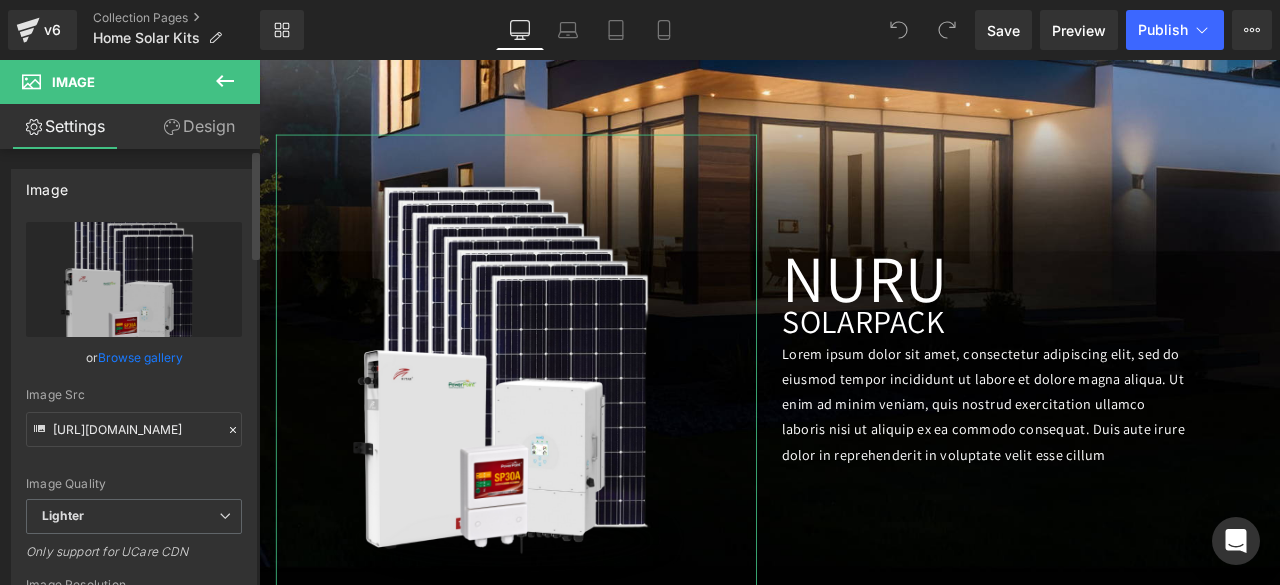 click on "Browse gallery" at bounding box center (140, 357) 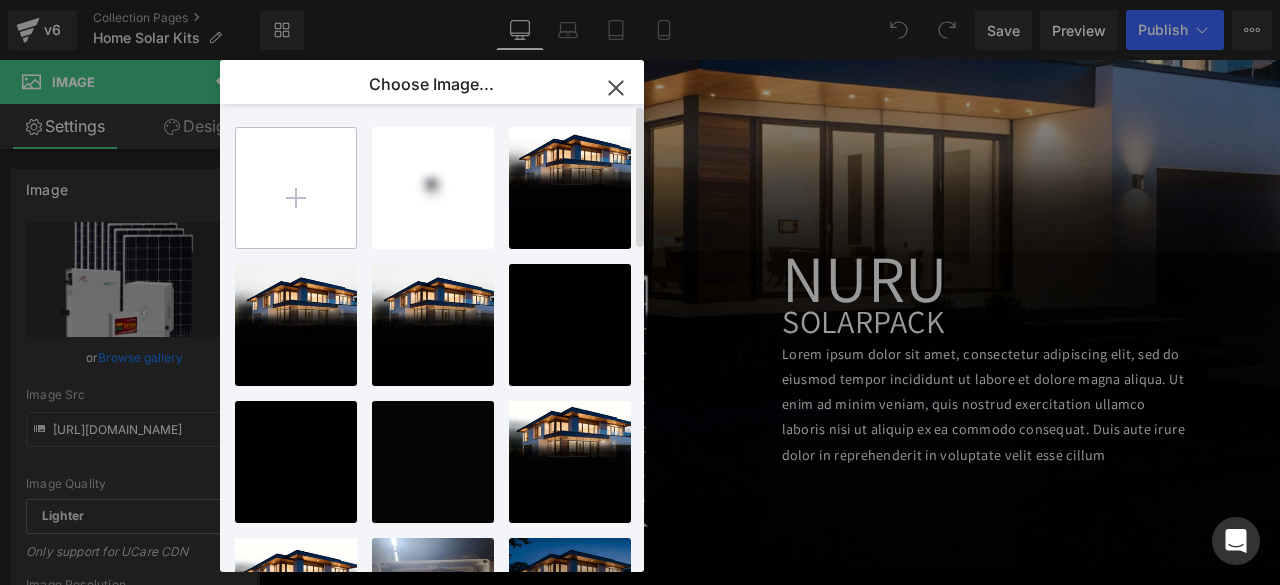 click at bounding box center (296, 188) 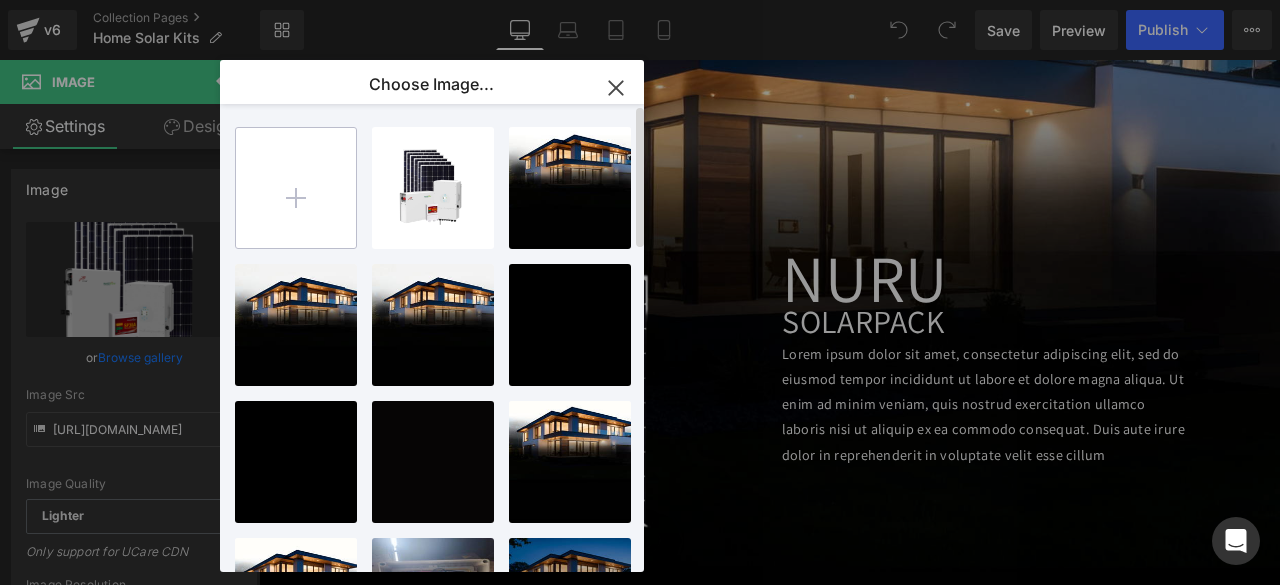 type on "C:\fakepath\KITS PNG (1).png" 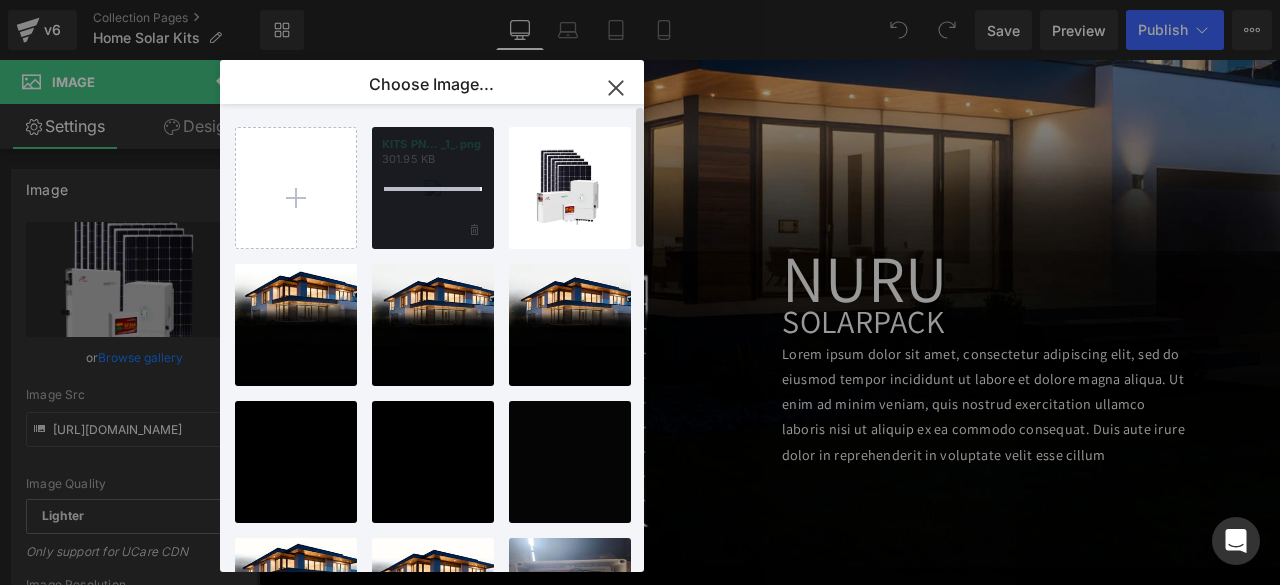 type 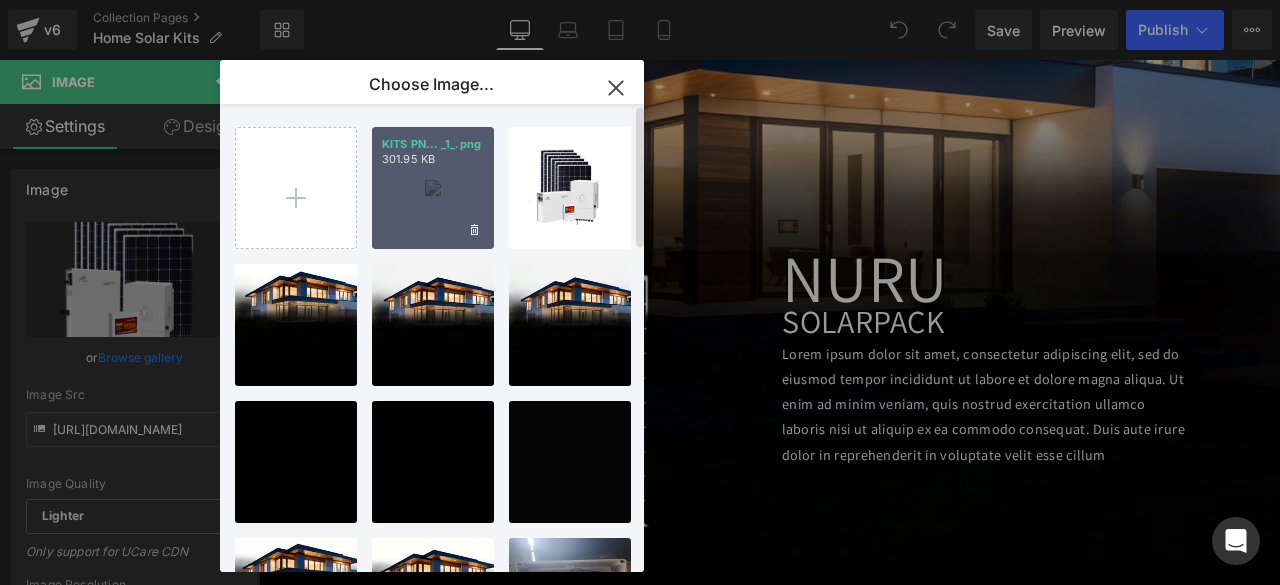 click on "KITS PN... _1_.png 301.95 KB" at bounding box center [433, 188] 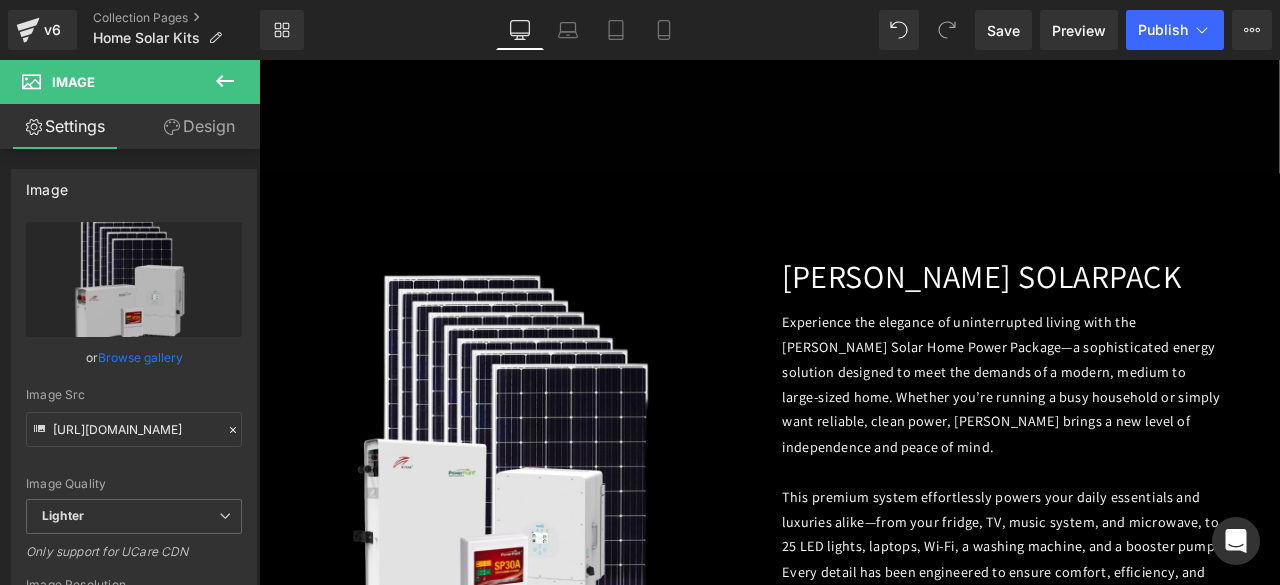 scroll, scrollTop: 1882, scrollLeft: 0, axis: vertical 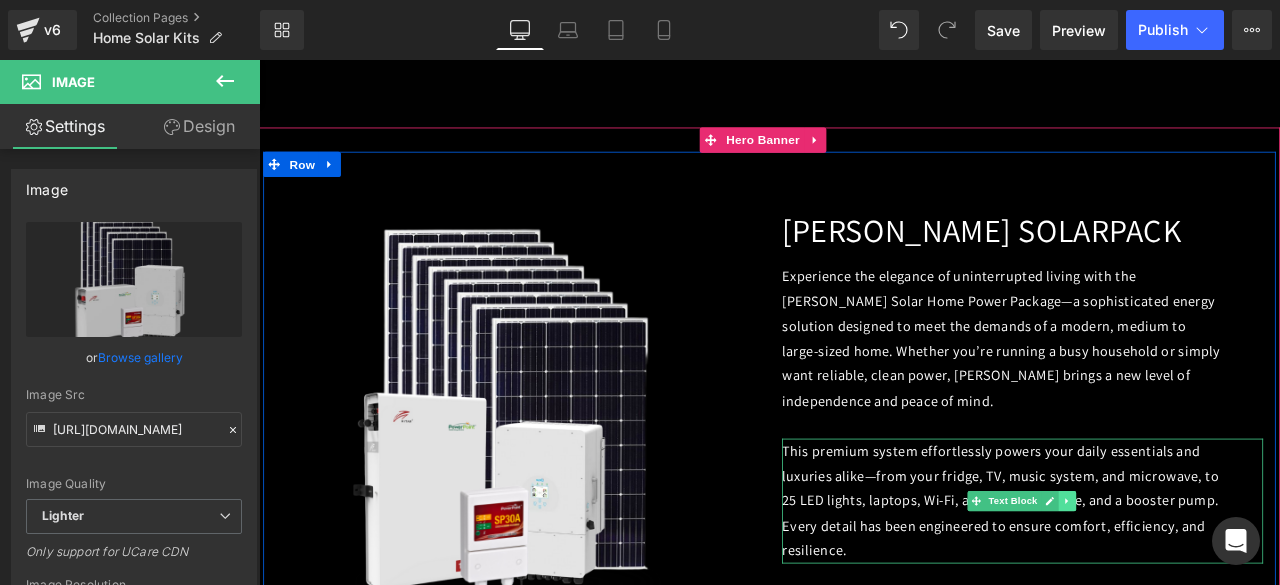 click 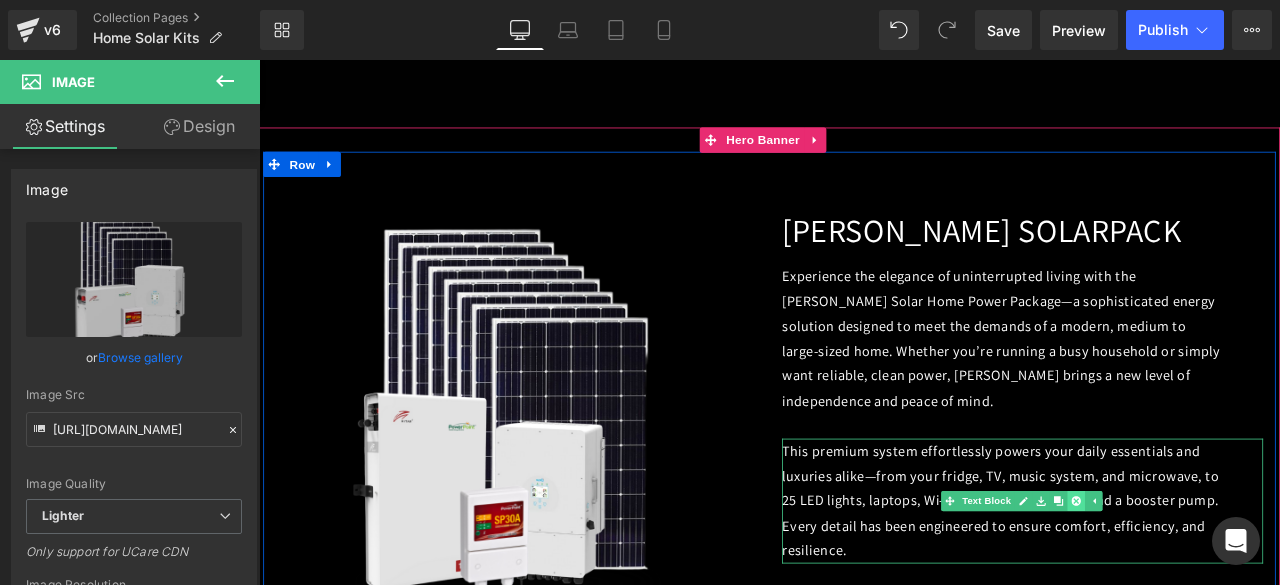 click 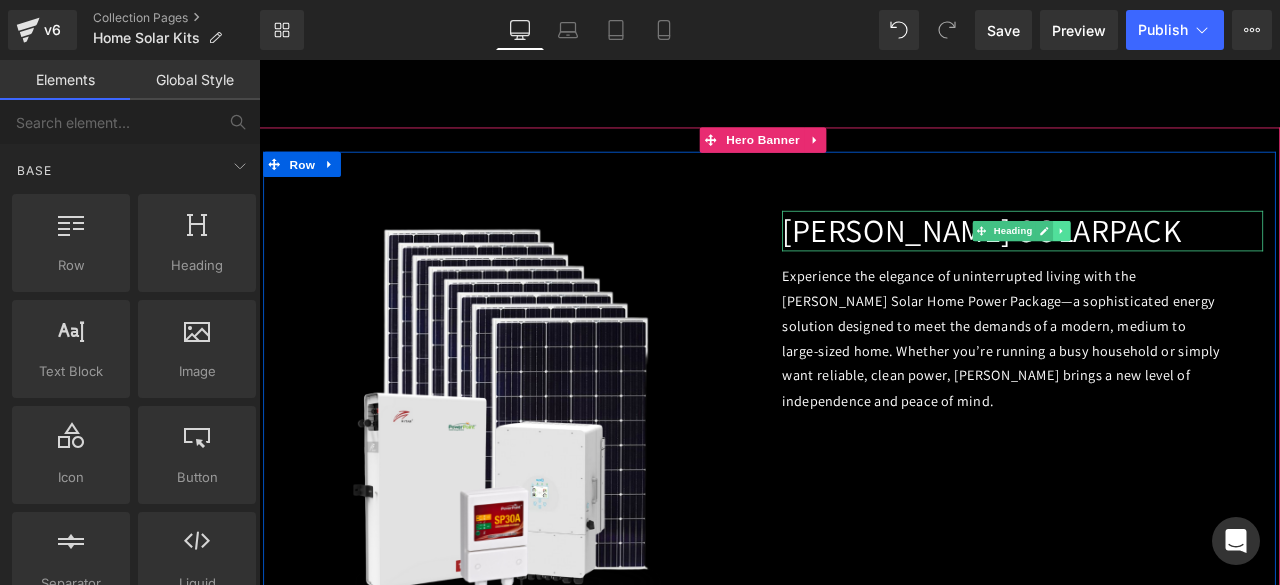 click 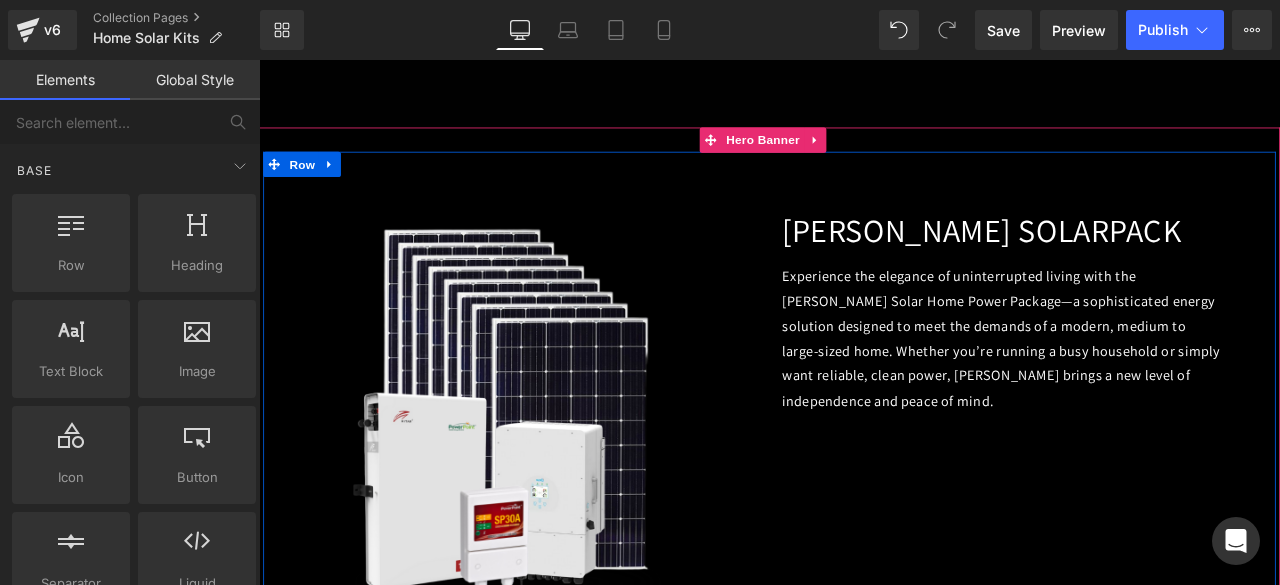click on "Experience the elegance of uninterrupted living with the [PERSON_NAME] Solar Home Power Package—a sophisticated energy solution designed to meet the demands of a modern, medium to large-sized home. Whether you’re running a busy household or simply want reliable, clean power, [PERSON_NAME] brings a new level of independence and peace of mind." at bounding box center [1139, 391] 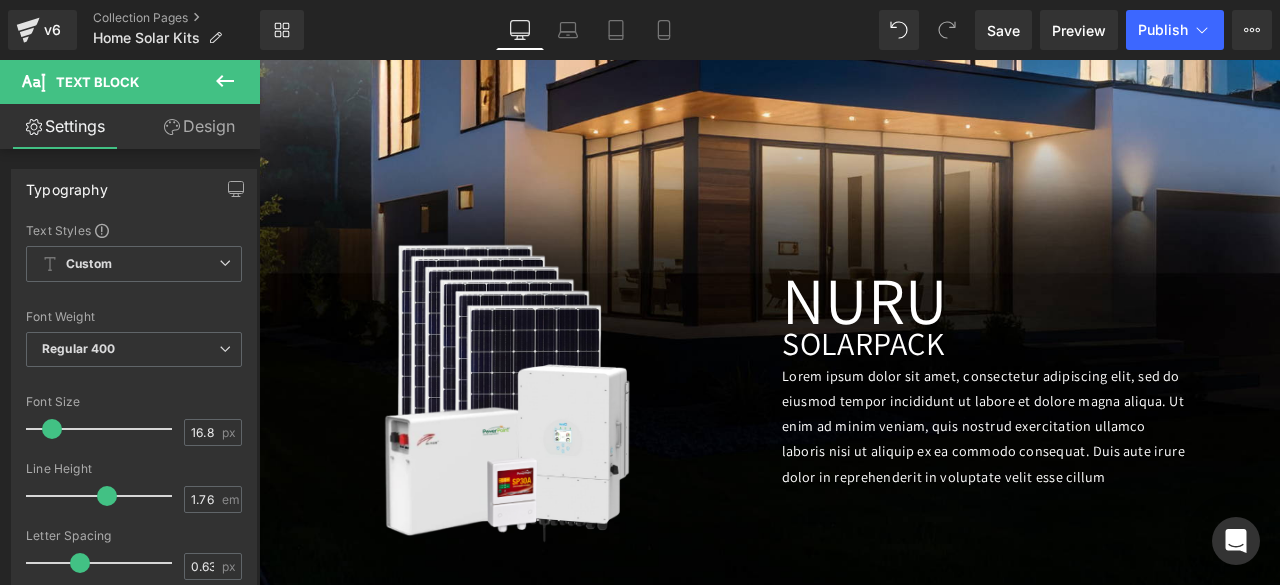 scroll, scrollTop: 728, scrollLeft: 0, axis: vertical 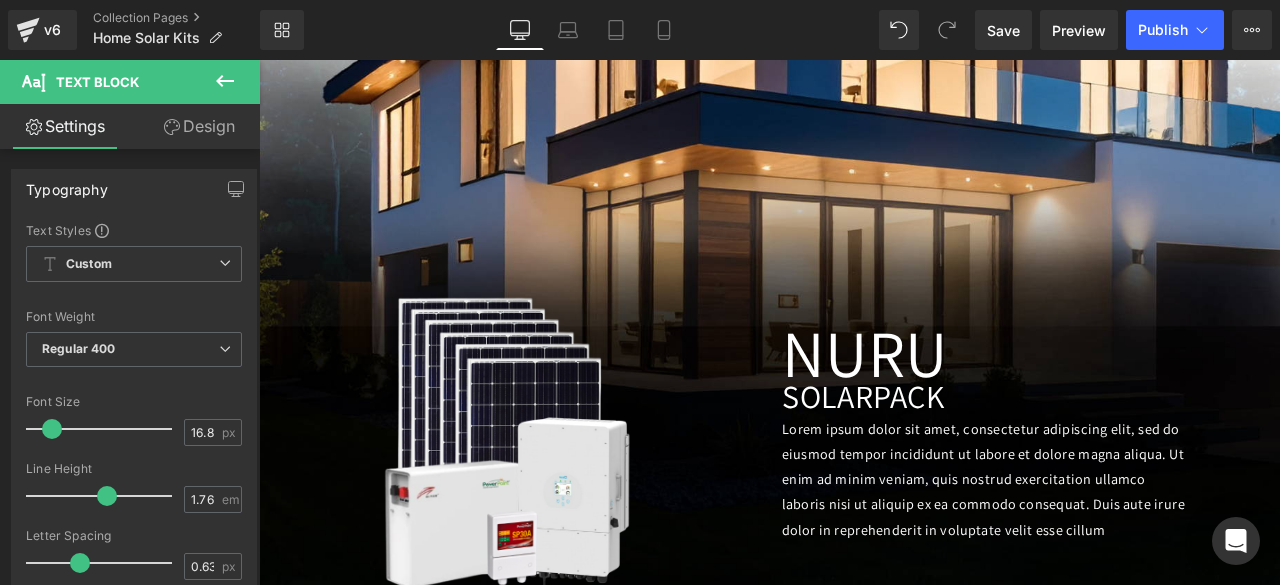 click on "NURU" at bounding box center (1164, 406) 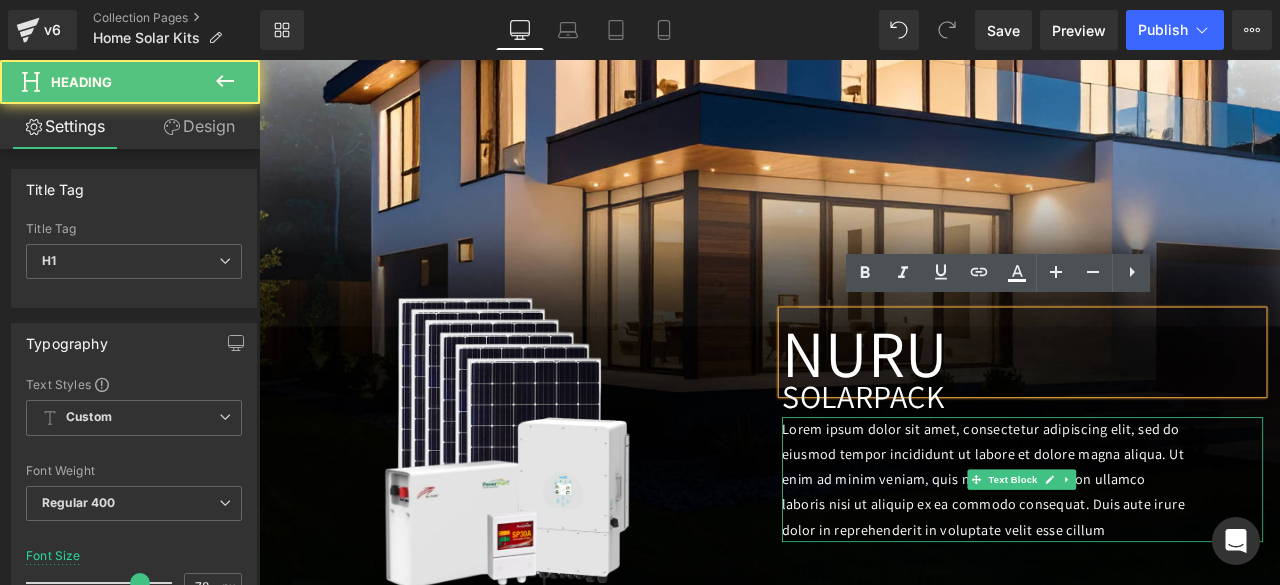 click on "Lorem ipsum dolor sit amet, consectetur adipiscing elit, sed do eiusmod tempor incididunt ut labore et dolore magna aliqua. Ut enim ad minim veniam, quis nostrud exercitation ullamco laboris nisi ut aliquip ex ea commodo consequat. Duis aute irure dolor in reprehenderit in voluptate velit esse cillum" at bounding box center (1117, 556) 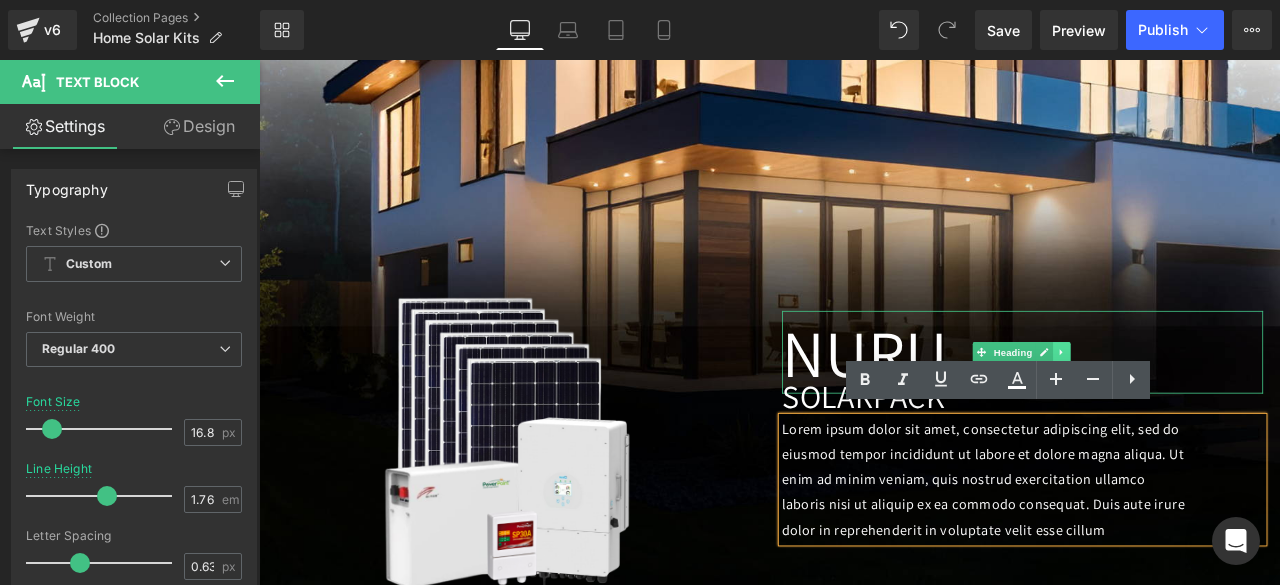 click 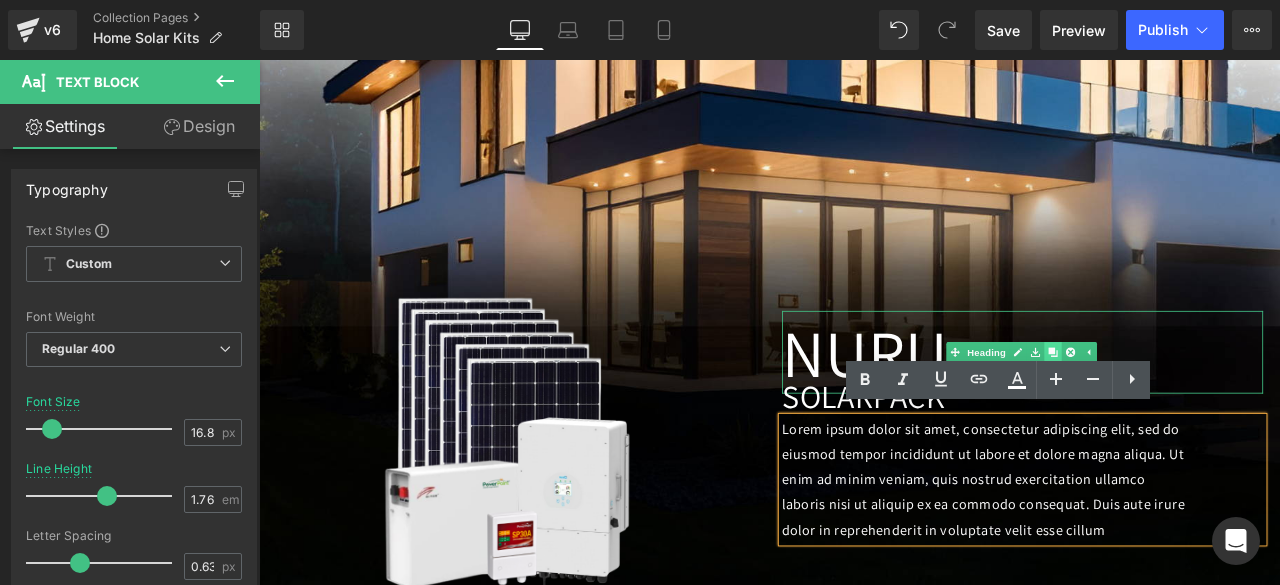 click 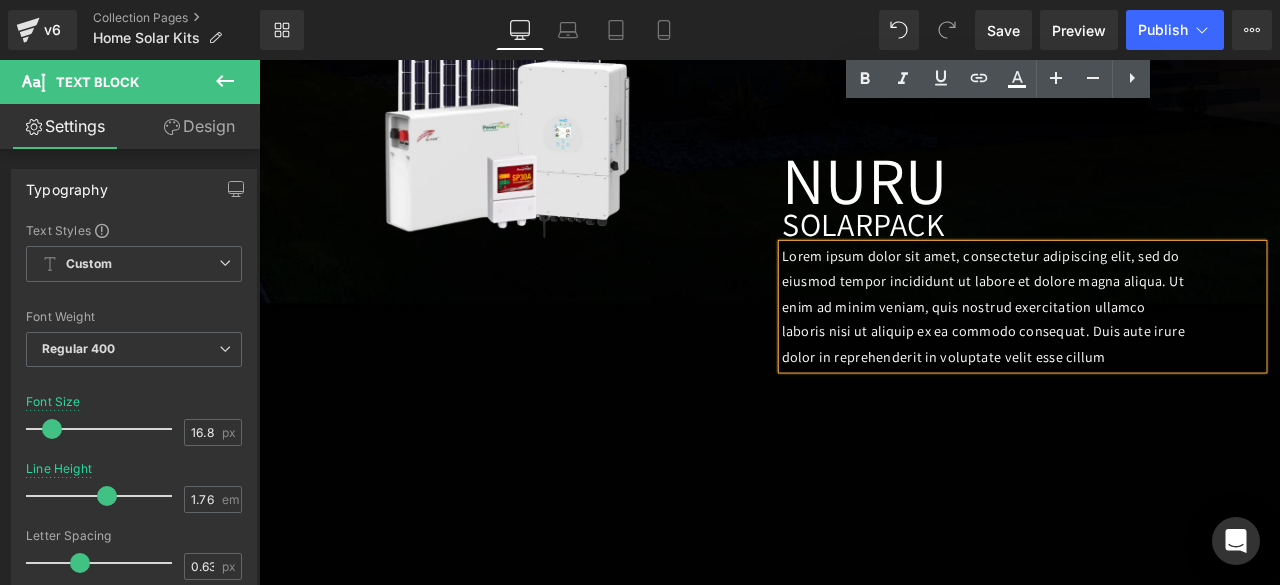 scroll, scrollTop: 1131, scrollLeft: 0, axis: vertical 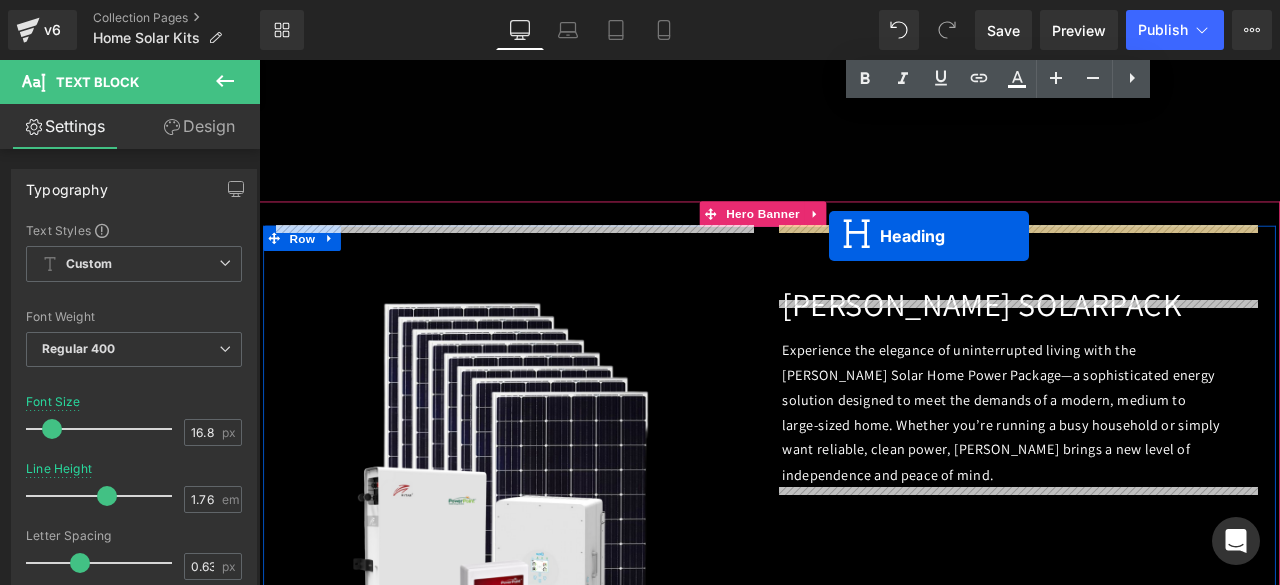 drag, startPoint x: 1142, startPoint y: 190, endPoint x: 934, endPoint y: 268, distance: 222.1441 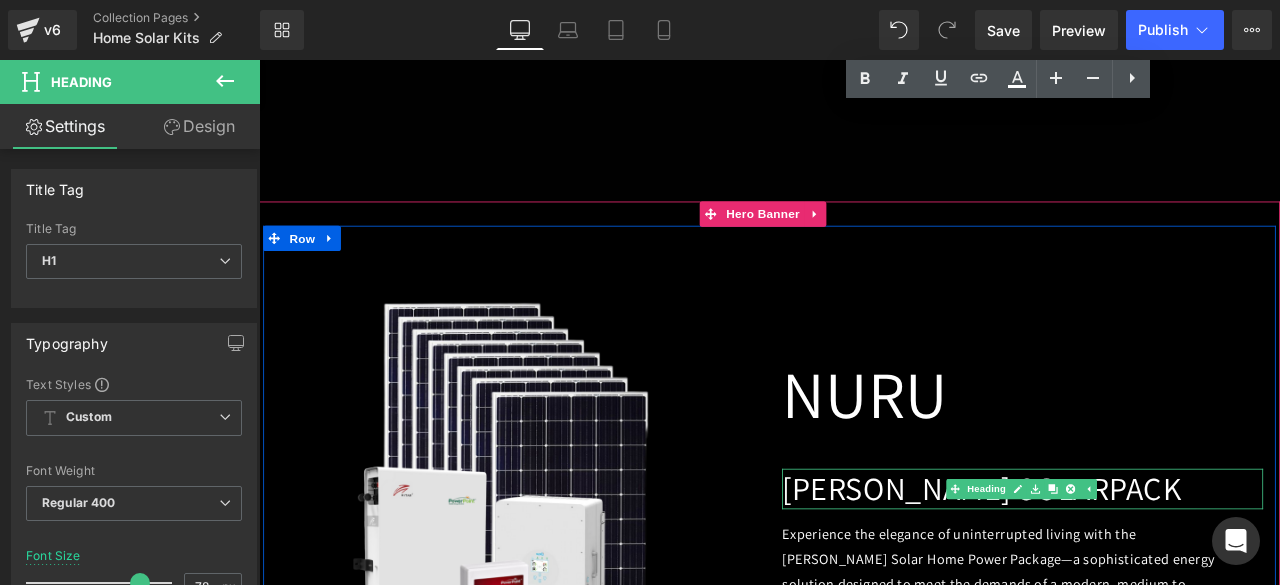 click on "[PERSON_NAME] SOLAR  PACK" at bounding box center [1164, 569] 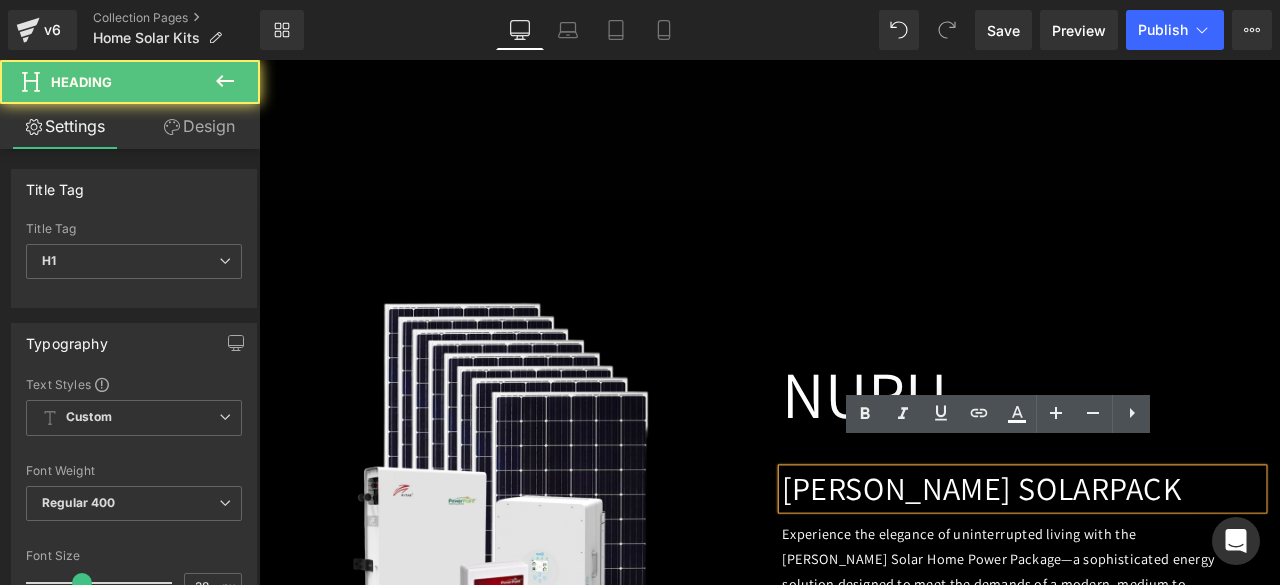click on "[PERSON_NAME] SOLAR  PACK" at bounding box center (1164, 569) 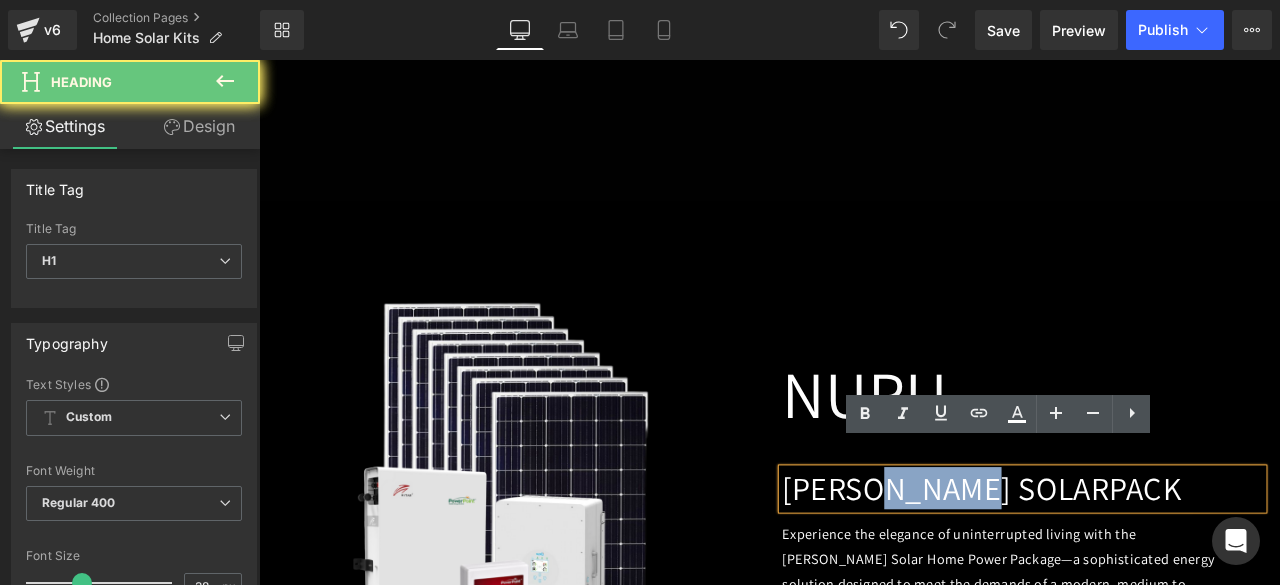 type 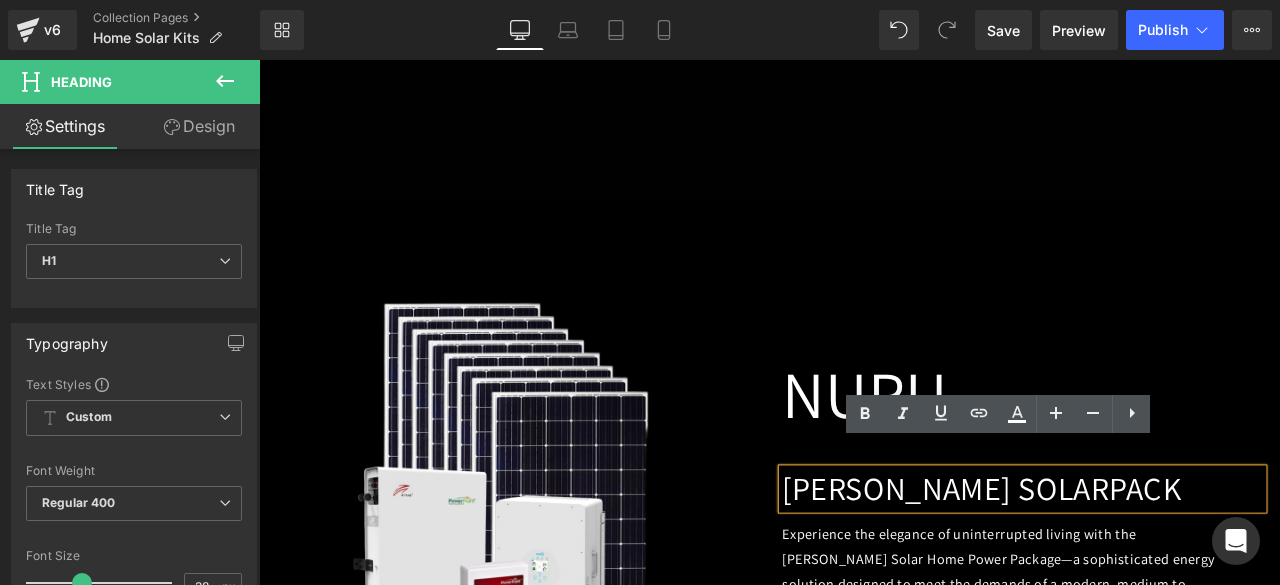 click on "[PERSON_NAME] SOLAR  PACK" at bounding box center (1164, 569) 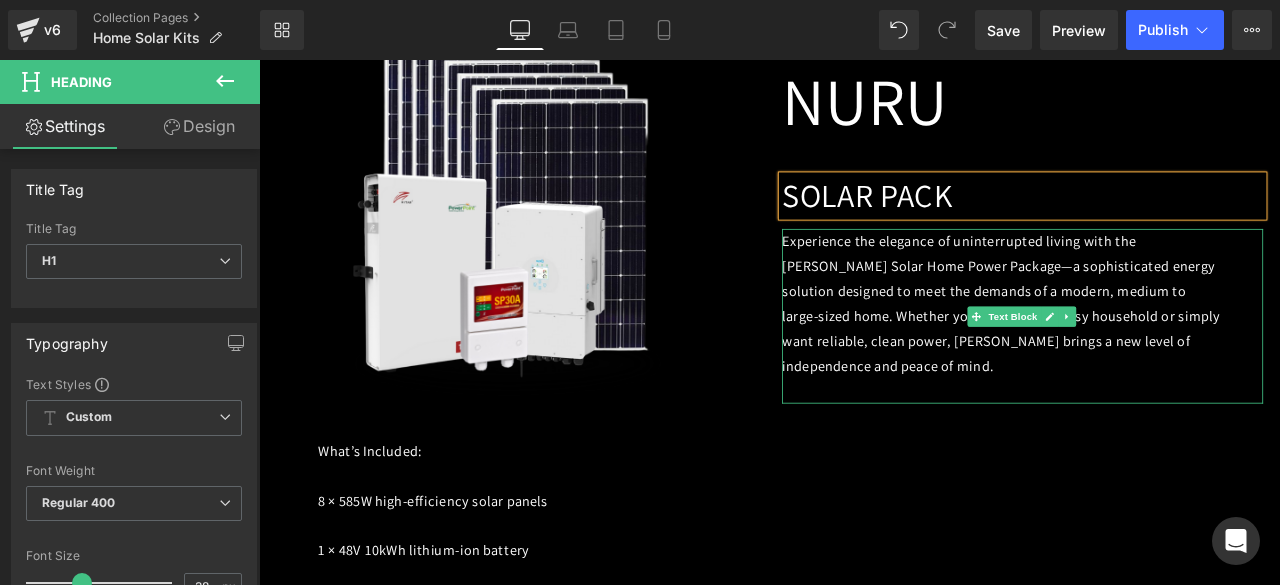 scroll, scrollTop: 2170, scrollLeft: 0, axis: vertical 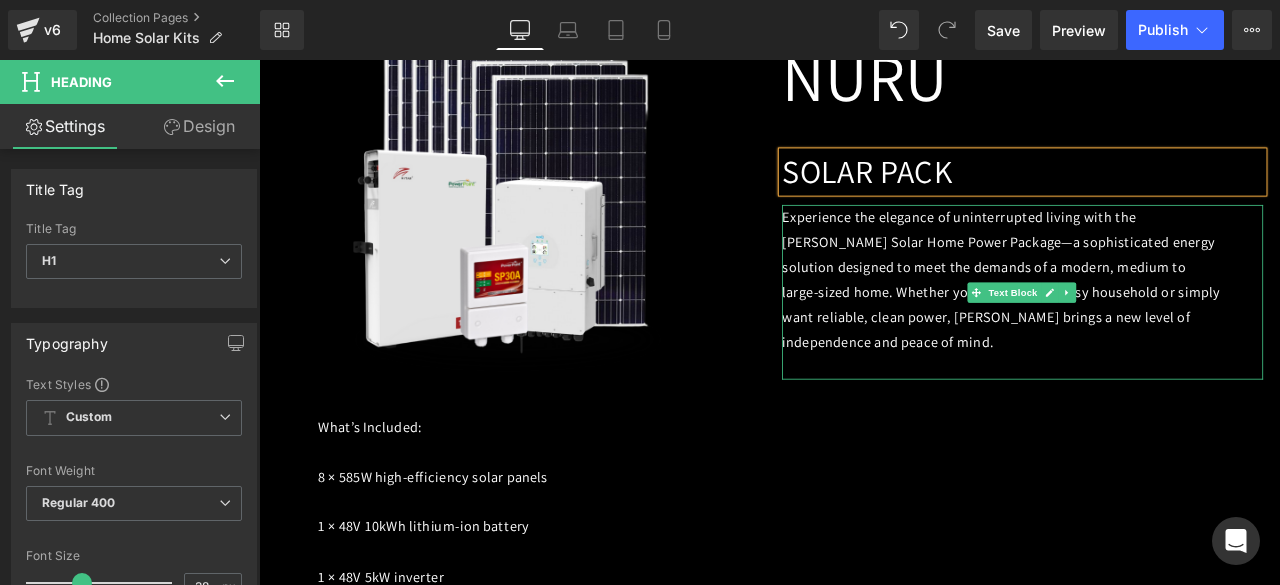 click on "Experience the elegance of uninterrupted living with the [PERSON_NAME] Solar Home Power Package—a sophisticated energy solution designed to meet the demands of a modern, medium to large-sized home. Whether you’re running a busy household or simply want reliable, clean power, [PERSON_NAME] brings a new level of independence and peace of mind." at bounding box center (1139, 321) 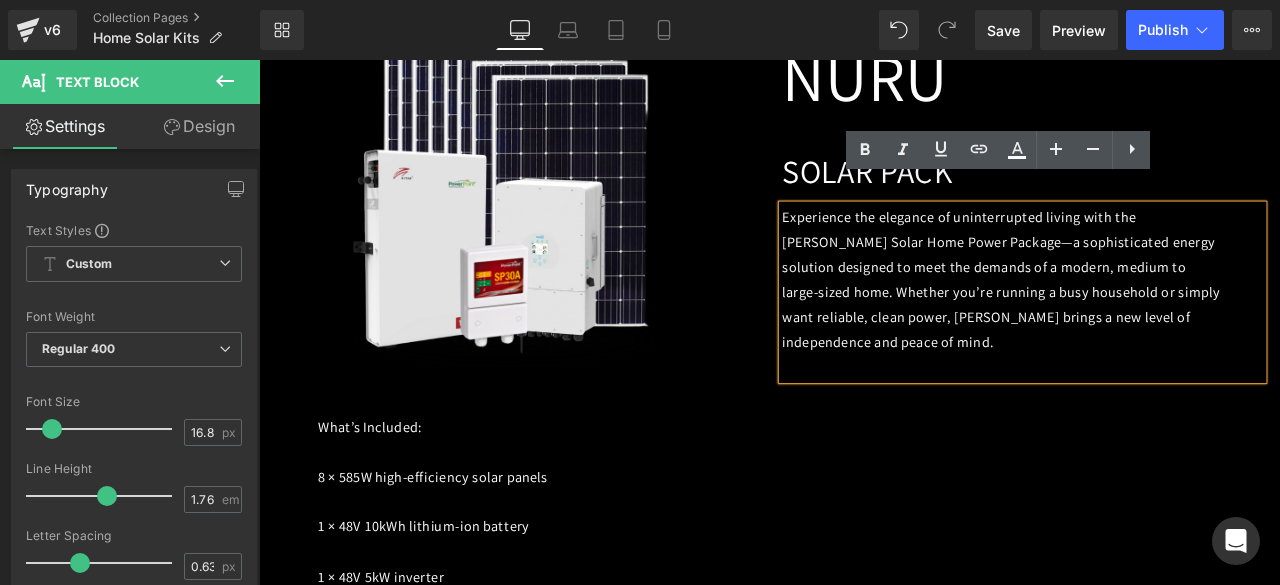 type 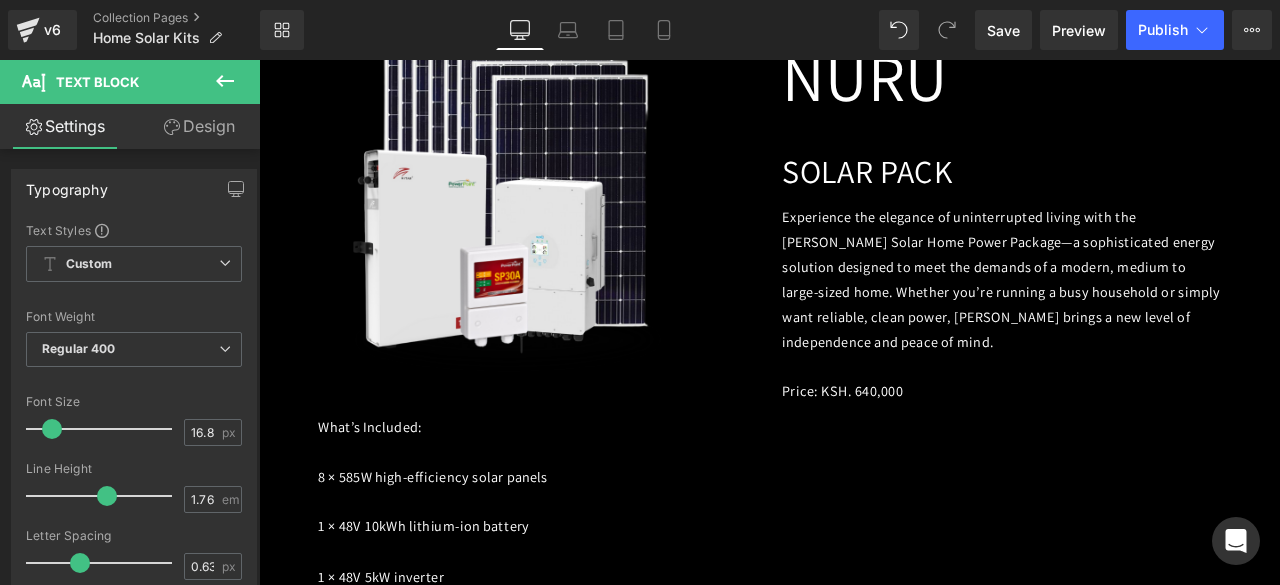 click 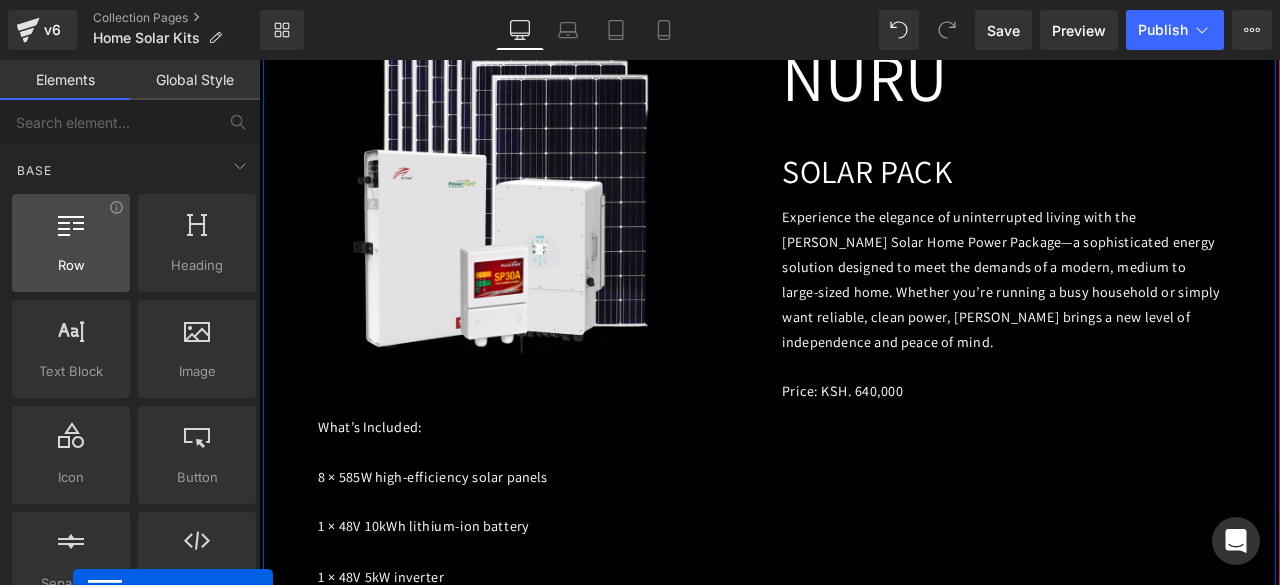 drag, startPoint x: 76, startPoint y: 272, endPoint x: 72, endPoint y: 255, distance: 17.464249 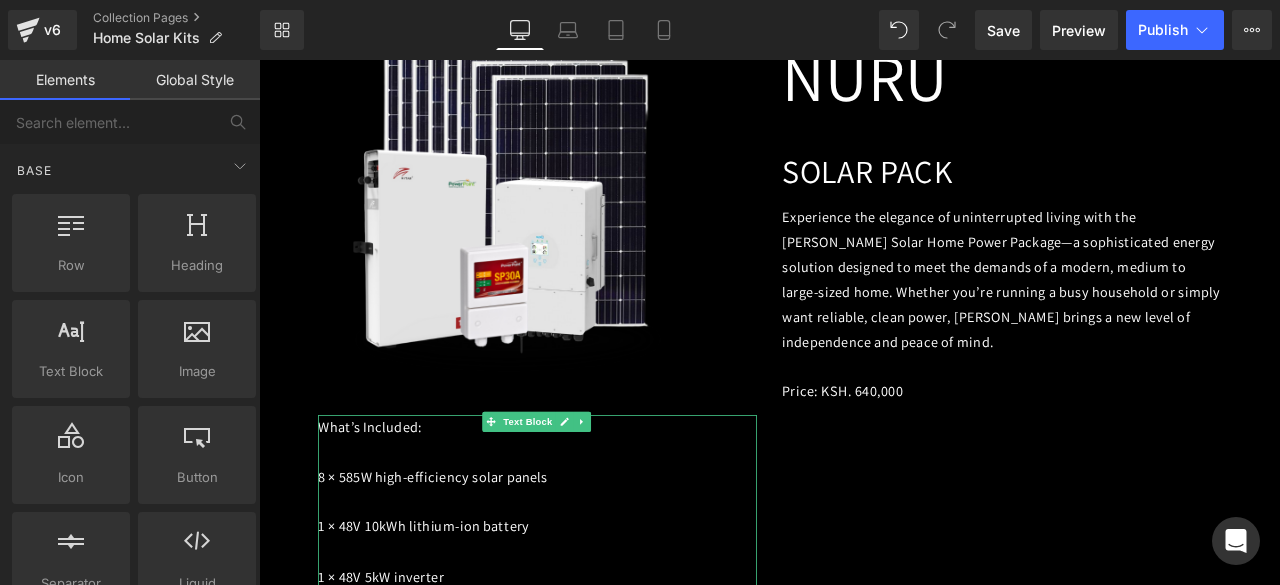 click on "What’s Included:" at bounding box center [390, 495] 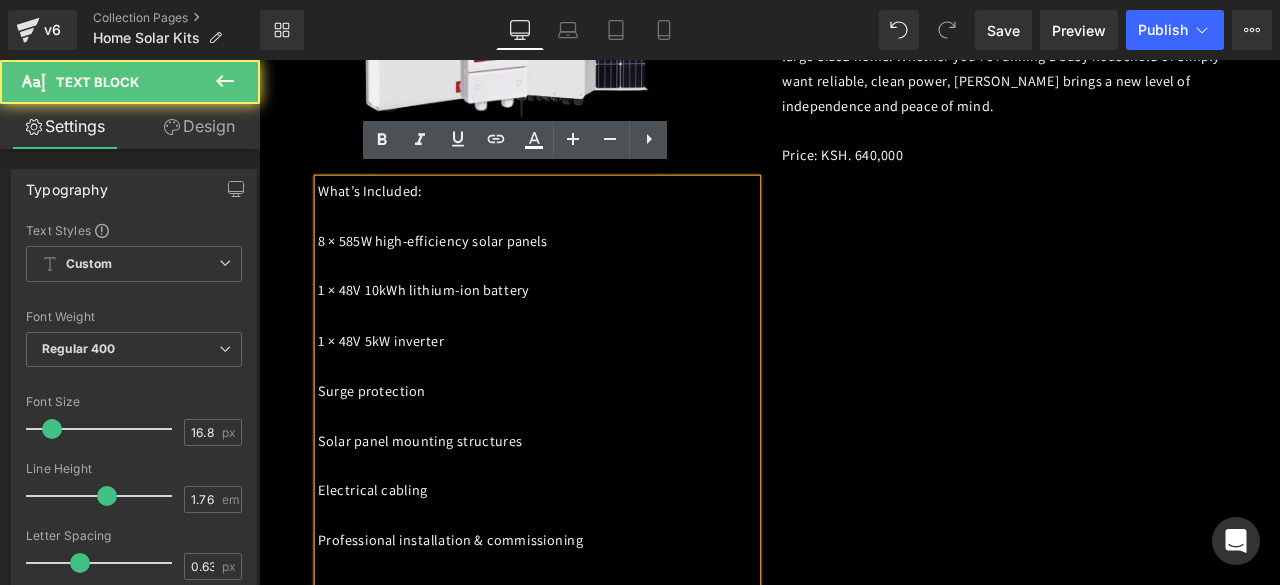 scroll, scrollTop: 2459, scrollLeft: 0, axis: vertical 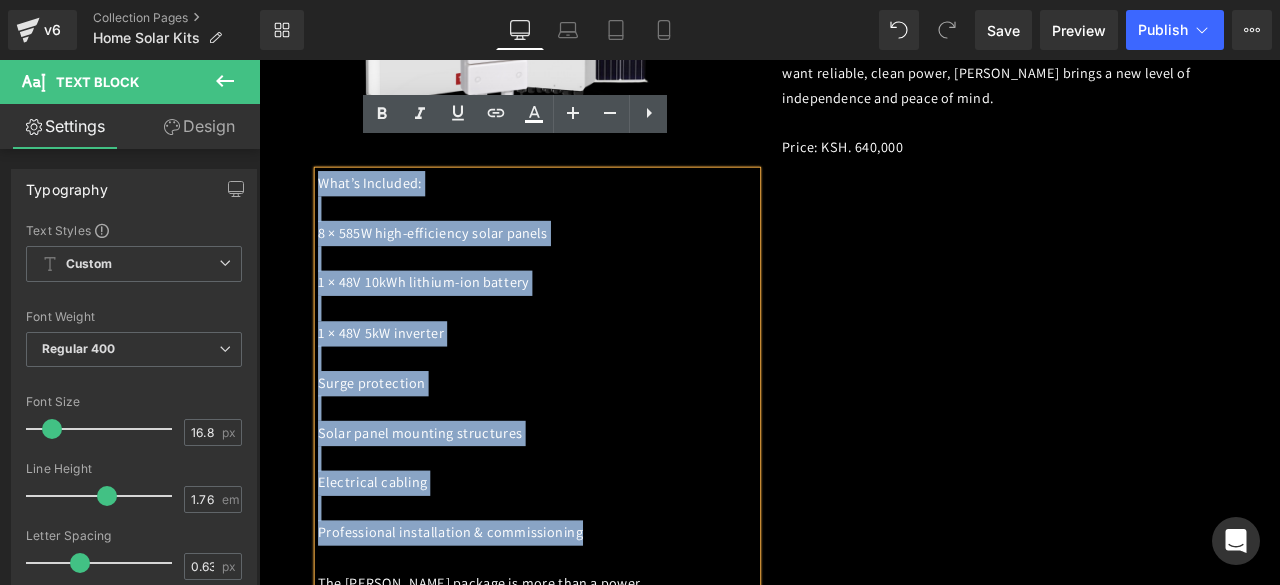 drag, startPoint x: 327, startPoint y: 178, endPoint x: 656, endPoint y: 592, distance: 528.8071 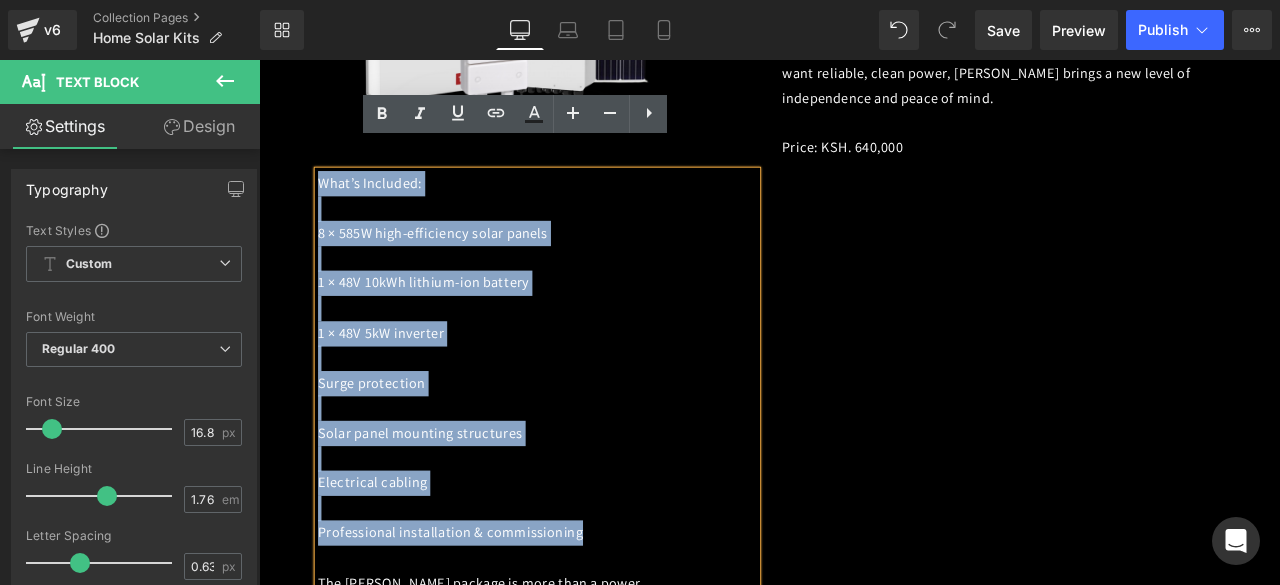 copy on "What’s Included: 8 × 585W high-efficiency solar panels 1 × 48V 10kWh lithium-ion battery 1 × 48V 5kW inverter Surge protection Solar panel mounting structures Electrical cabling Professional installation & commissioning" 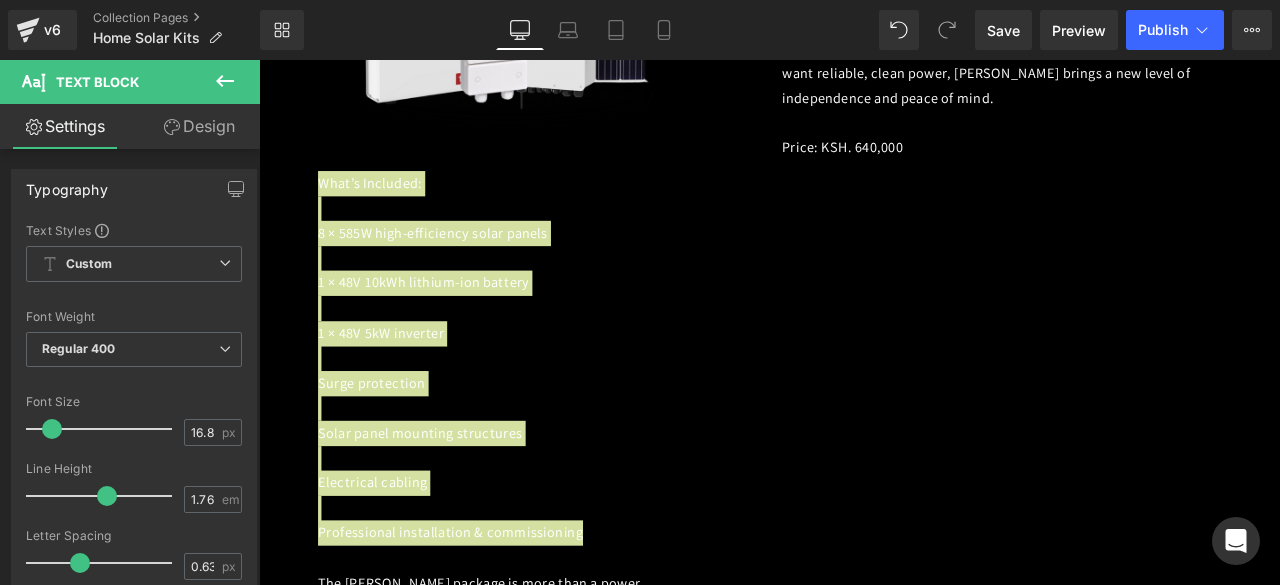 click 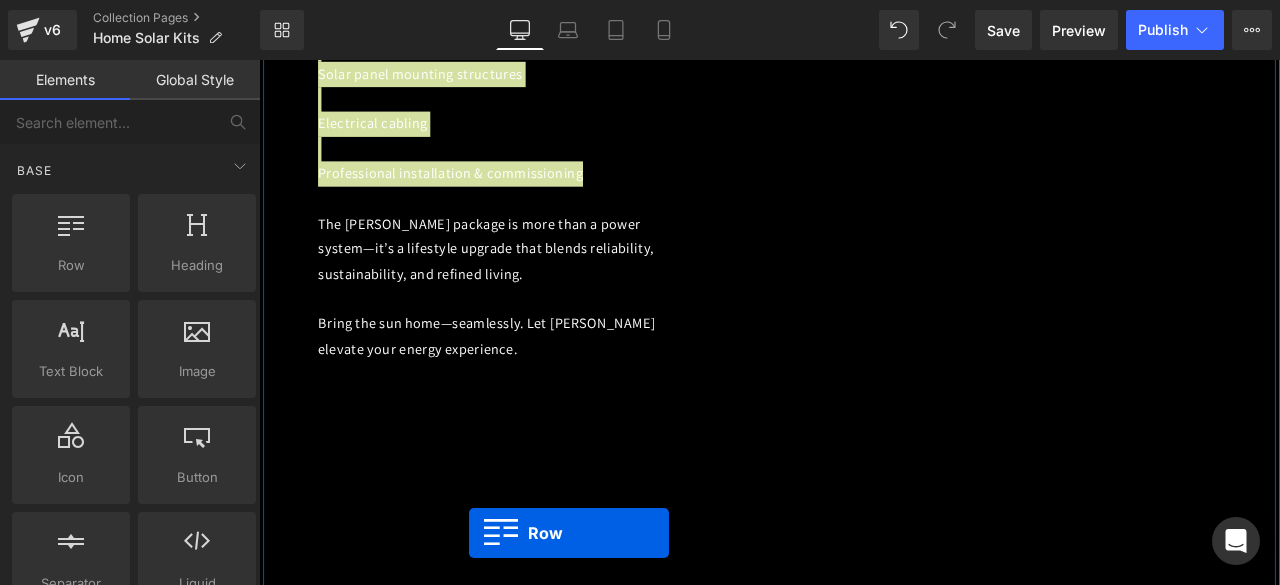 scroll, scrollTop: 2984, scrollLeft: 0, axis: vertical 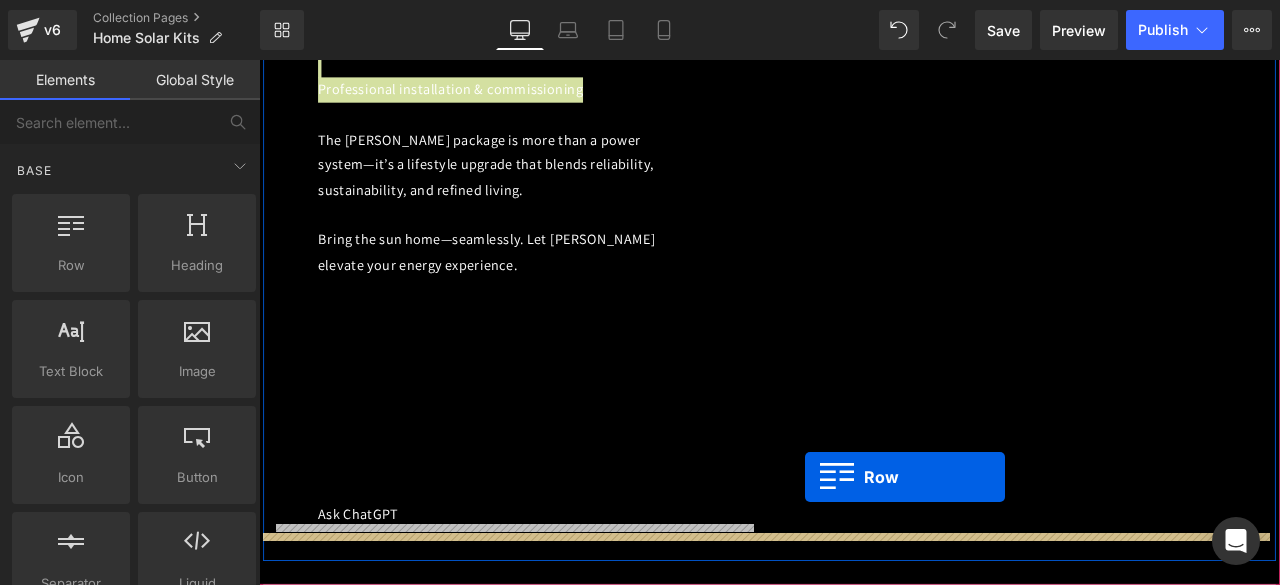 drag, startPoint x: 321, startPoint y: 347, endPoint x: 906, endPoint y: 554, distance: 620.54333 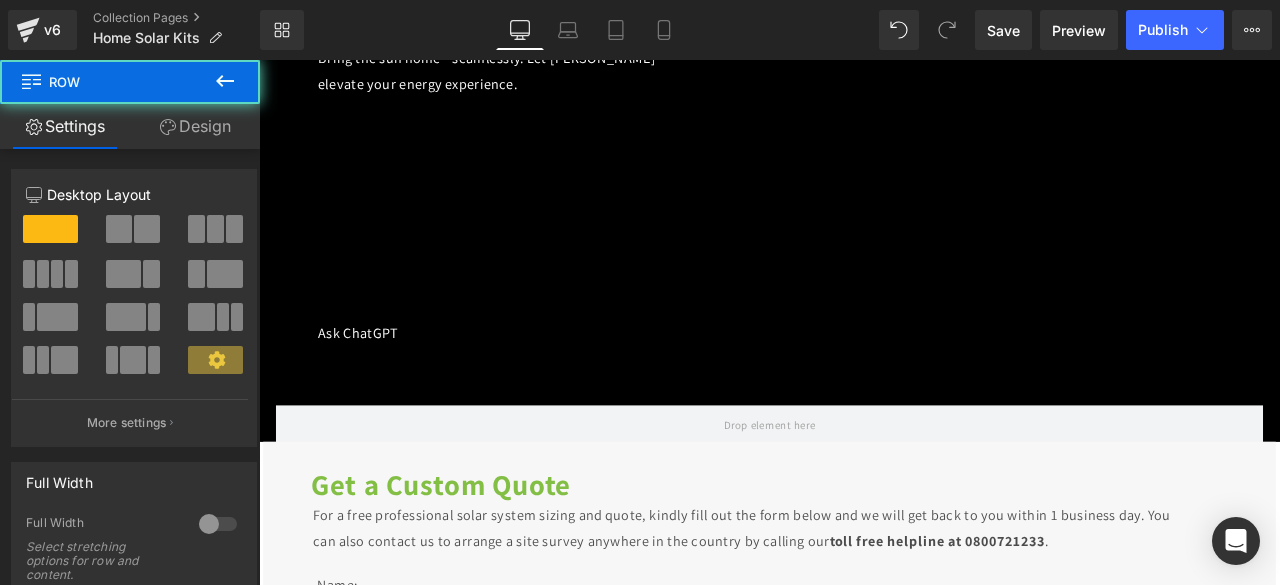 scroll, scrollTop: 3157, scrollLeft: 0, axis: vertical 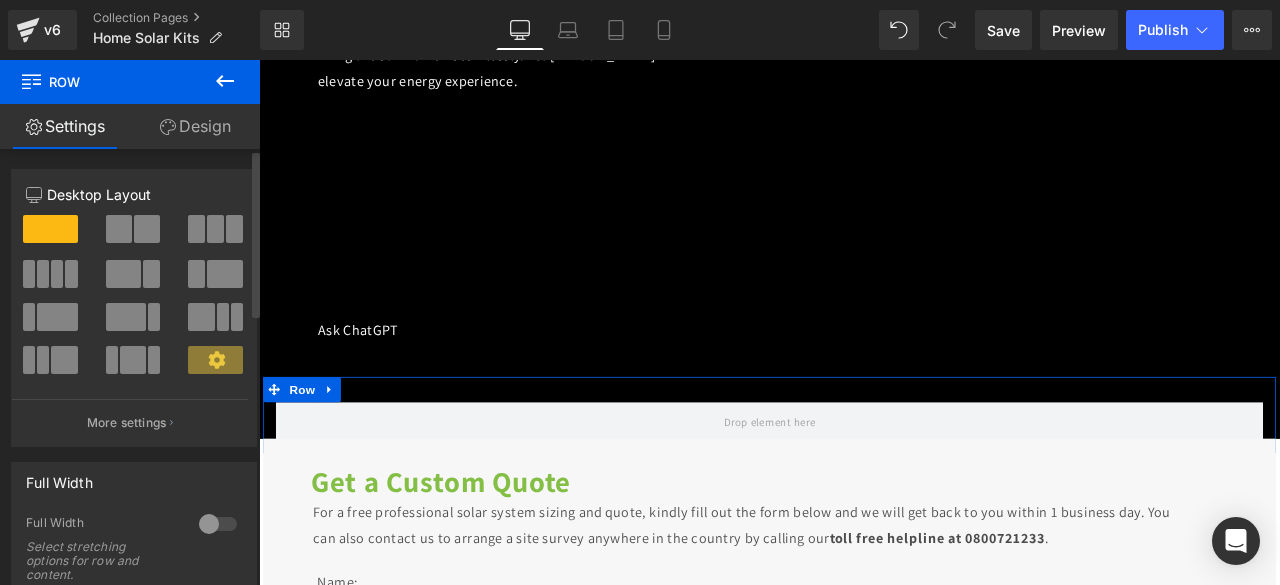 click at bounding box center [215, 229] 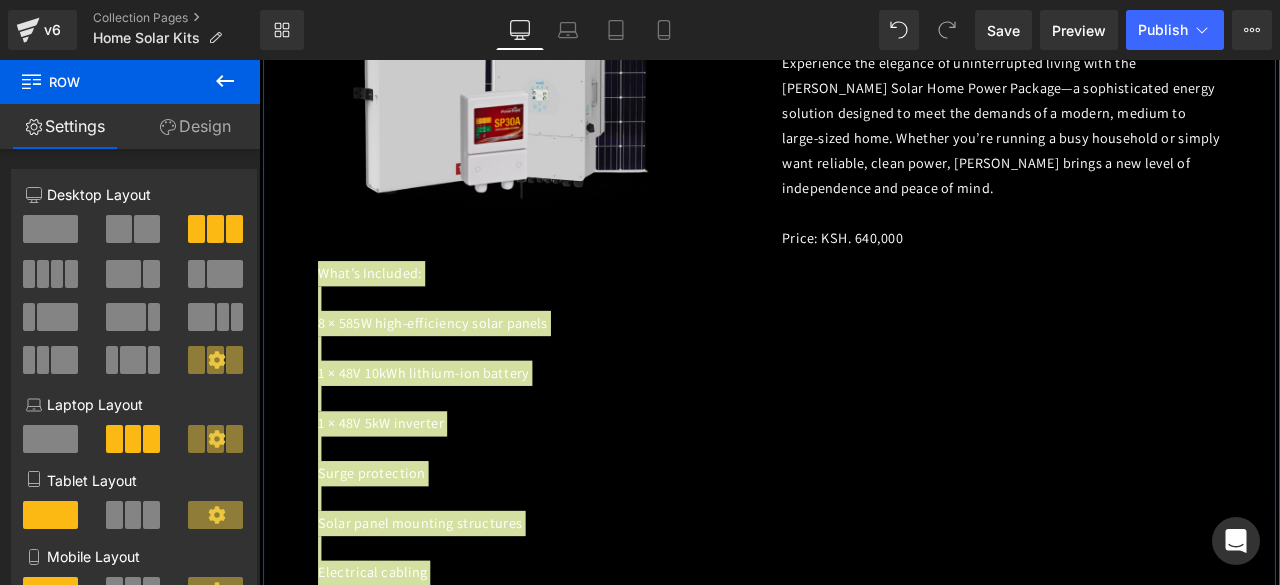 scroll, scrollTop: 2306, scrollLeft: 0, axis: vertical 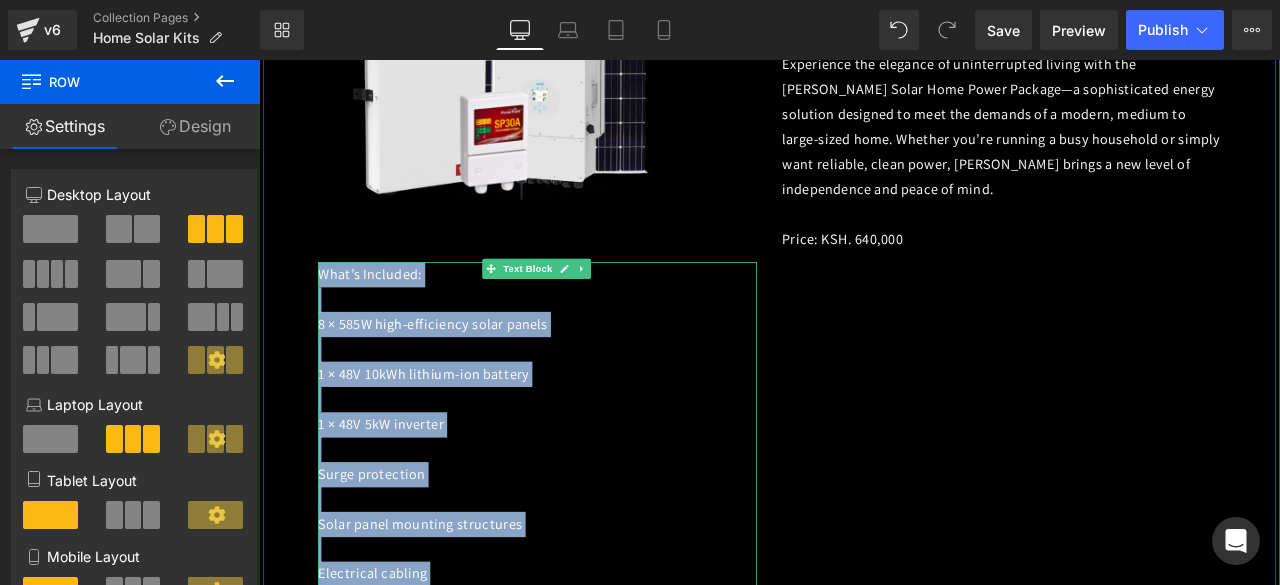 click at bounding box center [641, 308] 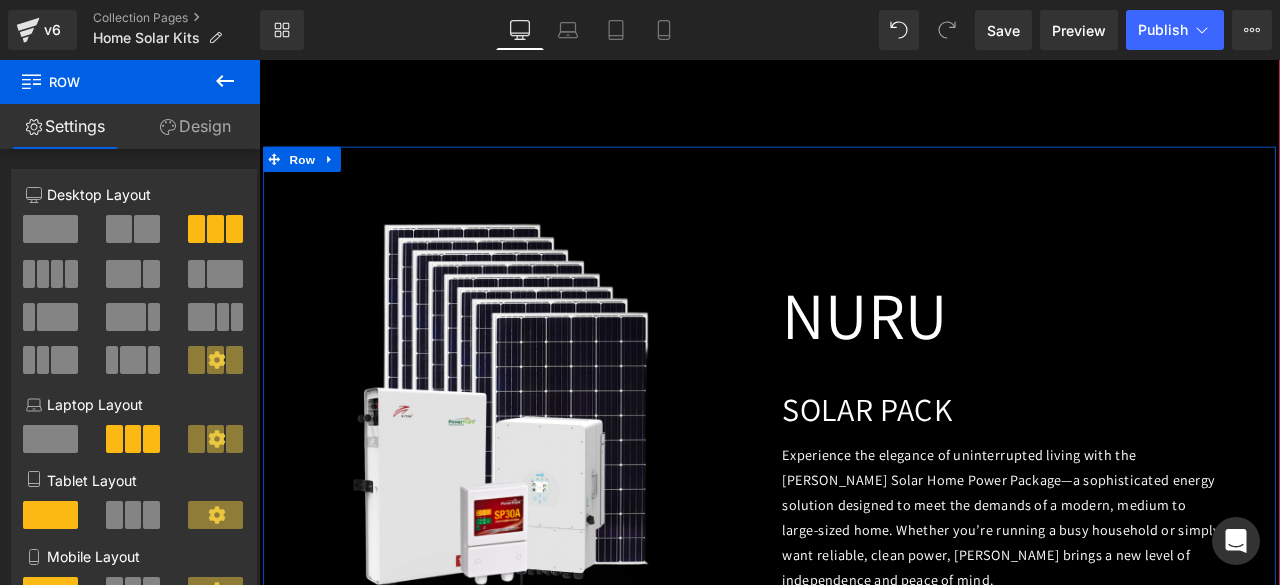 scroll, scrollTop: 2749, scrollLeft: 0, axis: vertical 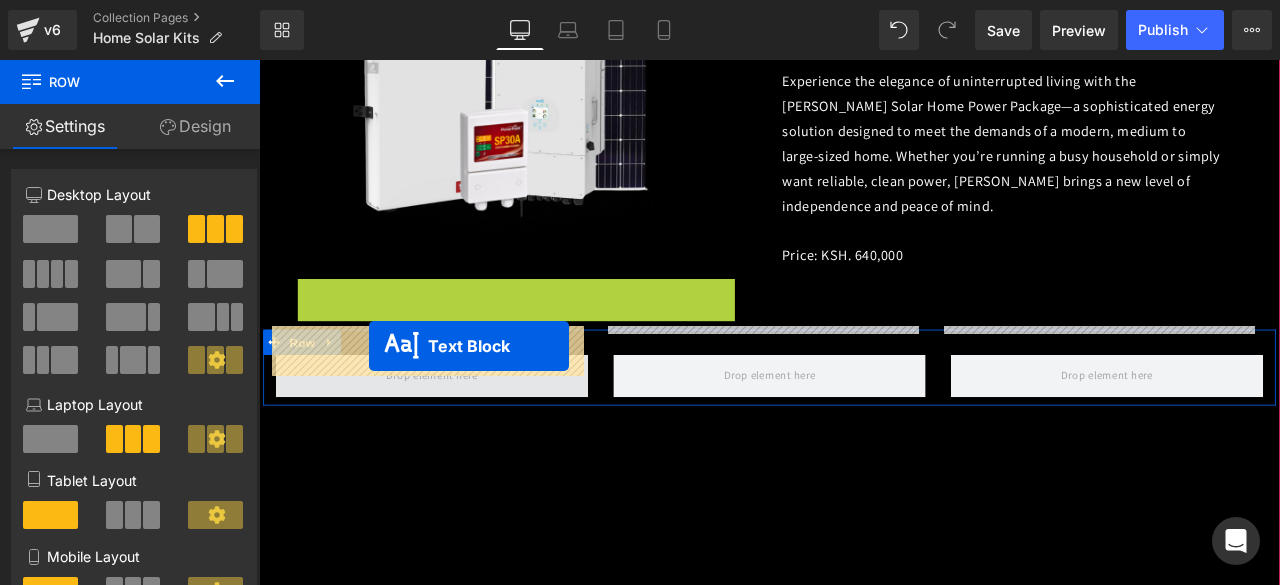 drag, startPoint x: 528, startPoint y: 274, endPoint x: 389, endPoint y: 399, distance: 186.93849 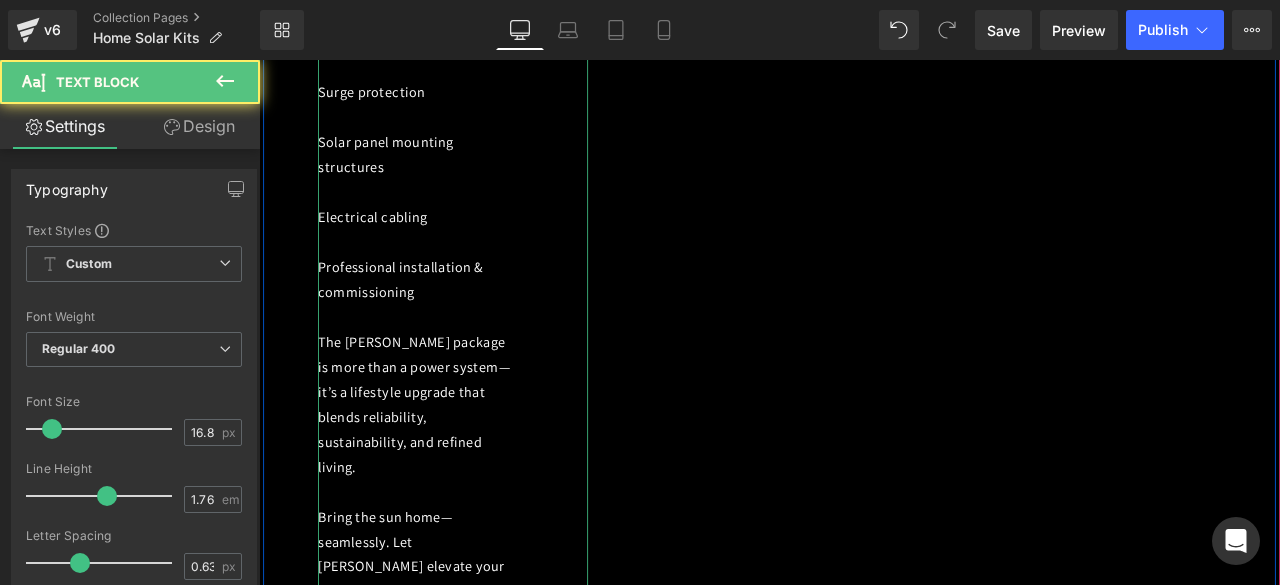 scroll, scrollTop: 2207, scrollLeft: 0, axis: vertical 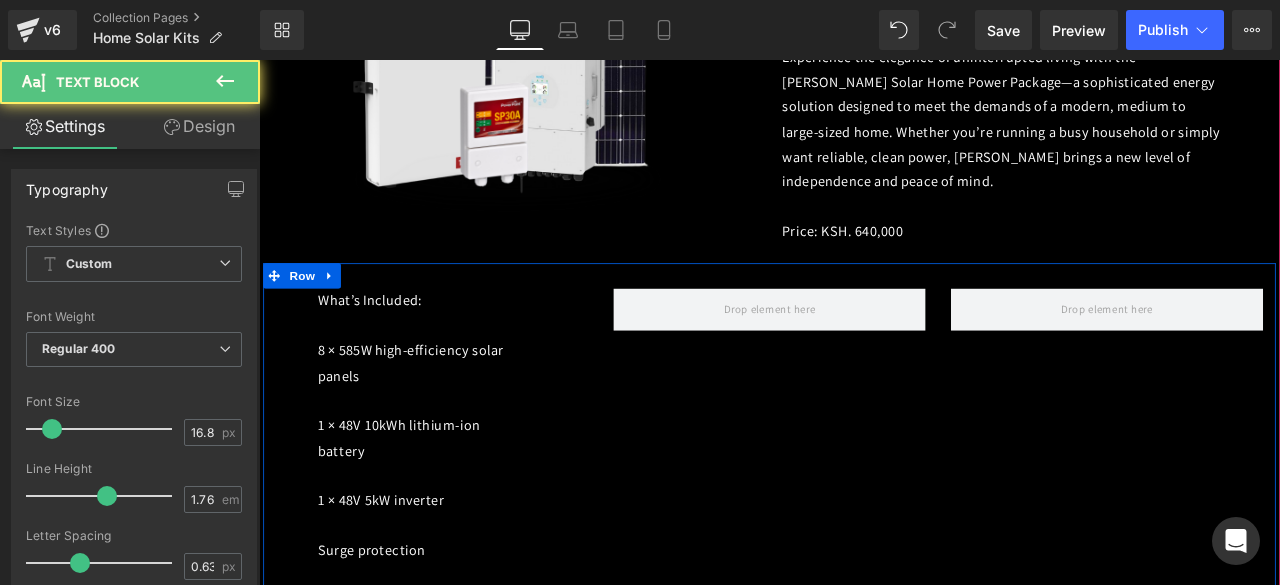 click on "What’s Included: 8 × 585W high-efficiency solar panels 1 × 48V 10kWh lithium-ion battery 1 × 48V 5kW inverter Surge protection Solar panel mounting structures Electrical cabling Professional installation & commissioning The [PERSON_NAME] package is more than a power system—it’s a lifestyle upgrade that blends reliability, sustainability, and refined living. Bring the sun home—seamlessly. Let [PERSON_NAME] elevate your energy experience. Ask ChatGPT Text Block
Row" at bounding box center [864, 942] 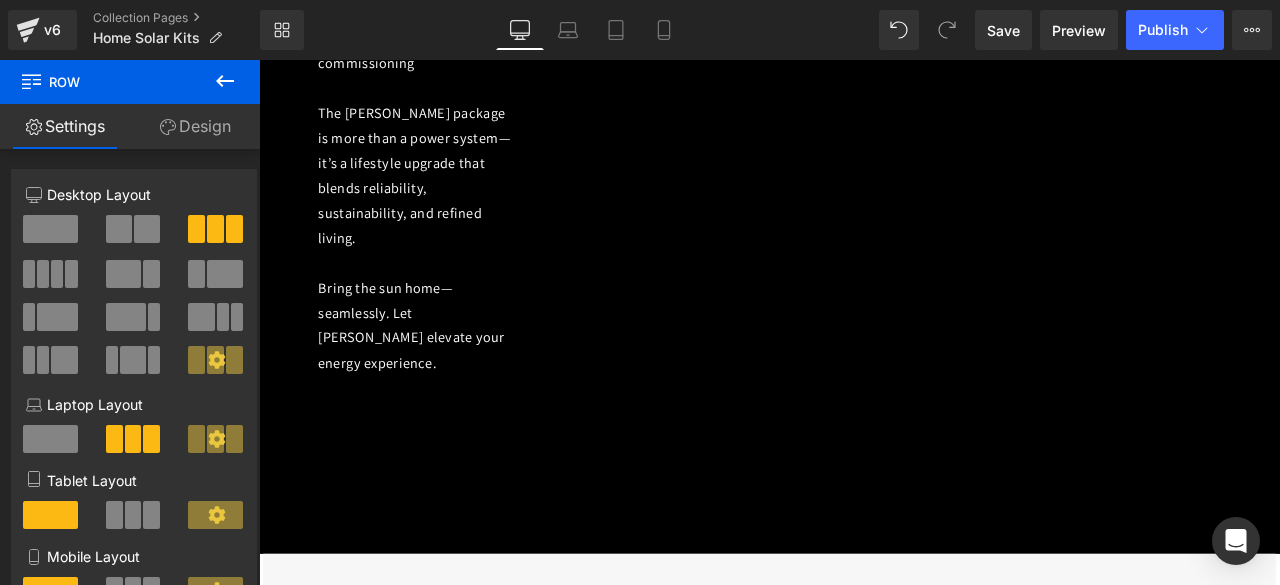 scroll, scrollTop: 3020, scrollLeft: 0, axis: vertical 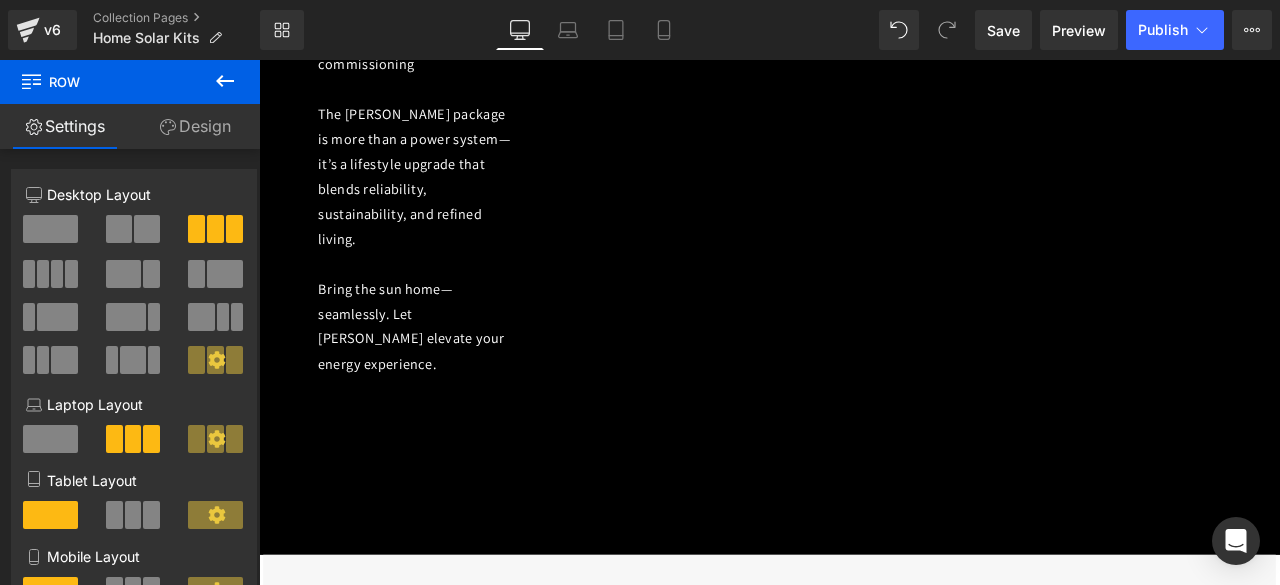 click 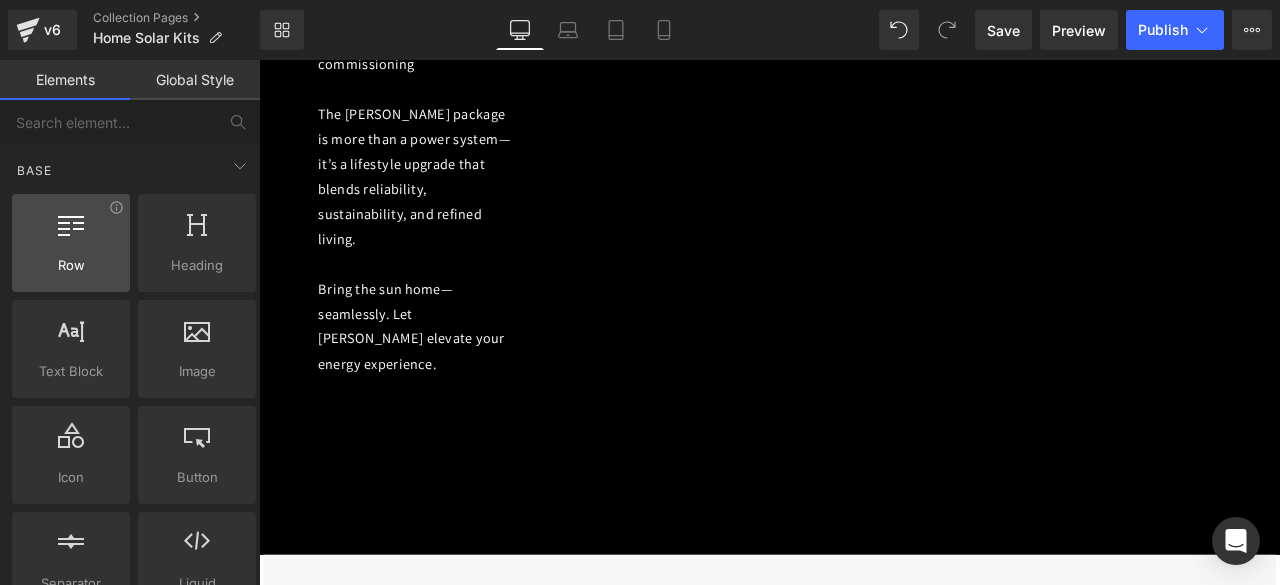click on "Row" at bounding box center (71, 265) 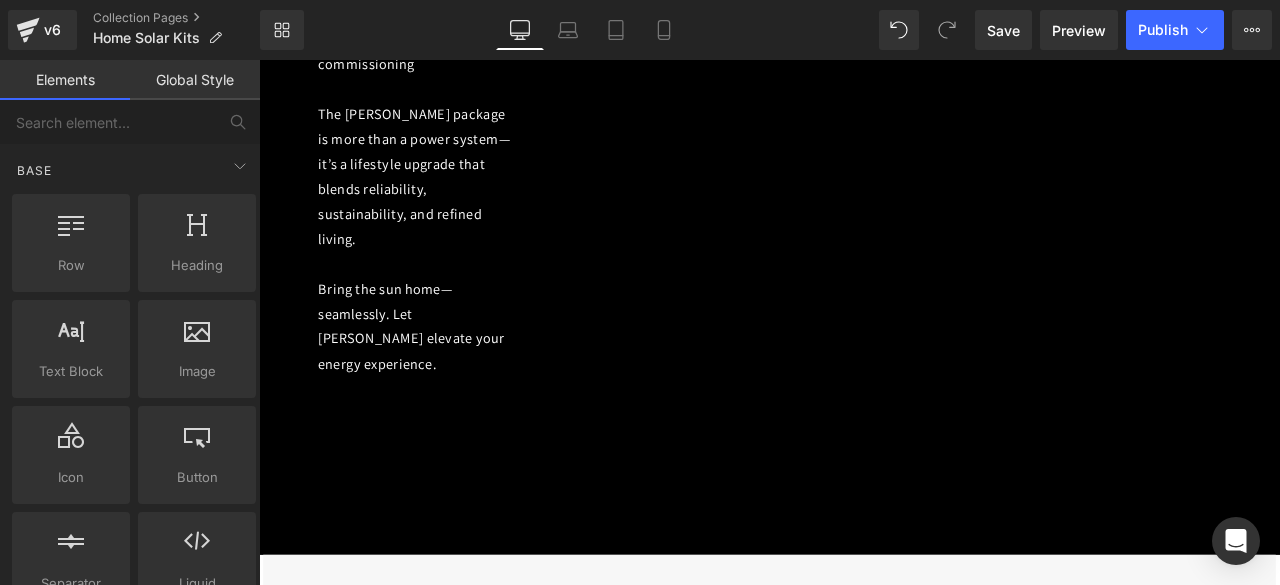 drag, startPoint x: 112, startPoint y: 235, endPoint x: 116, endPoint y: 291, distance: 56.142673 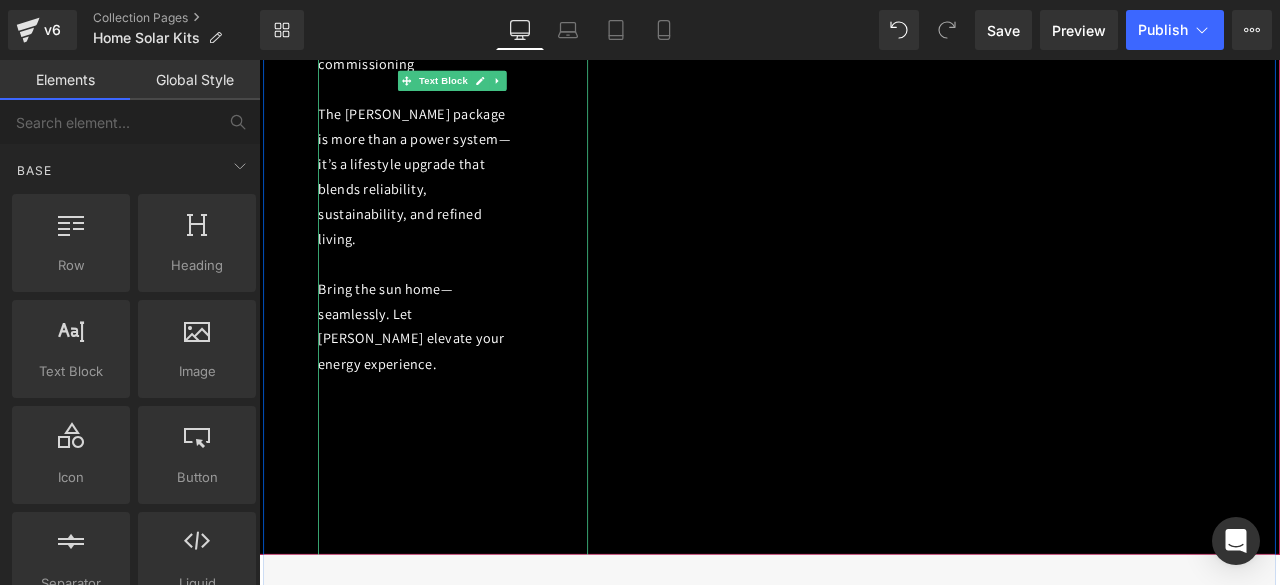 click at bounding box center [444, 598] 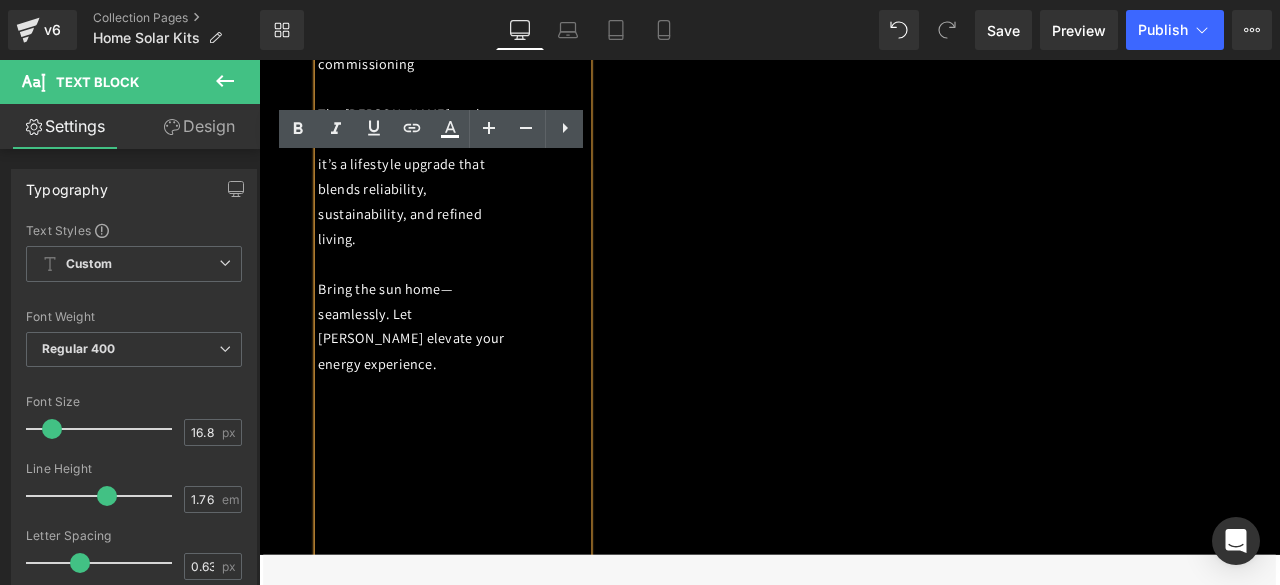 click at bounding box center (444, 657) 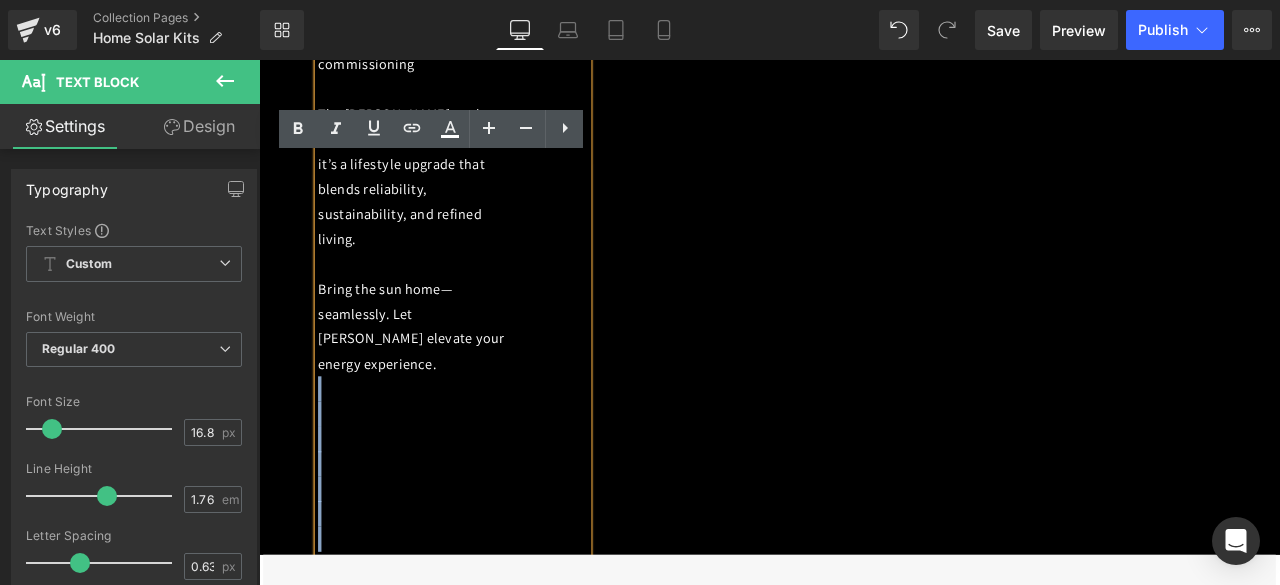 drag, startPoint x: 334, startPoint y: 380, endPoint x: 382, endPoint y: 597, distance: 222.24536 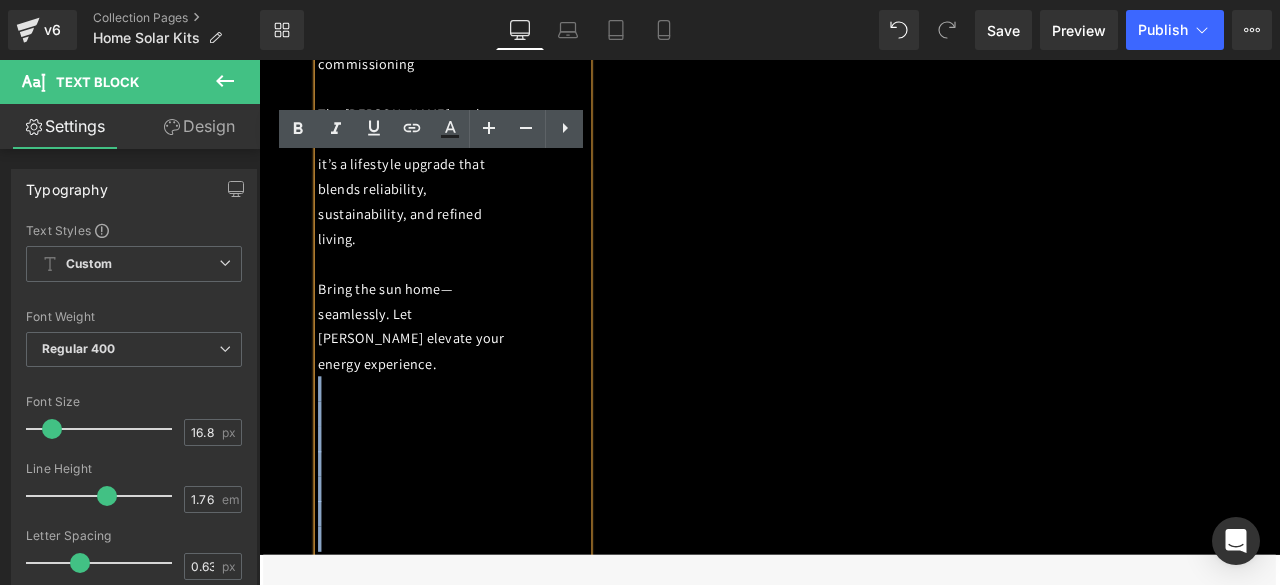type 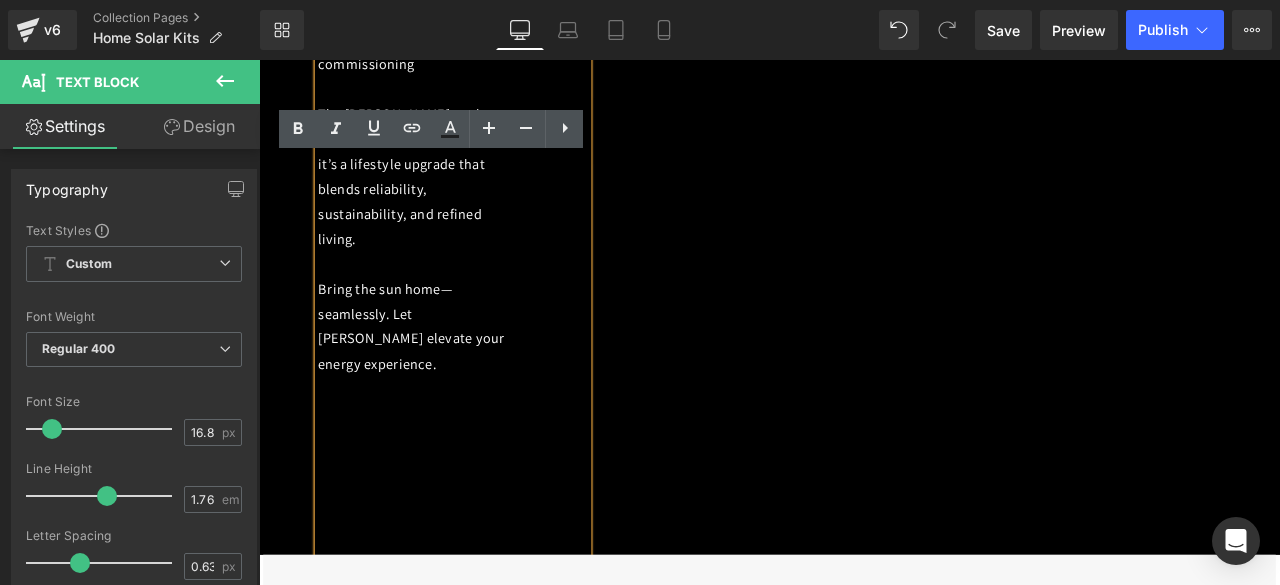 scroll, scrollTop: 3124, scrollLeft: 0, axis: vertical 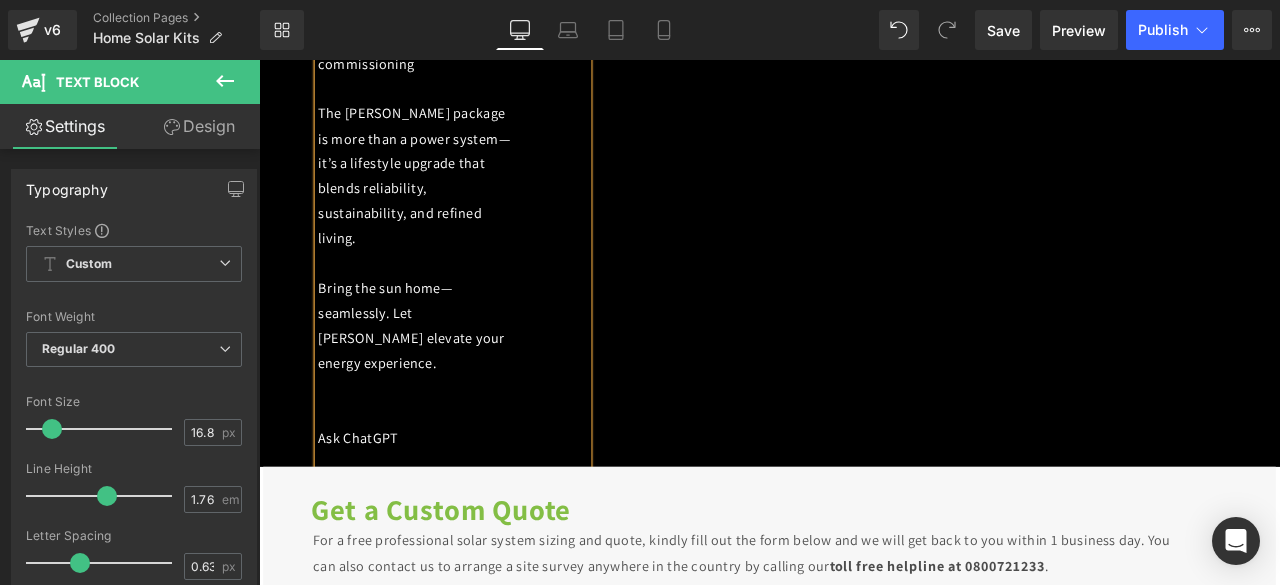 click at bounding box center (444, 538) 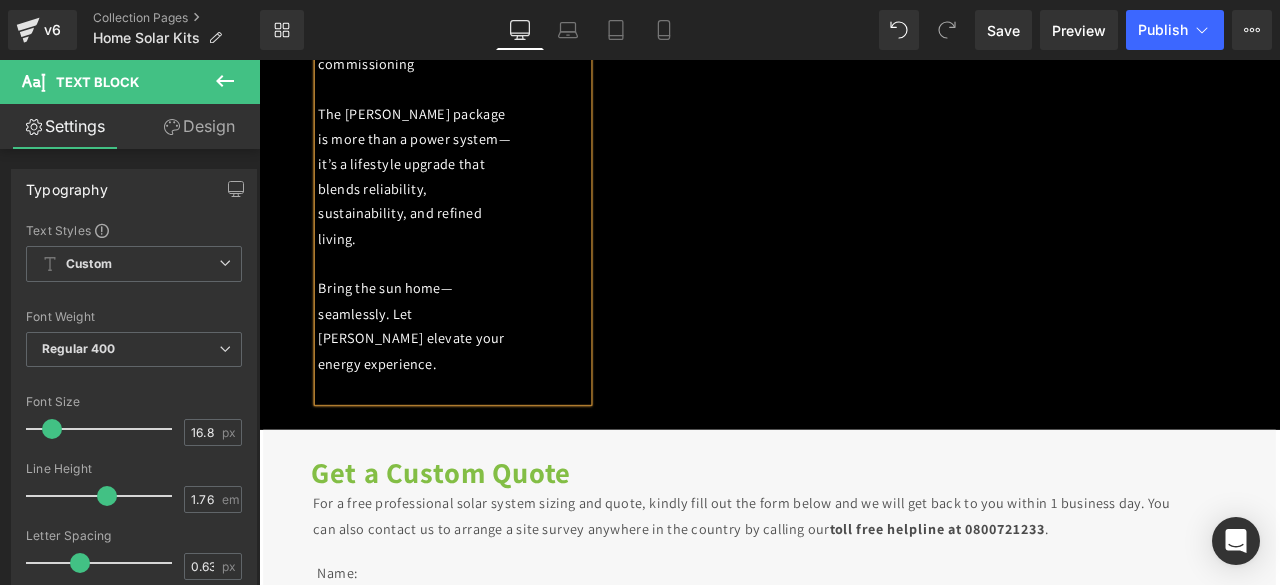 scroll, scrollTop: 3183, scrollLeft: 0, axis: vertical 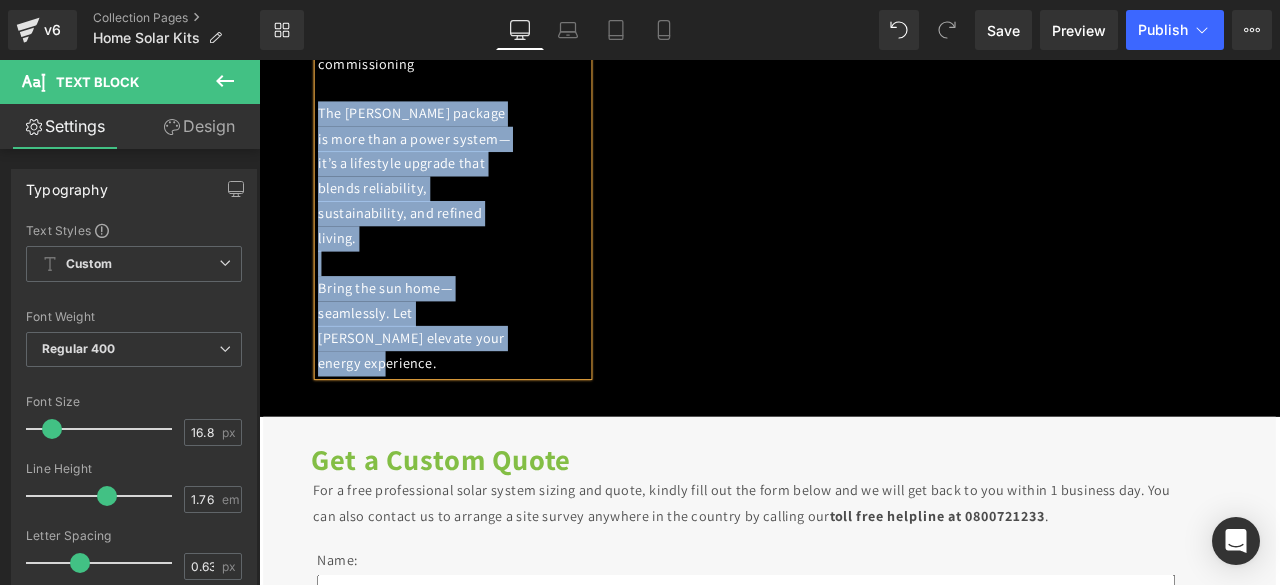 drag, startPoint x: 328, startPoint y: 118, endPoint x: 537, endPoint y: 351, distance: 313.0016 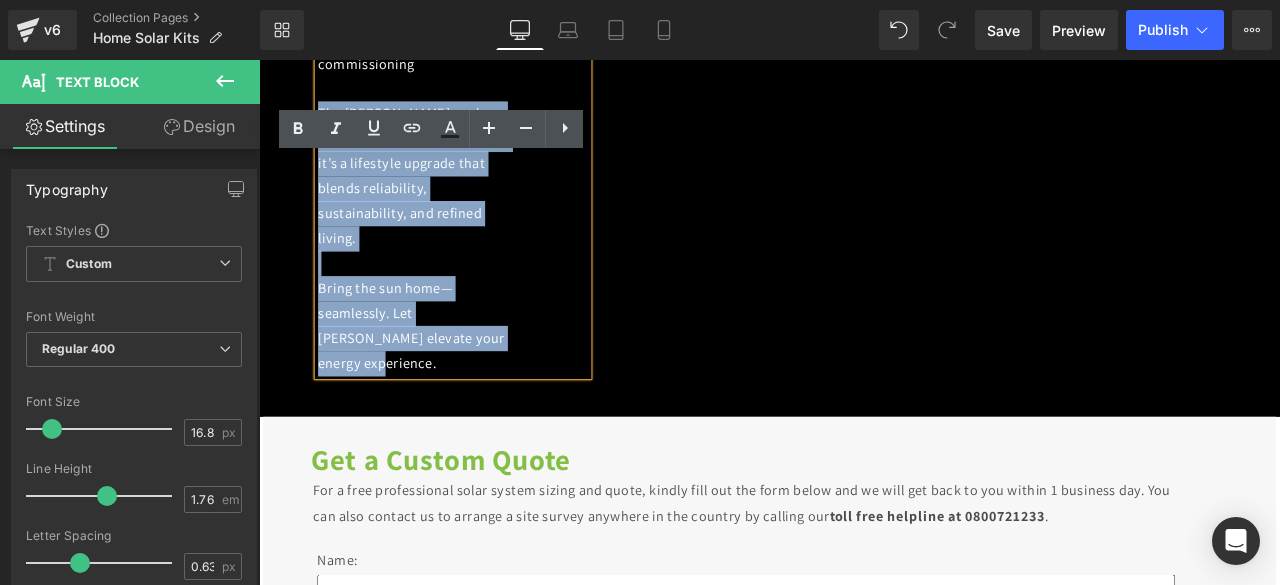 copy on "The [PERSON_NAME] package is more than a power system—it’s a lifestyle upgrade that blends reliability, sustainability, and refined living. Bring the sun home—seamlessly. Let [PERSON_NAME] elevate your energy experience." 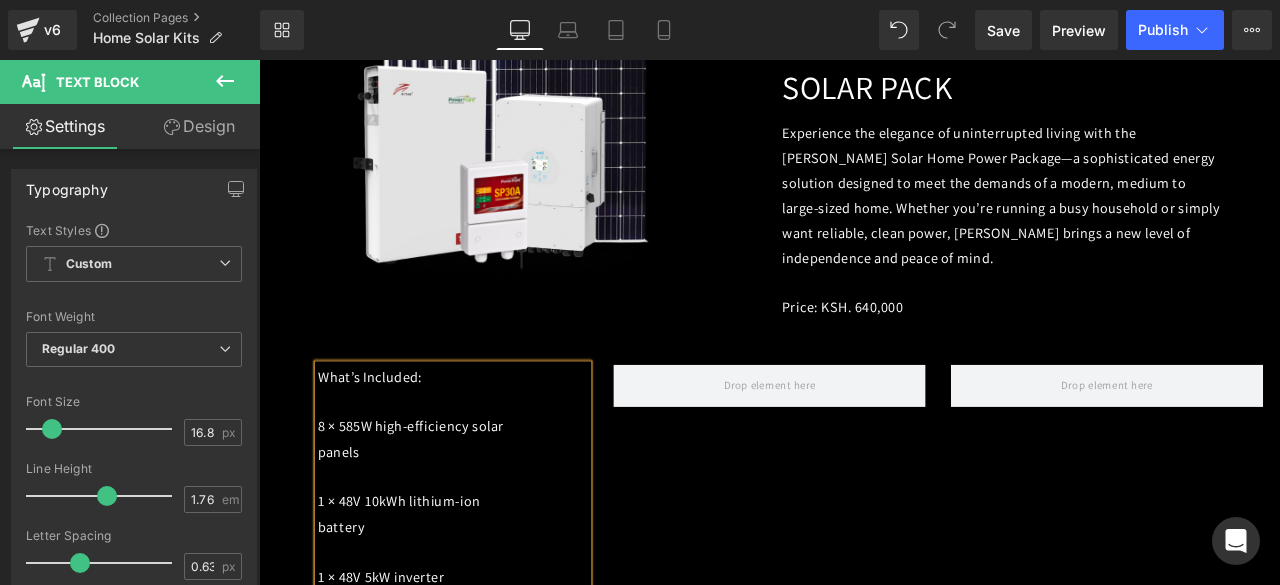 scroll, scrollTop: 2453, scrollLeft: 0, axis: vertical 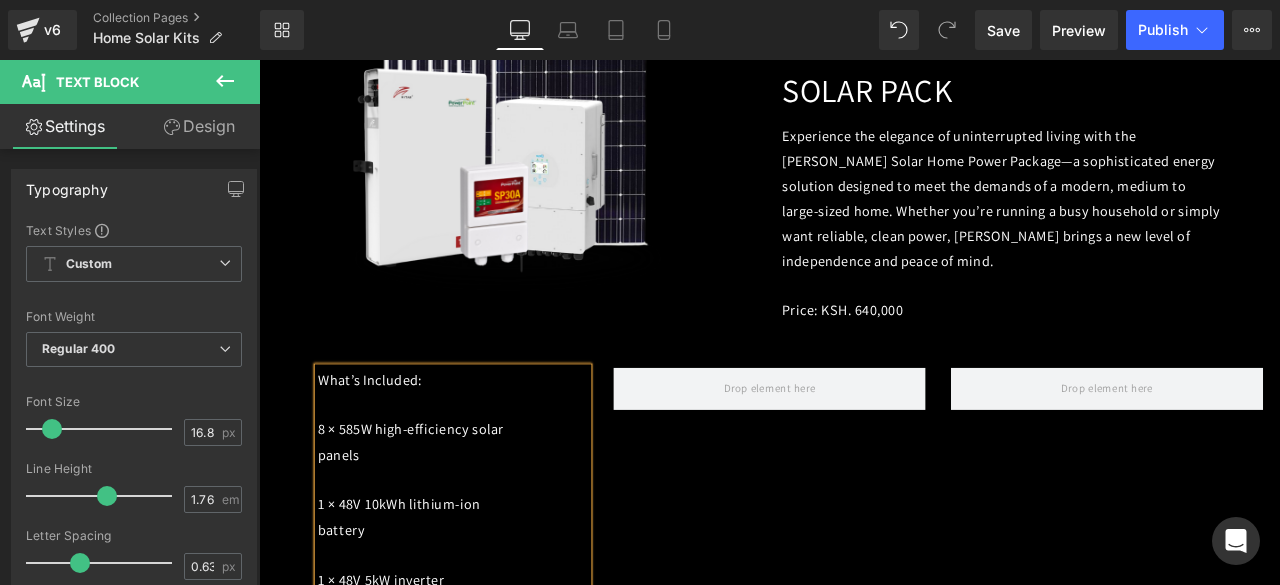 click on "What’s Included: 8 × 585W high-efficiency solar panels 1 × 48V 10kWh lithium-ion battery 1 × 48V 5kW inverter Surge protection Solar panel mounting structures Electrical cabling Professional installation & commissioning Text Block
Row" at bounding box center [864, 696] 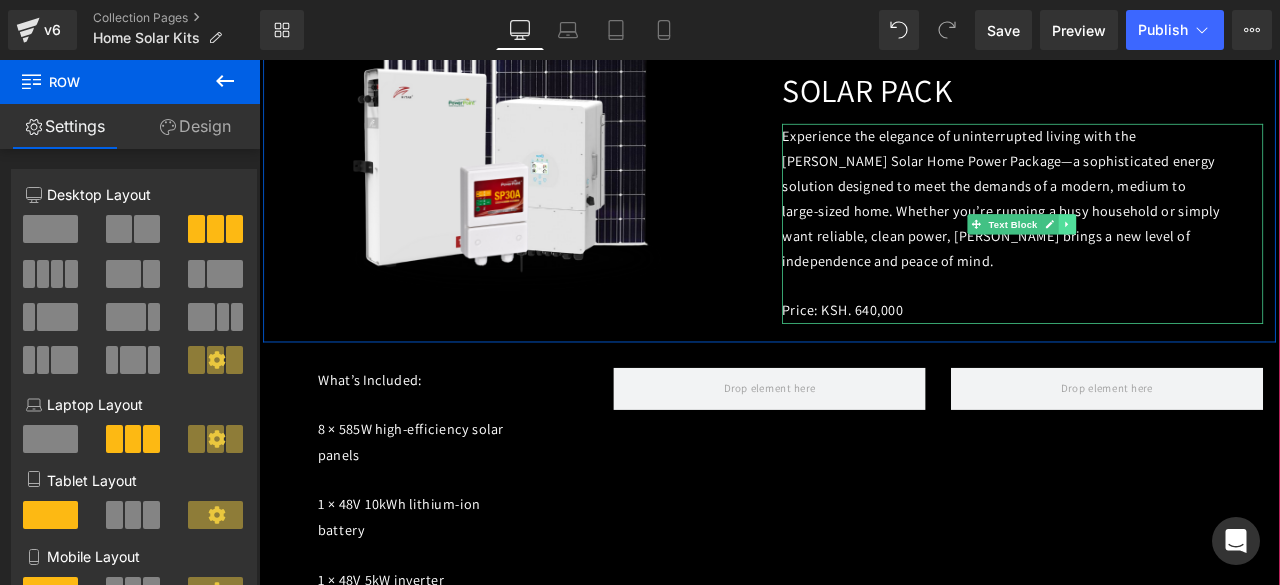 click 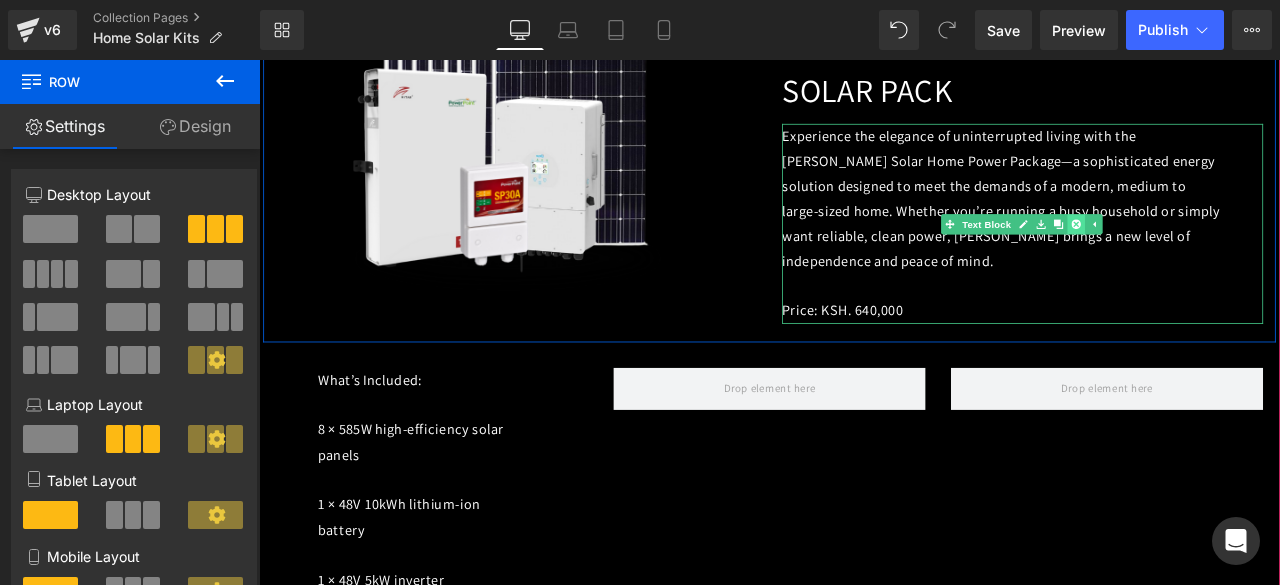 click at bounding box center (1227, 254) 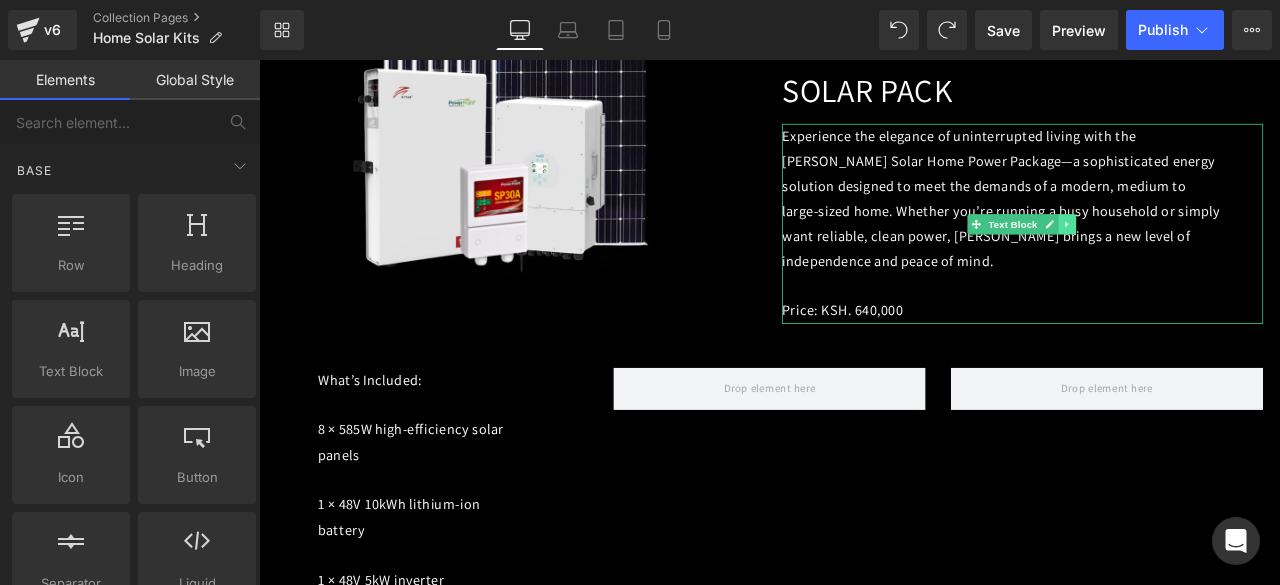 click 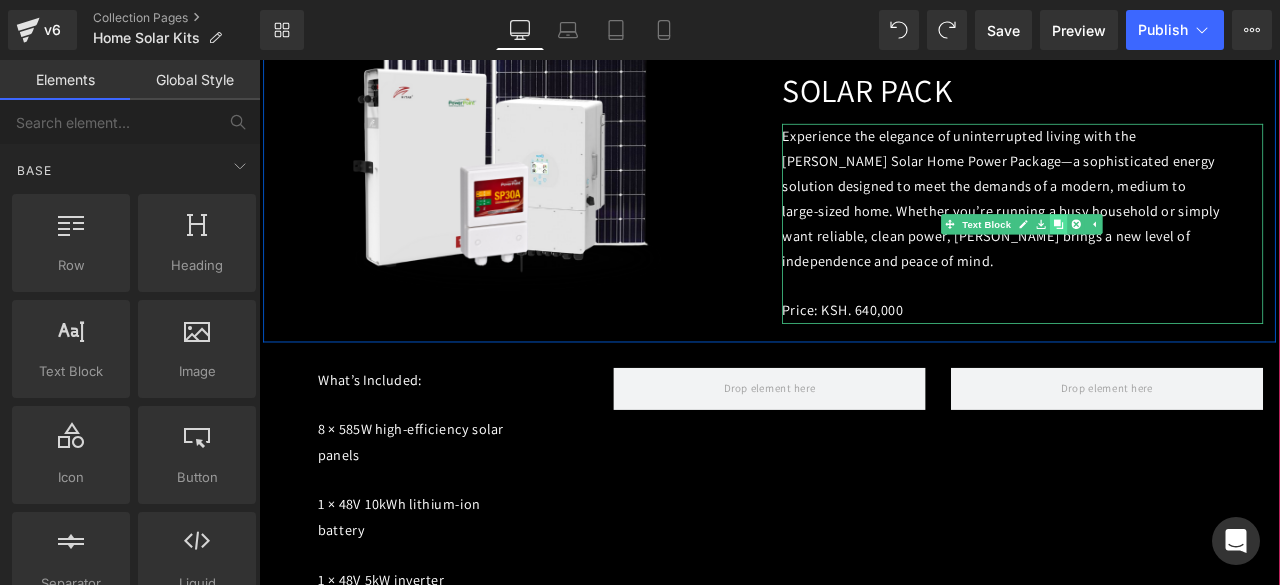 click 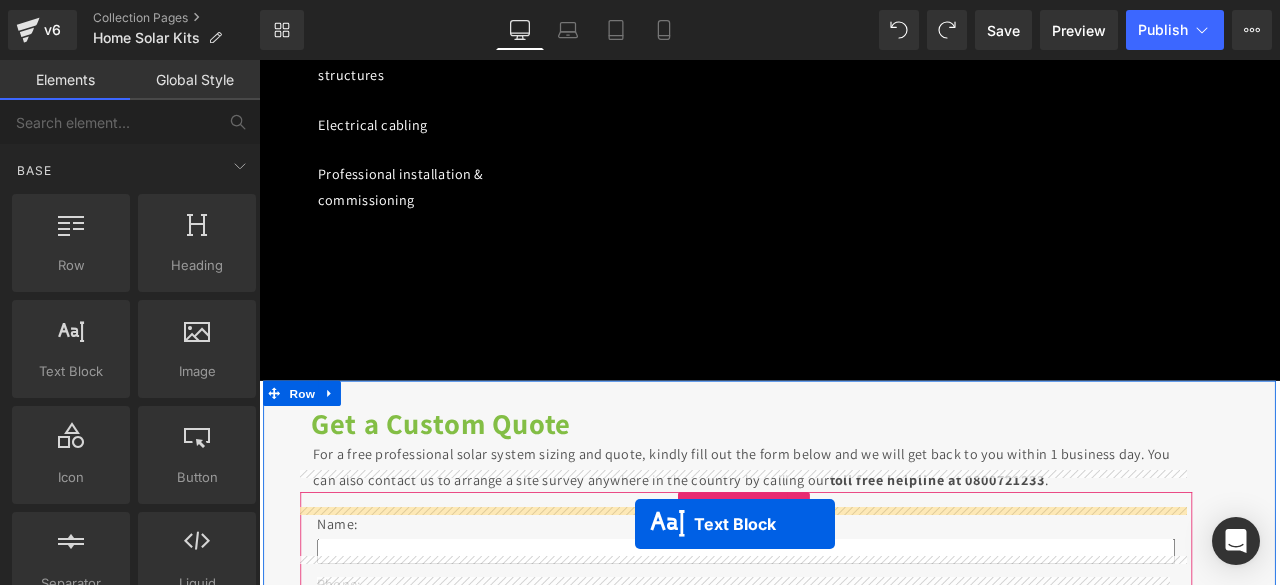 scroll, scrollTop: 3266, scrollLeft: 0, axis: vertical 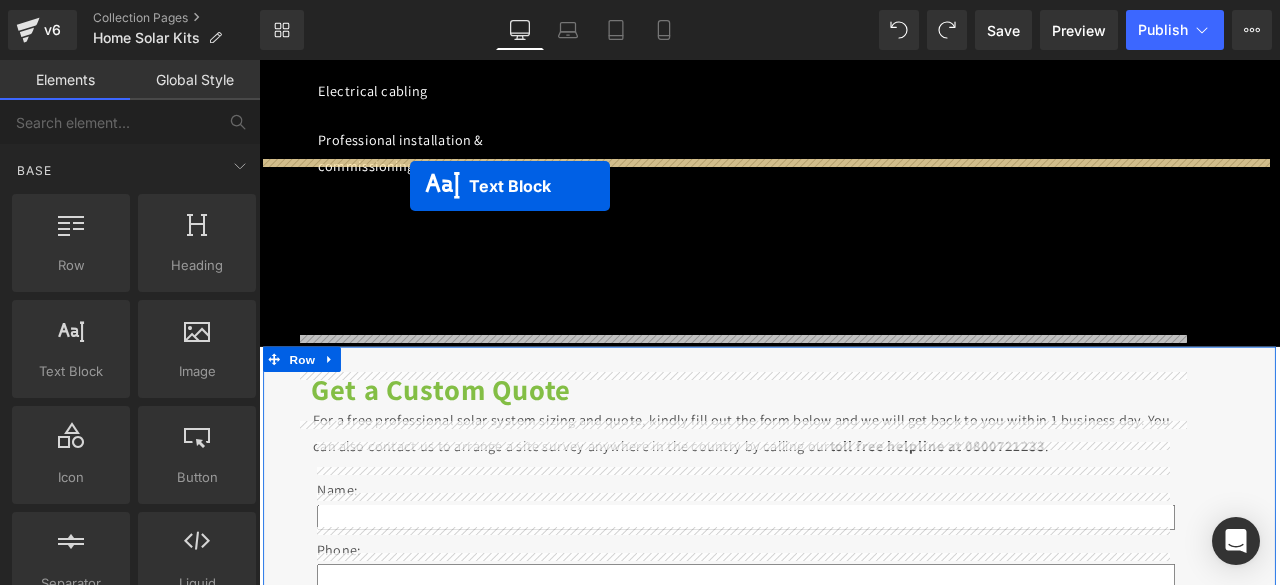 drag, startPoint x: 1134, startPoint y: 361, endPoint x: 437, endPoint y: 208, distance: 713.59515 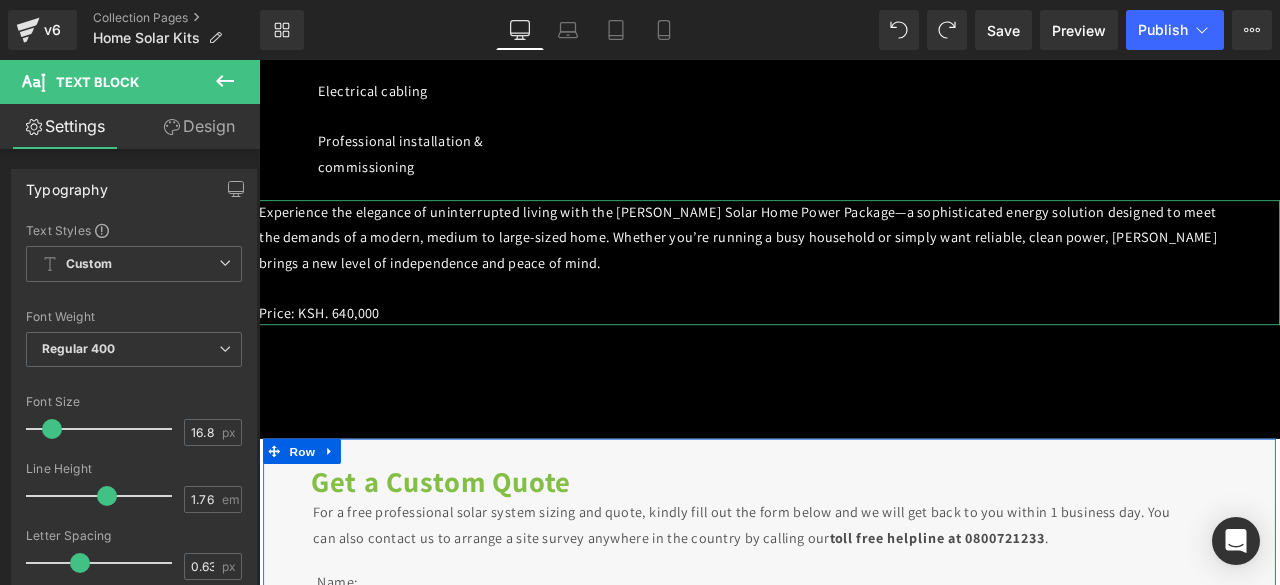 click on "Design" at bounding box center (199, 126) 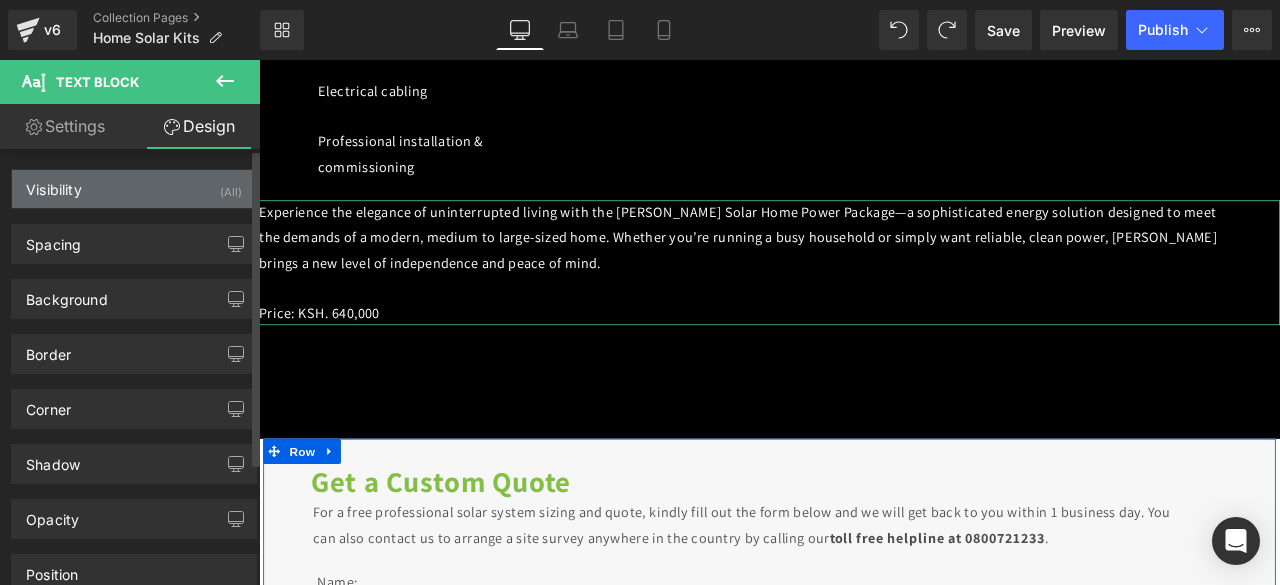 click on "Visibility
(All)" at bounding box center [134, 189] 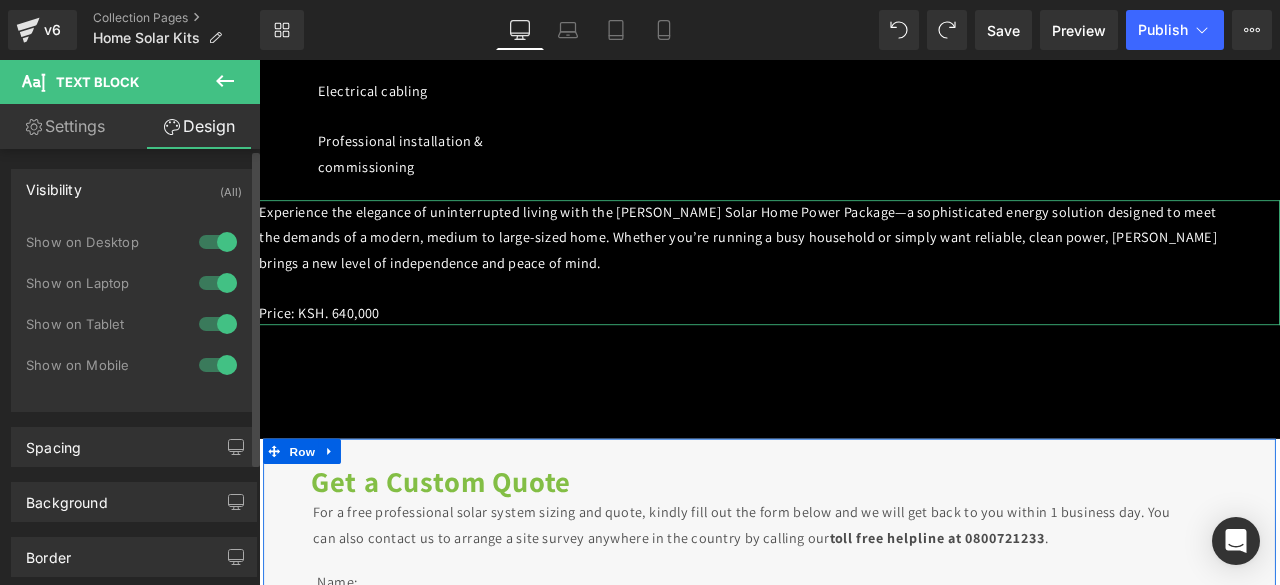 click on "Visibility" at bounding box center (54, 184) 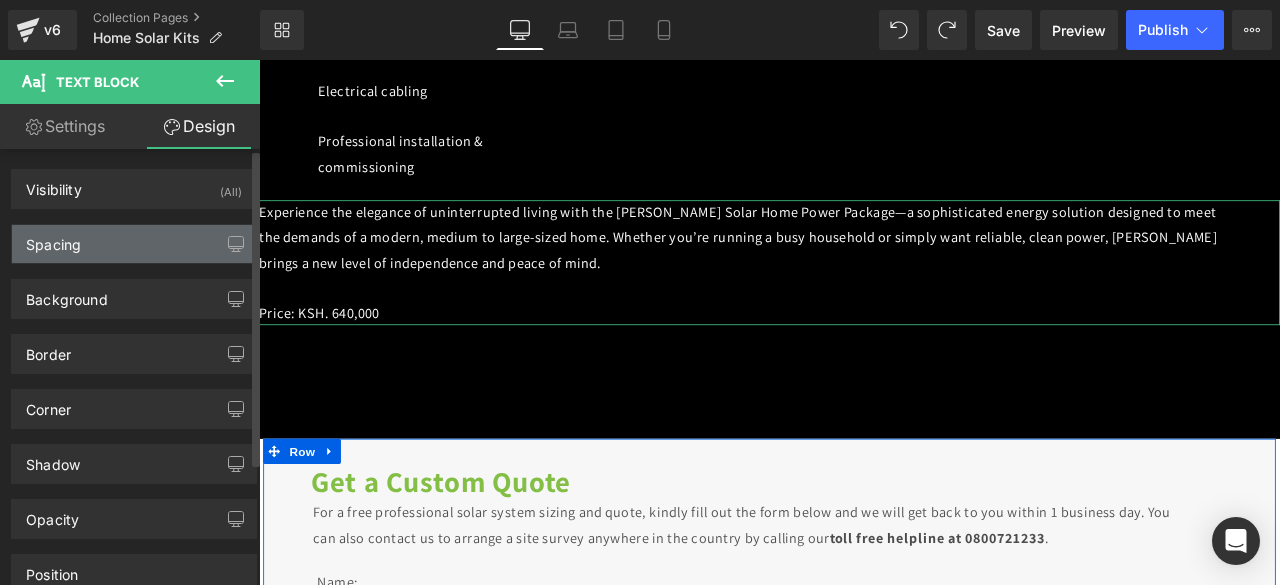 click on "Spacing" at bounding box center [134, 244] 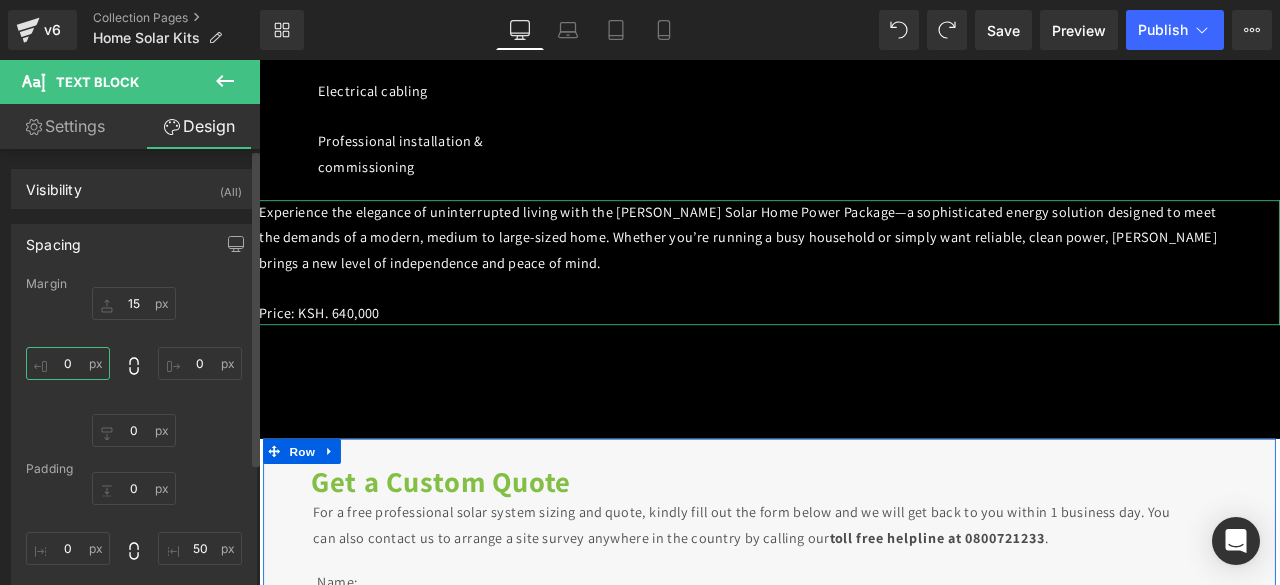 click on "0" at bounding box center [68, 363] 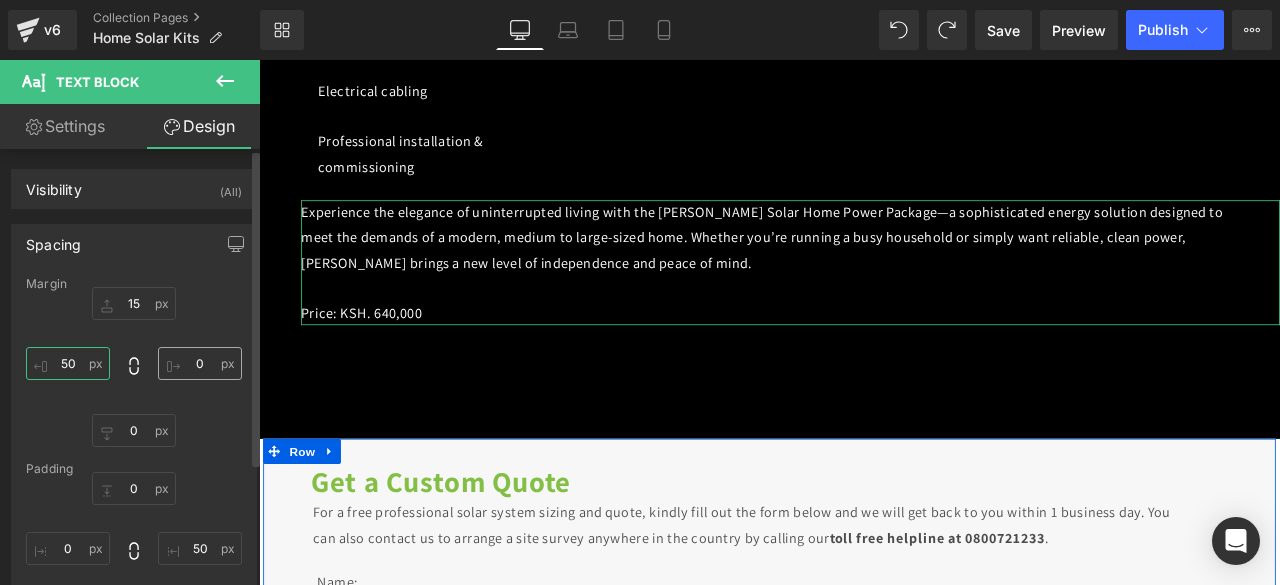 type on "50" 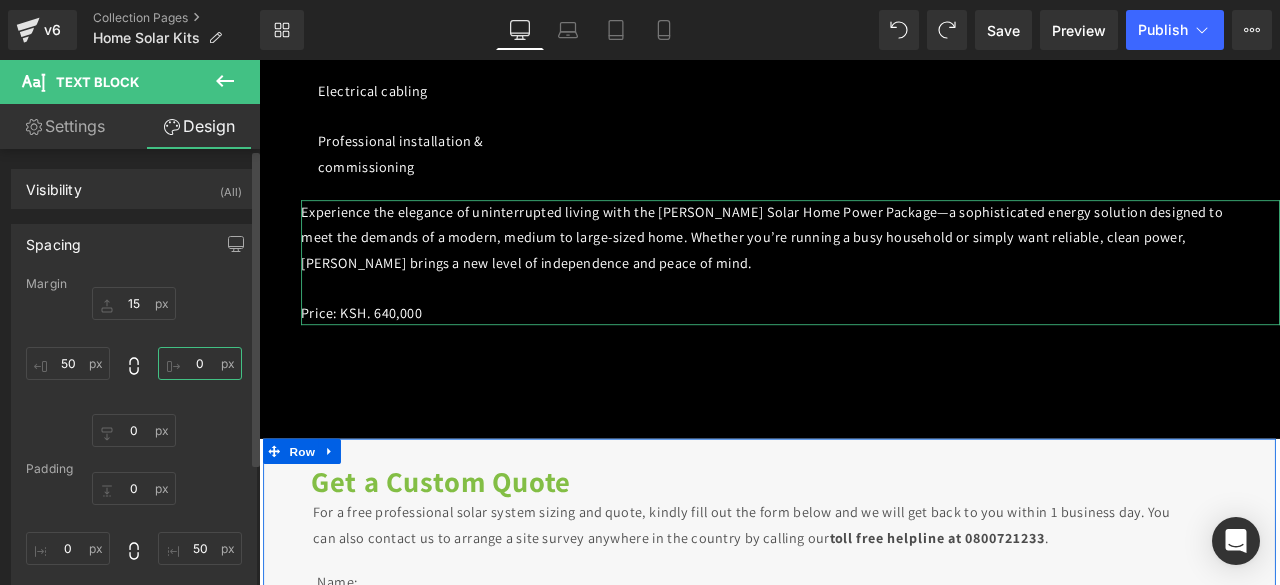 click on "0" at bounding box center [200, 363] 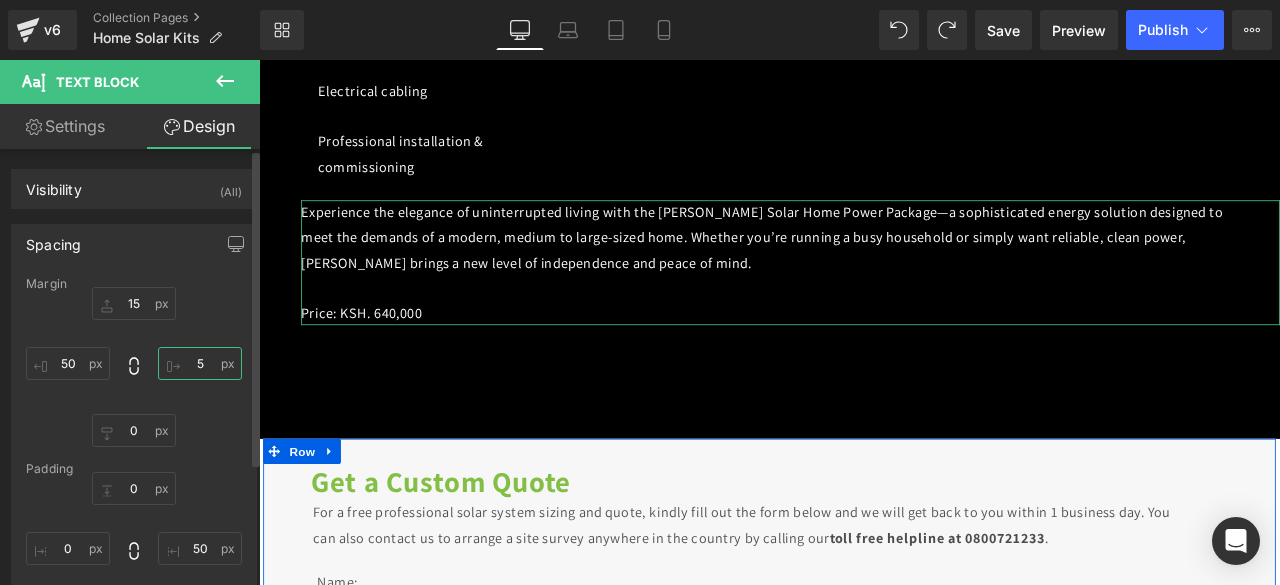 type on "50" 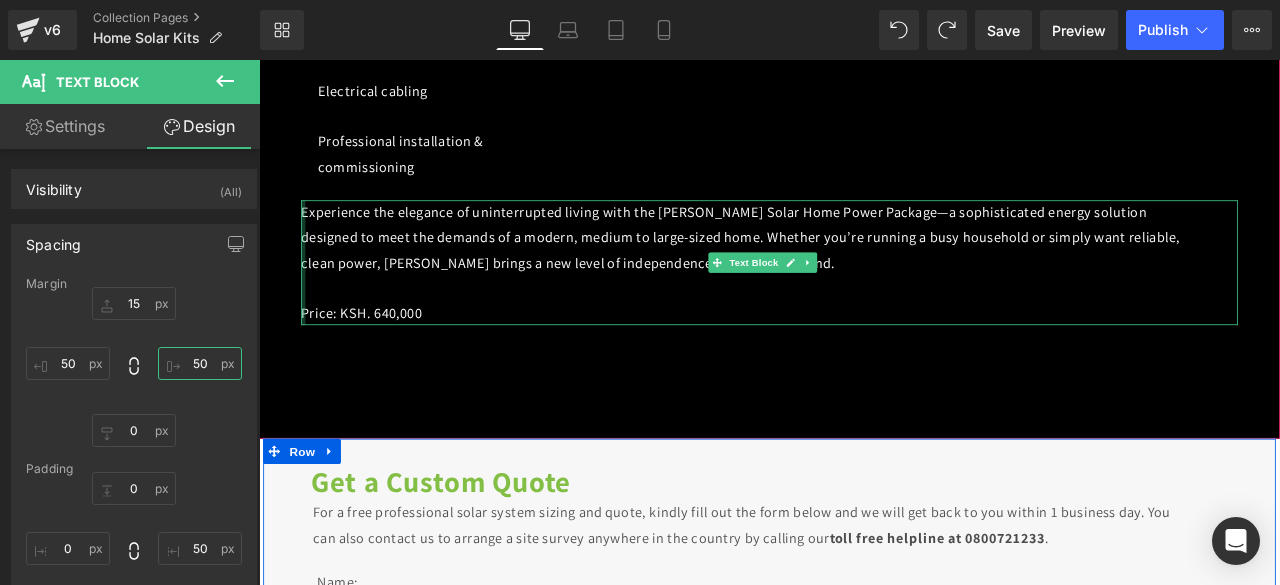 click at bounding box center (311, 301) 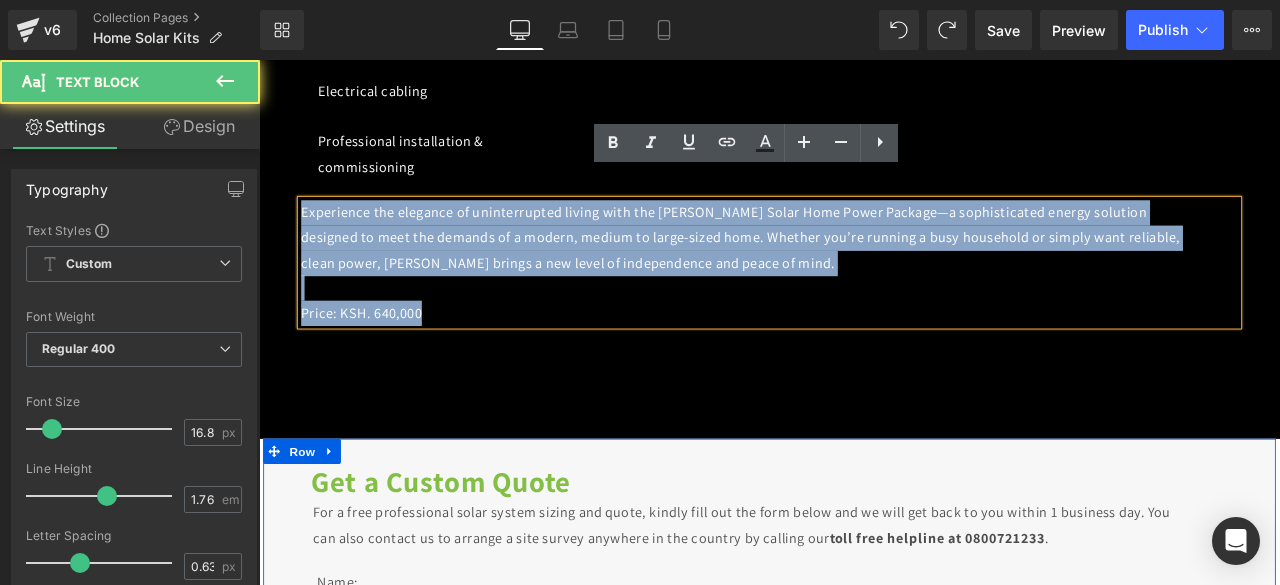 drag, startPoint x: 313, startPoint y: 208, endPoint x: 475, endPoint y: 334, distance: 205.23158 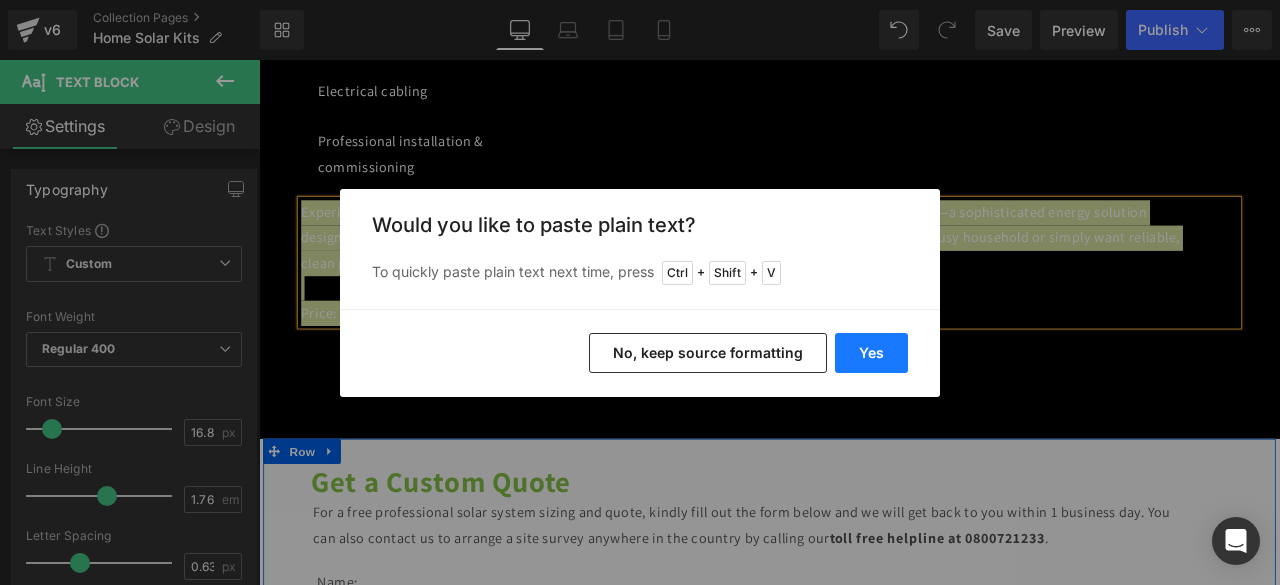 click on "Yes" at bounding box center [871, 353] 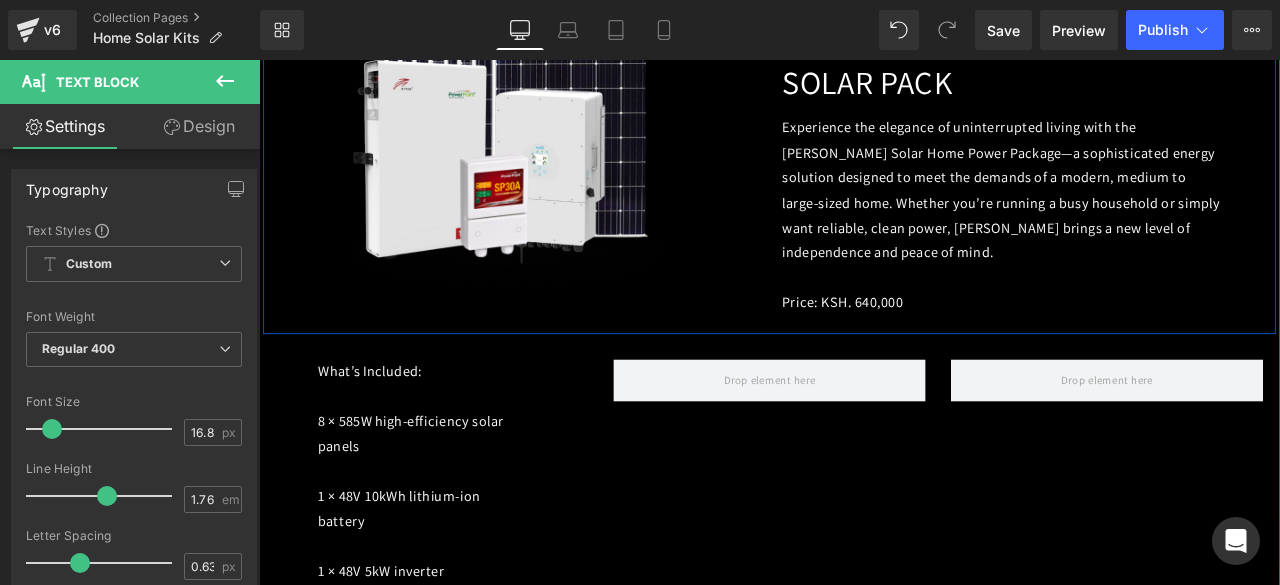 scroll, scrollTop: 2423, scrollLeft: 0, axis: vertical 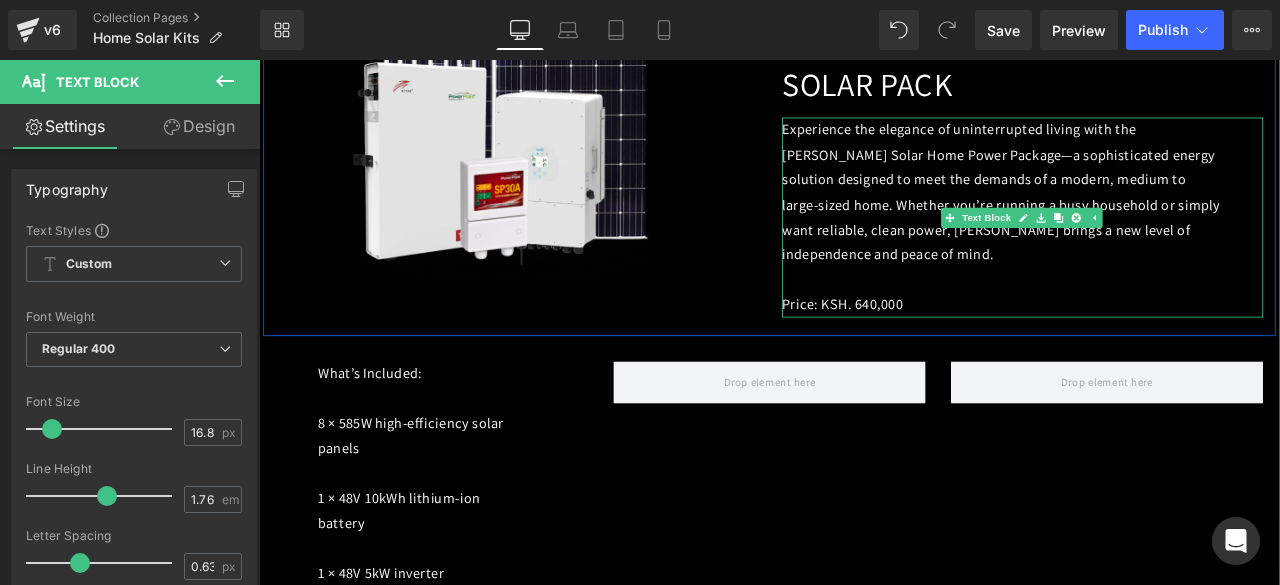 click on "Experience the elegance of uninterrupted living with the [PERSON_NAME] Solar Home Power Package—a sophisticated energy solution designed to meet the demands of a modern, medium to large-sized home. Whether you’re running a busy household or simply want reliable, clean power, [PERSON_NAME] brings a new level of independence and peace of mind." at bounding box center (1138, 217) 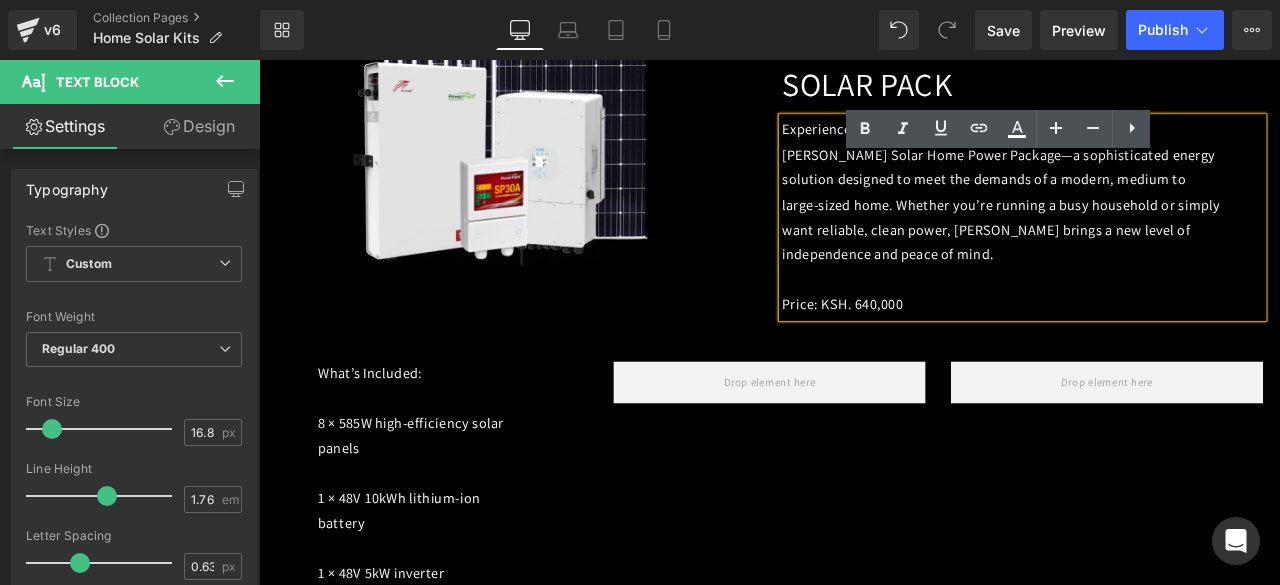 drag, startPoint x: 1300, startPoint y: 118, endPoint x: 1334, endPoint y: 229, distance: 116.090485 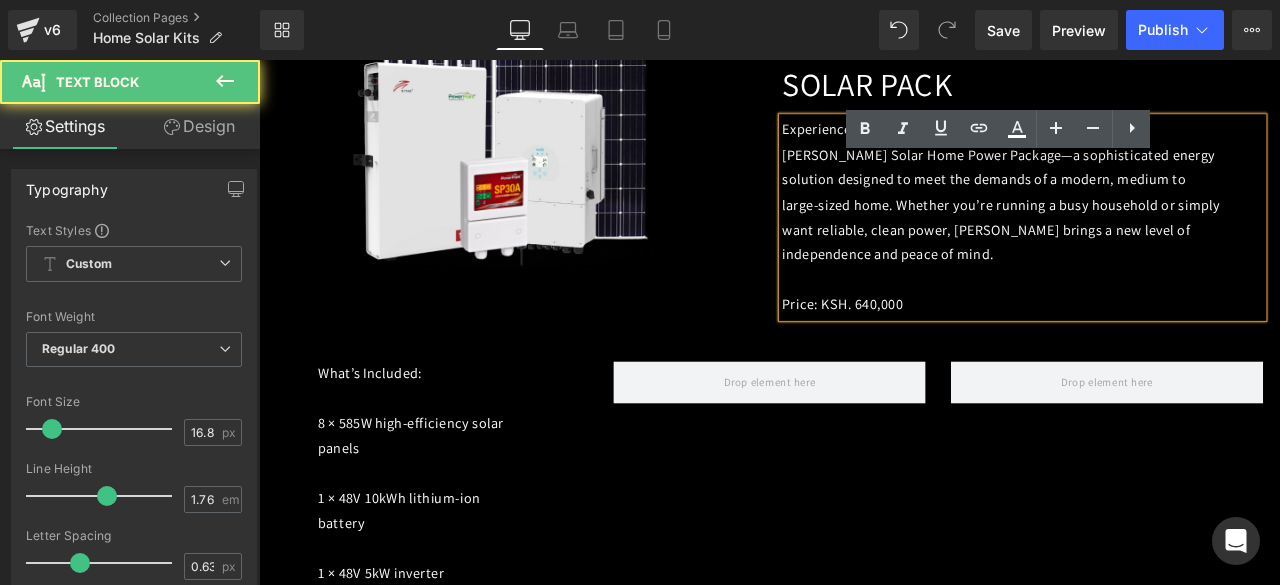 click on "Experience the elegance of uninterrupted living with the [PERSON_NAME] Solar Home Power Package—a sophisticated energy solution designed to meet the demands of a modern, medium to large-sized home. Whether you’re running a busy household or simply want reliable, clean power, [PERSON_NAME] brings a new level of independence and peace of mind." at bounding box center [1138, 217] 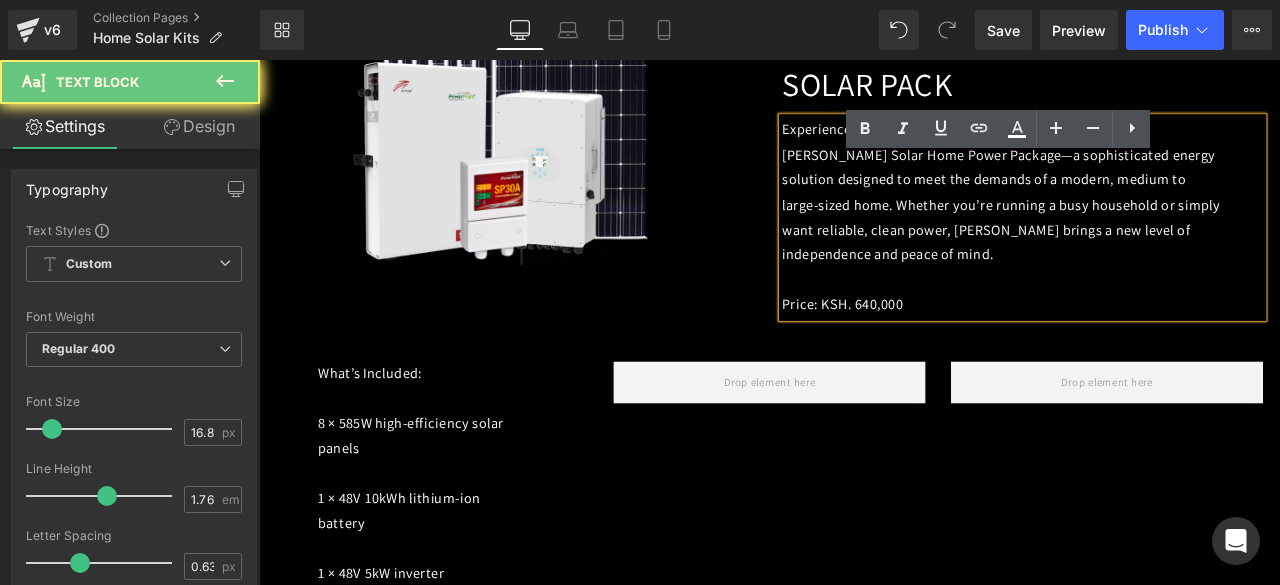 click on "Experience the elegance of uninterrupted living with the [PERSON_NAME] Solar Home Power Package—a sophisticated energy solution designed to meet the demands of a modern, medium to large-sized home. Whether you’re running a busy household or simply want reliable, clean power, [PERSON_NAME] brings a new level of independence and peace of mind." at bounding box center [1138, 217] 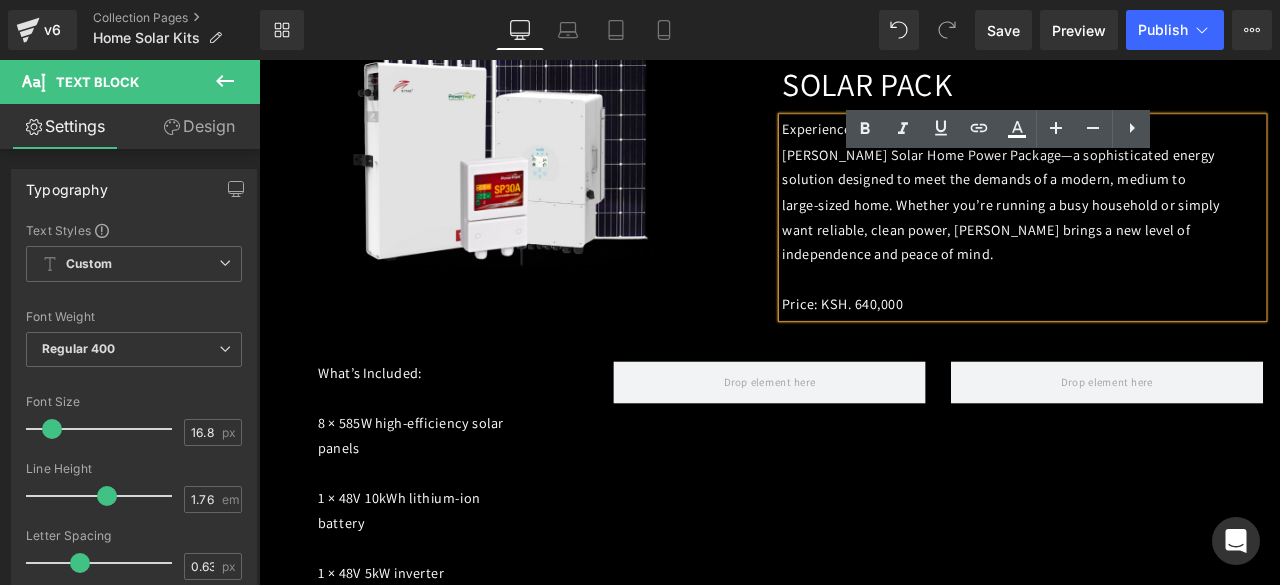 click on "Price: KSH. 640,000" at bounding box center (1139, 351) 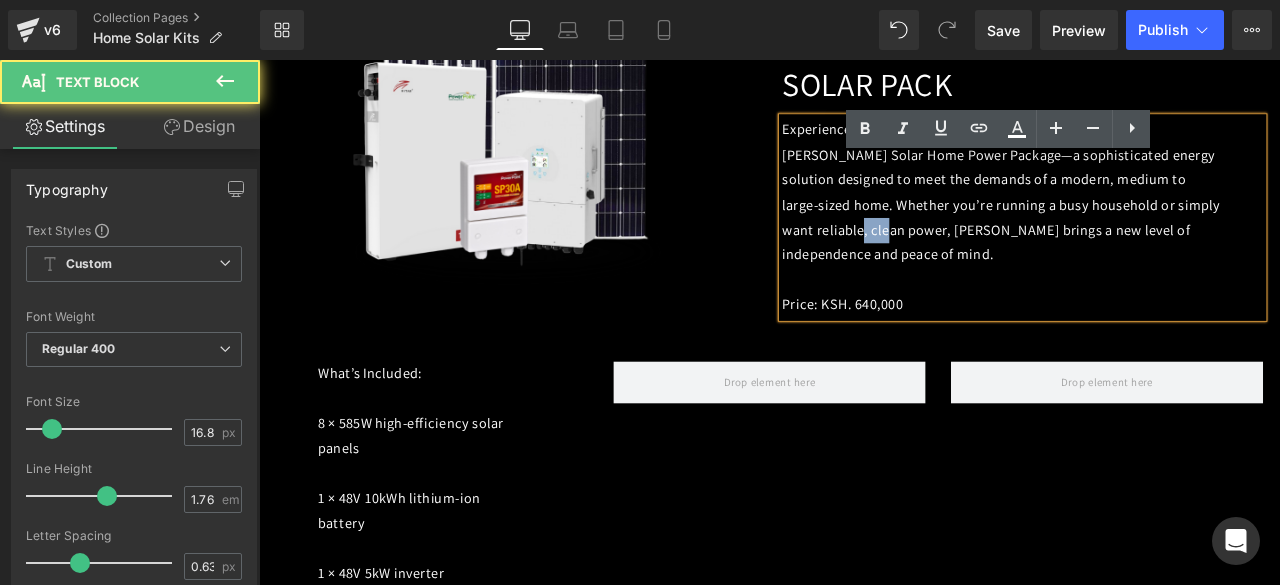click on "Experience the elegance of uninterrupted living with the [PERSON_NAME] Solar Home Power Package—a sophisticated energy solution designed to meet the demands of a modern, medium to large-sized home. Whether you’re running a busy household or simply want reliable, clean power, [PERSON_NAME] brings a new level of independence and peace of mind." at bounding box center [1138, 217] 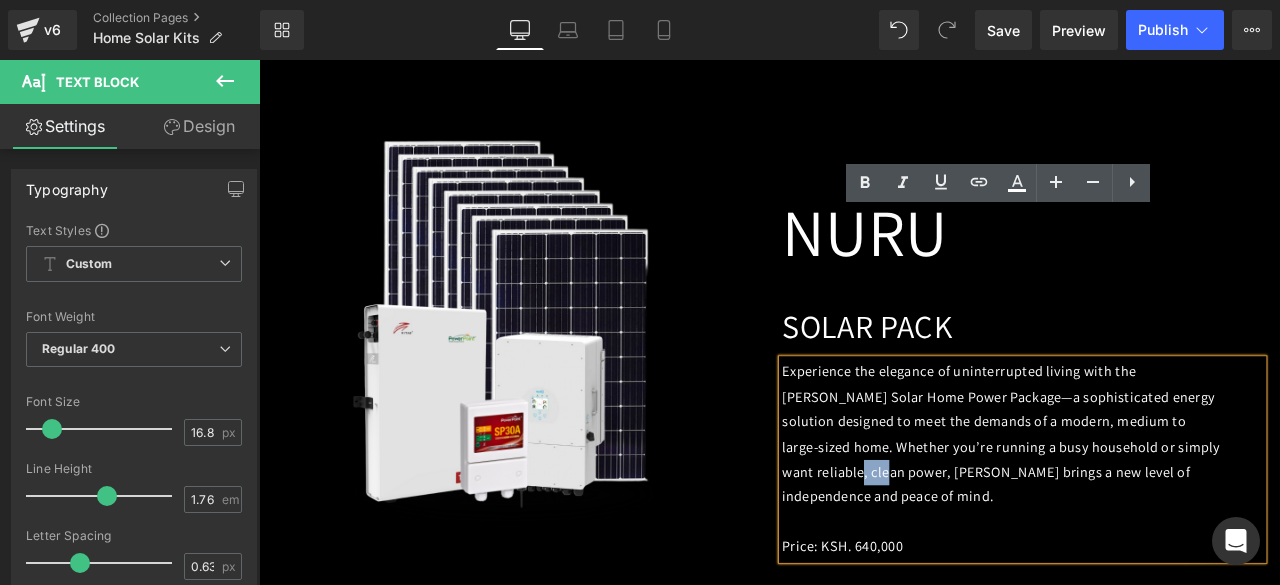 scroll, scrollTop: 1991, scrollLeft: 0, axis: vertical 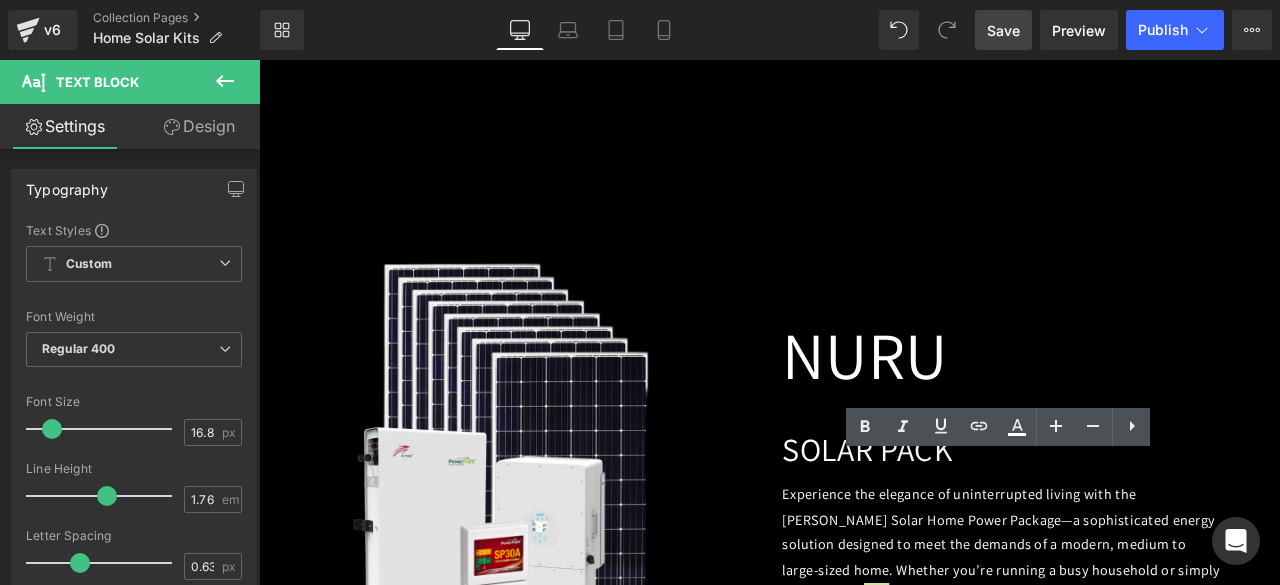 click on "Save" at bounding box center [1003, 30] 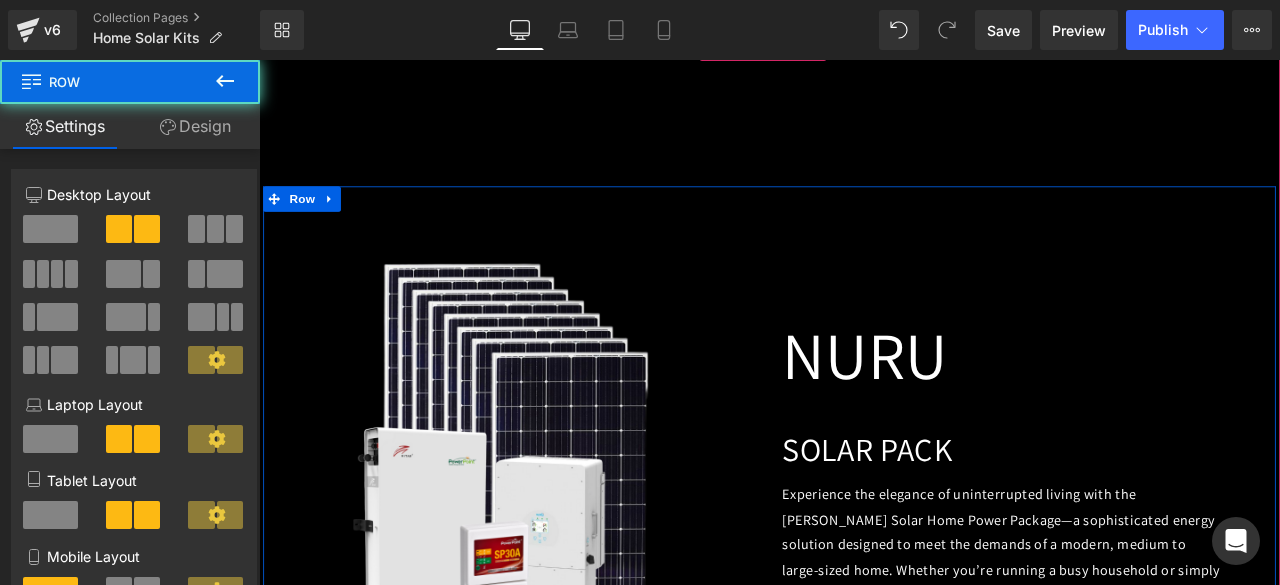 click on "NURU  Heading         SOLAR PACK Heading         Experience the elegance of uninterrupted living with the [PERSON_NAME] Solar Home Power Package—a sophisticated energy solution designed to meet the demands of a modern, medium to large-sized home. Whether you’re running a busy household or simply want reliable, clean power, [PERSON_NAME] brings a new level of independence and peace of mind. Price: KSH. 640,000 Text Block" at bounding box center (1164, 519) 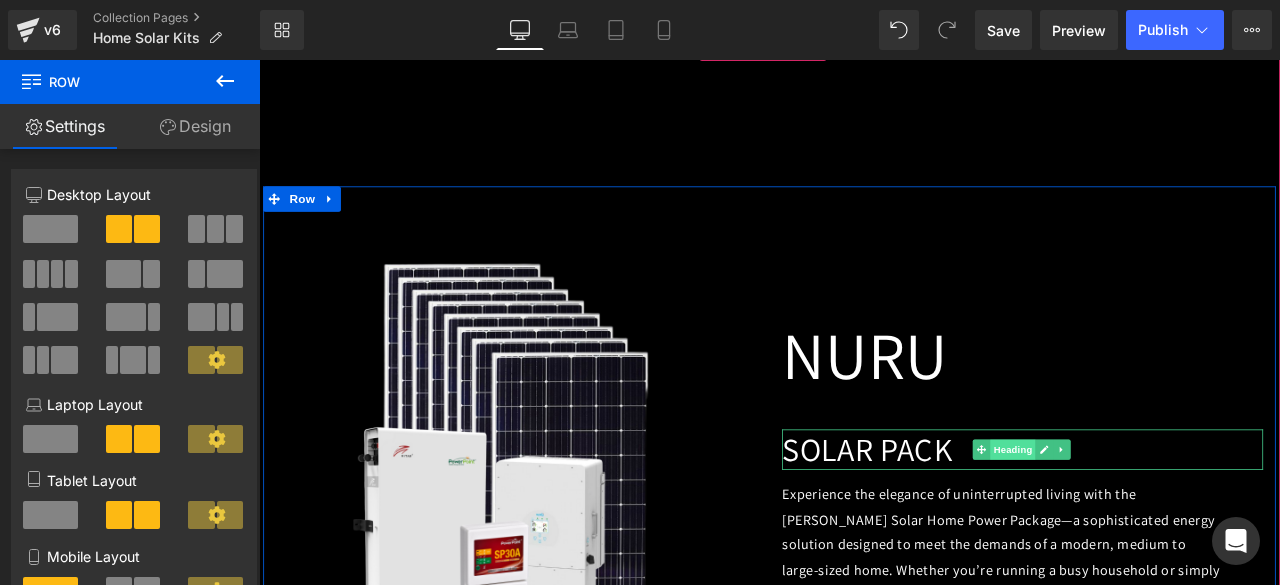 click on "Heading" at bounding box center [1142, 522] 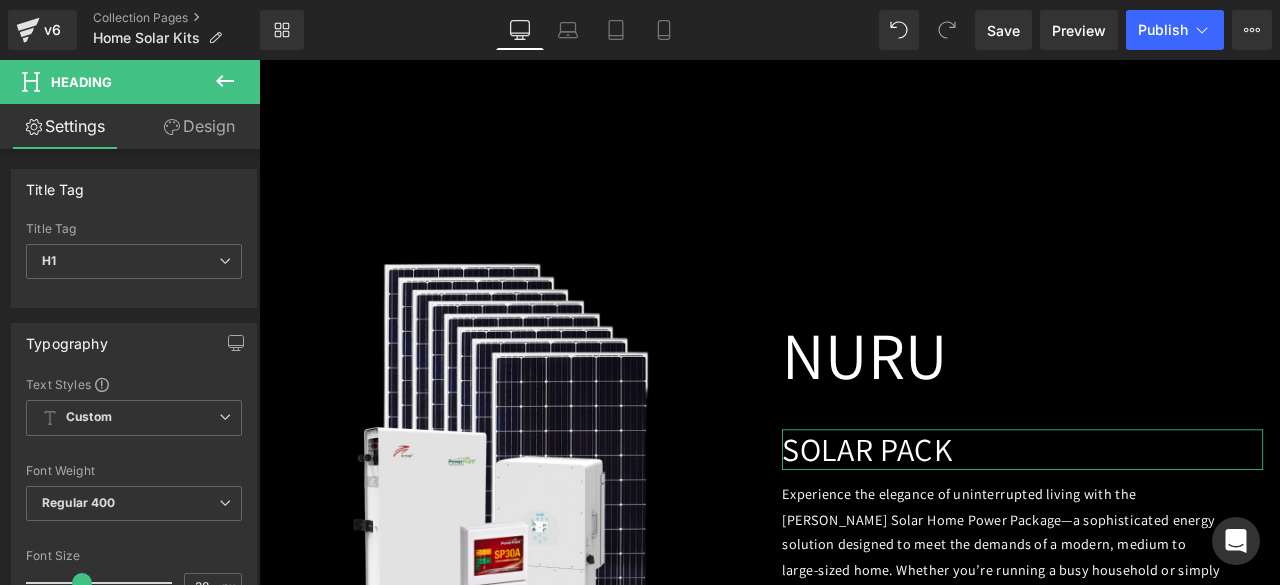 click on "Design" at bounding box center [199, 126] 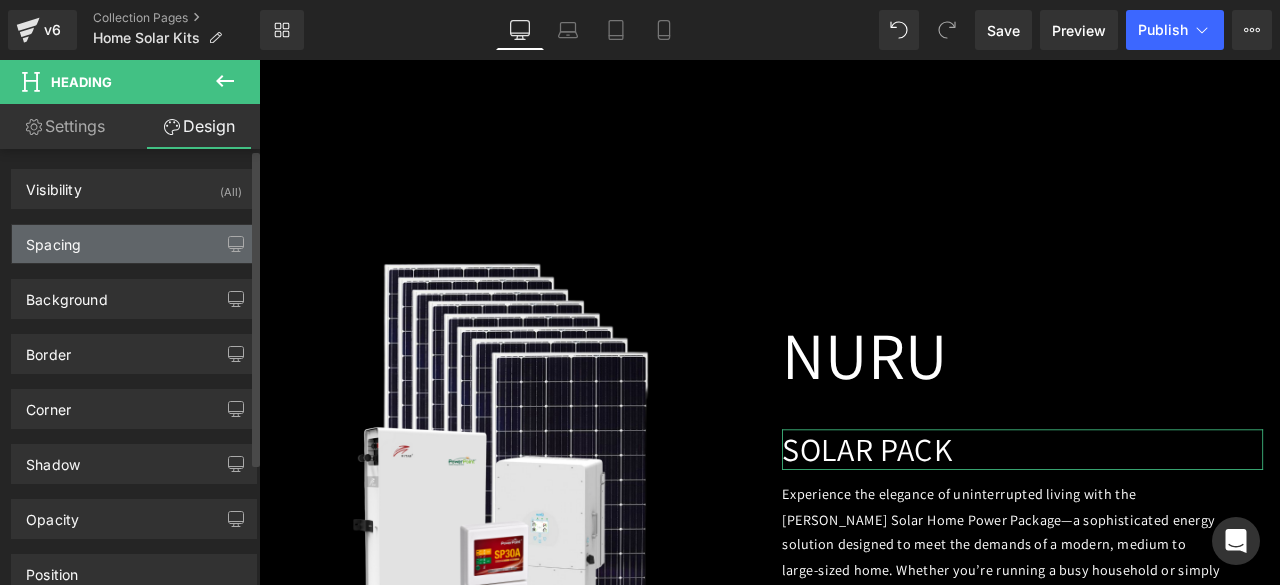 click on "Spacing" at bounding box center [134, 244] 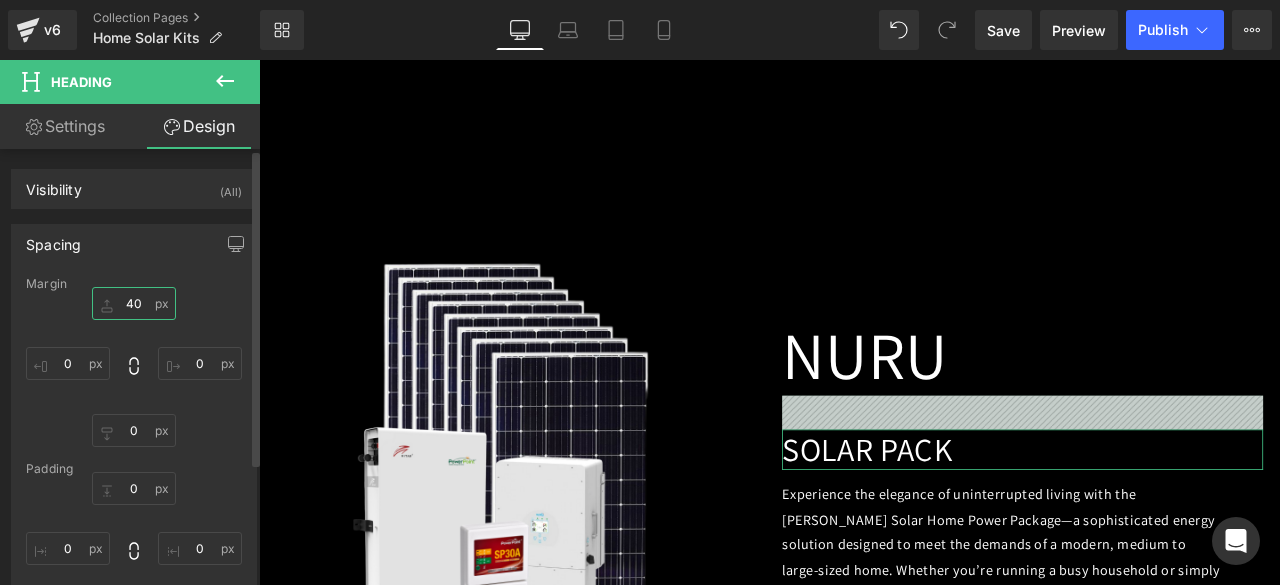 click on "40" at bounding box center (134, 303) 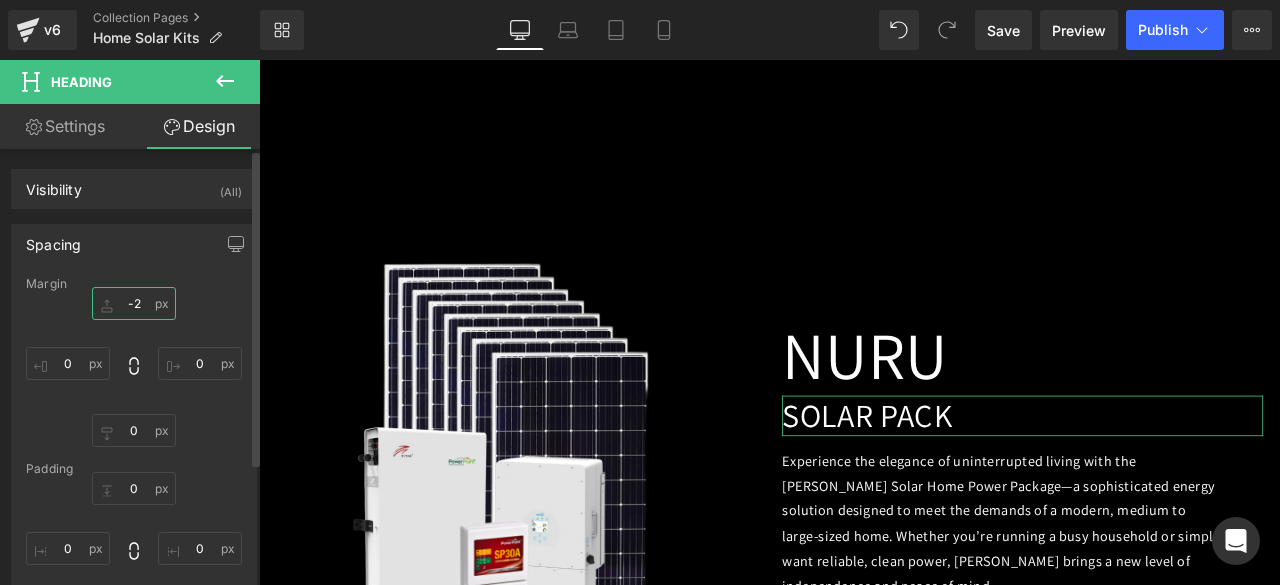 type on "-20" 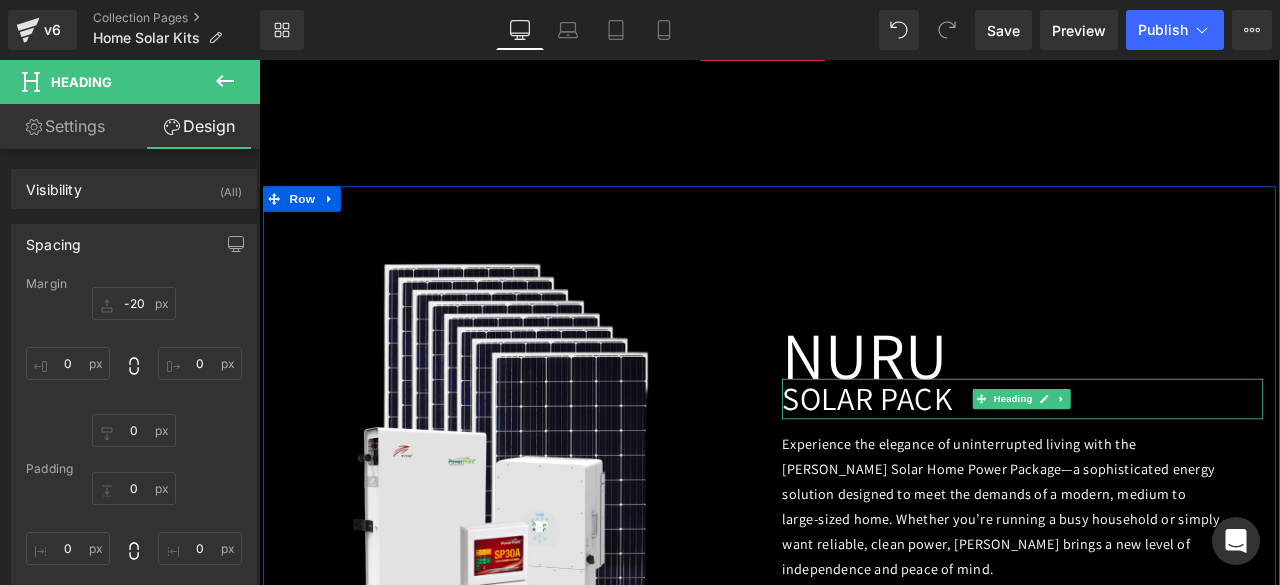 click on "SOLAR PACK" at bounding box center [980, 461] 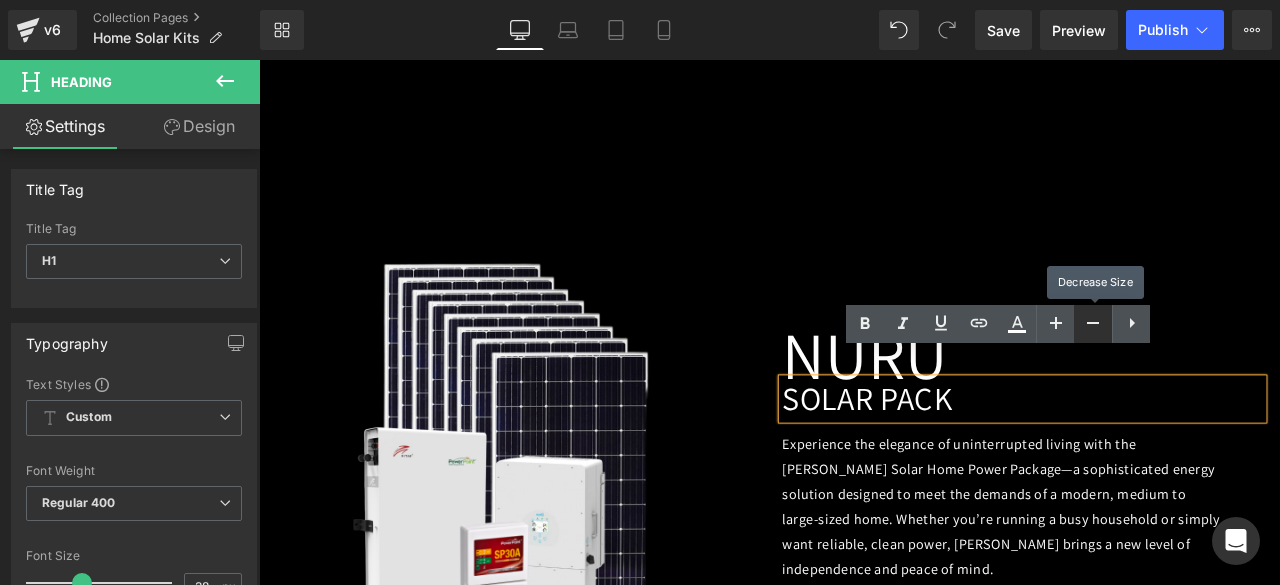 click 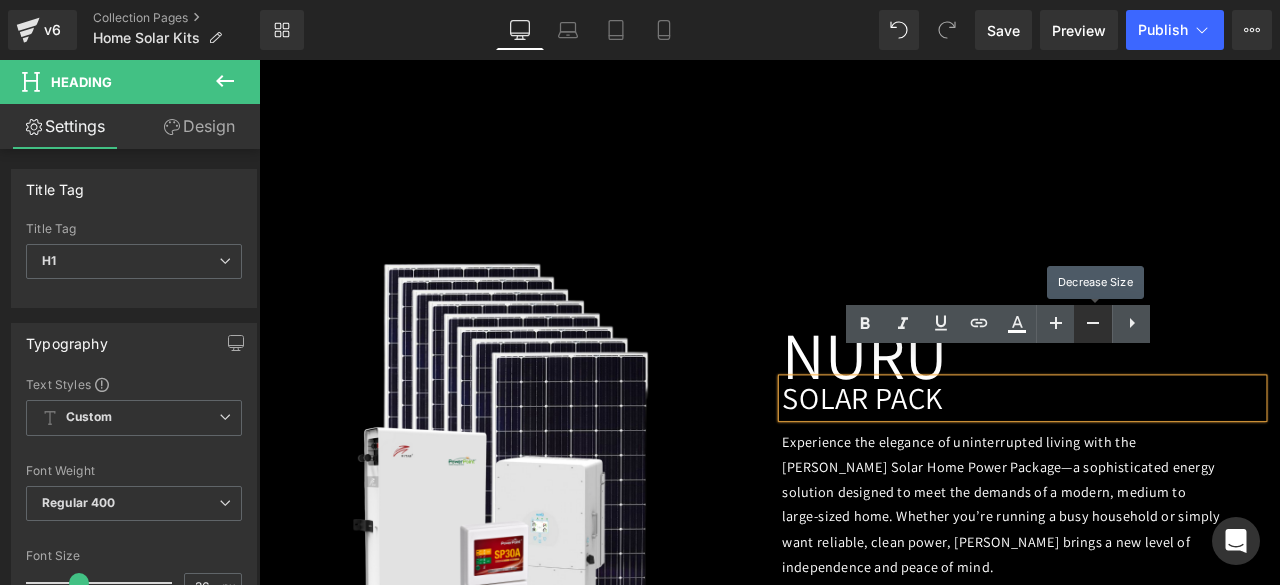 click 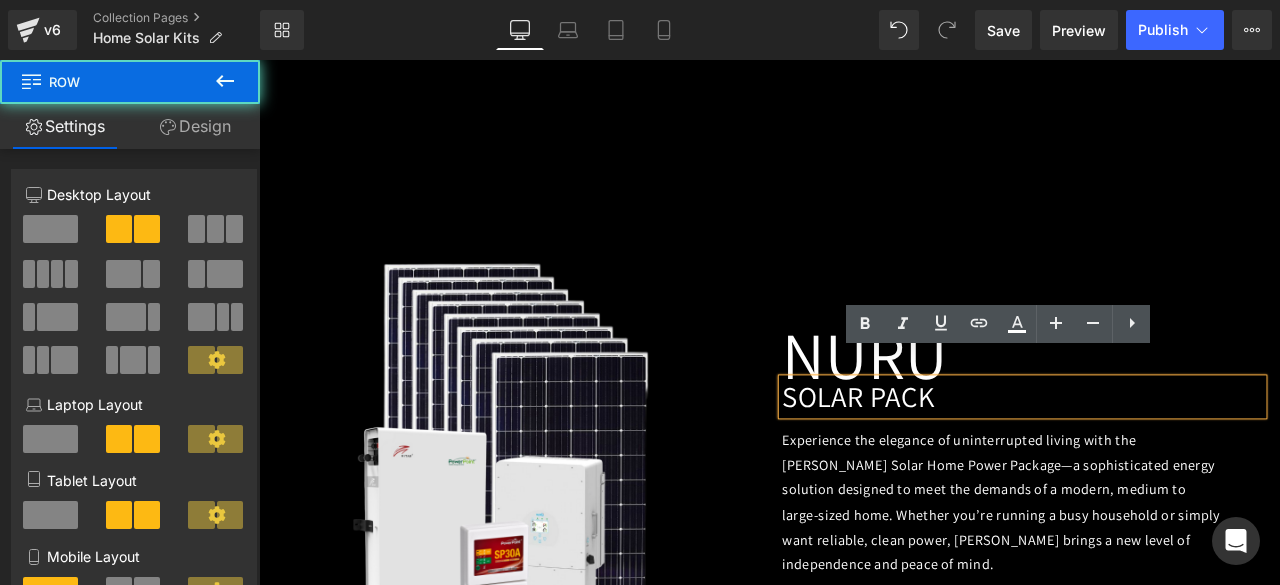 click on "Image         NURU  Heading         SOLAR PACK Heading         Experience the elegance of uninterrupted living with the [PERSON_NAME] Solar Home Power Package—a sophisticated energy solution designed to meet the demands of a modern, medium to large-sized home. Whether you’re running a busy household or simply want reliable, clean power, [PERSON_NAME] brings a new level of independence and peace of mind. Price: KSH. 640,000 Text [GEOGRAPHIC_DATA]" at bounding box center (864, 515) 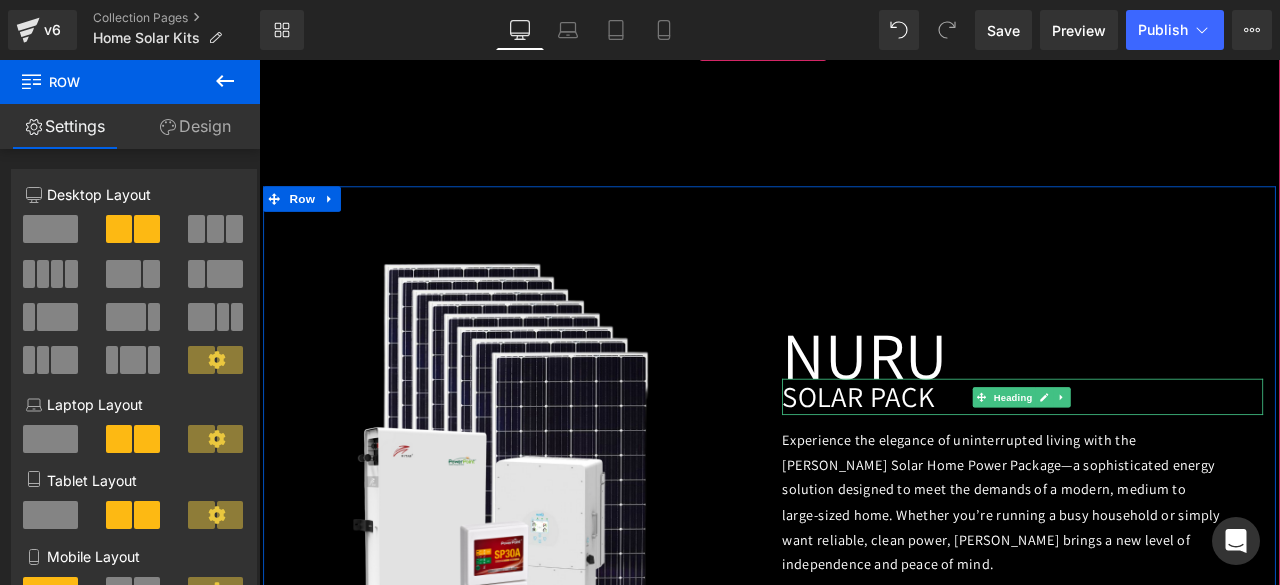 click on "SOLAR PACK" at bounding box center [969, 458] 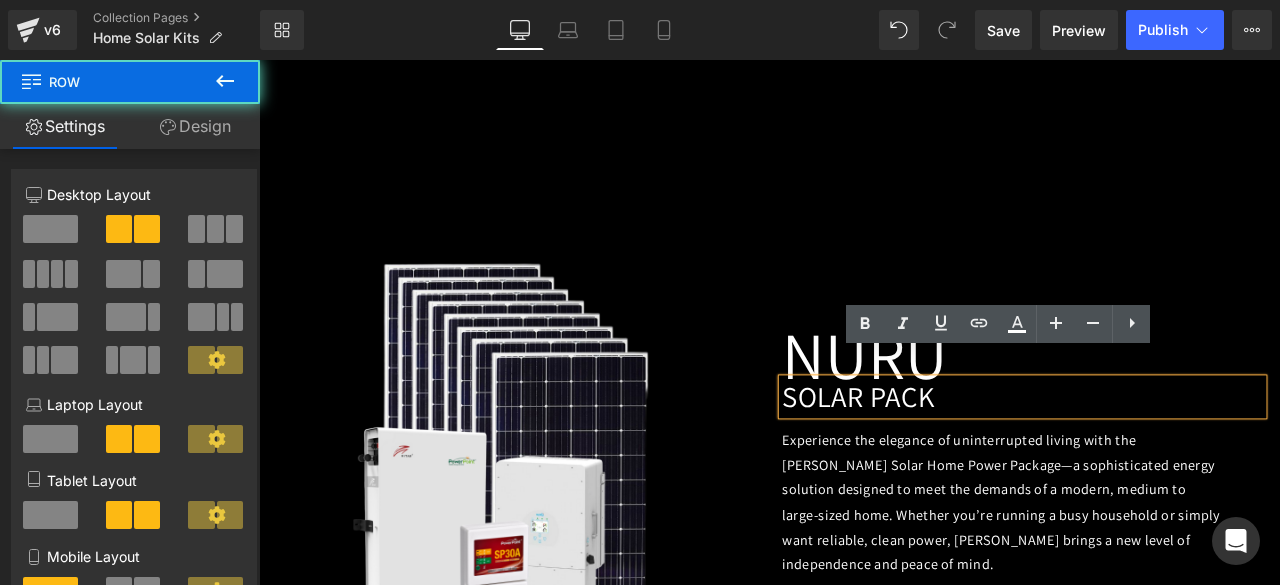 click on "Image         NURU  Heading         SOLAR PACK Heading         Experience the elegance of uninterrupted living with the [PERSON_NAME] Solar Home Power Package—a sophisticated energy solution designed to meet the demands of a modern, medium to large-sized home. Whether you’re running a busy household or simply want reliable, clean power, [PERSON_NAME] brings a new level of independence and peace of mind. Price: KSH. 640,000 Text [GEOGRAPHIC_DATA]" at bounding box center [864, 515] 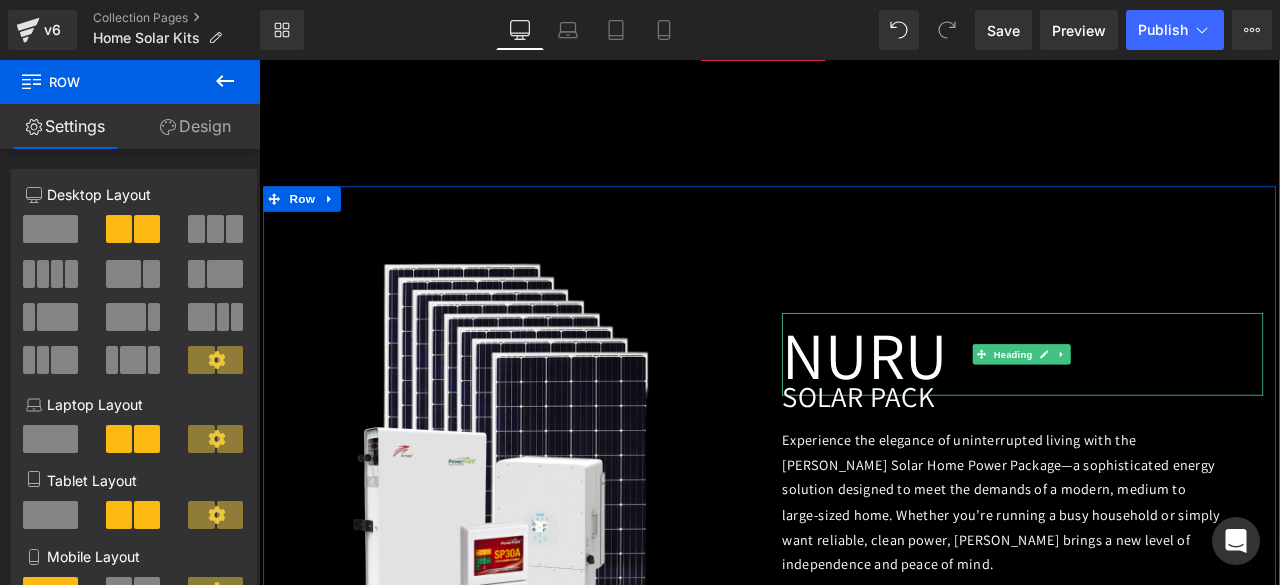 click on "NURU" at bounding box center [1164, 409] 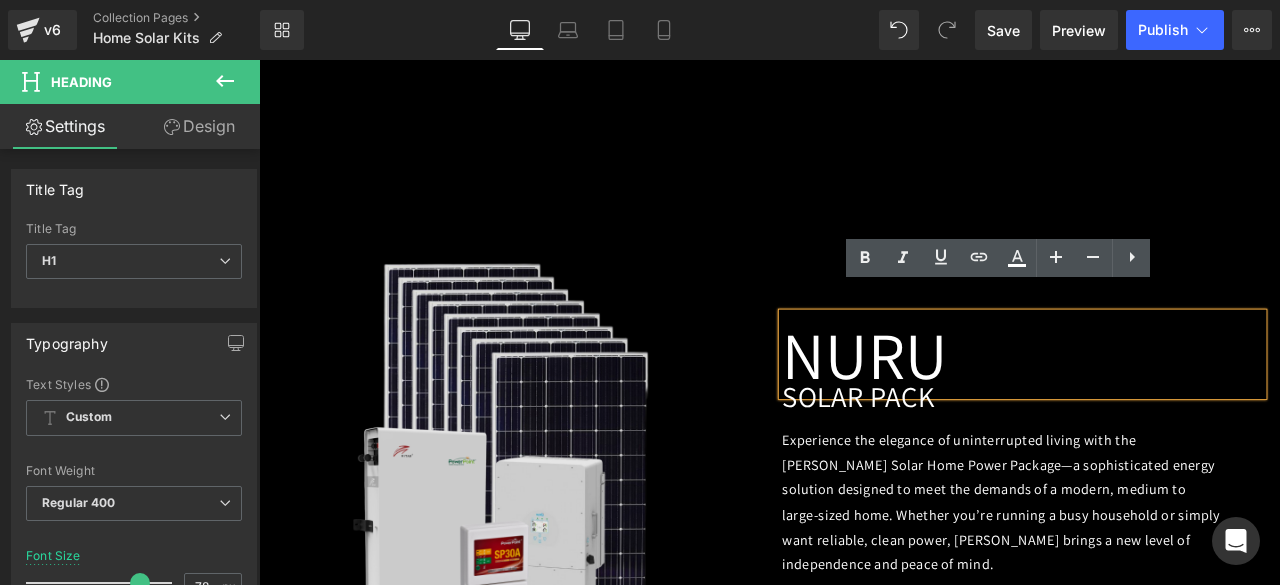 click at bounding box center [564, 525] 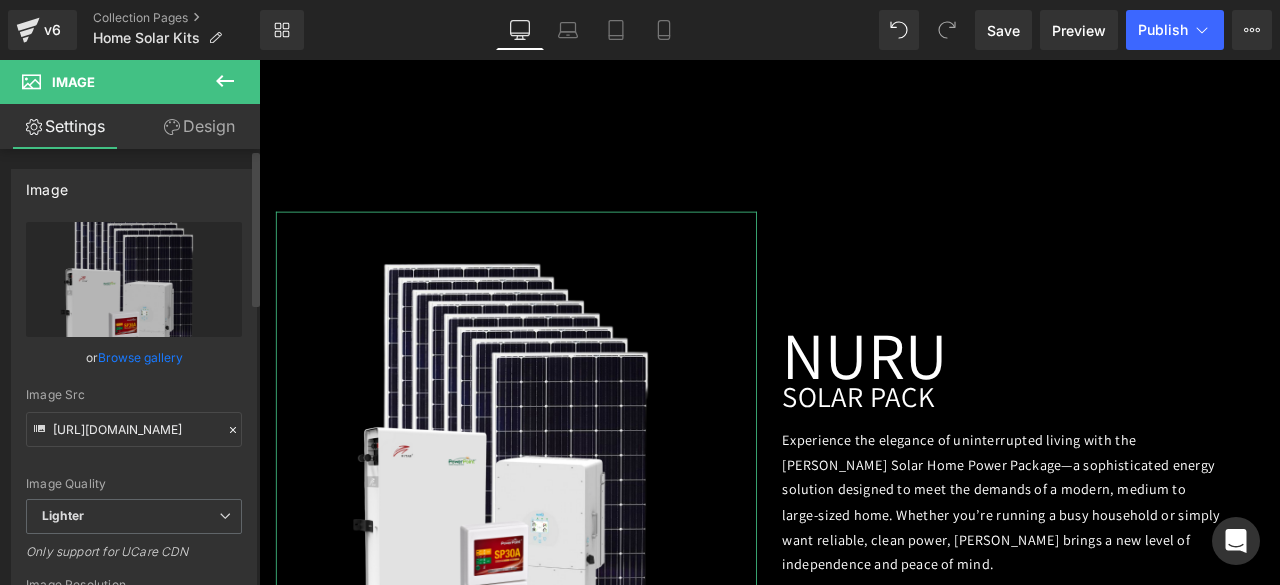 click on "Browse gallery" at bounding box center (140, 357) 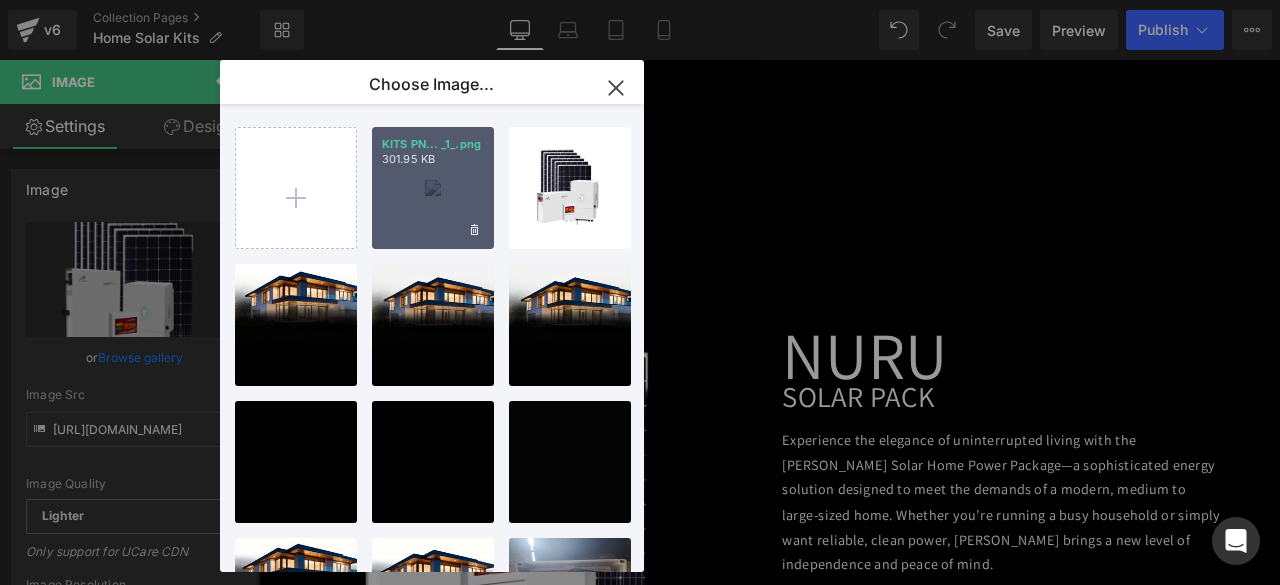 drag, startPoint x: 308, startPoint y: 205, endPoint x: 362, endPoint y: 215, distance: 54.91812 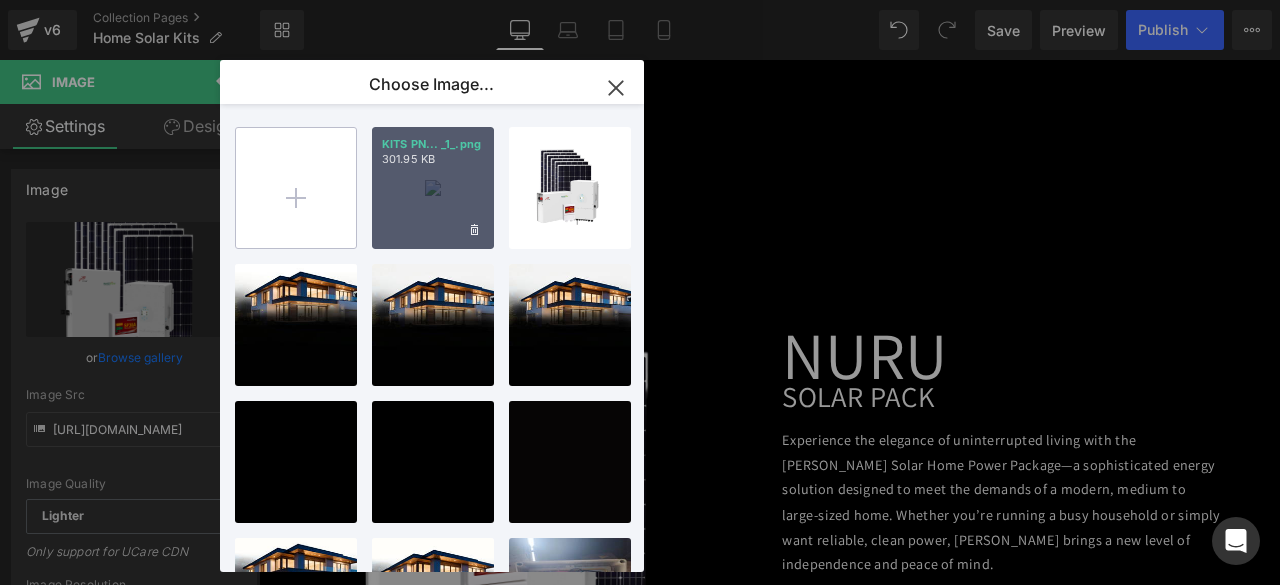 click at bounding box center [296, 188] 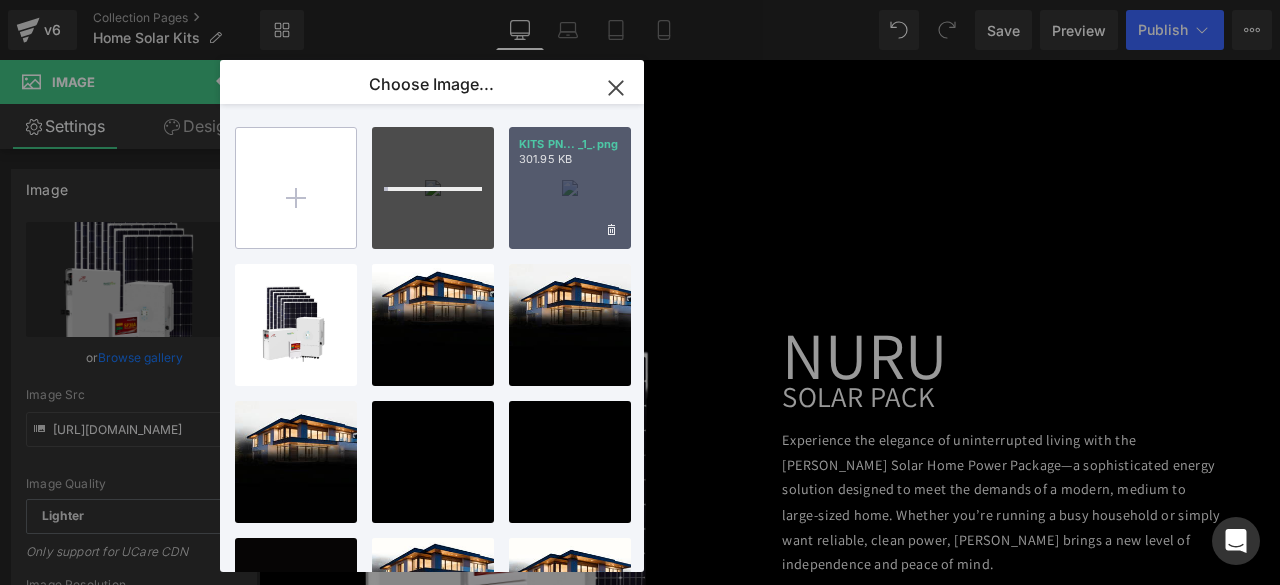 click at bounding box center (296, 188) 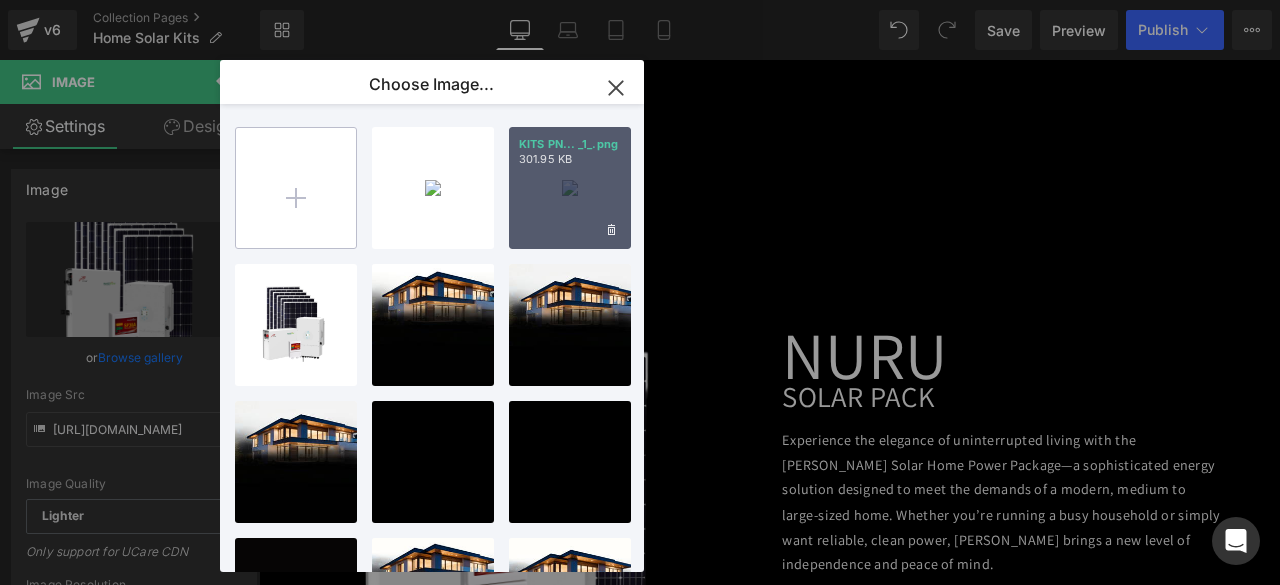 type on "C:\fakepath\KITS PNG (2).png" 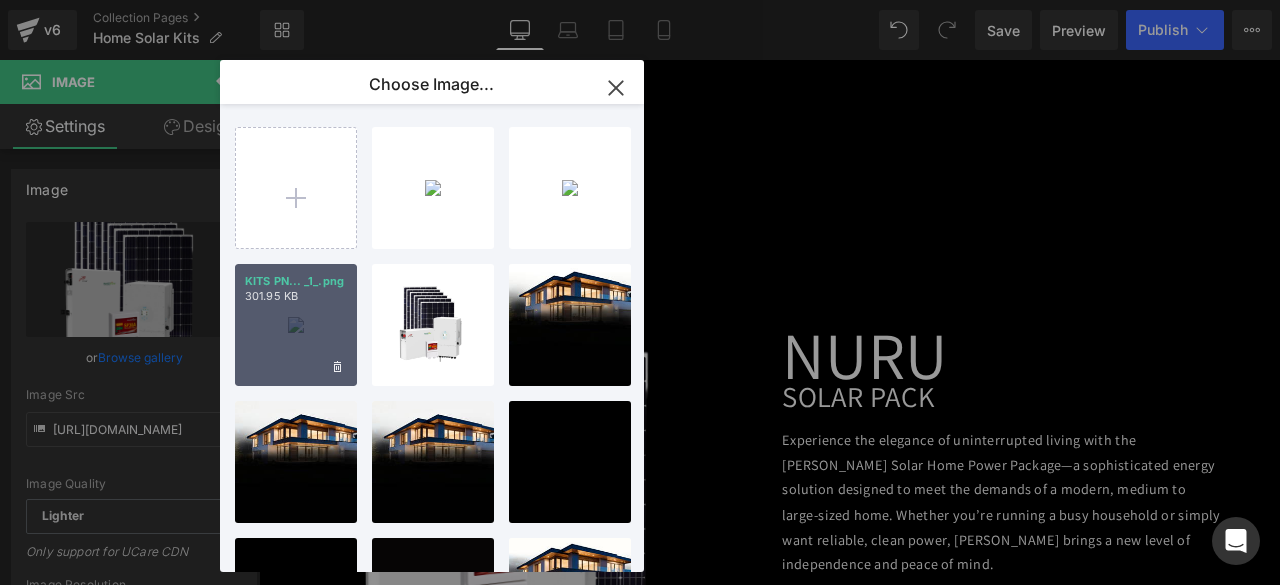 type 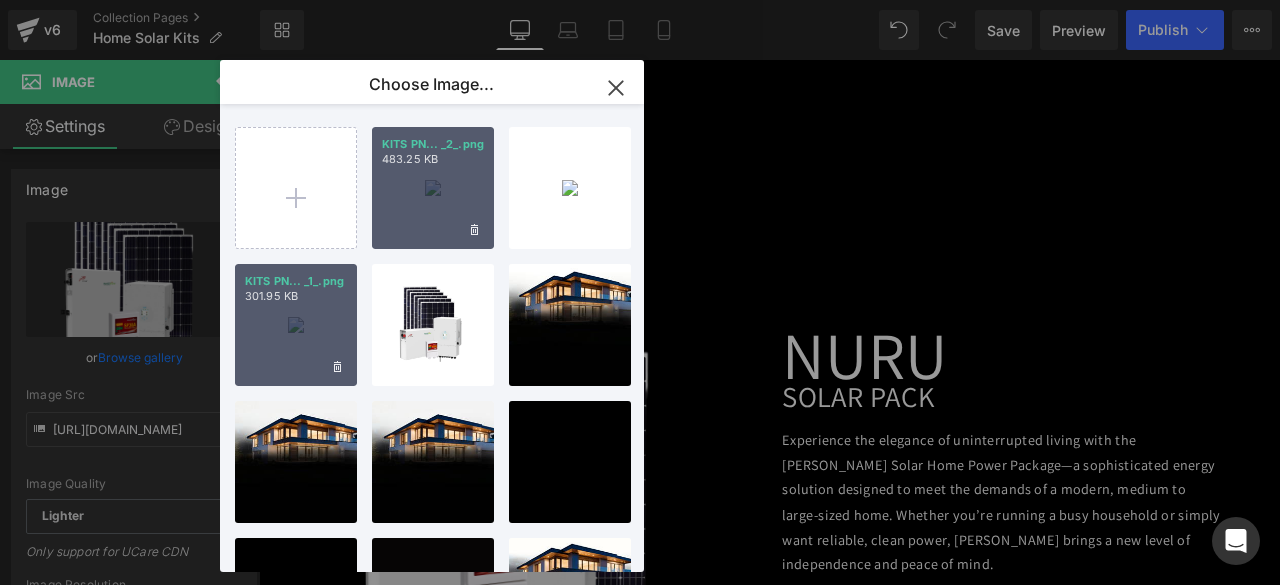 click on "KITS PN... _2_.png 483.25 KB" at bounding box center [433, 188] 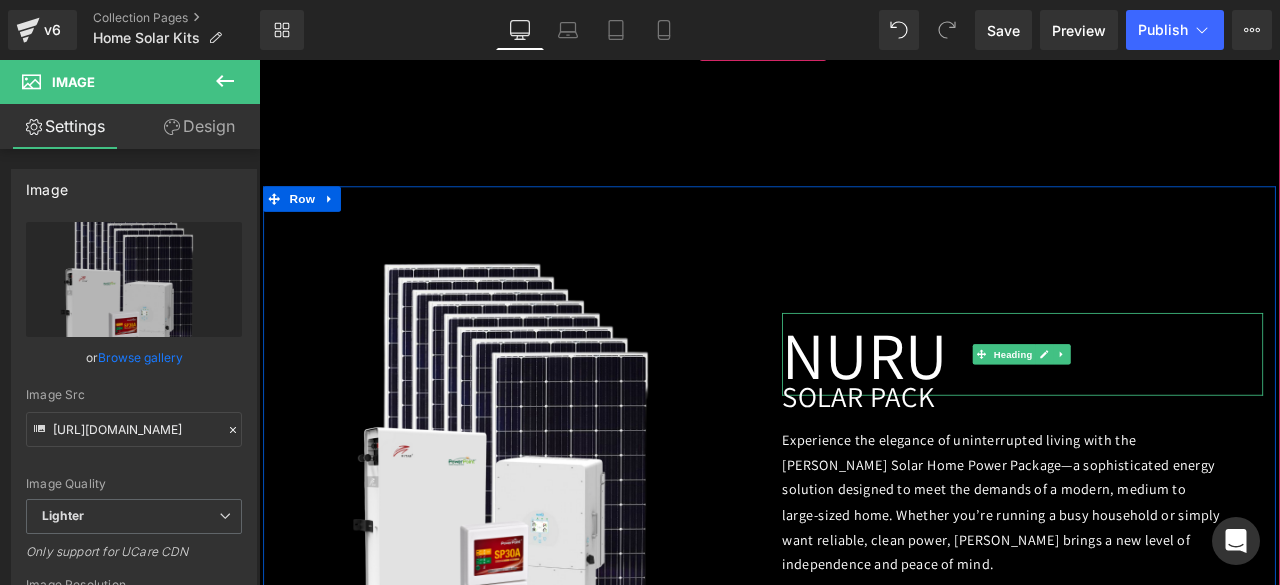 click on "NURU" at bounding box center [1164, 409] 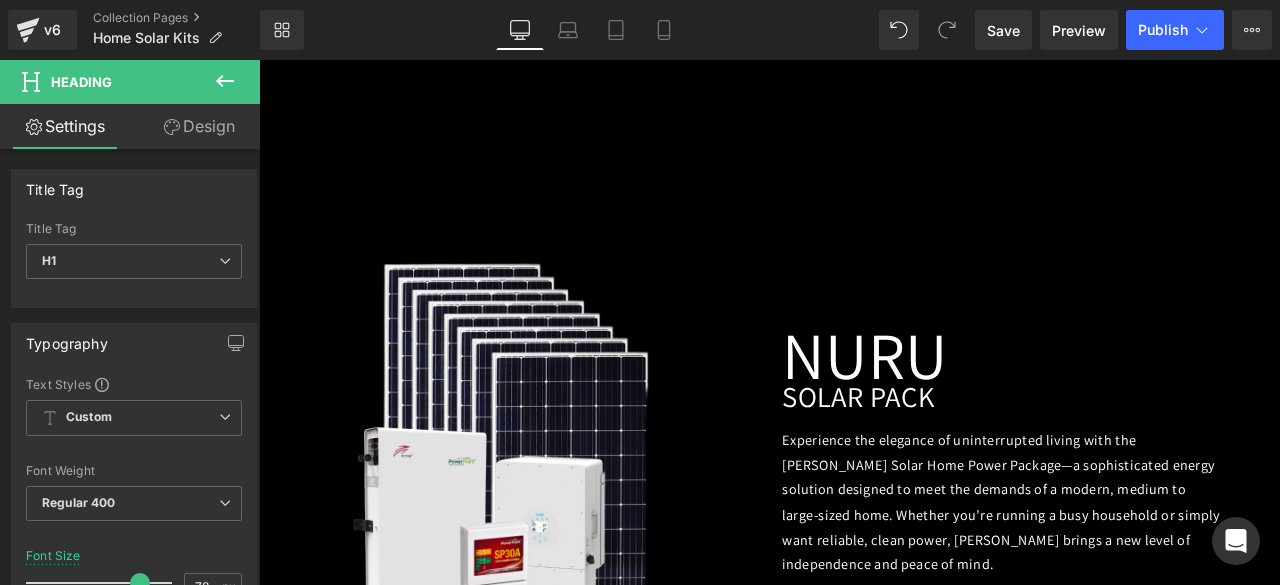 click on "Design" at bounding box center (199, 126) 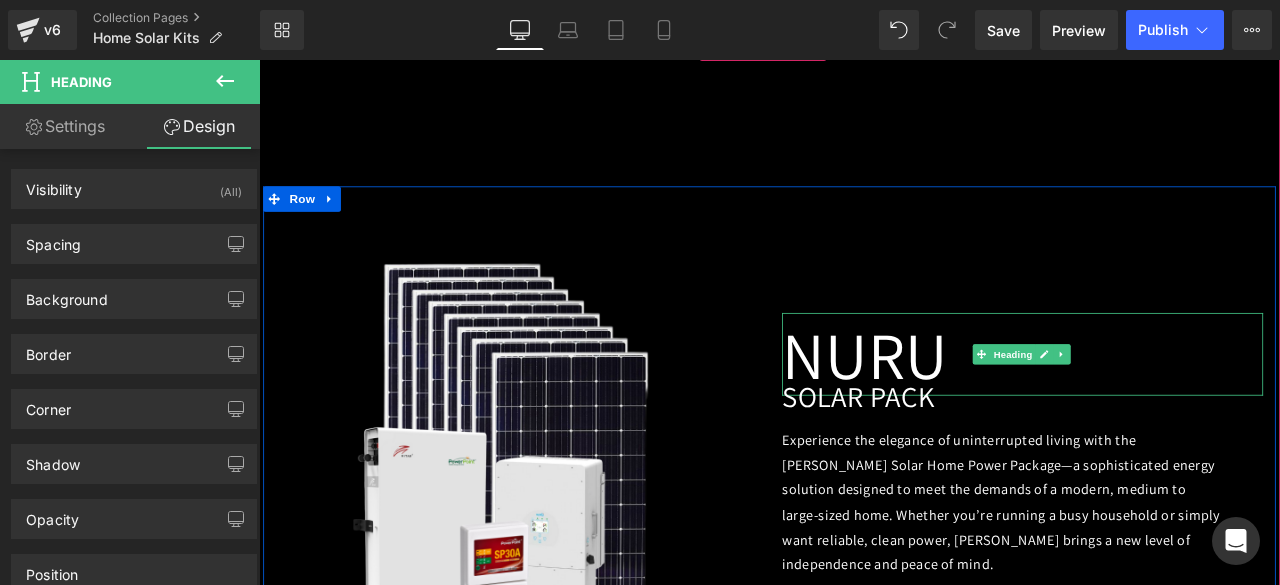 click on "NURU" at bounding box center (1164, 409) 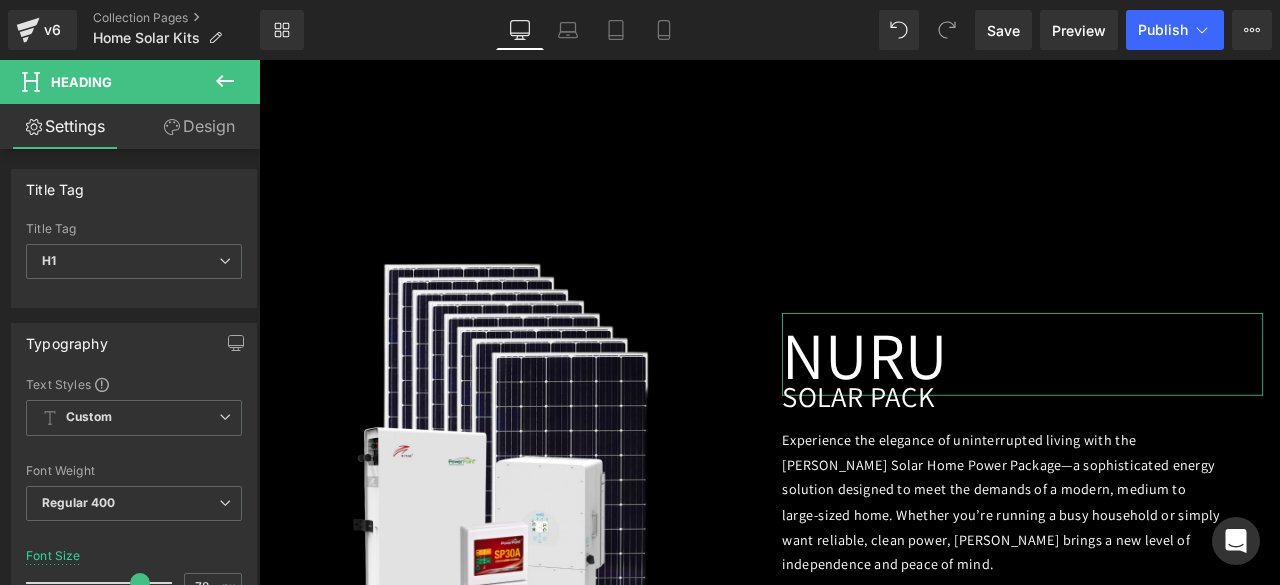 click on "Design" at bounding box center (199, 126) 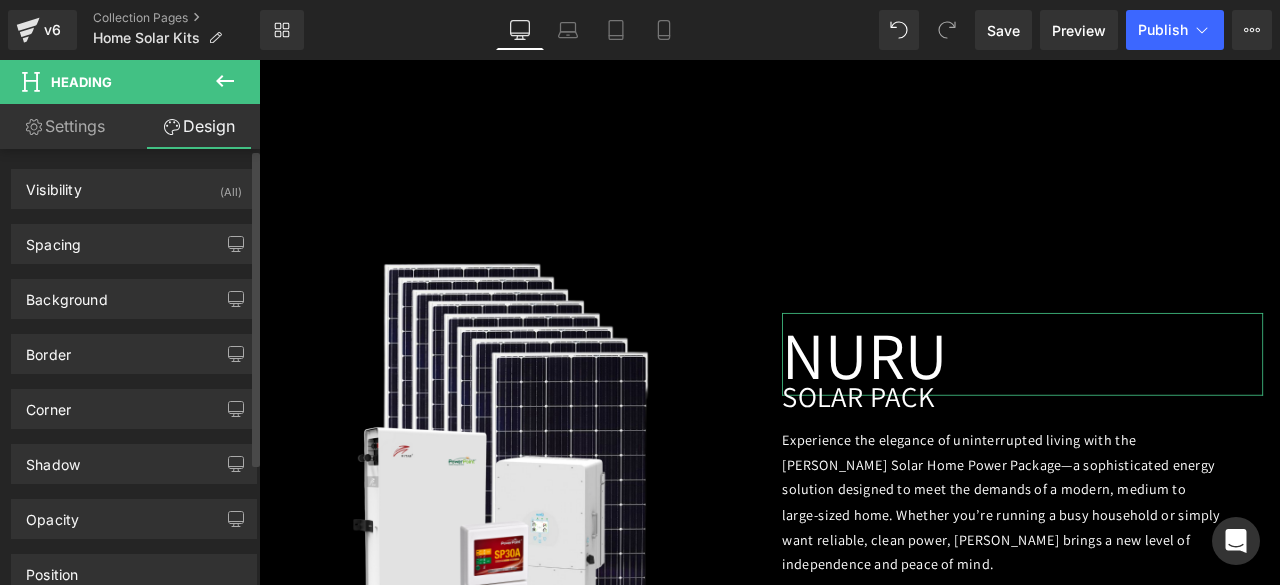 type on "120" 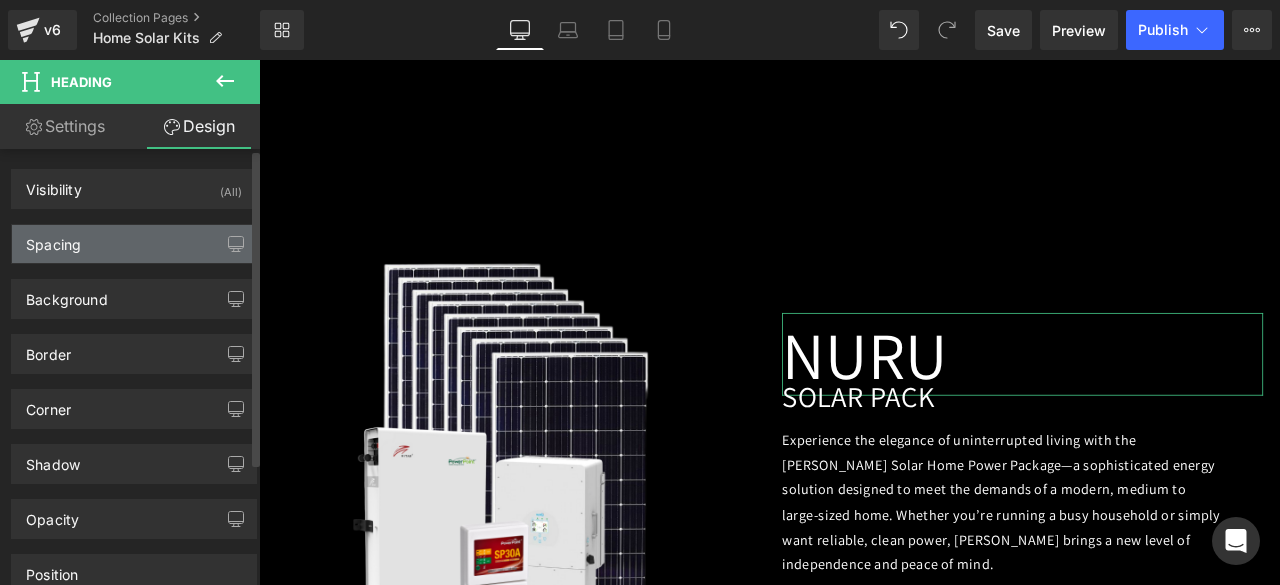 click on "Spacing" at bounding box center [53, 239] 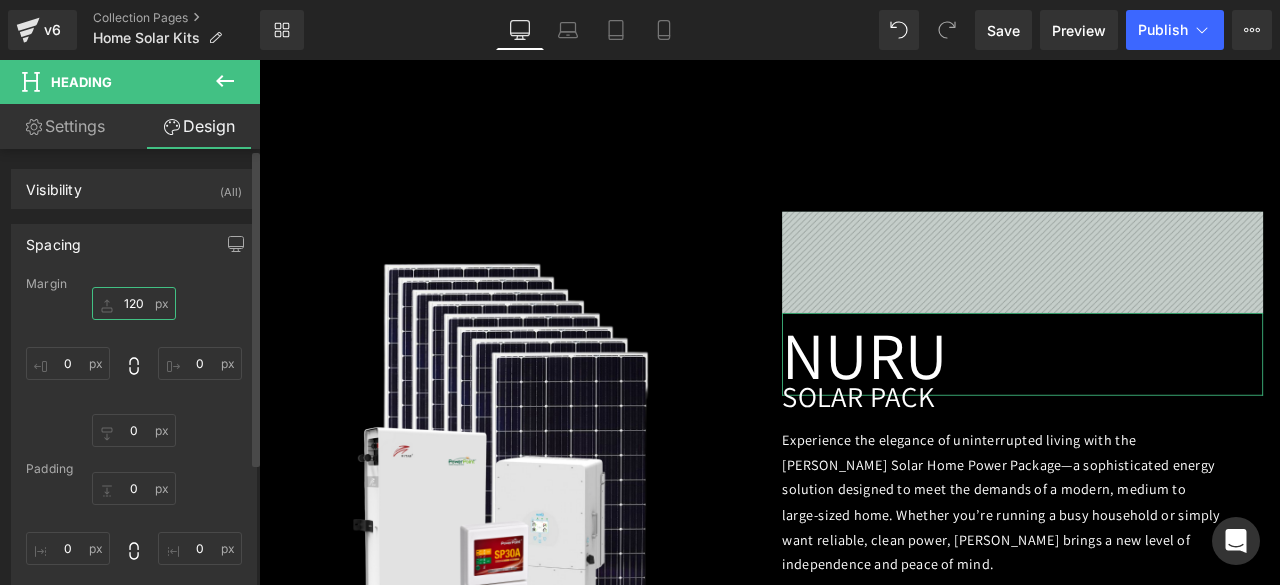 click on "120" at bounding box center (134, 303) 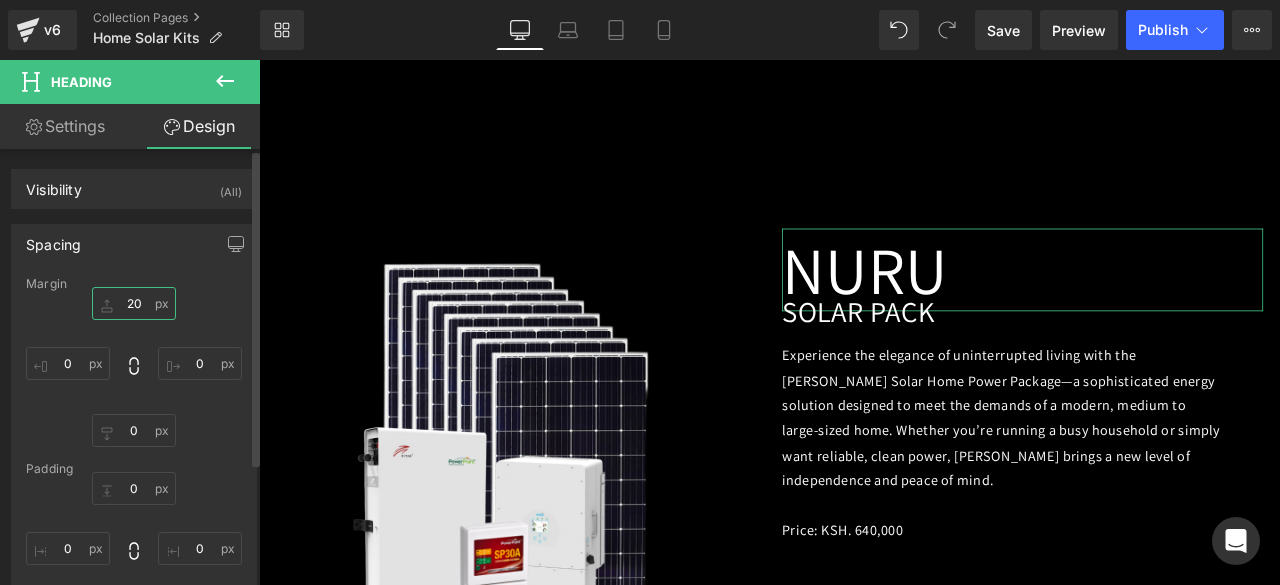 type on "2" 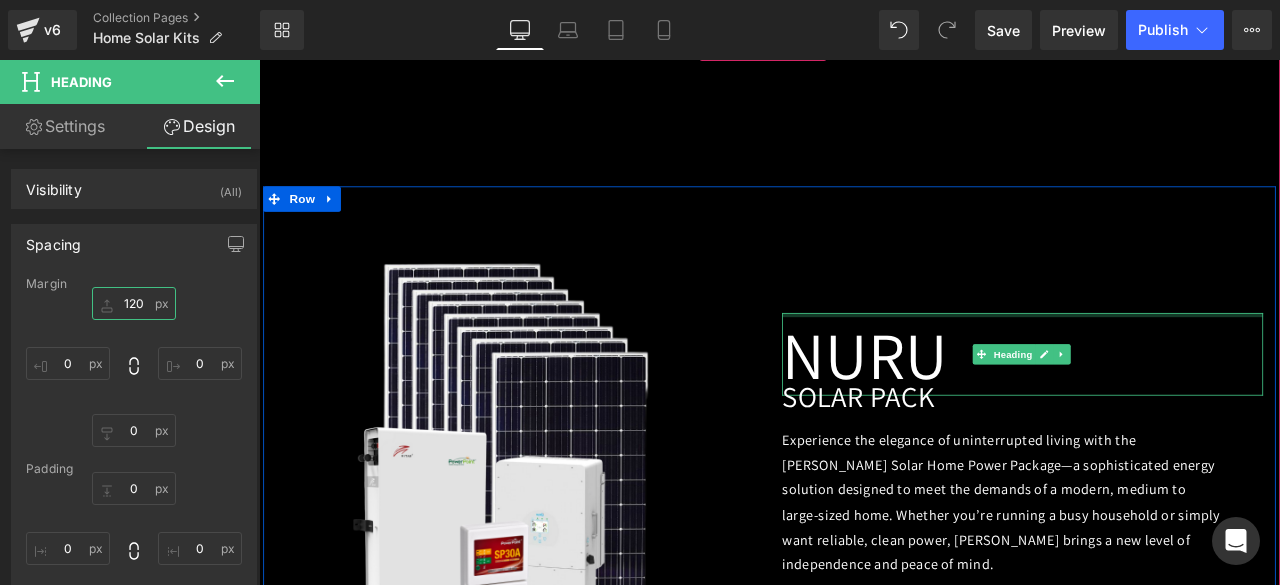 scroll, scrollTop: 1907, scrollLeft: 0, axis: vertical 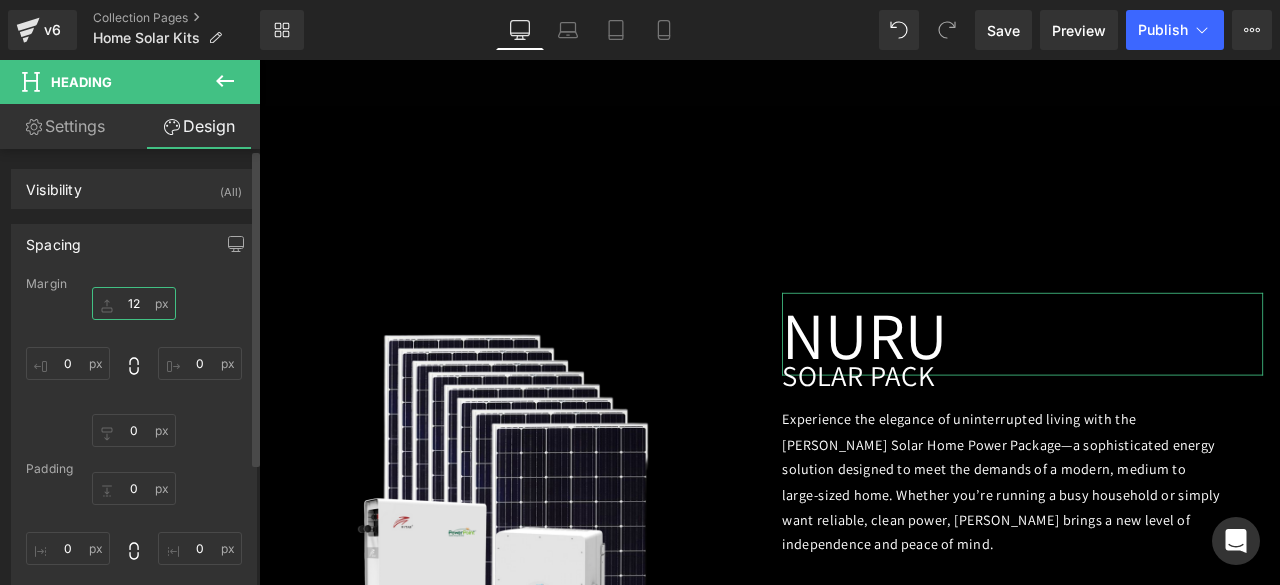 type on "1" 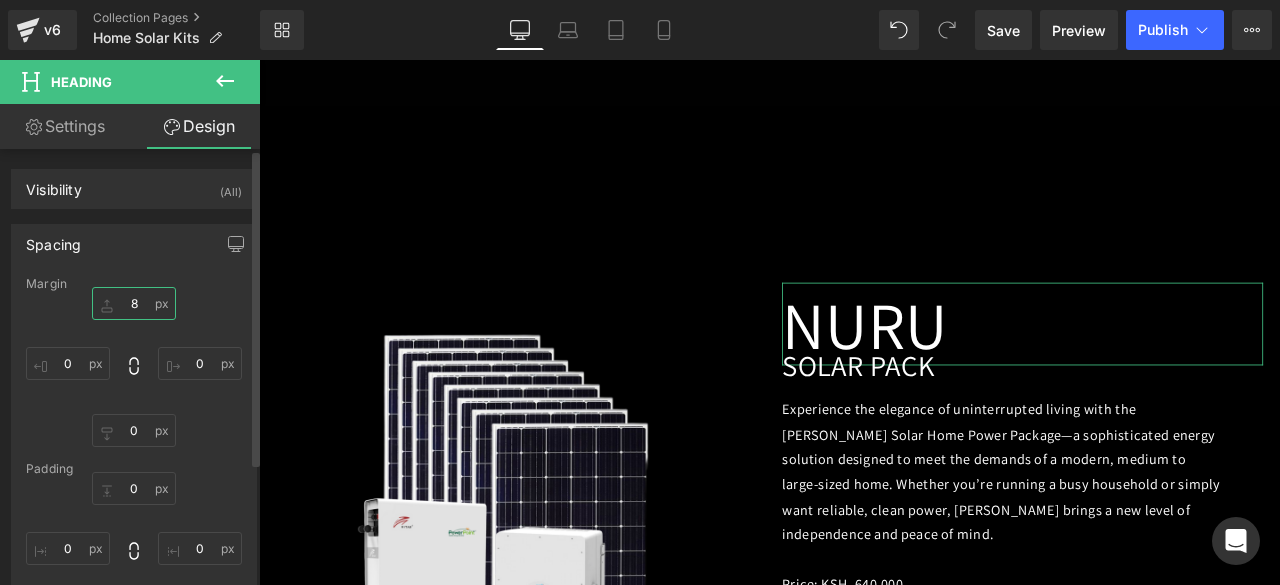 type on "80" 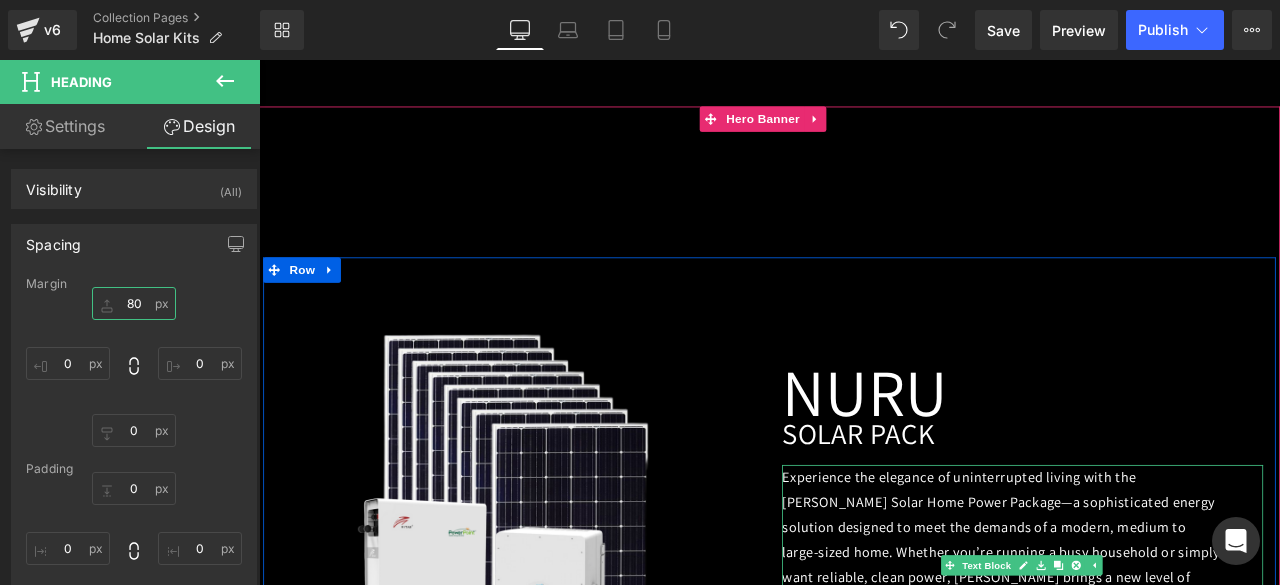 scroll, scrollTop: 2110, scrollLeft: 0, axis: vertical 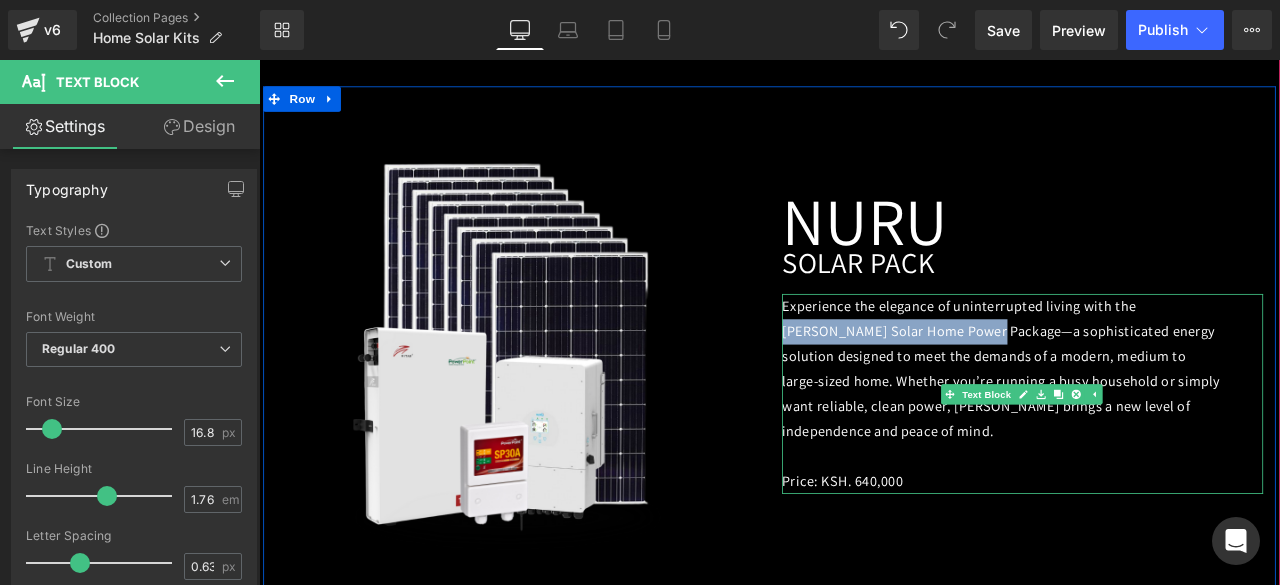 drag, startPoint x: 1296, startPoint y: 319, endPoint x: 1028, endPoint y: 357, distance: 270.68063 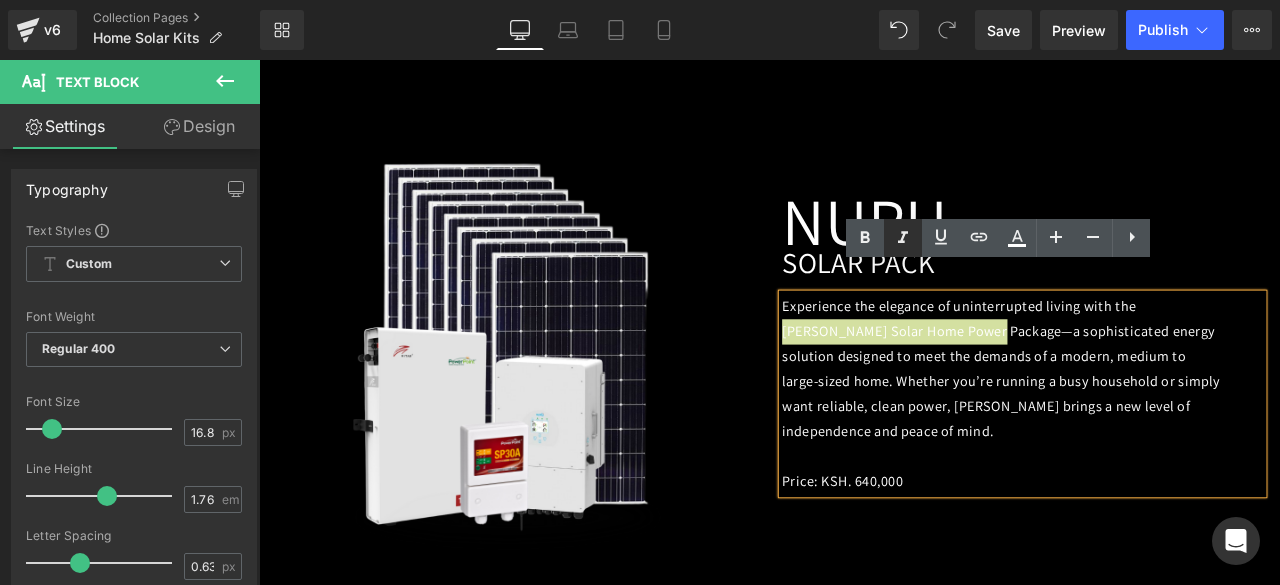click 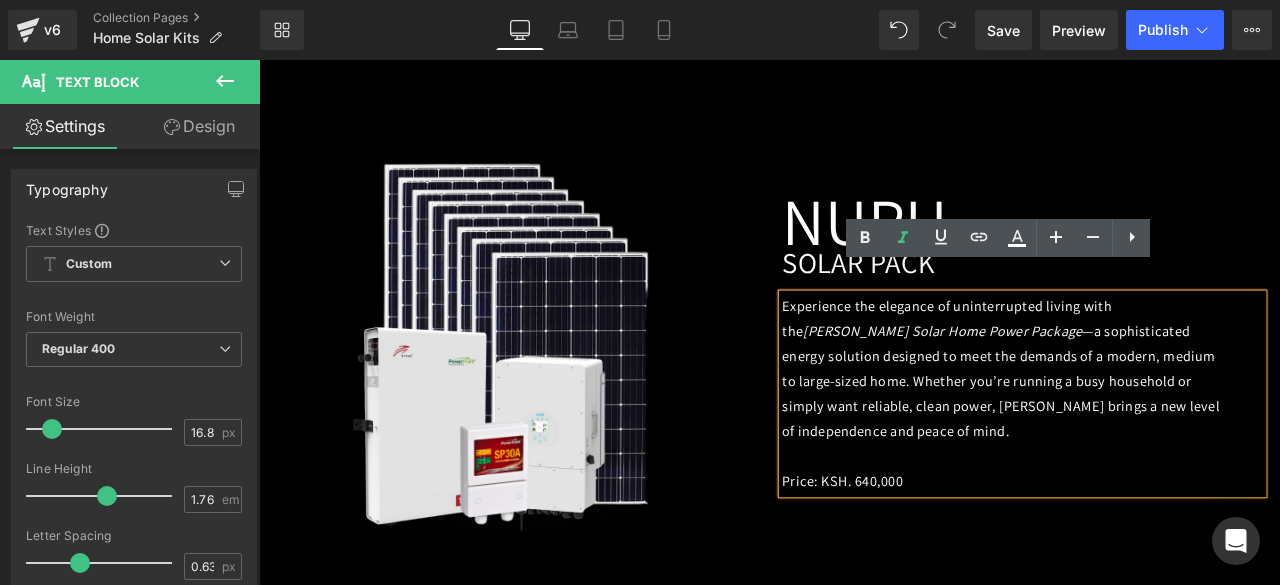 click on "Image         NURU  Heading         SOLAR PACK Heading         Experience the elegance of uninterrupted living with the  [PERSON_NAME] Solar Home Power Package —a sophisticated energy solution designed to meet the demands of a modern, medium to large-sized home. Whether you’re running a busy household or simply want reliable, clean power, [PERSON_NAME] brings a new level of independence and peace of mind. Price: KSH. 640,000 Text [GEOGRAPHIC_DATA]" at bounding box center (864, 396) 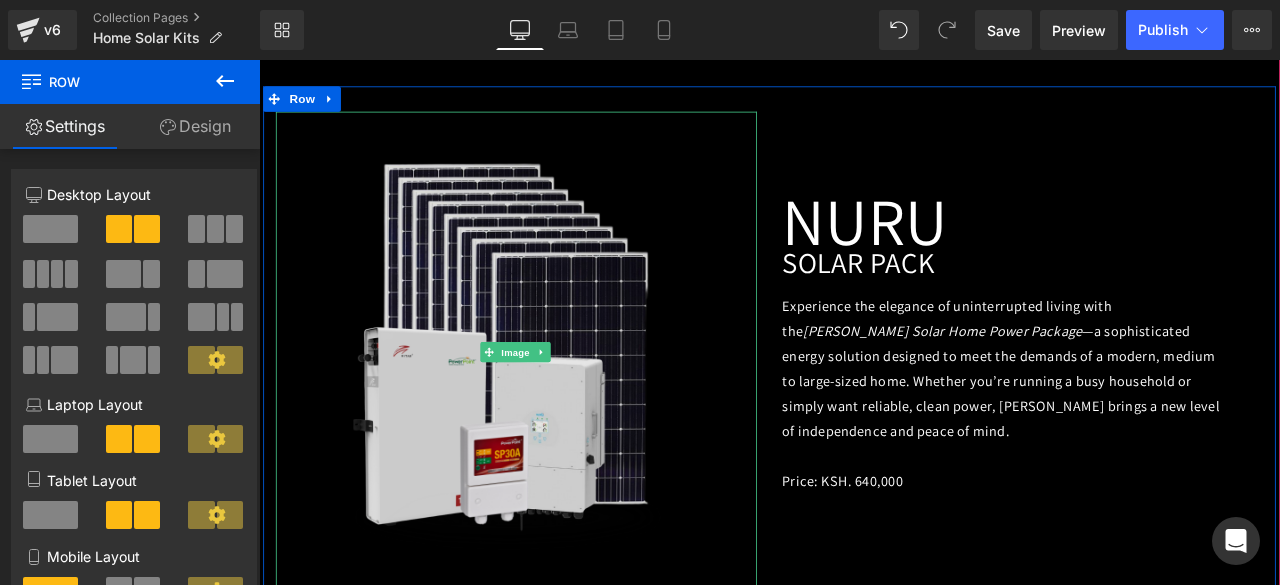 click at bounding box center [564, 406] 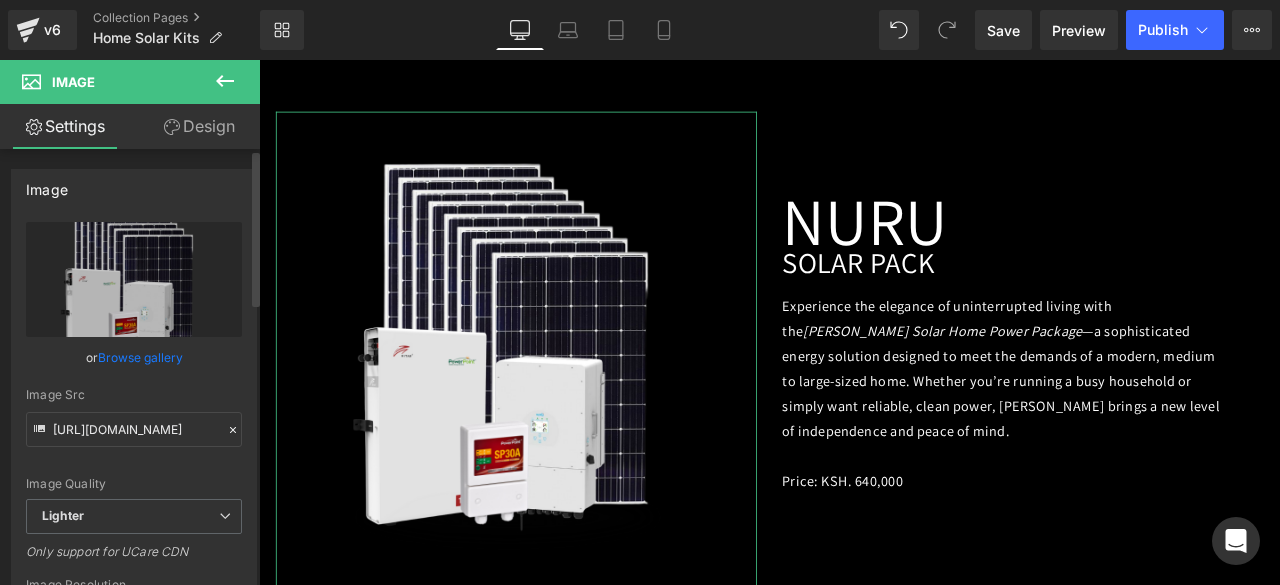 click on "Browse gallery" at bounding box center [140, 357] 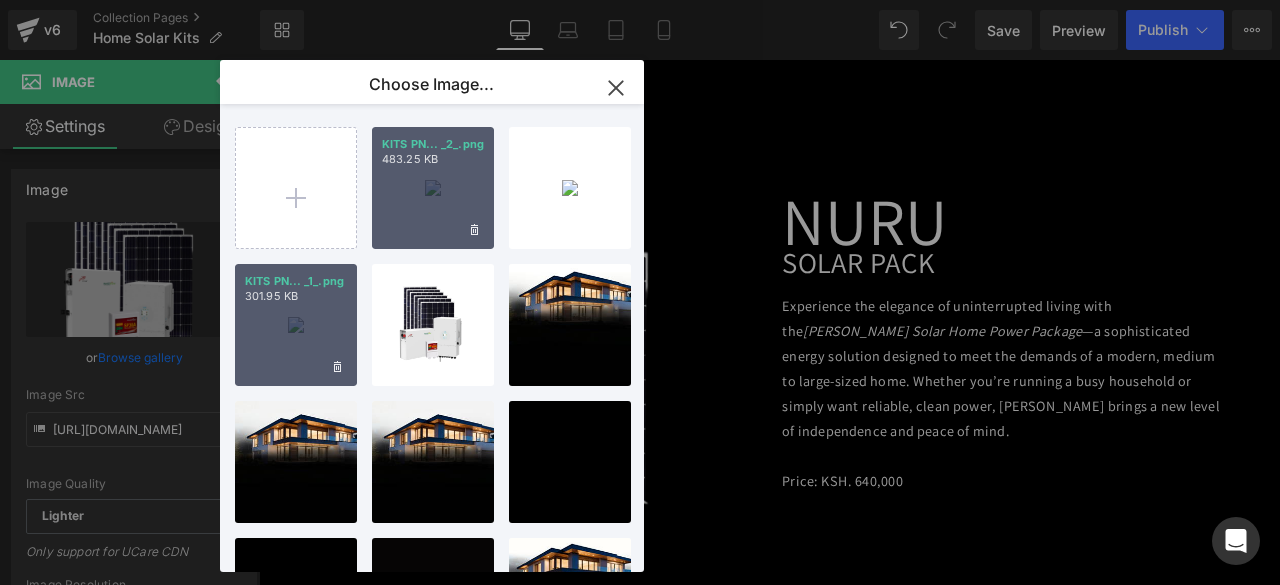 click on "KITS PN... _2_.png 483.25 KB" at bounding box center [433, 188] 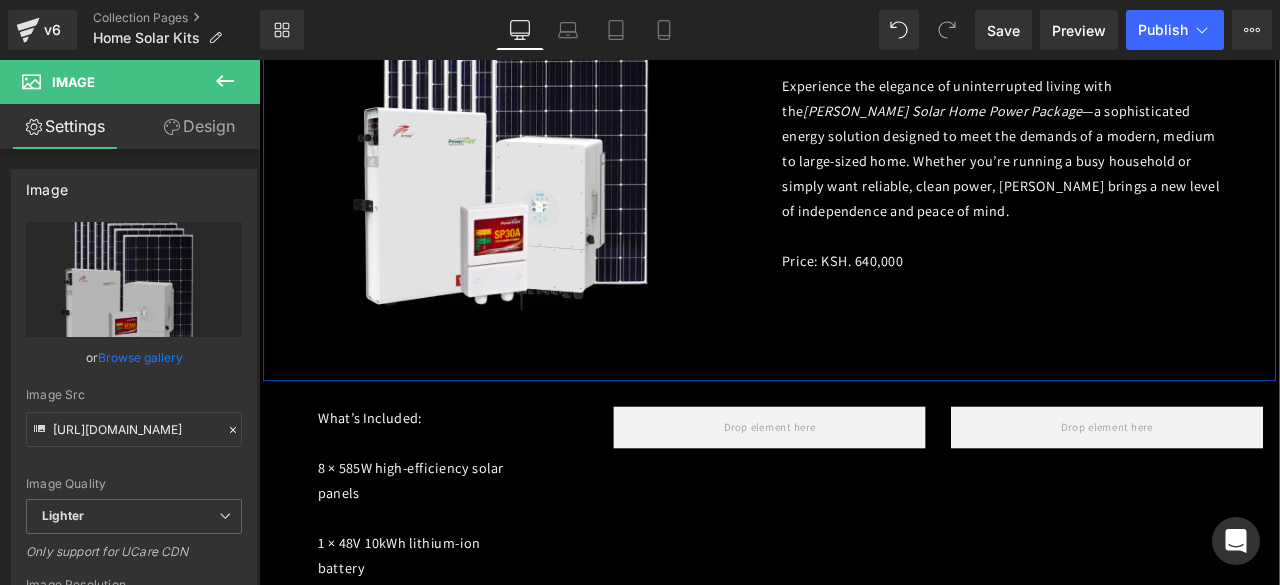 scroll, scrollTop: 2371, scrollLeft: 0, axis: vertical 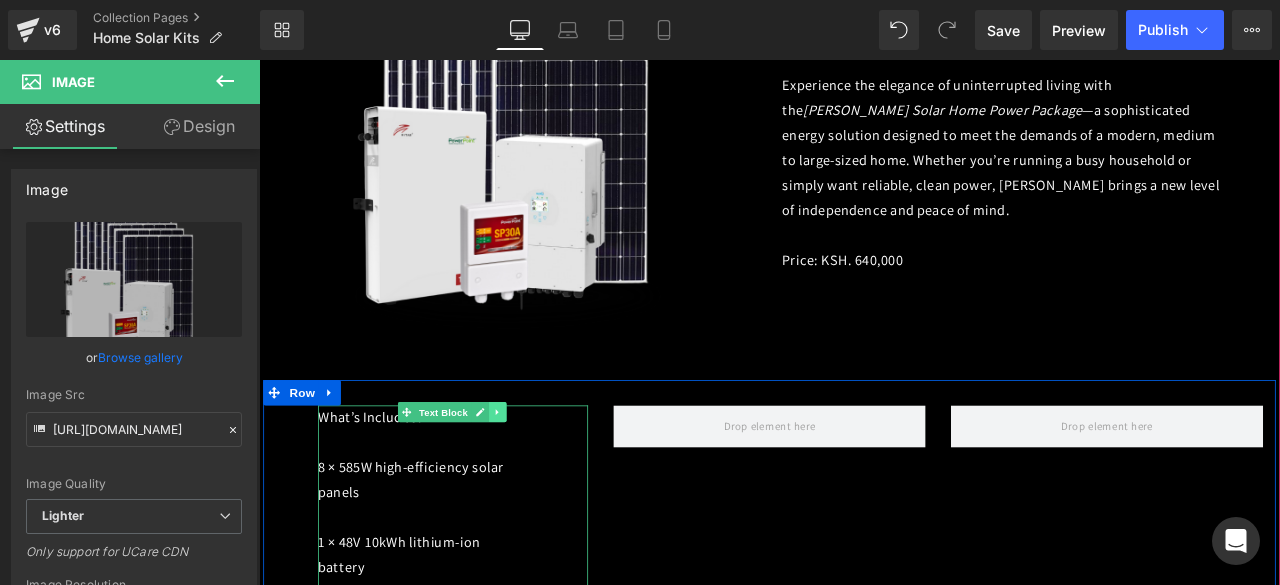 click 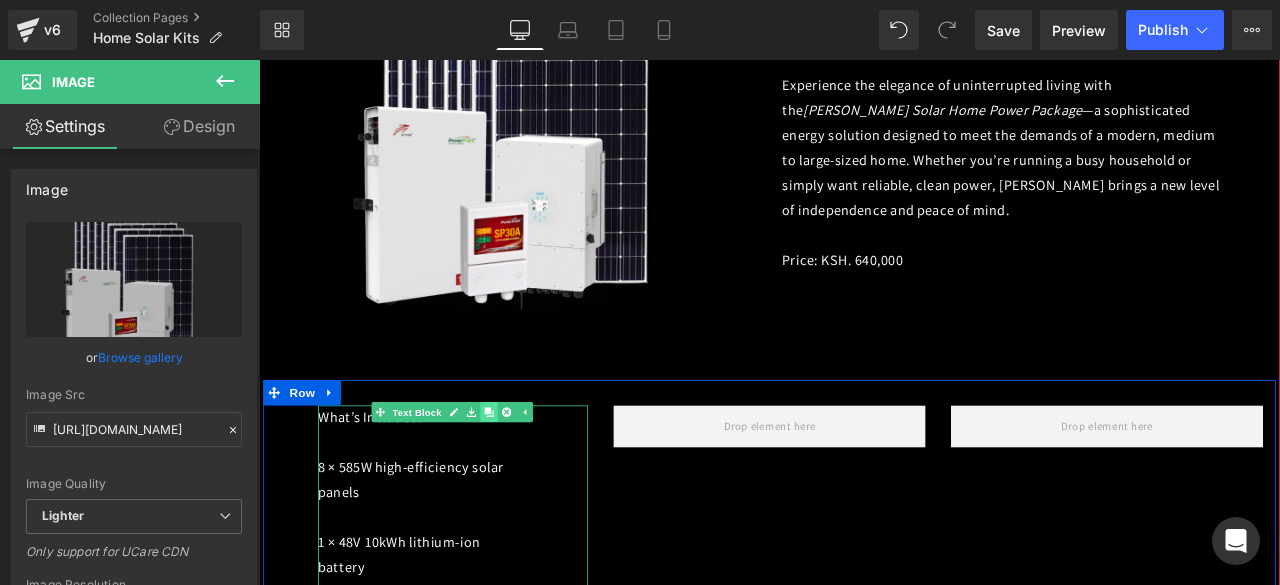 click 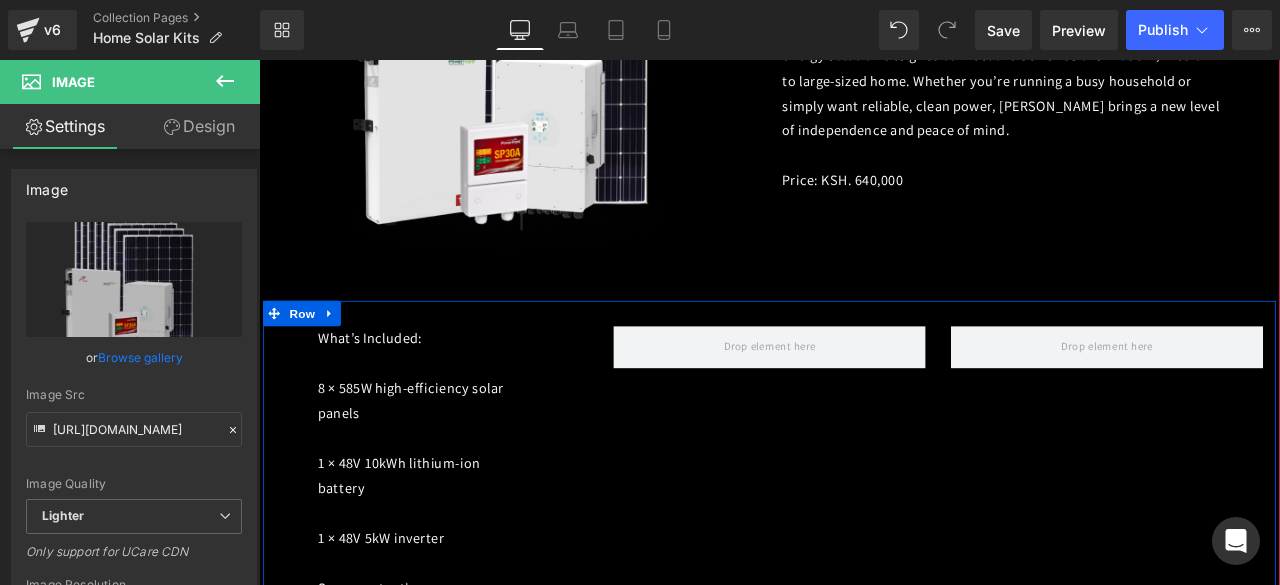 scroll, scrollTop: 2182, scrollLeft: 0, axis: vertical 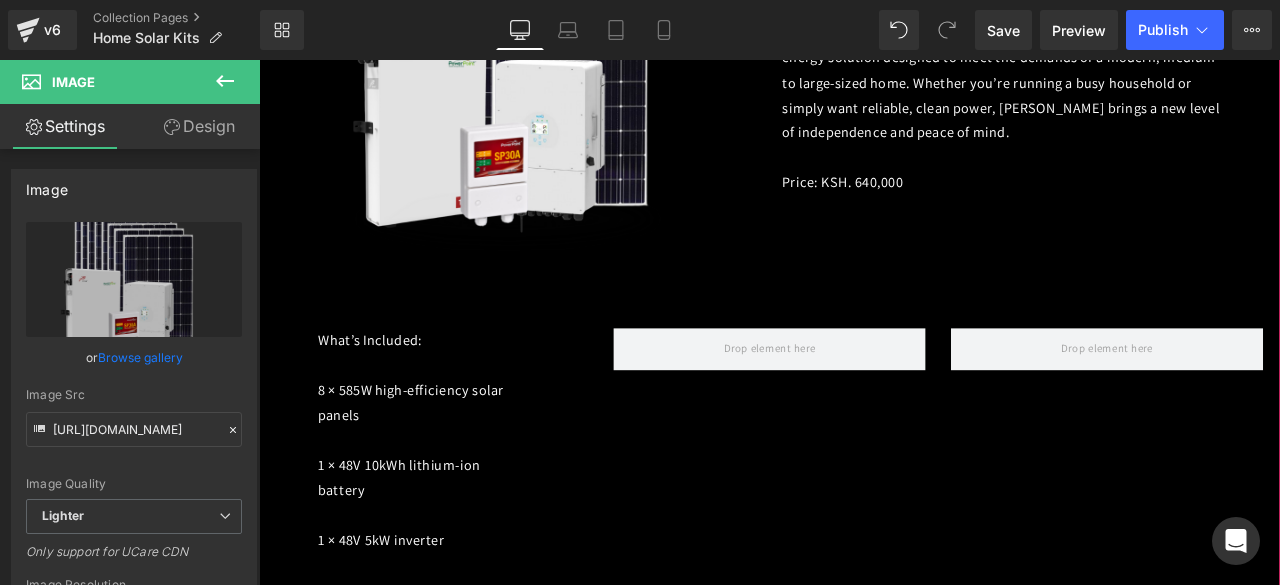 click on "What’s Included: 8 × 585W high-efficiency solar panels 1 × 48V 10kWh lithium-ion battery 1 × 48V 5kW inverter Surge protection Solar panel mounting structures Electrical cabling Professional installation & commissioning Text Block         What’s Included: 8 × 585W high-efficiency solar panels 1 × 48V 10kWh lithium-ion battery 1 × 48V 5kW inverter Surge protection Solar panel mounting structures Electrical cabling Professional installation & commissioning Text Block
Row" at bounding box center (864, 930) 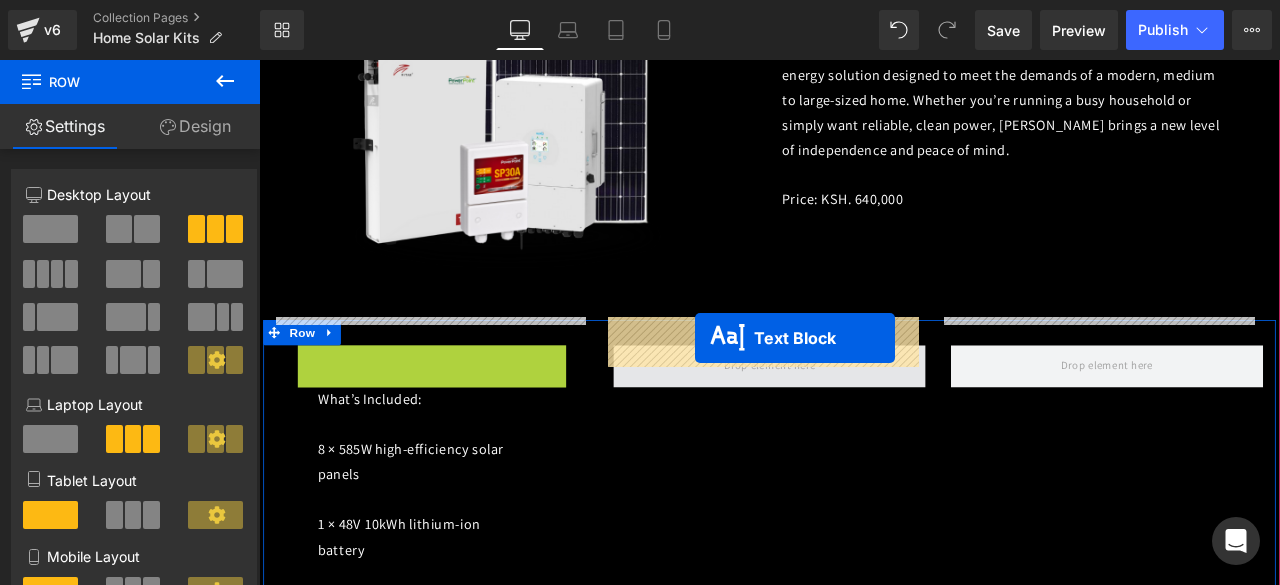 drag, startPoint x: 464, startPoint y: 349, endPoint x: 778, endPoint y: 390, distance: 316.66544 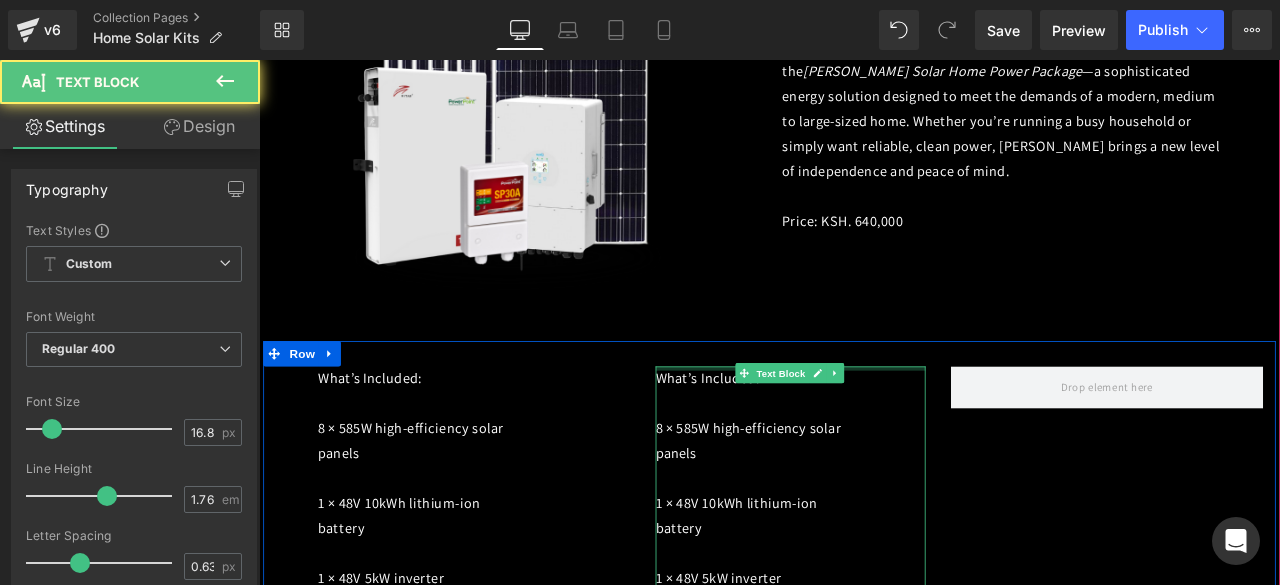 scroll, scrollTop: 2442, scrollLeft: 0, axis: vertical 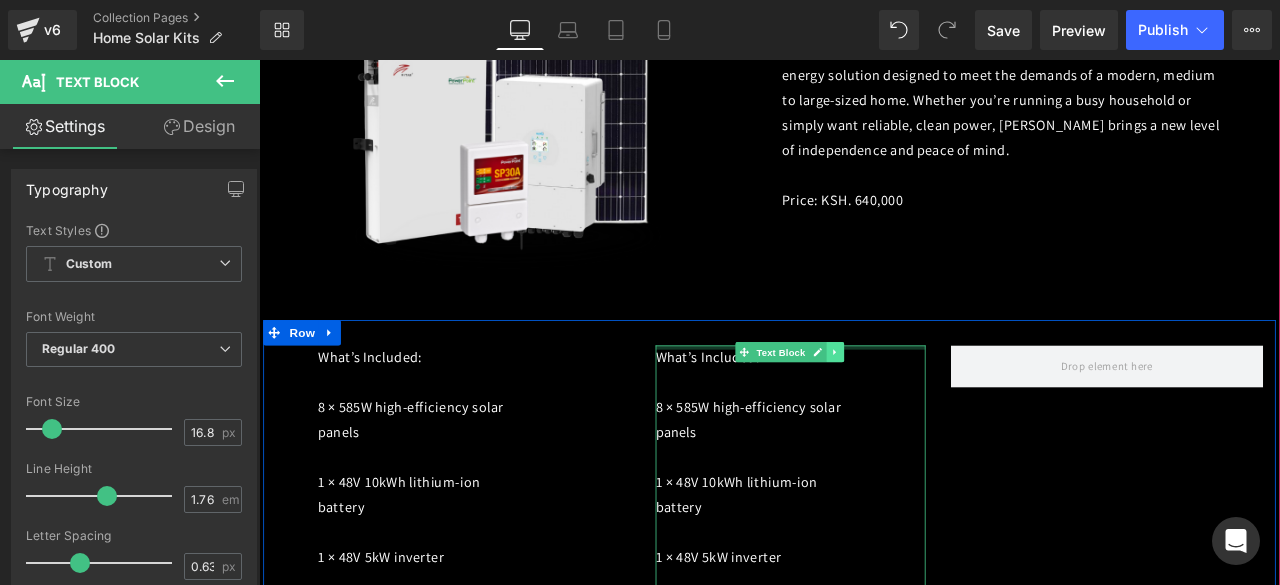 click 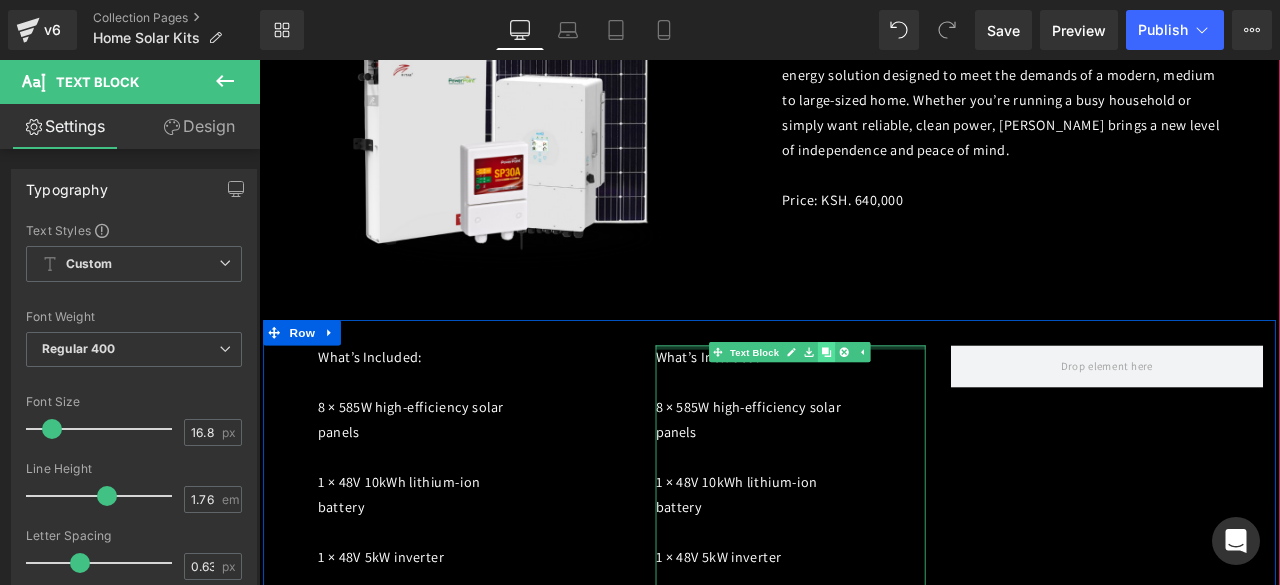 click at bounding box center (931, 407) 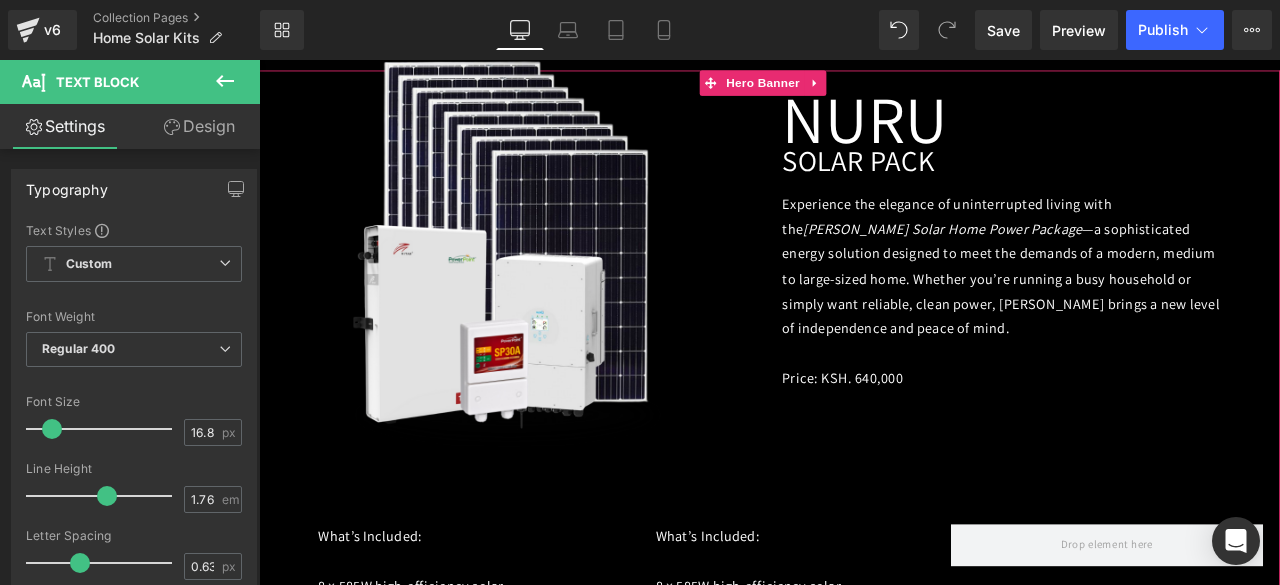 scroll, scrollTop: 2174, scrollLeft: 0, axis: vertical 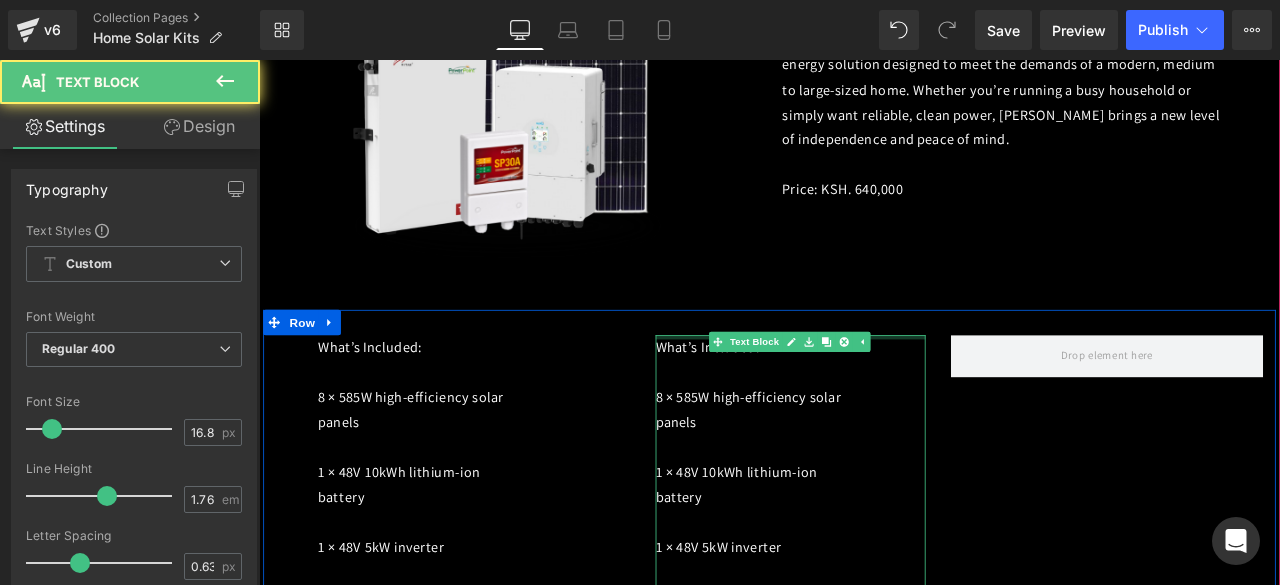 click on "What’s Included:" at bounding box center (844, 401) 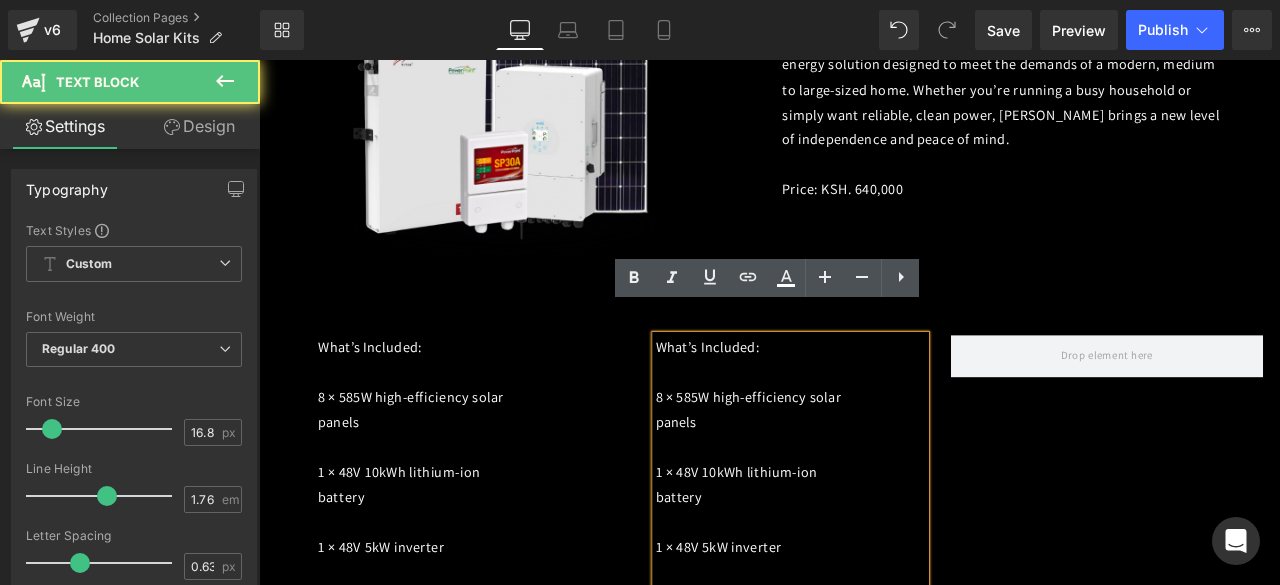 click on "What’s Included: 8 × 585W high-efficiency solar panels 1 × 48V 10kWh lithium-ion battery 1 × 48V 5kW inverter Surge protection Solar panel mounting structures Electrical cabling Professional installation & commissioning Text Block         What’s Included: 8 × 585W high-efficiency solar panels 1 × 48V 10kWh lithium-ion battery 1 × 48V 5kW inverter Surge protection Solar panel mounting structures Electrical cabling Professional installation & commissioning Text Block         What’s Included: 8 × 585W high-efficiency solar panels 1 × 48V 10kWh lithium-ion battery 1 × 48V 5kW inverter Surge protection Solar panel mounting structures Electrical cabling Professional installation & commissioning Text Block
Row" at bounding box center [864, 938] 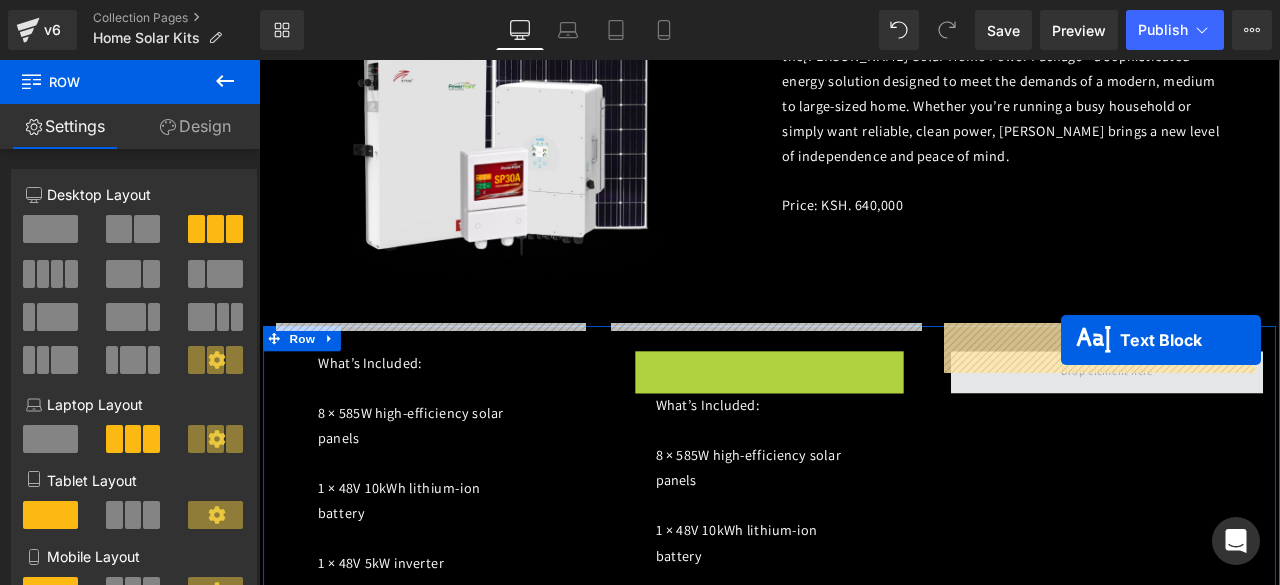 drag, startPoint x: 829, startPoint y: 357, endPoint x: 1210, endPoint y: 392, distance: 382.60425 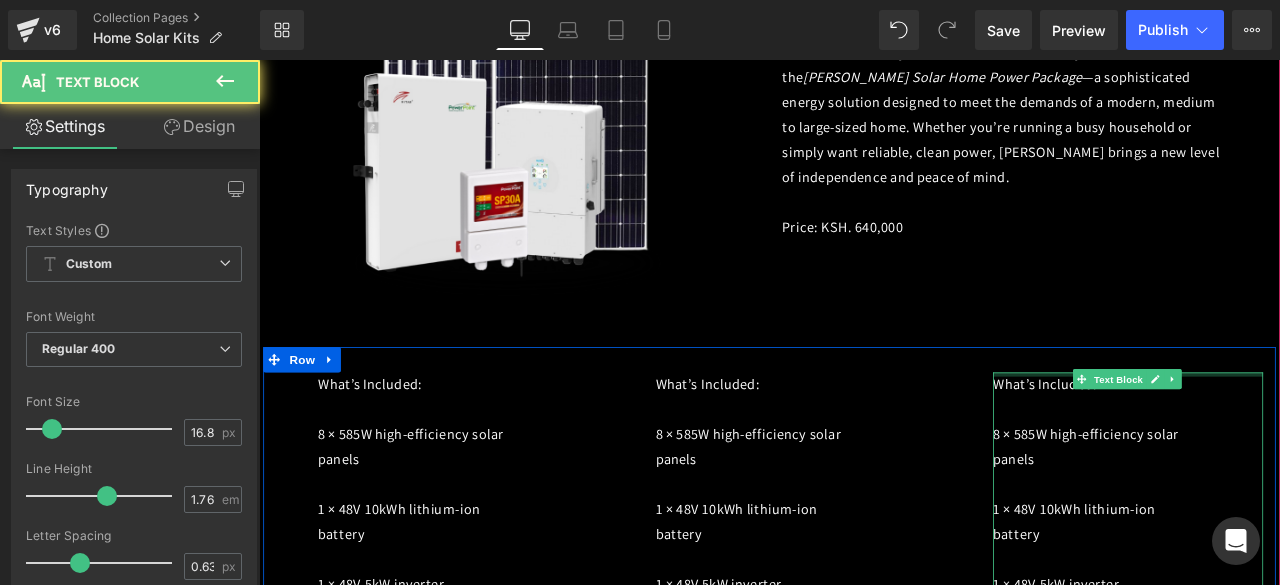 scroll, scrollTop: 2434, scrollLeft: 0, axis: vertical 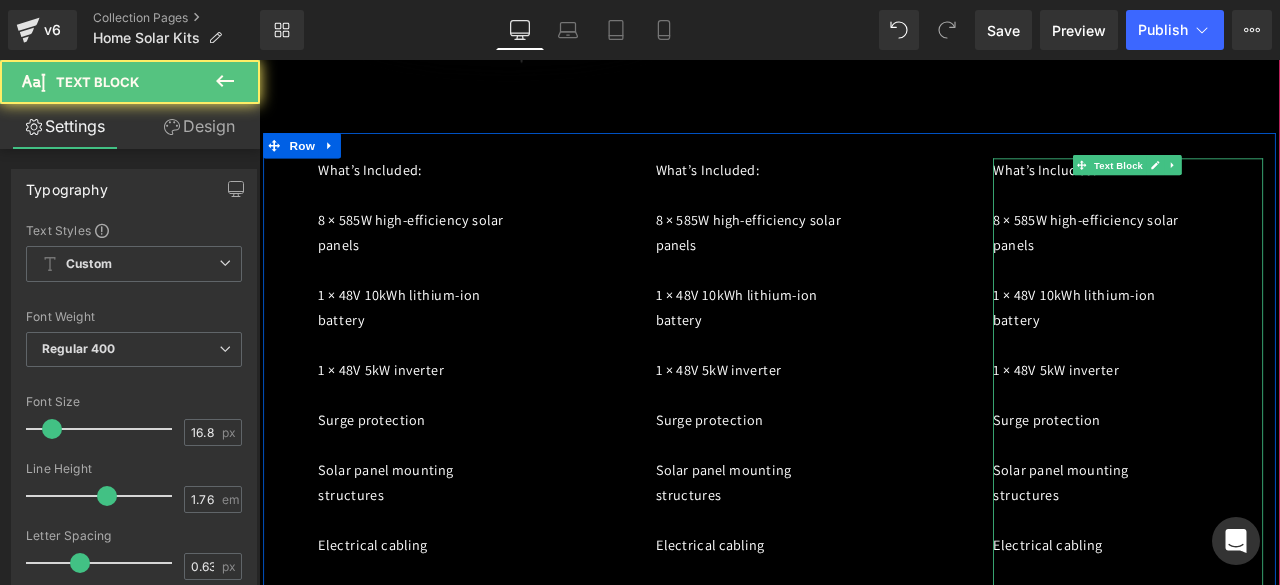 click on "What’s Included:" at bounding box center [1190, 191] 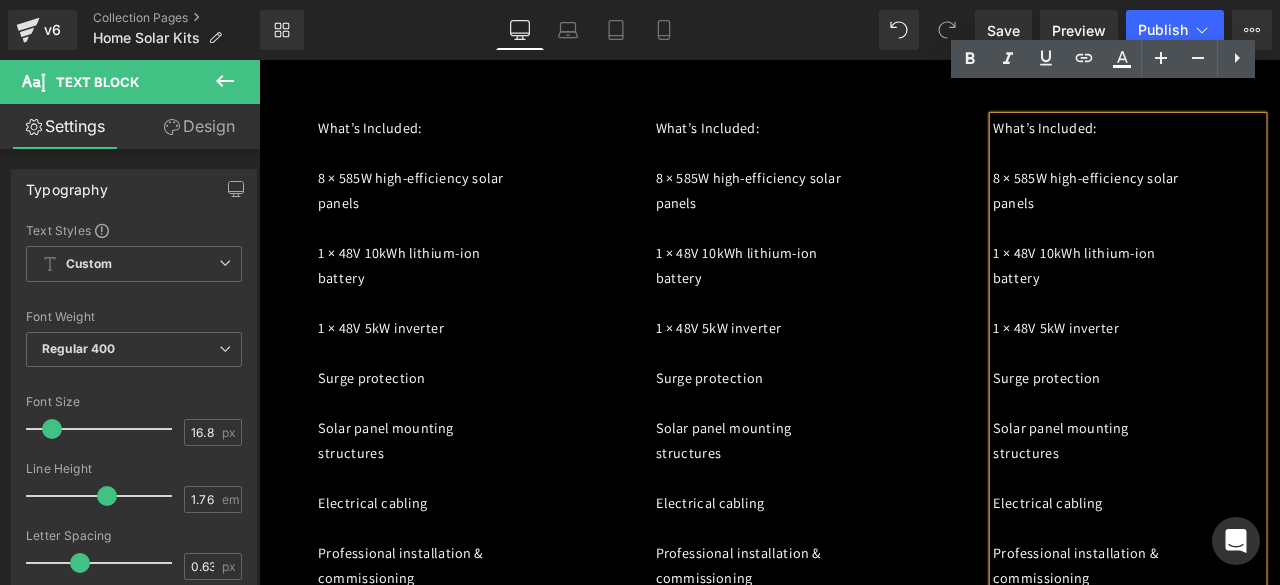 scroll, scrollTop: 2713, scrollLeft: 0, axis: vertical 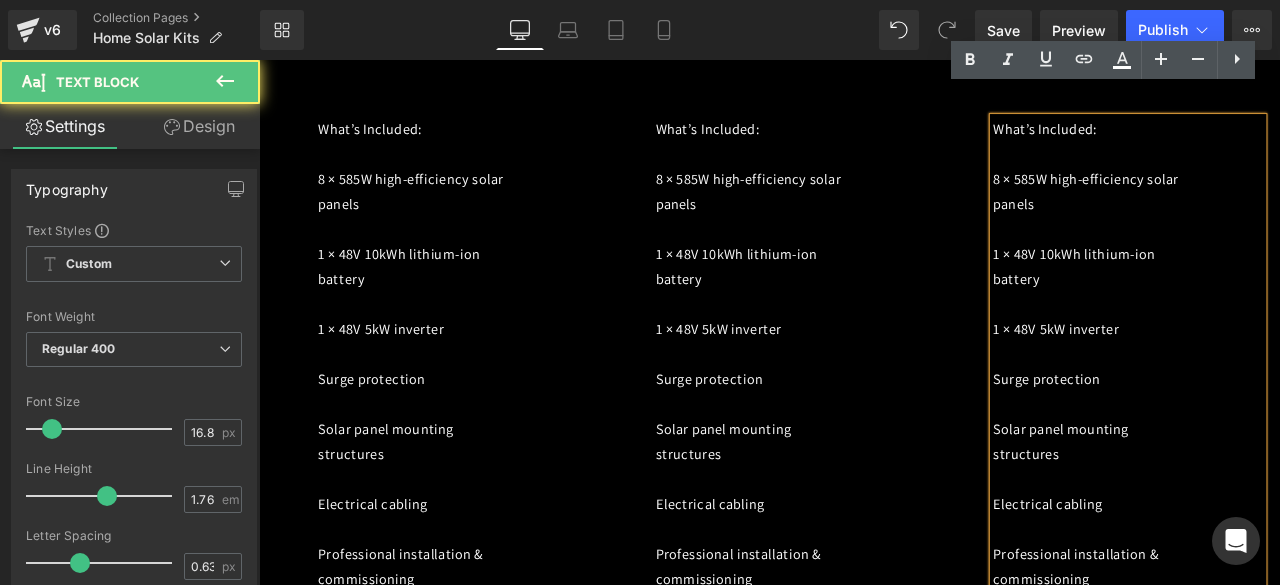 click on "What’s Included: 8 × 585W high-efficiency solar panels 1 × 48V 10kWh lithium-ion battery 1 × 48V 5kW inverter Surge protection Solar panel mounting structures Electrical cabling Professional installation & commissioning" at bounding box center (1289, 409) 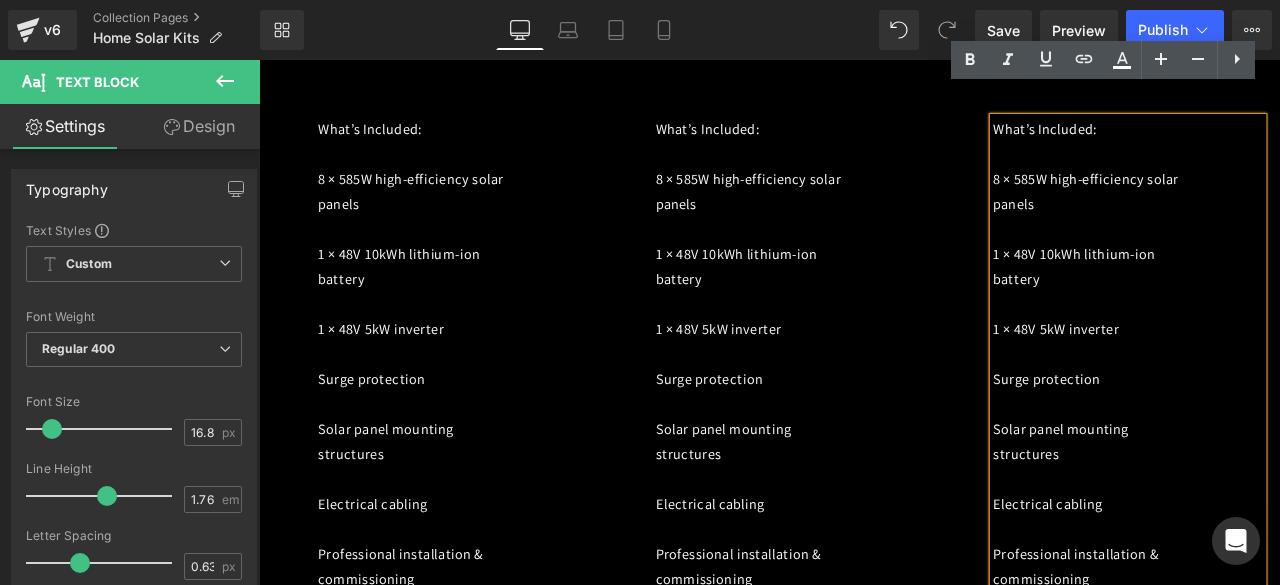click on "8 × 585W high-efficiency solar panels" at bounding box center (1239, 216) 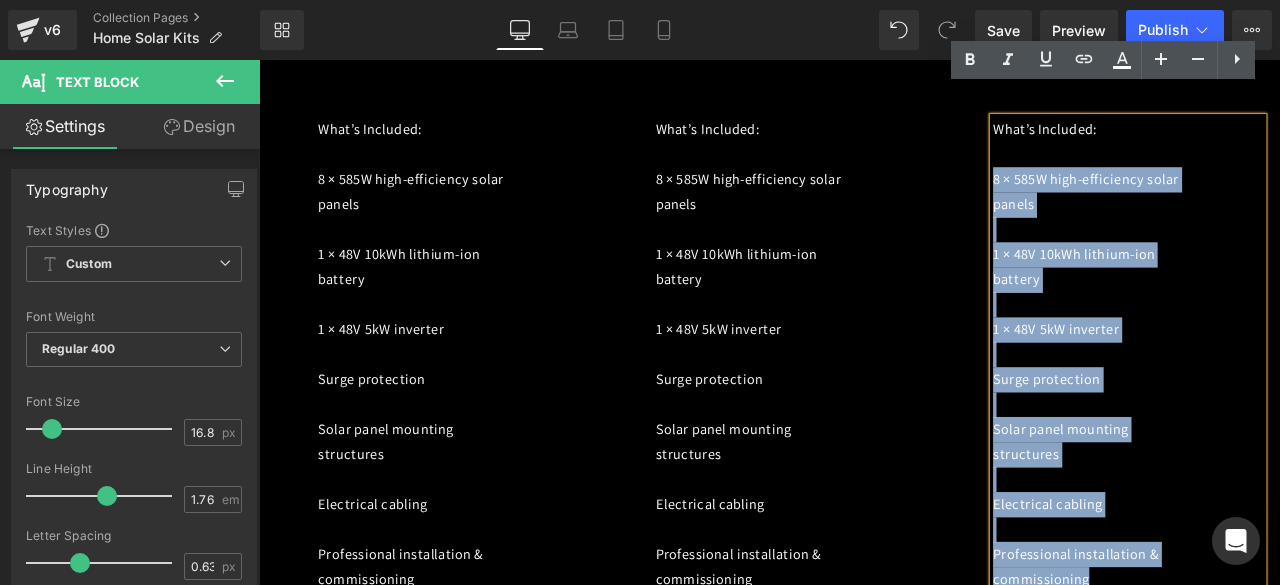 drag, startPoint x: 1122, startPoint y: 169, endPoint x: 1329, endPoint y: 665, distance: 537.4616 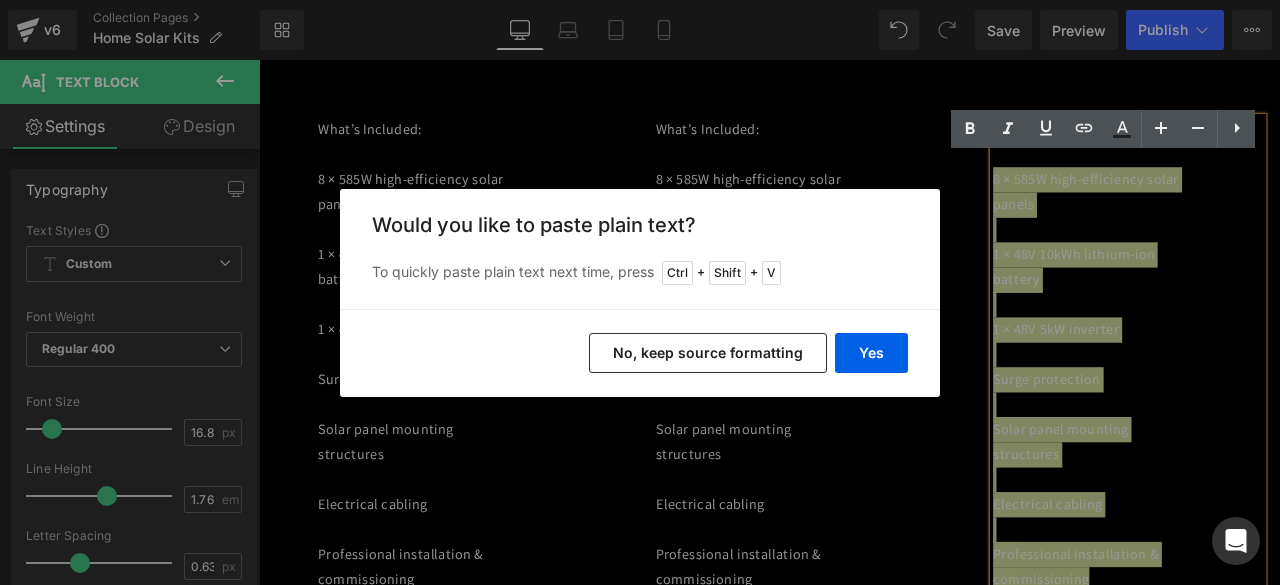 click on "Back to Library   Insert     Would you like to paste plain text? To quickly paste plain text next time, press  Ctrl   +   Shift   +   V     Yes No, keep source formatting" at bounding box center [640, 292] 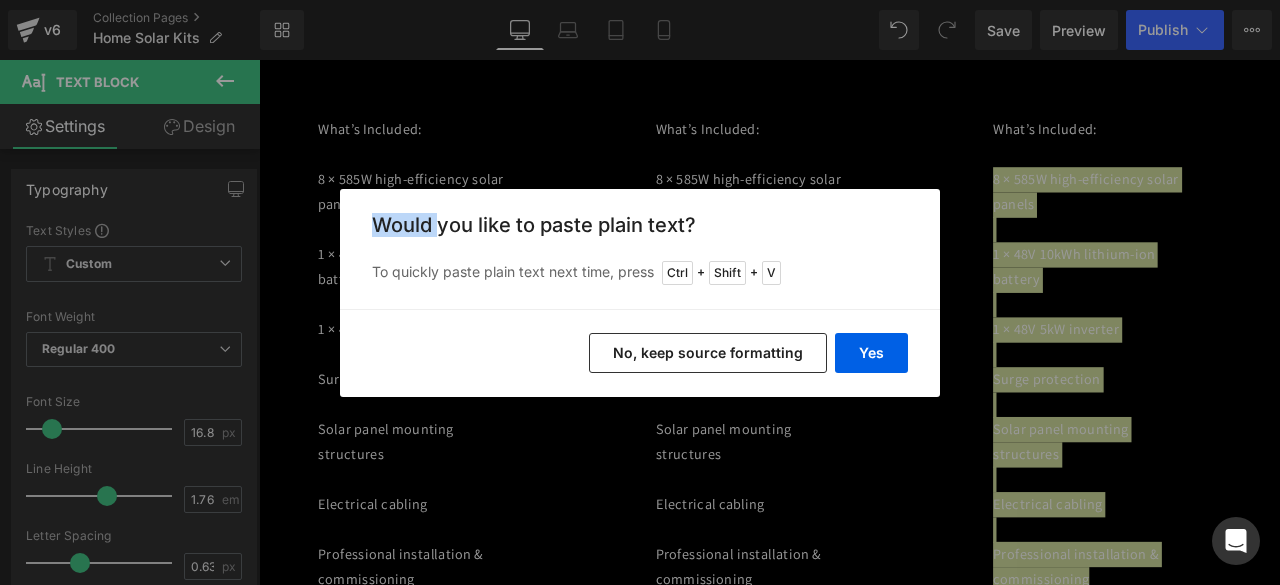 click on "Back to Library   Insert     Would you like to paste plain text? To quickly paste plain text next time, press  Ctrl   +   Shift   +   V     Yes No, keep source formatting" at bounding box center [640, 292] 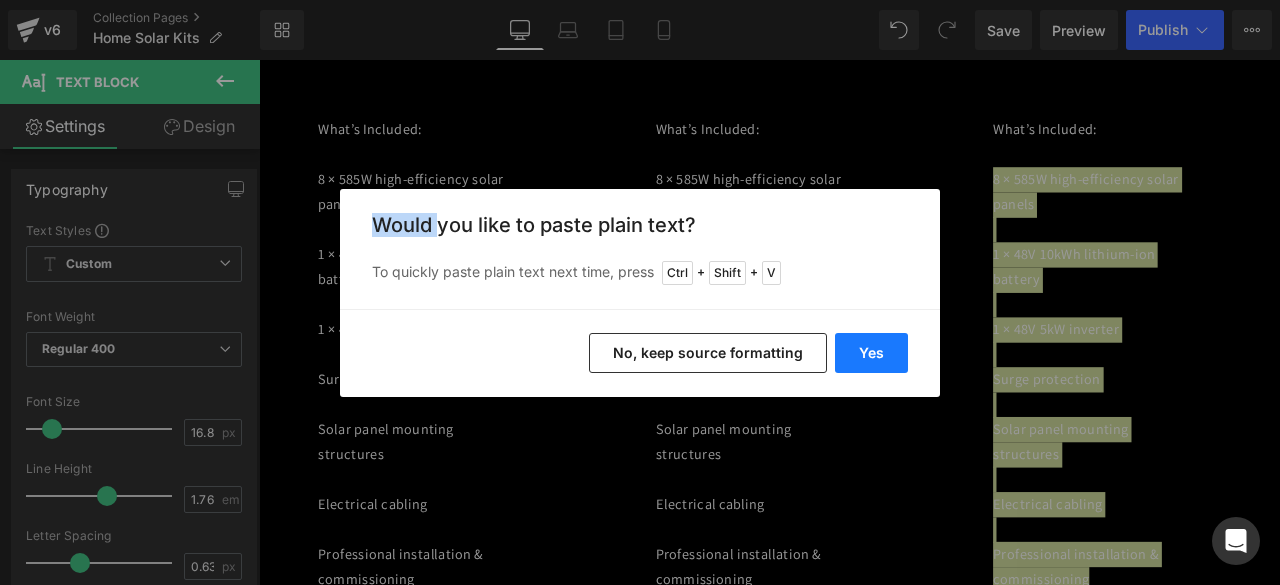 click on "Yes" at bounding box center [871, 353] 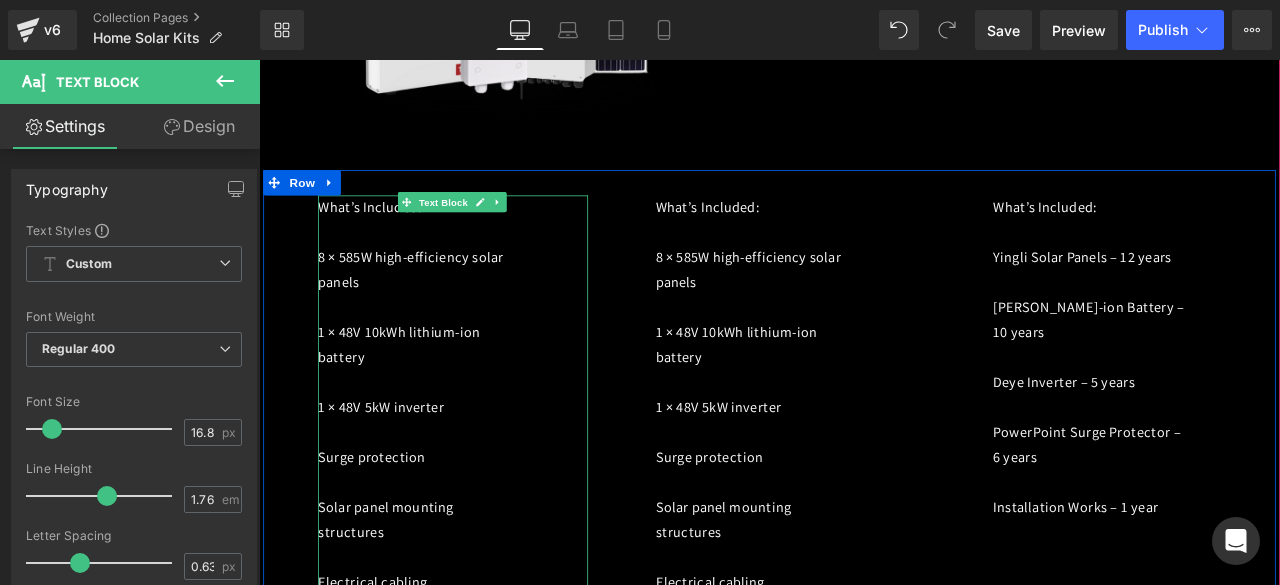 scroll, scrollTop: 2702, scrollLeft: 0, axis: vertical 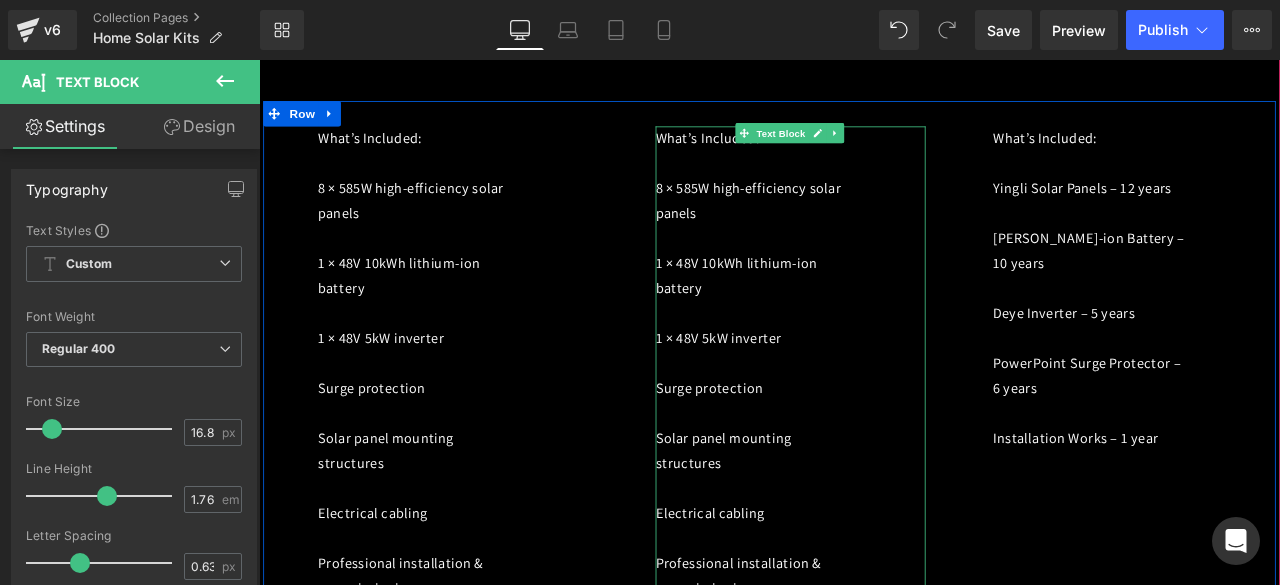 click on "1 × 48V 10kWh lithium-ion battery" at bounding box center (825, 316) 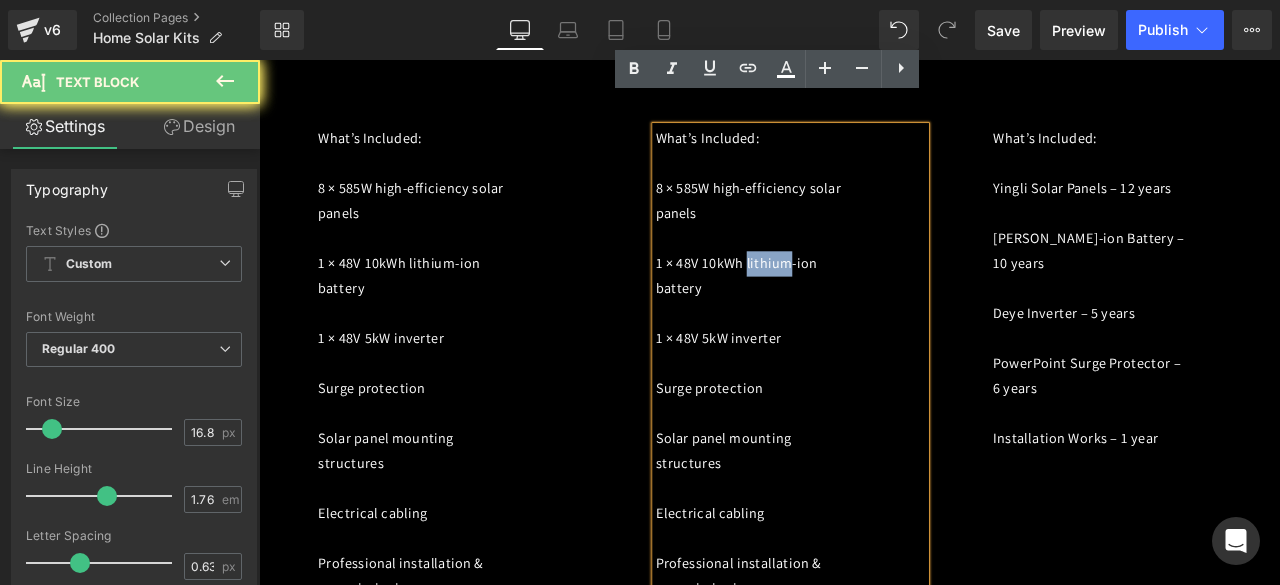 click on "1 × 48V 10kWh lithium-ion battery" at bounding box center (825, 316) 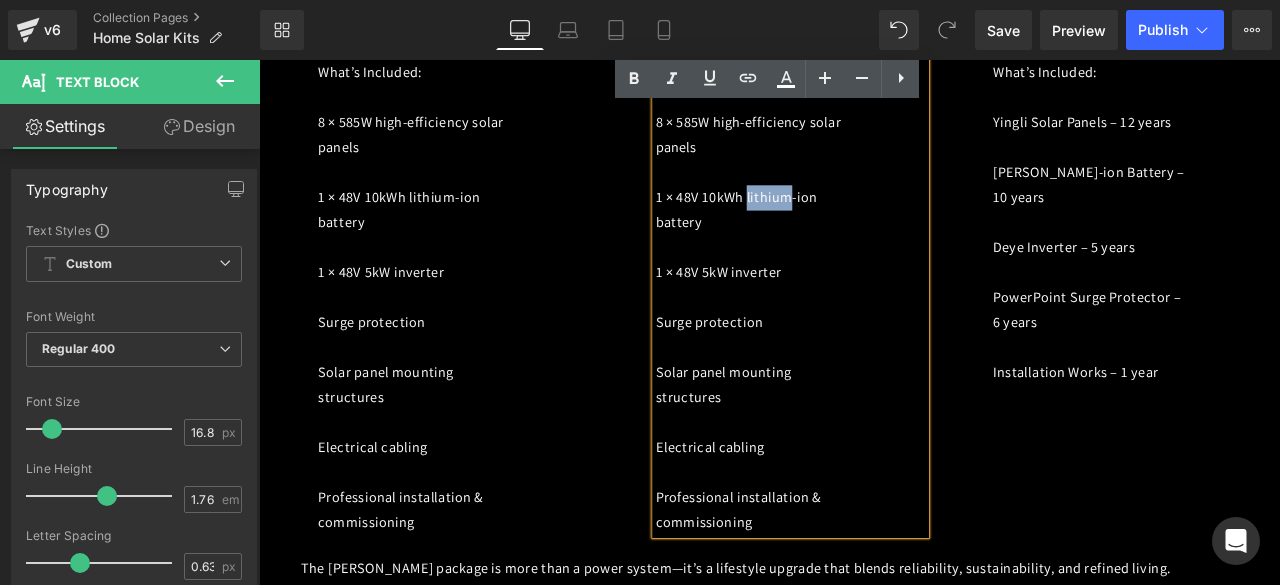 scroll, scrollTop: 2686, scrollLeft: 0, axis: vertical 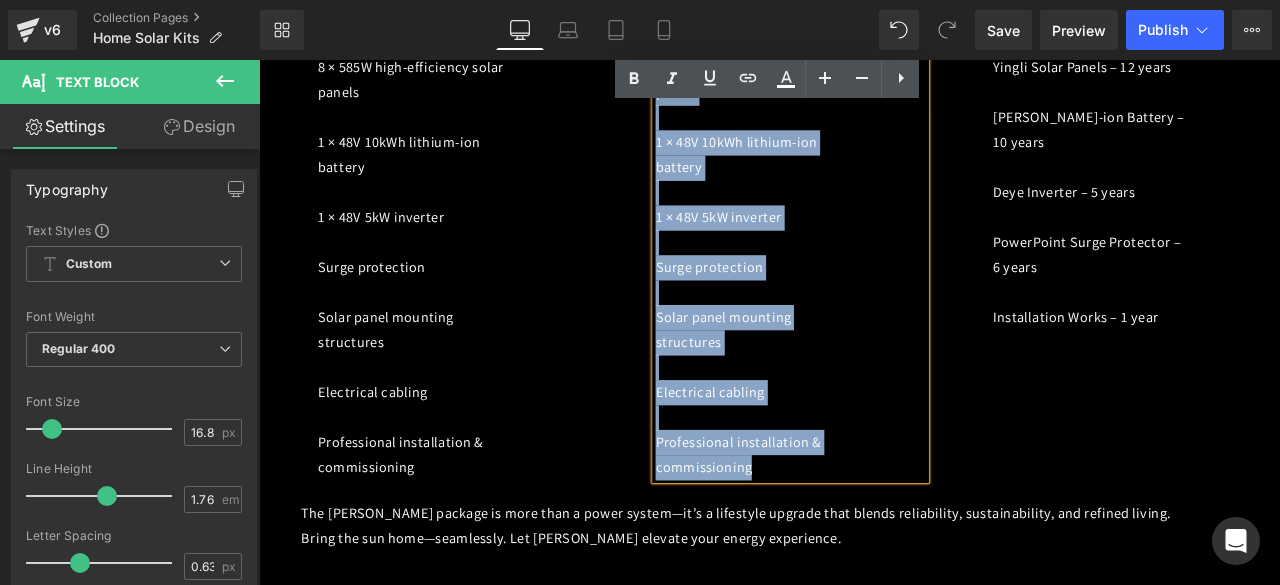 drag, startPoint x: 724, startPoint y: 193, endPoint x: 863, endPoint y: 527, distance: 361.76926 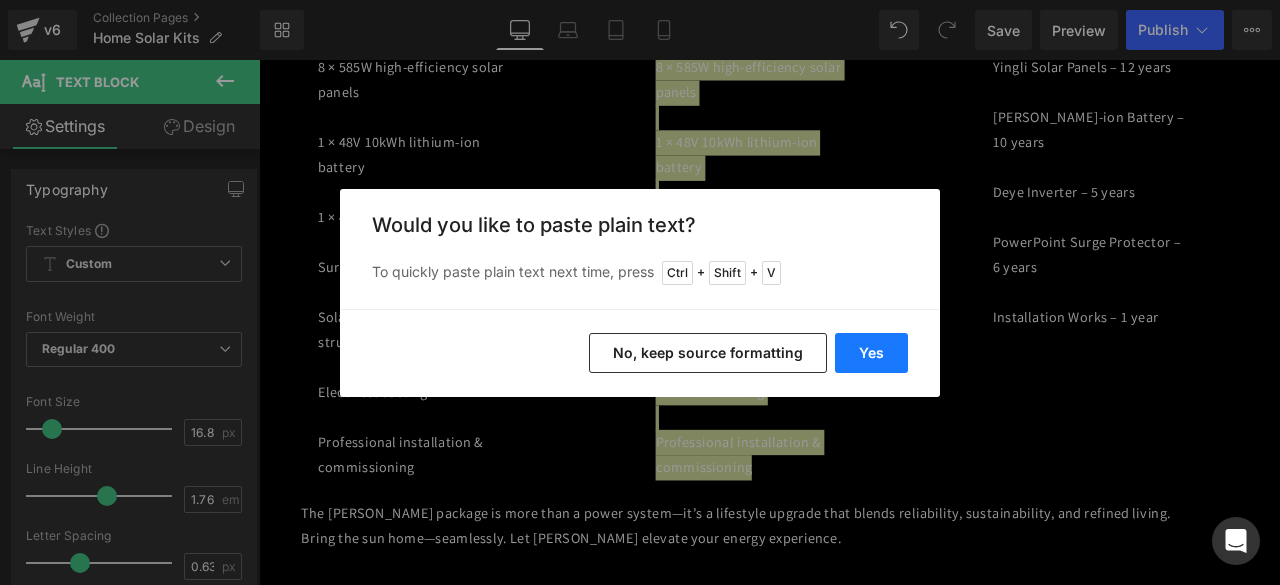 click on "Yes" at bounding box center [871, 353] 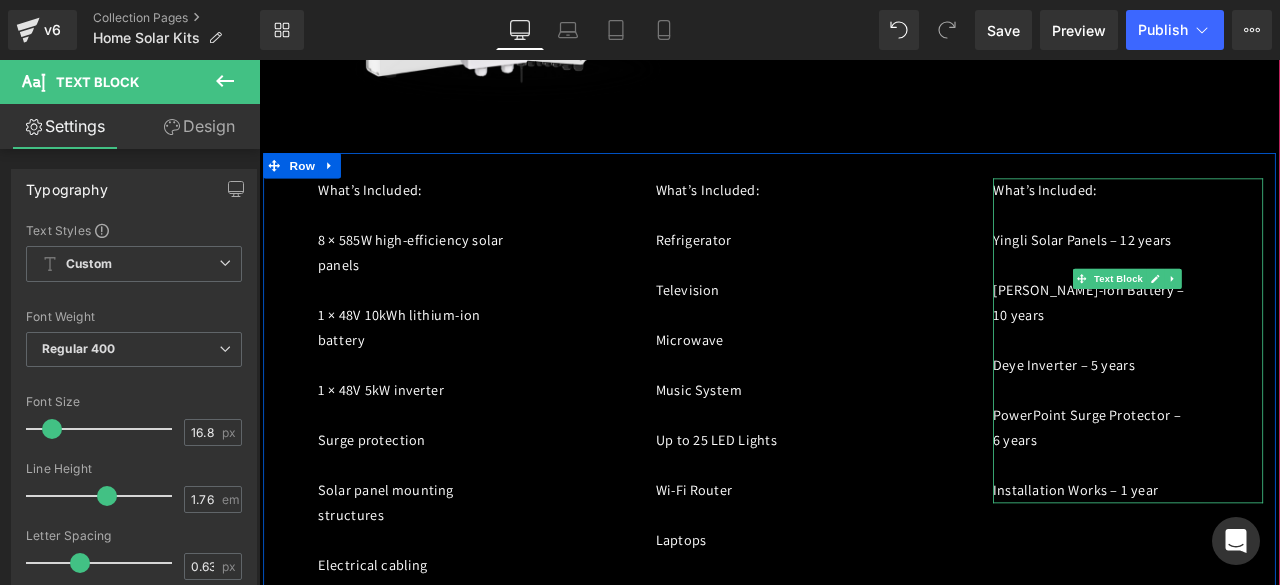 scroll, scrollTop: 2640, scrollLeft: 0, axis: vertical 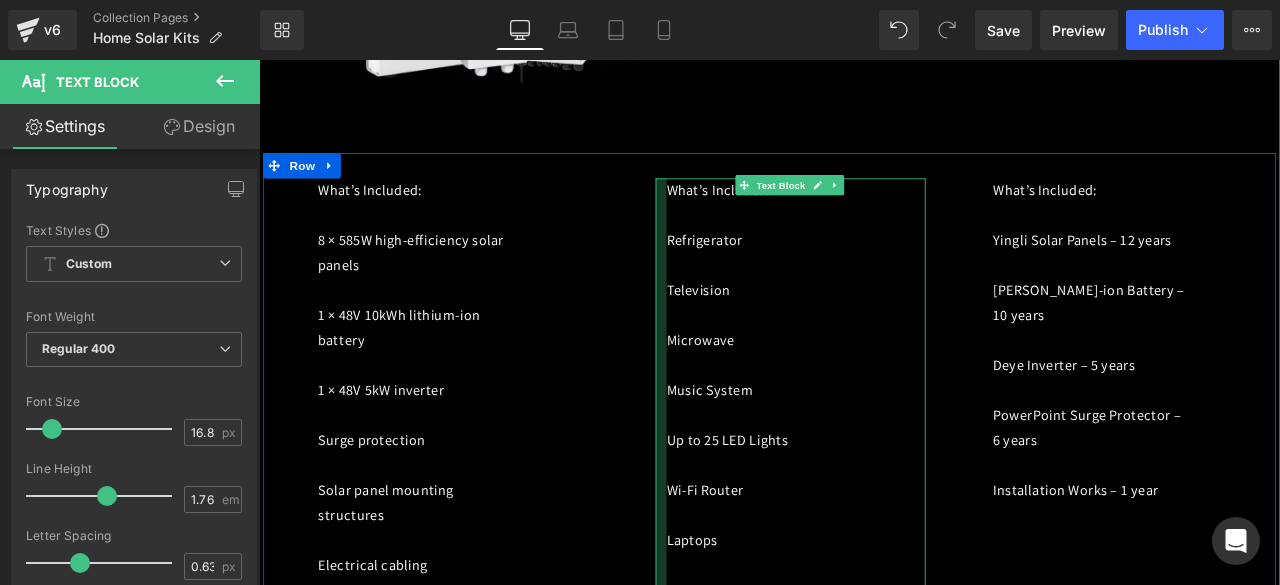 drag, startPoint x: 727, startPoint y: 239, endPoint x: 740, endPoint y: 325, distance: 86.977005 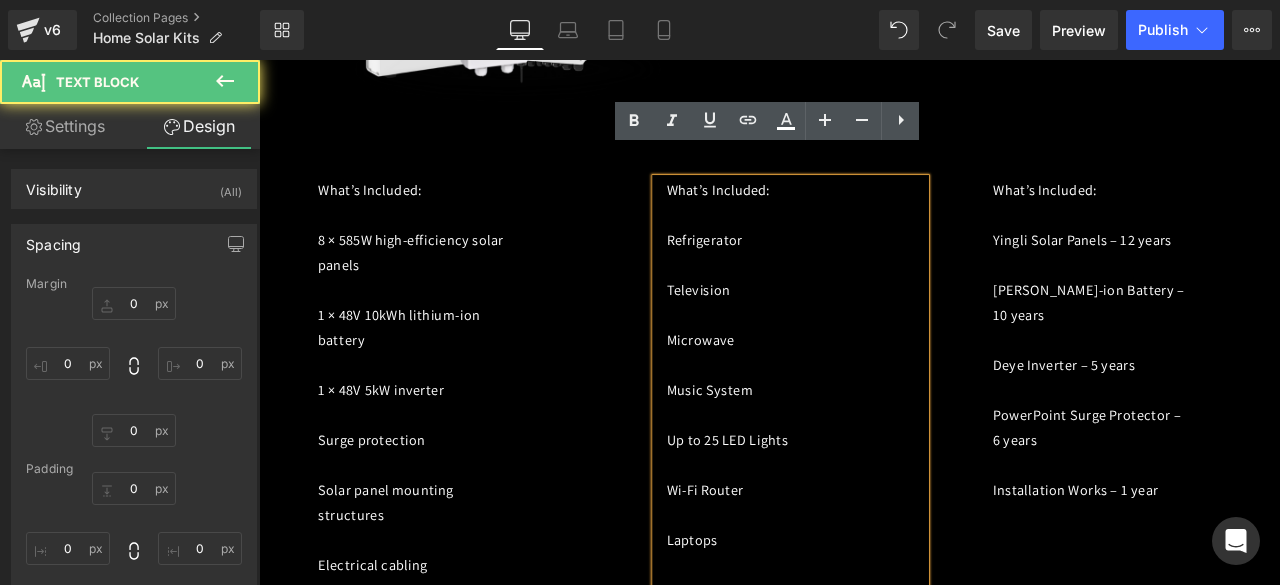 type on "0" 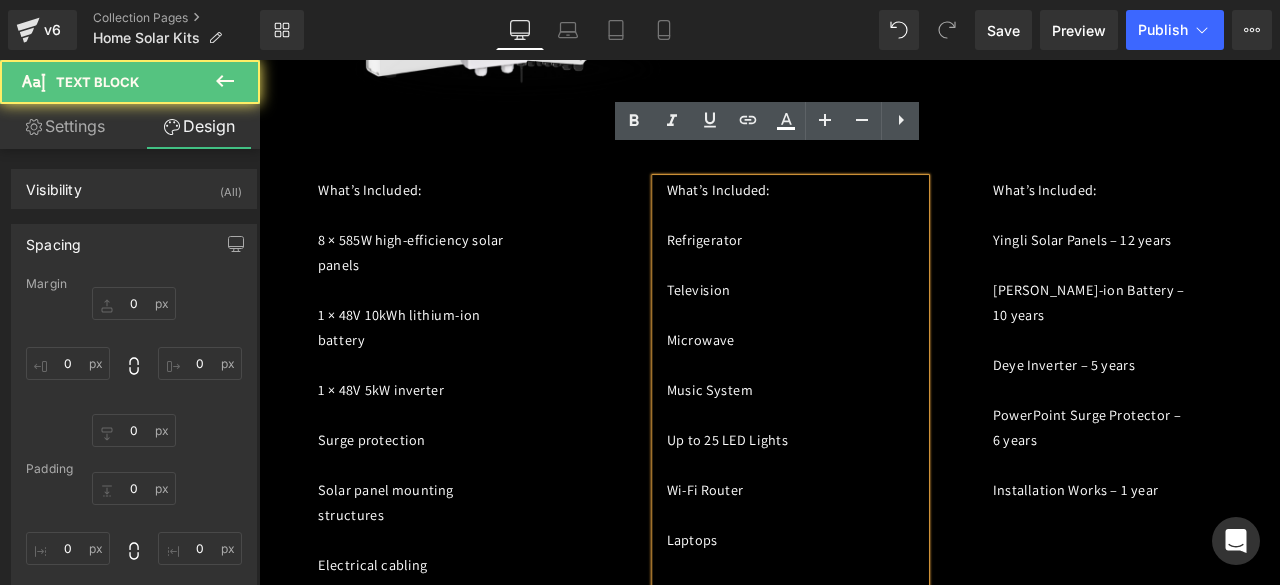 type on "0" 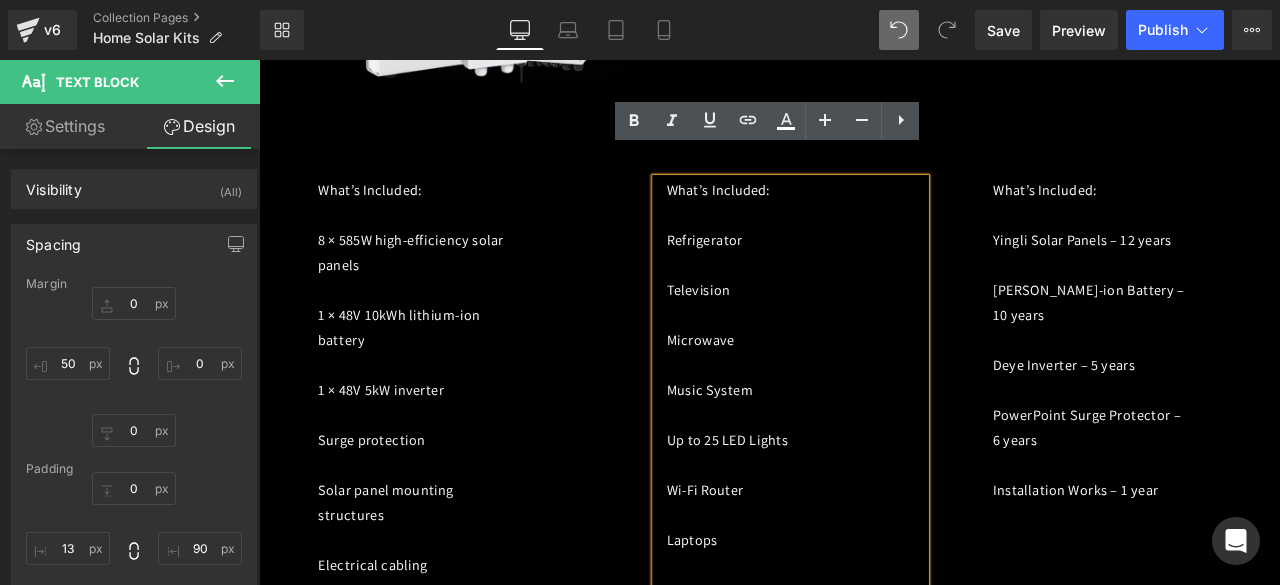 type on "0" 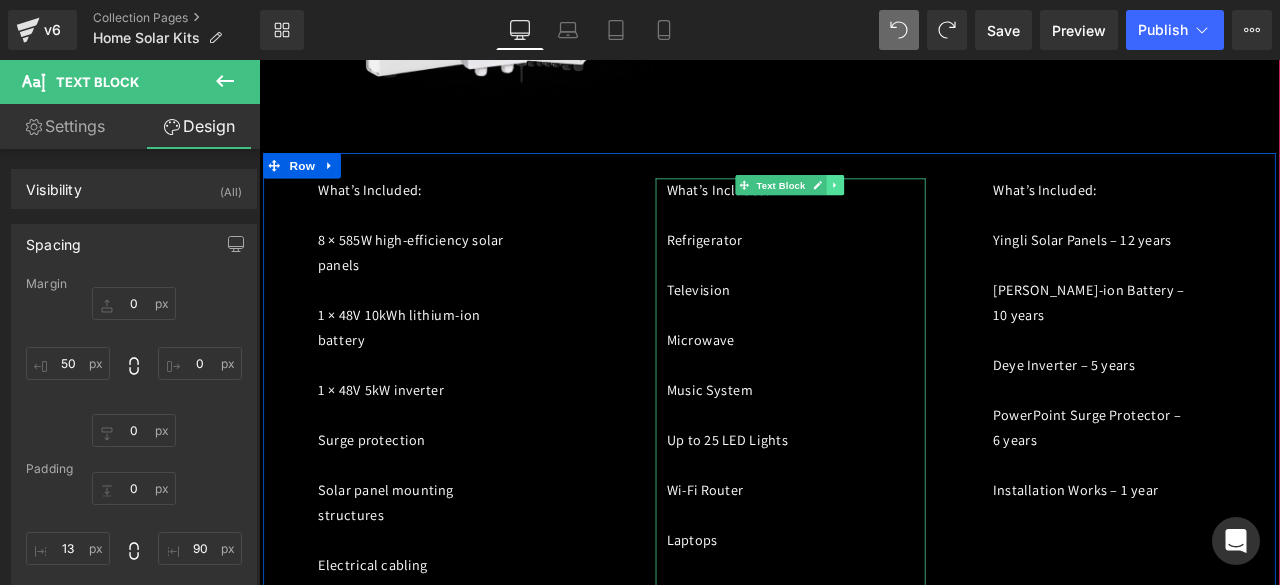 click at bounding box center (942, 209) 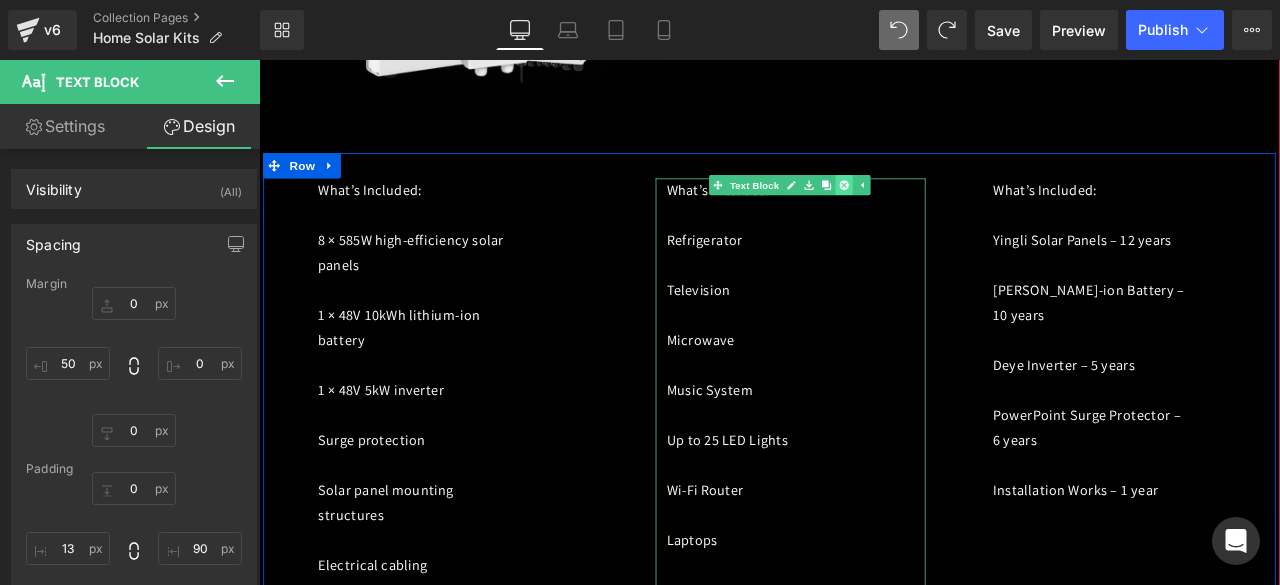click 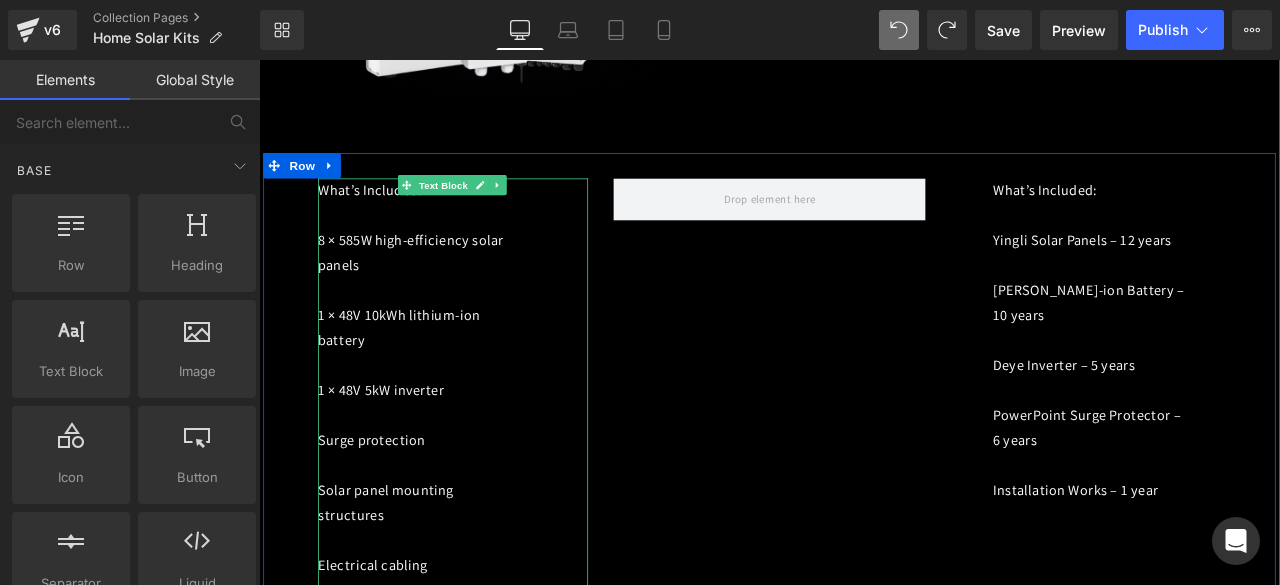click on "What’s Included:" at bounding box center (444, 216) 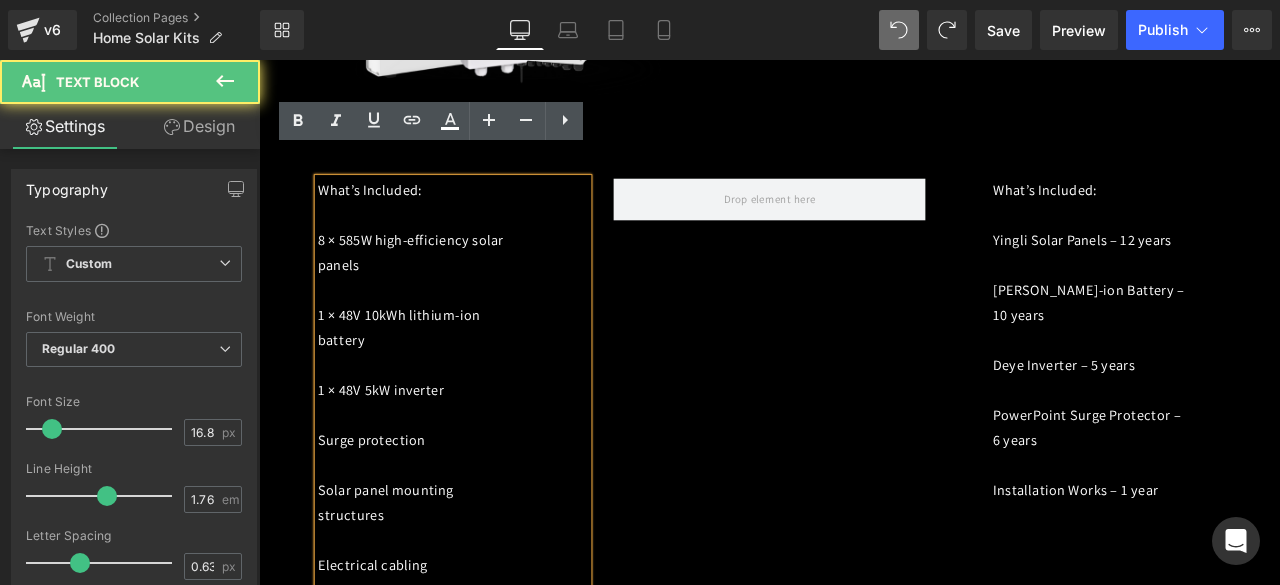 click on "What’s Included: 8 × 585W high-efficiency solar panels 1 × 48V 10kWh lithium-ion battery 1 × 48V 5kW inverter Surge protection Solar panel mounting structures Electrical cabling Professional installation & commissioning Text Block         What’s Included: Yingli Solar Panels – 12 years Ritar Li-ion Battery – 10 years Deye Inverter – 5 years PowerPoint Surge Protector – 6 years Installation Works – 1 year Text Block
Row" at bounding box center (864, 472) 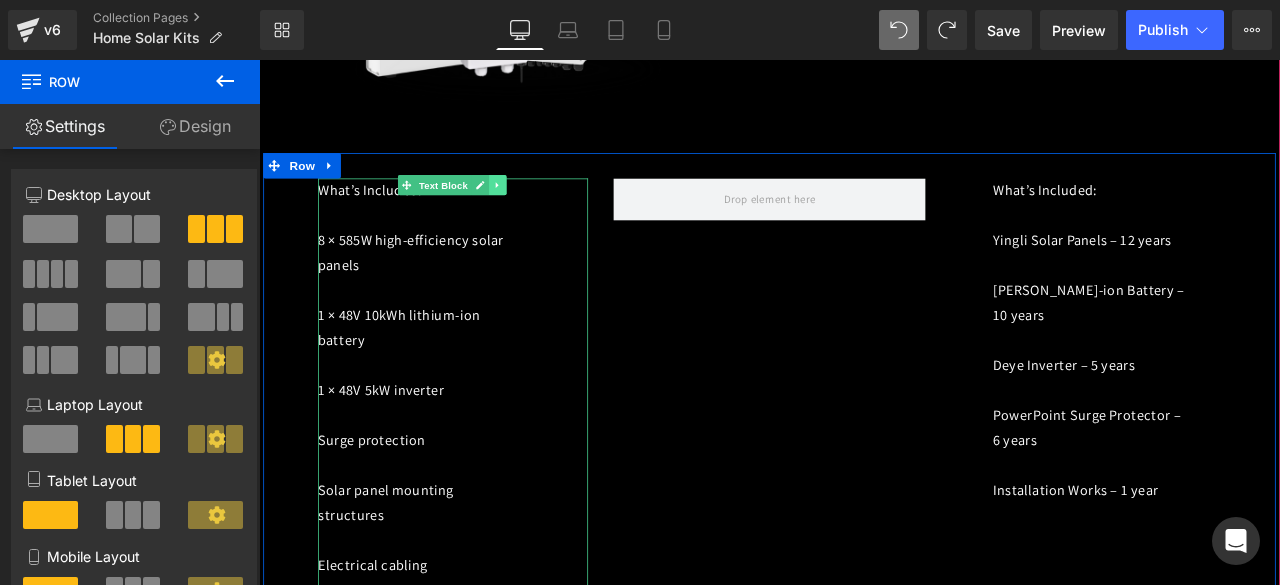 click 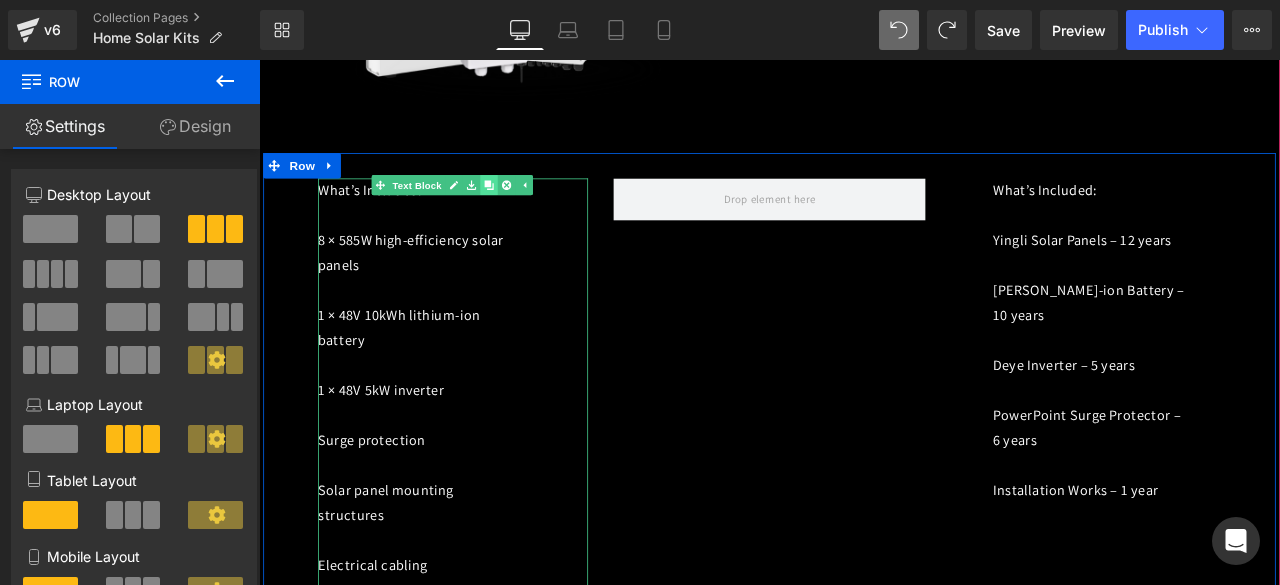 click 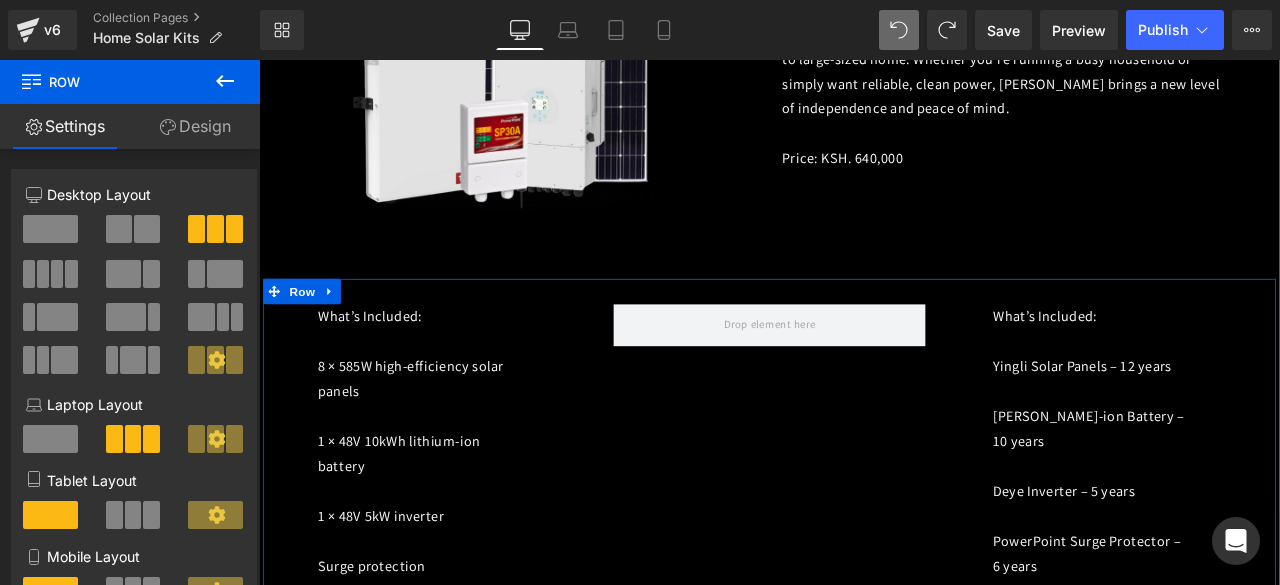 scroll, scrollTop: 2201, scrollLeft: 0, axis: vertical 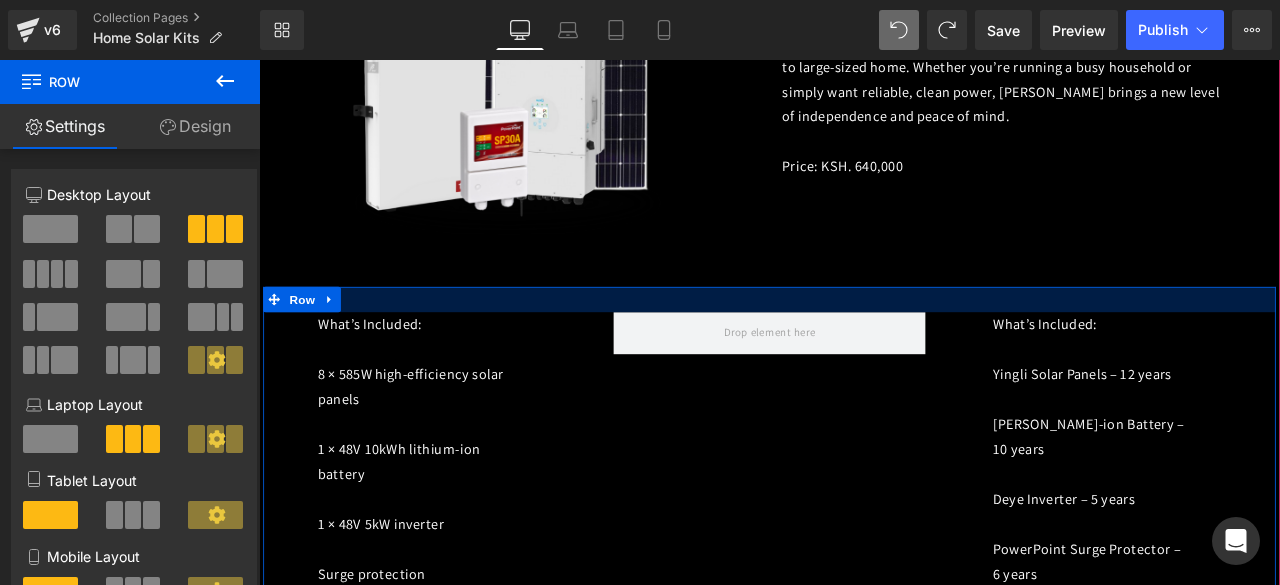 click at bounding box center (864, 344) 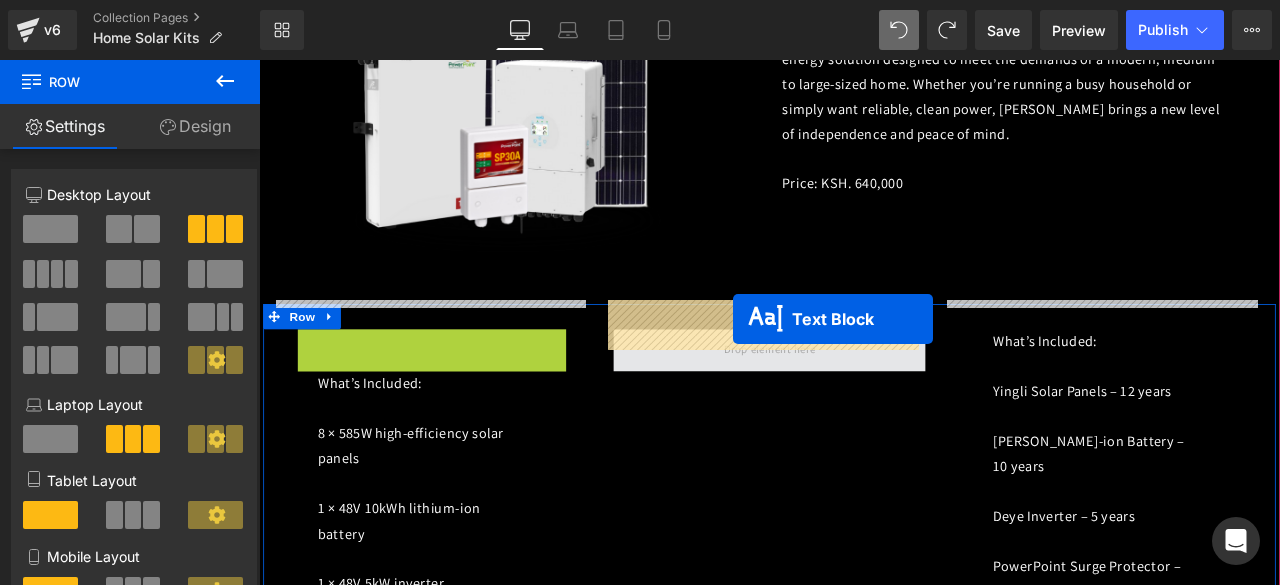 drag, startPoint x: 434, startPoint y: 340, endPoint x: 821, endPoint y: 366, distance: 387.8724 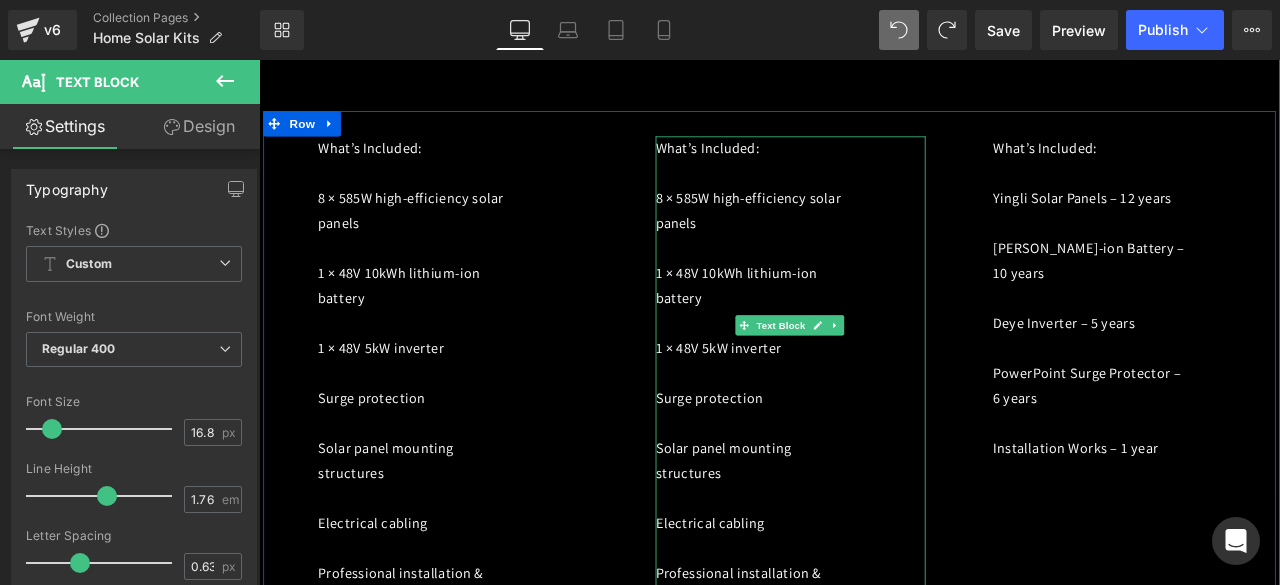 scroll, scrollTop: 2699, scrollLeft: 0, axis: vertical 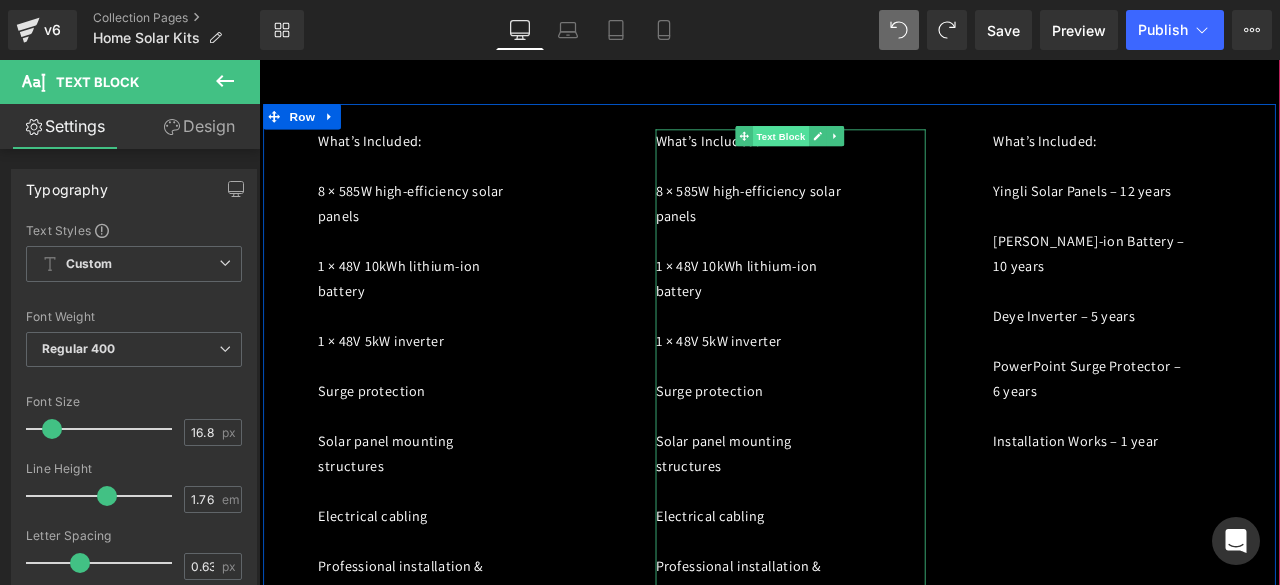 click on "Text Block" at bounding box center (878, 150) 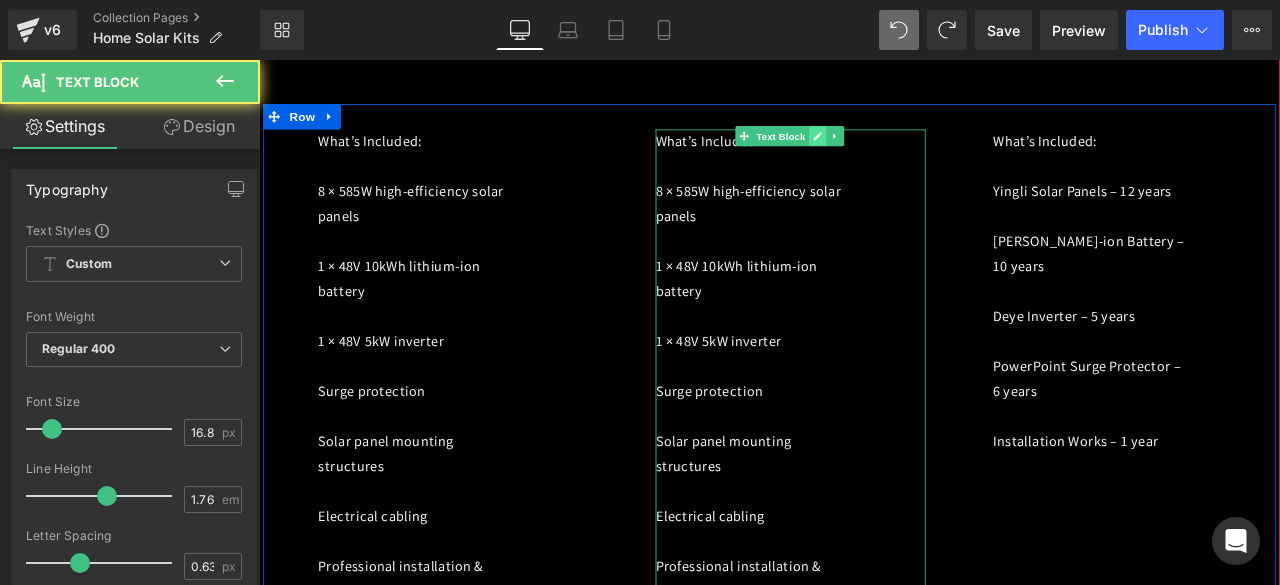 click at bounding box center (921, 150) 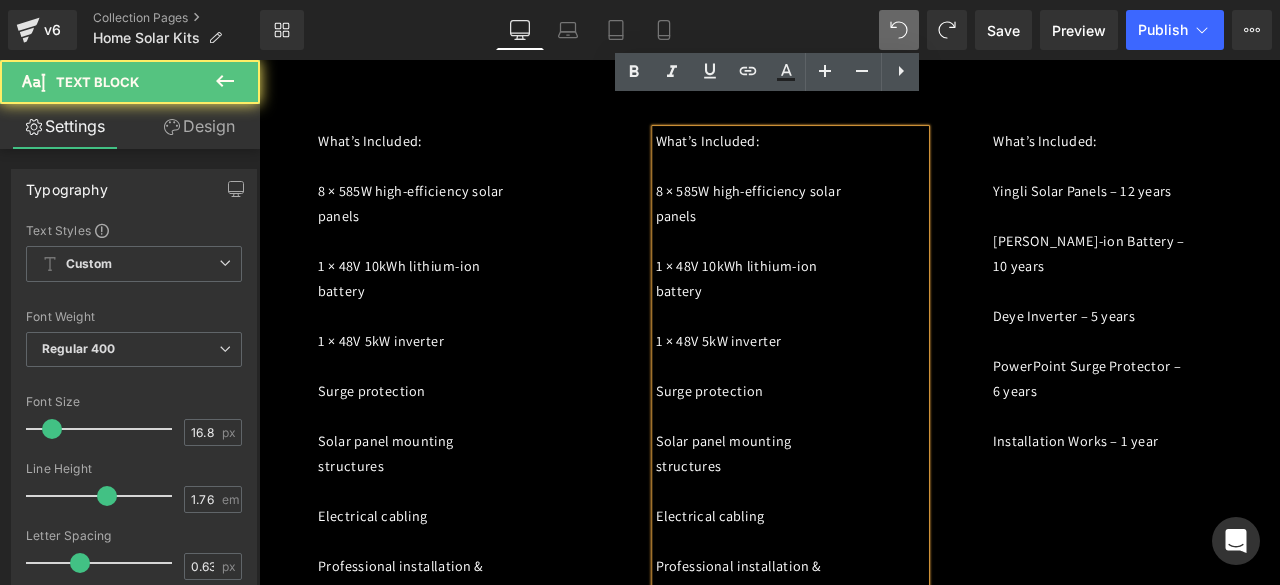 click at bounding box center [844, 186] 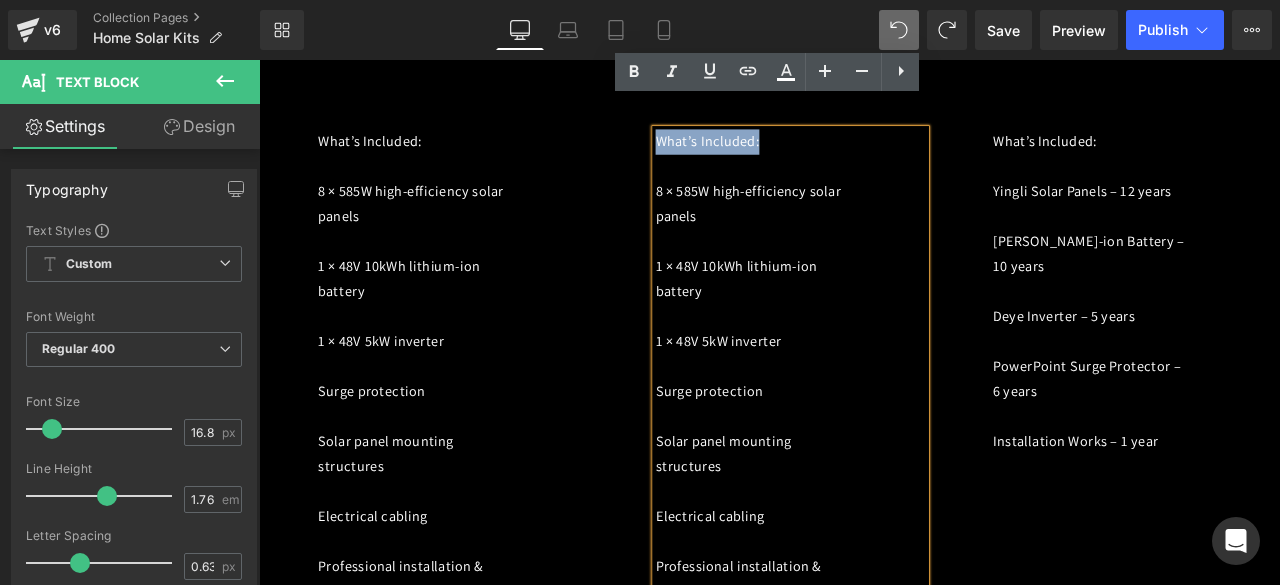 drag, startPoint x: 861, startPoint y: 130, endPoint x: 723, endPoint y: 133, distance: 138.03261 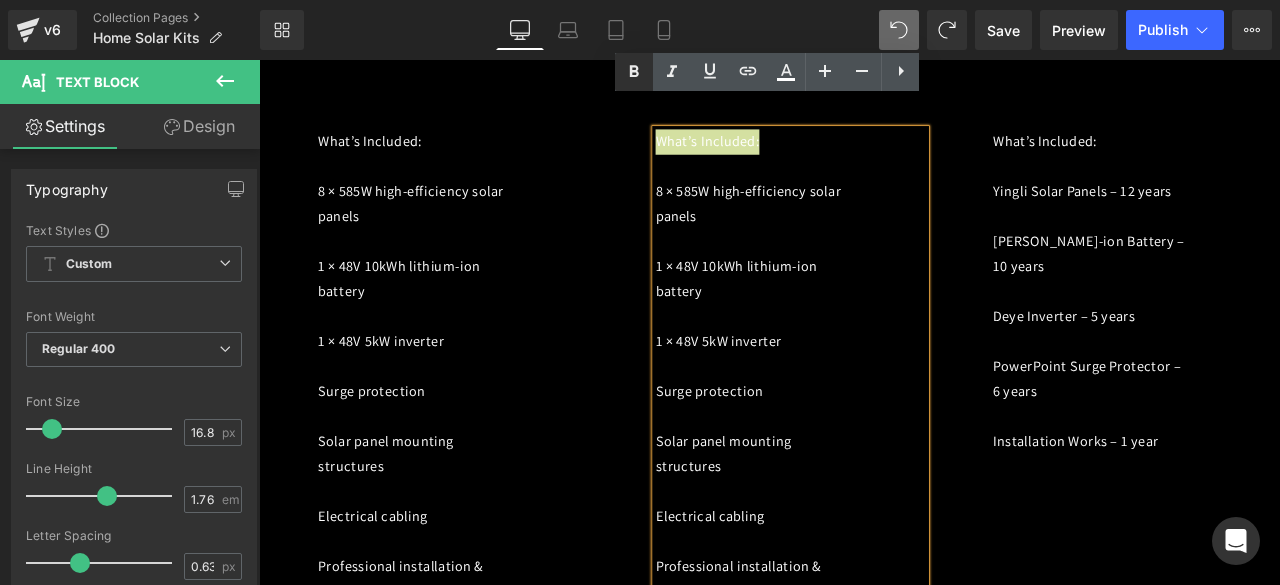 click 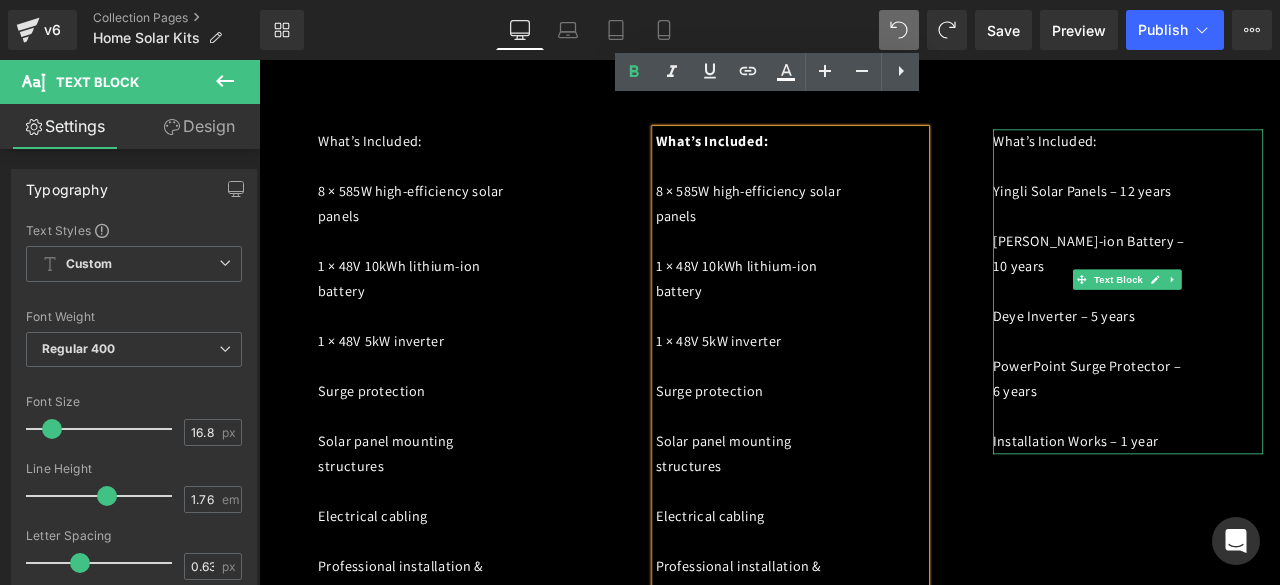 click on "What’s Included:" at bounding box center (1244, 157) 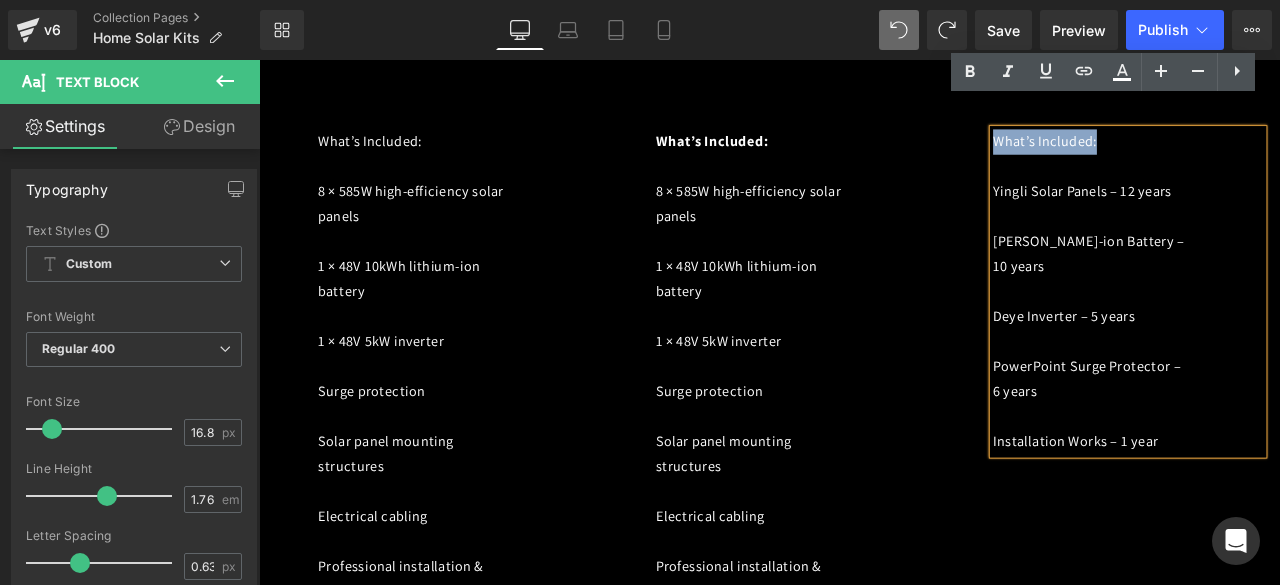 drag, startPoint x: 1322, startPoint y: 128, endPoint x: 1134, endPoint y: 125, distance: 188.02394 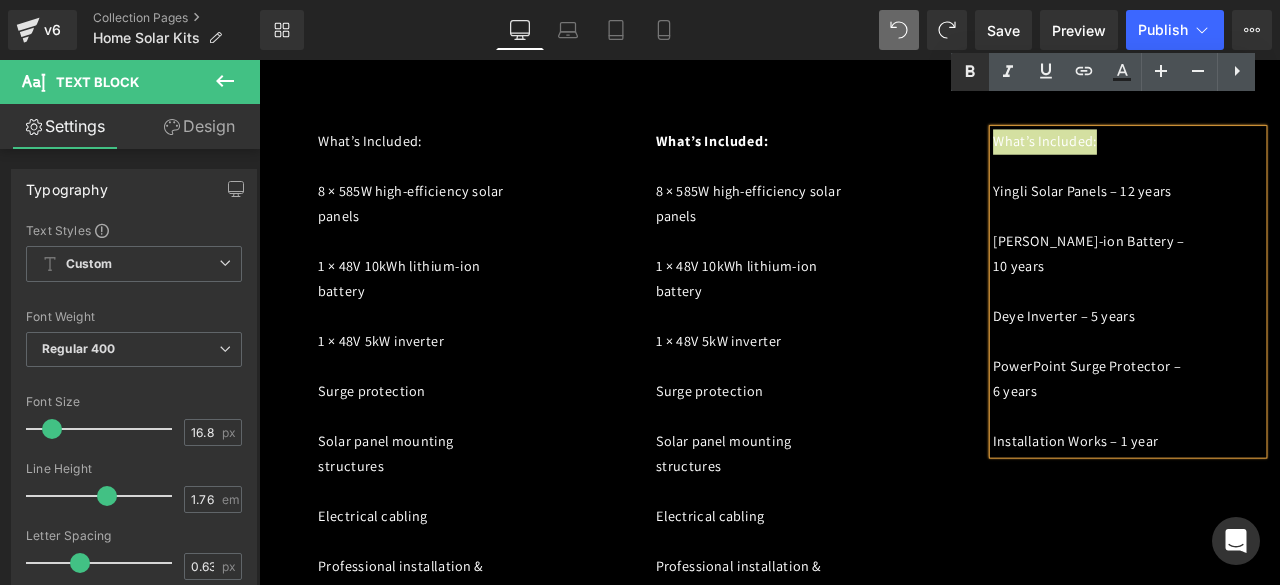 click 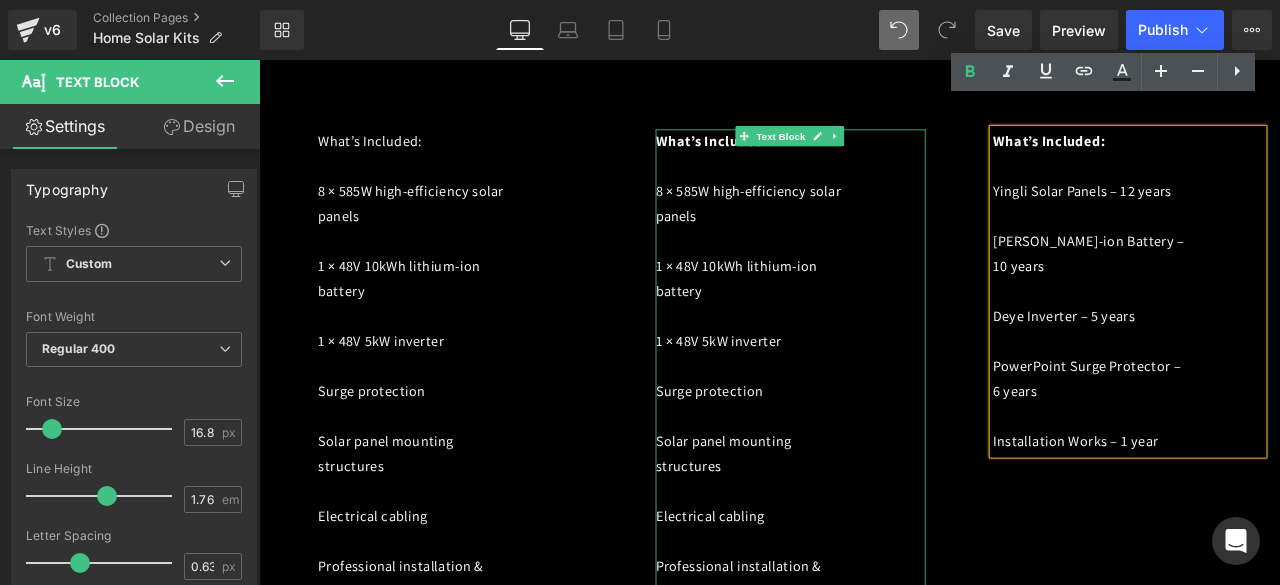 click on "What’s Included:" at bounding box center (844, 157) 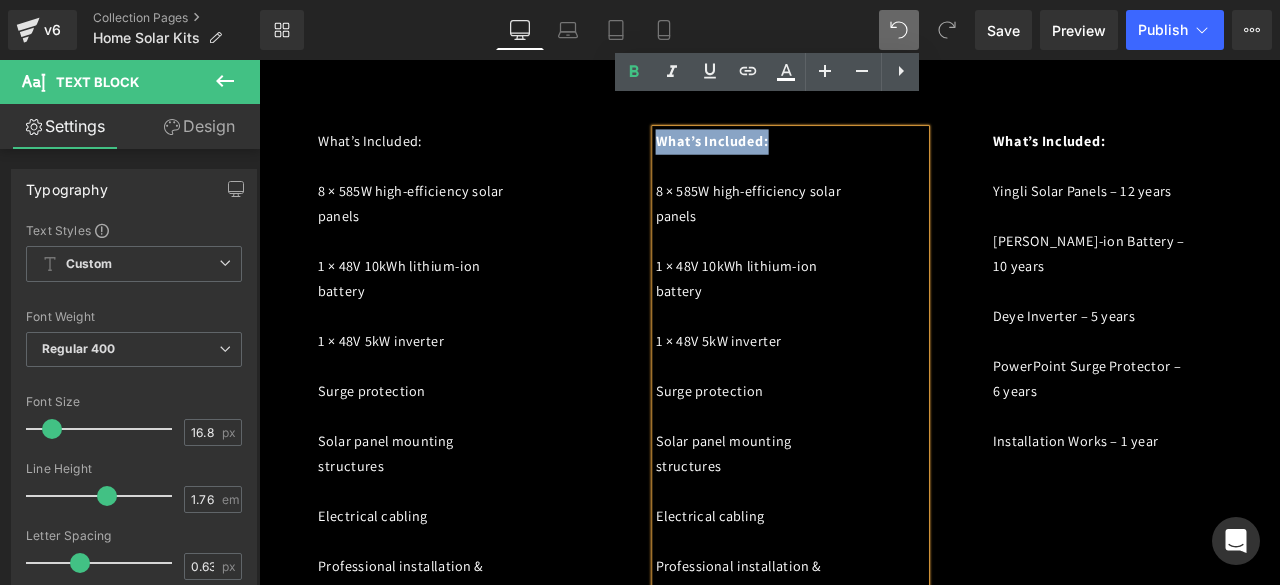 drag, startPoint x: 892, startPoint y: 134, endPoint x: 725, endPoint y: 119, distance: 167.6723 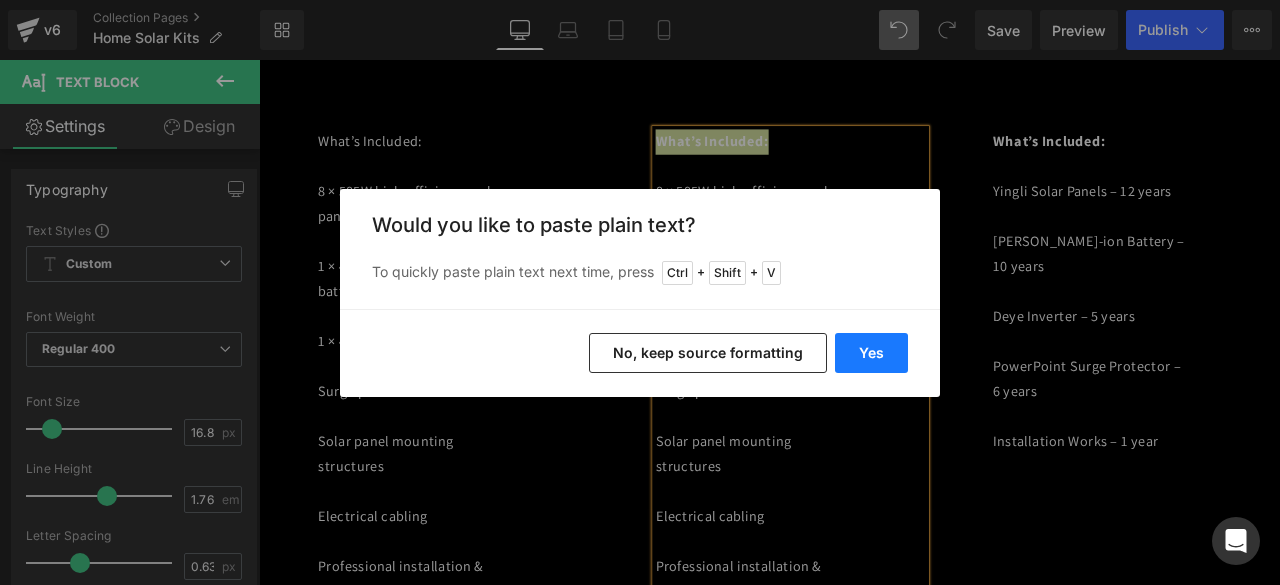 click on "Yes" at bounding box center [871, 353] 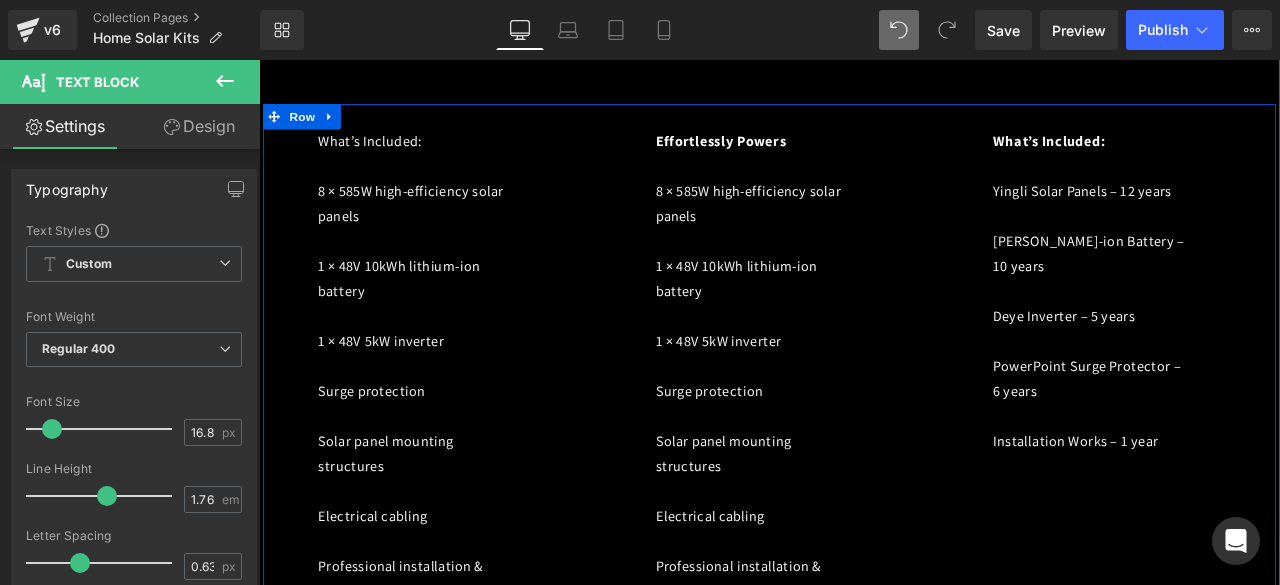 click on "What’s Included: 8 × 585W high-efficiency solar panels 1 × 48V 10kWh lithium-ion battery 1 × 48V 5kW inverter Surge protection Solar panel mounting structures Electrical cabling Professional installation & commissioning Text Block         Effortlessly Powers 8 × 585W high-efficiency solar panels 1 × 48V 10kWh lithium-ion battery 1 × 48V 5kW inverter Surge protection Solar panel mounting structures Electrical cabling Professional installation & commissioning Text Block         What’s Included: Yingli Solar Panels – 12 years Ritar Li-ion Battery – 10 years Deye Inverter – 5 years PowerPoint Surge Protector – 6 years Installation Works – 1 year Text Block
Row" at bounding box center (864, 413) 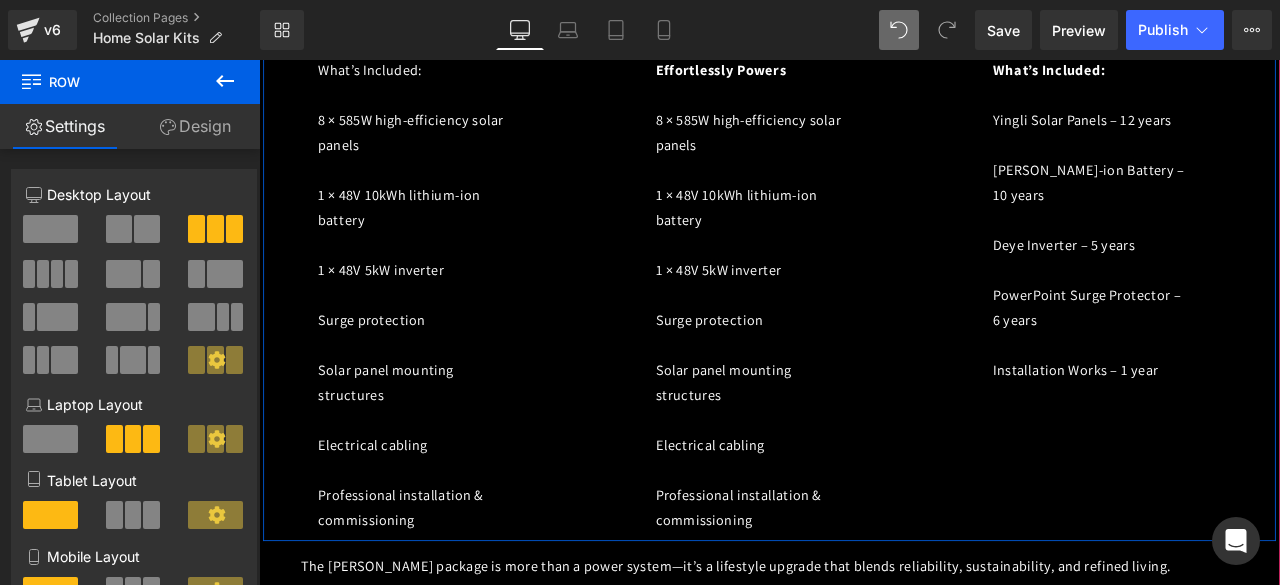 scroll, scrollTop: 2784, scrollLeft: 0, axis: vertical 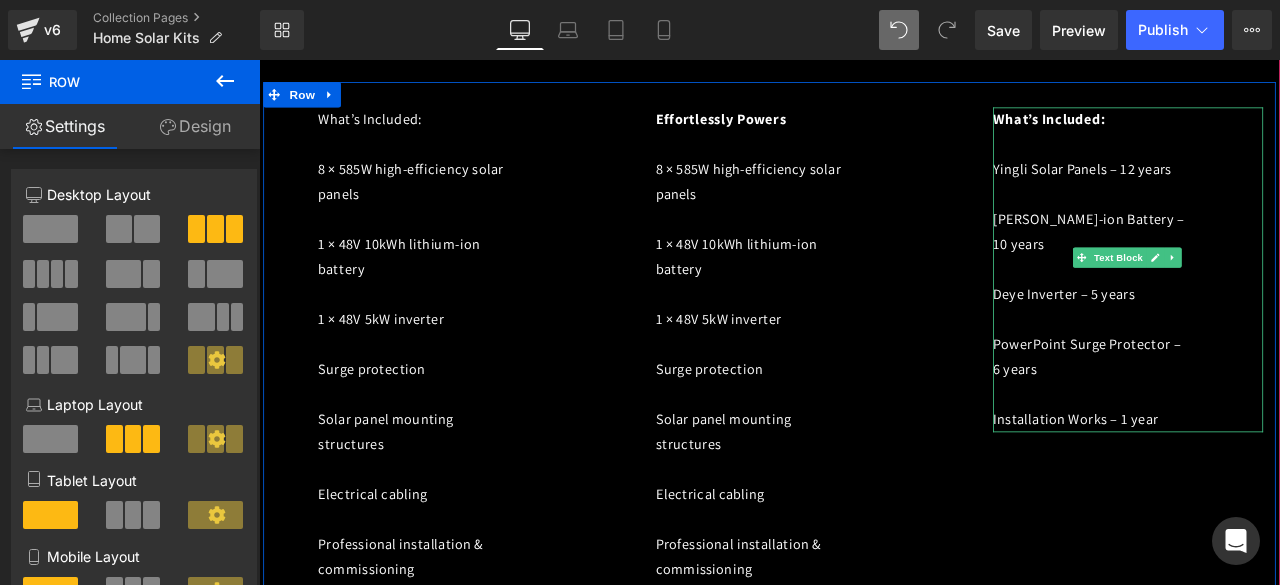 click on "Installation Works – 1 year" at bounding box center (1244, 487) 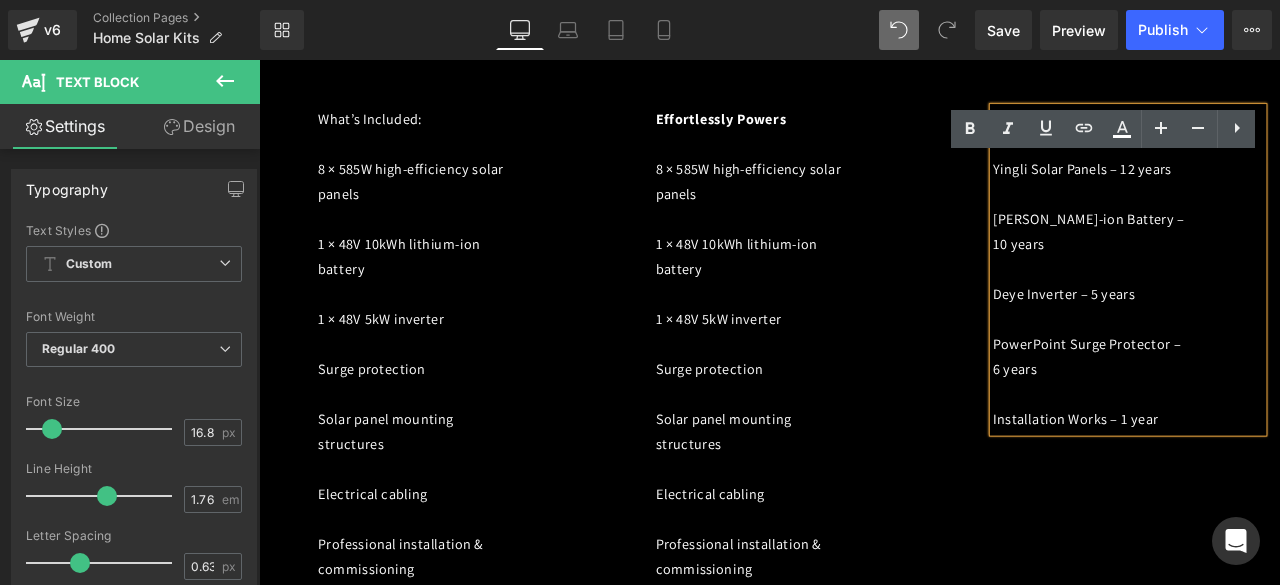 type 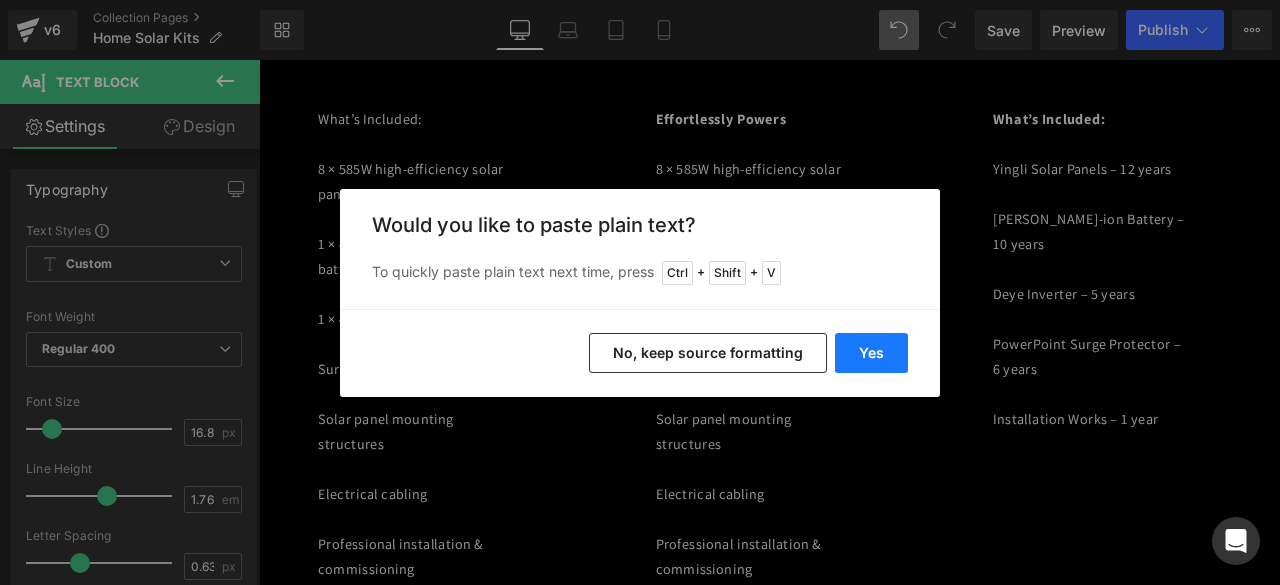 click on "Yes" at bounding box center (871, 353) 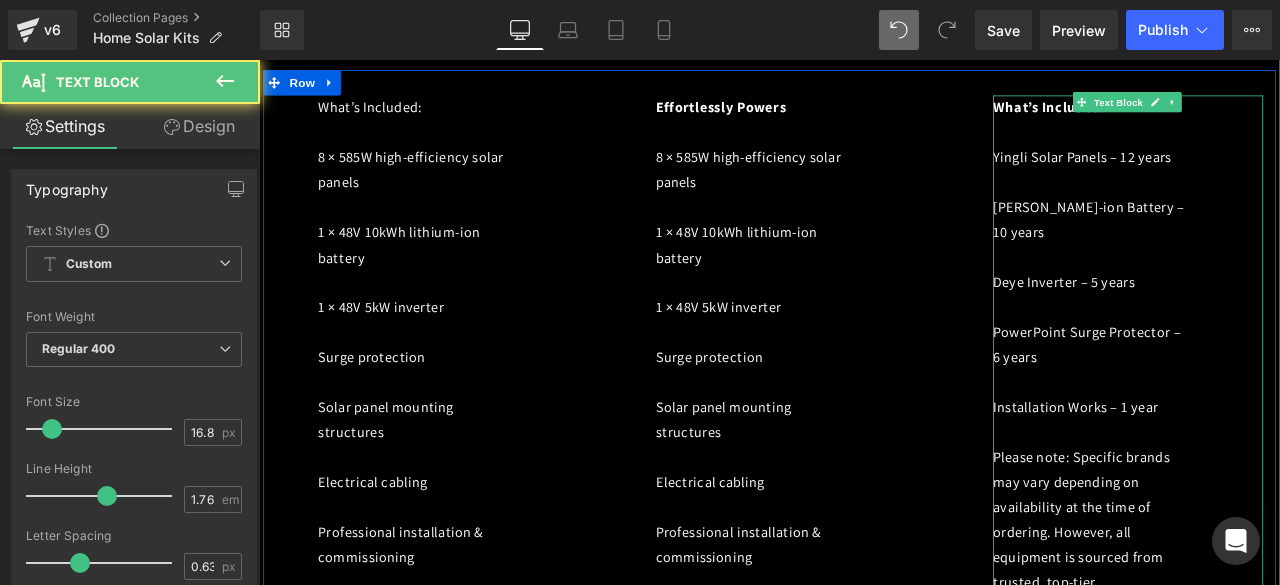 click on "Please note: Specific brands may vary depending on availability at the time of ordering. However, all equipment is sourced from trusted, top-tier manufacturers." at bounding box center (1234, 620) 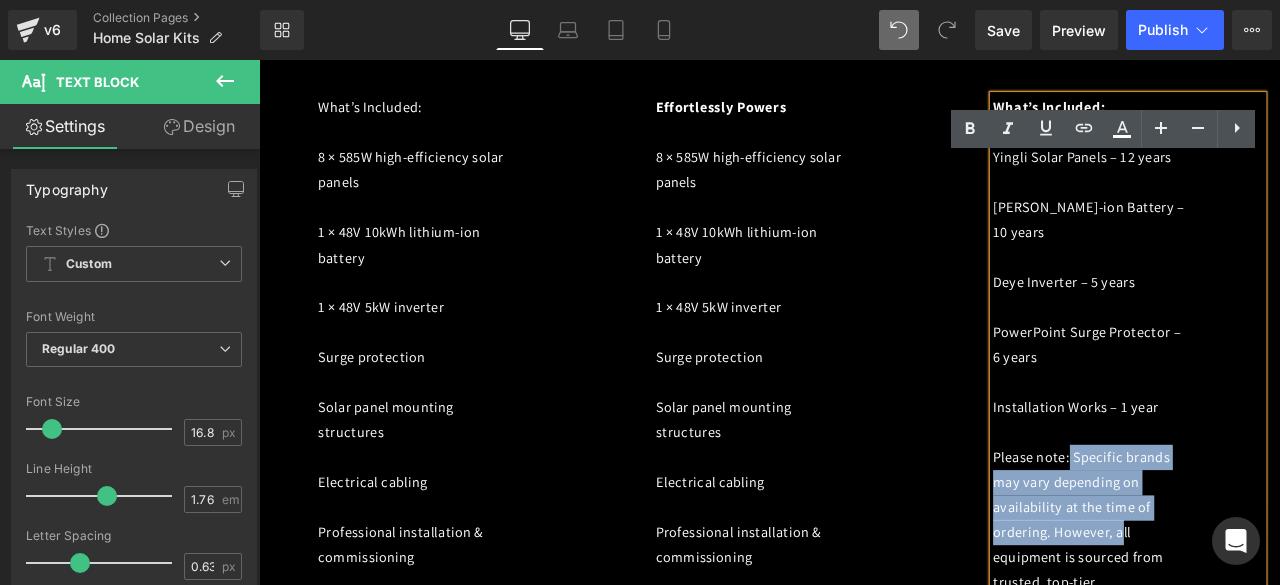 drag, startPoint x: 1213, startPoint y: 480, endPoint x: 1274, endPoint y: 563, distance: 103.00485 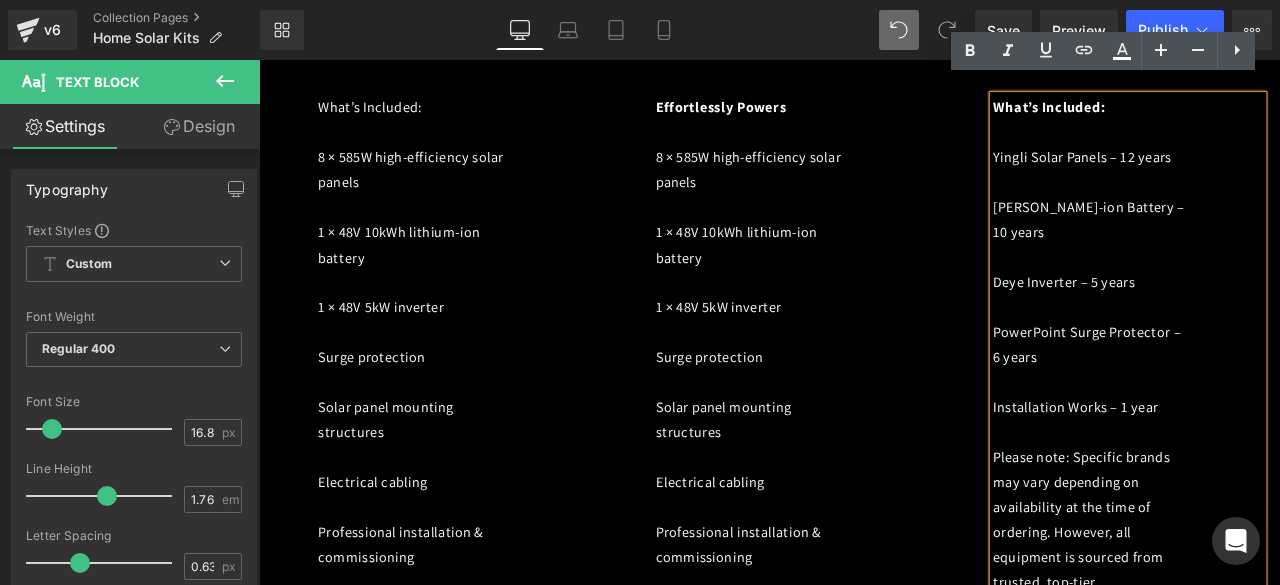 scroll, scrollTop: 2724, scrollLeft: 0, axis: vertical 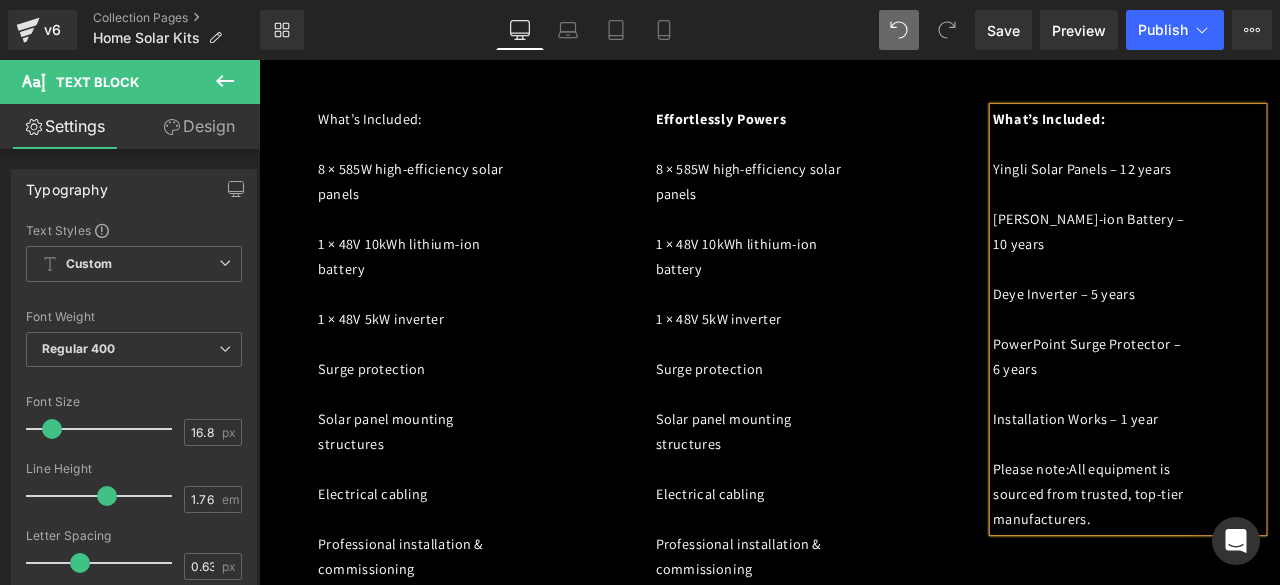 click on "What’s Included: 8 × 585W high-efficiency solar panels 1 × 48V 10kWh lithium-ion battery 1 × 48V 5kW inverter Surge protection Solar panel mounting structures Electrical cabling Professional installation & commissioning Text Block         Effortlessly Powers 8 × 585W high-efficiency solar panels 1 × 48V 10kWh lithium-ion battery 1 × 48V 5kW inverter Surge protection Solar panel mounting structures Electrical cabling Professional installation & commissioning Text Block         What’s Included: Yingli Solar Panels – 12 years Ritar Li-ion Battery – 10 years Deye Inverter – 5 years PowerPoint Surge Protector – 6 years Installation Works – 1 year Please note:All equipment is sourced from trusted, top-tier manufacturers. Text Block
Row" at bounding box center (864, 388) 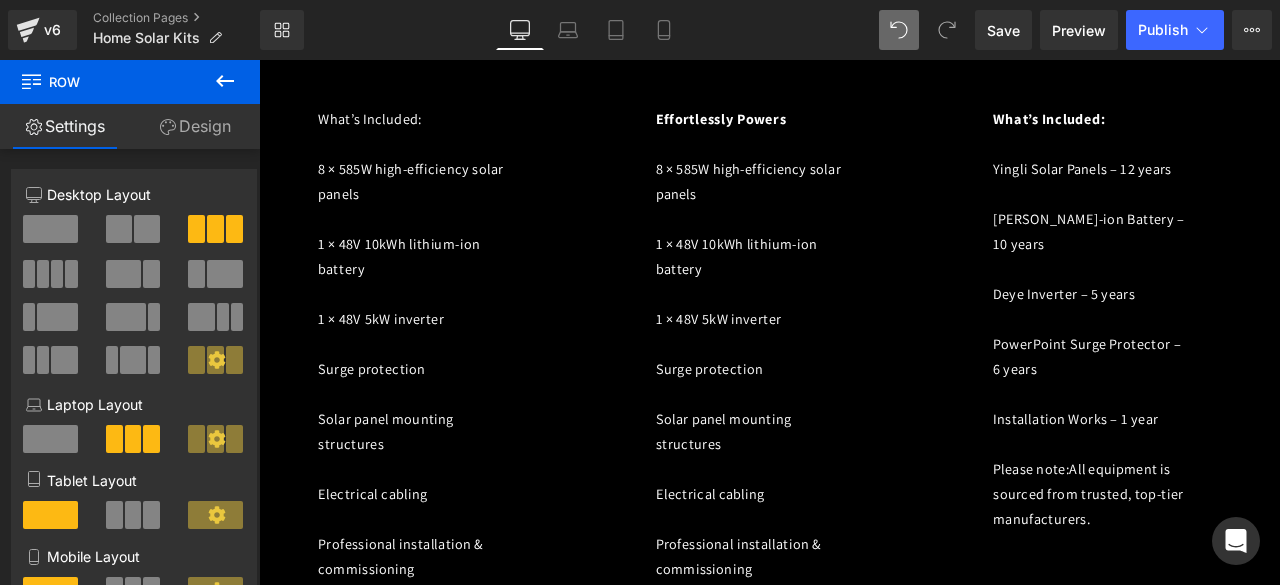 click on "Please note:All equipment is sourced from trusted, top-tier manufacturers." at bounding box center (1242, 574) 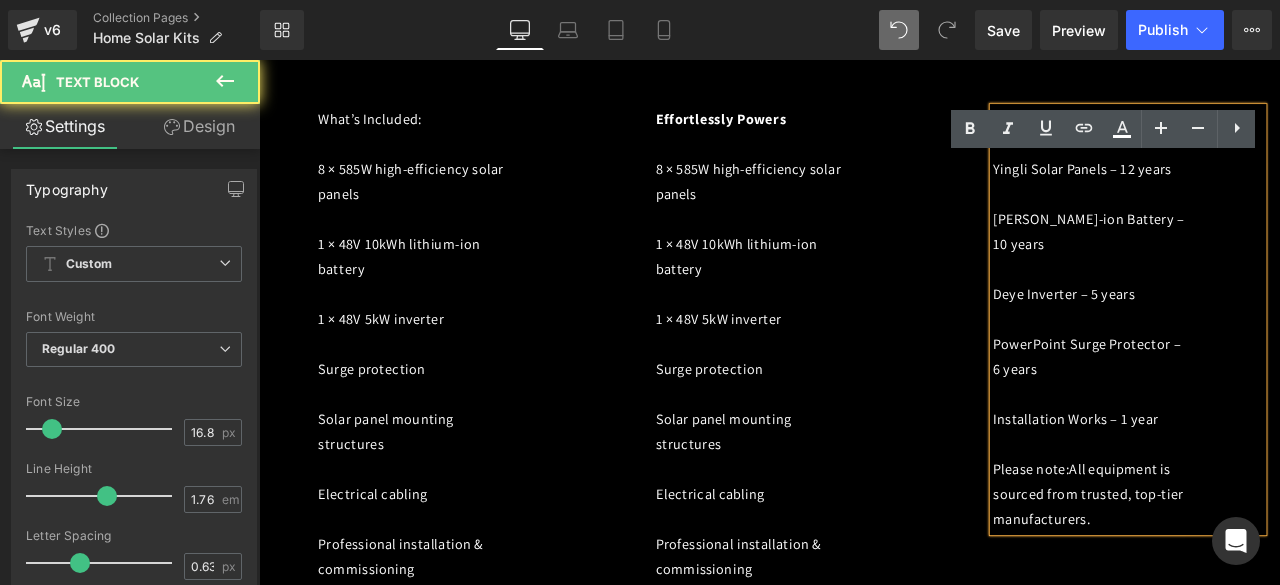 click on "Please note:All equipment is sourced from trusted, top-tier manufacturers." at bounding box center (1242, 574) 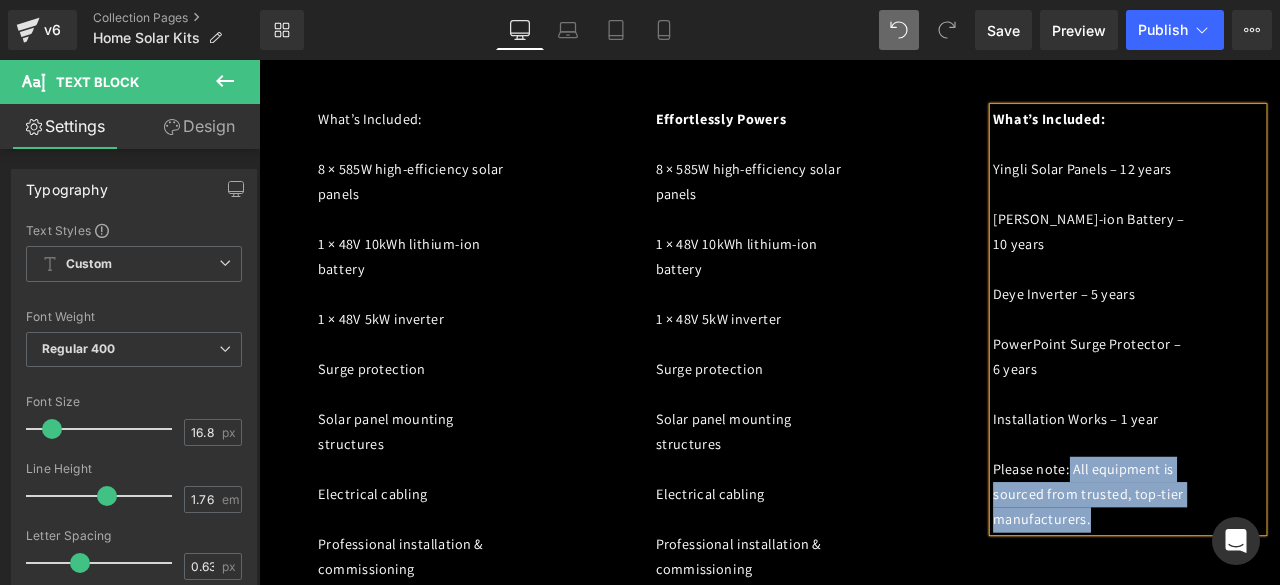 drag, startPoint x: 1213, startPoint y: 484, endPoint x: 1249, endPoint y: 540, distance: 66.573265 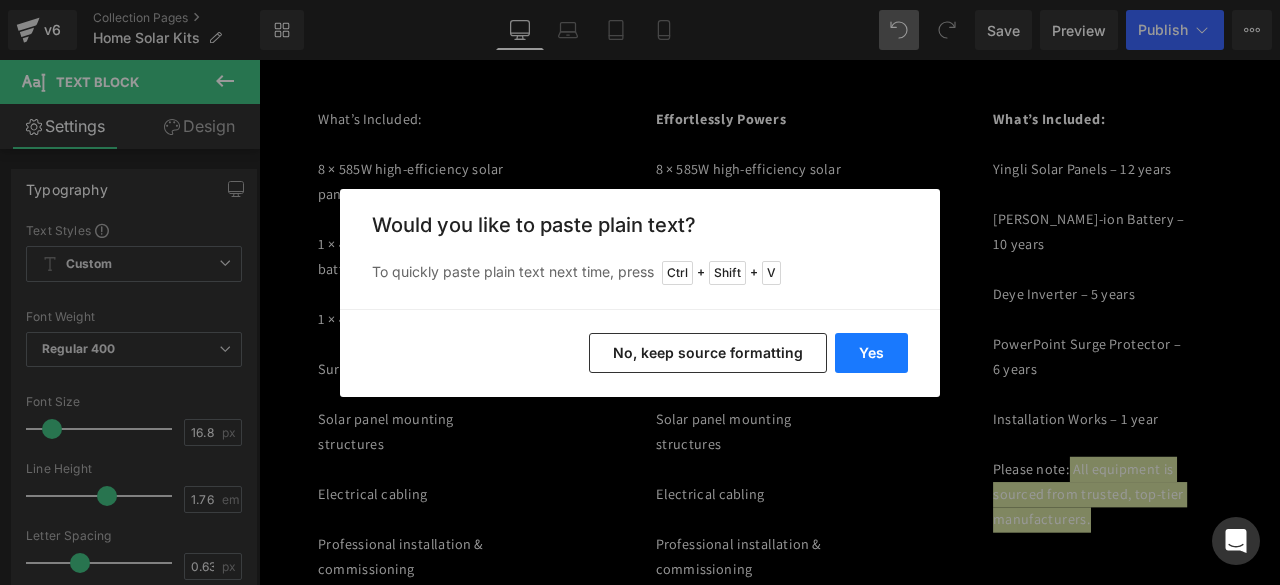 click on "Yes" at bounding box center [871, 353] 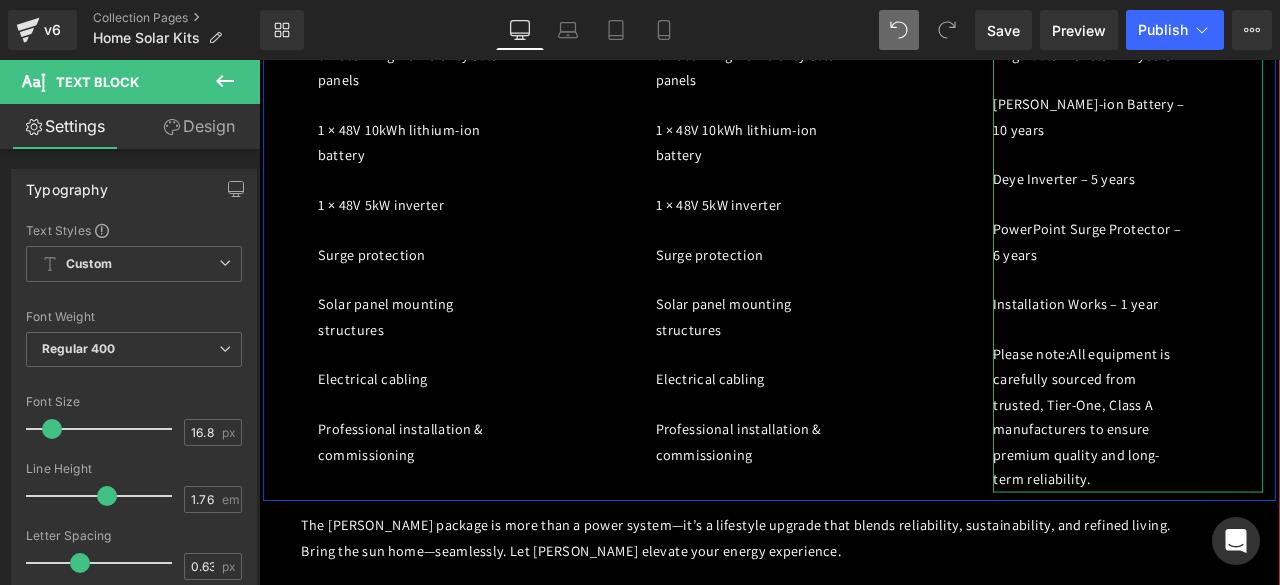 scroll, scrollTop: 2848, scrollLeft: 0, axis: vertical 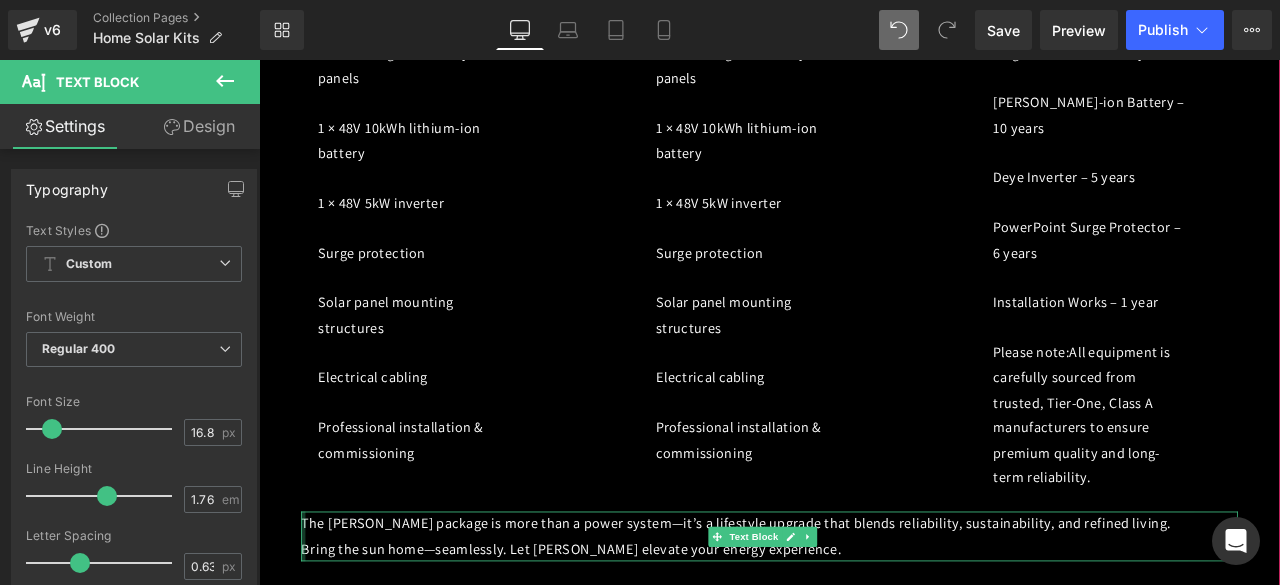 click at bounding box center [311, 624] 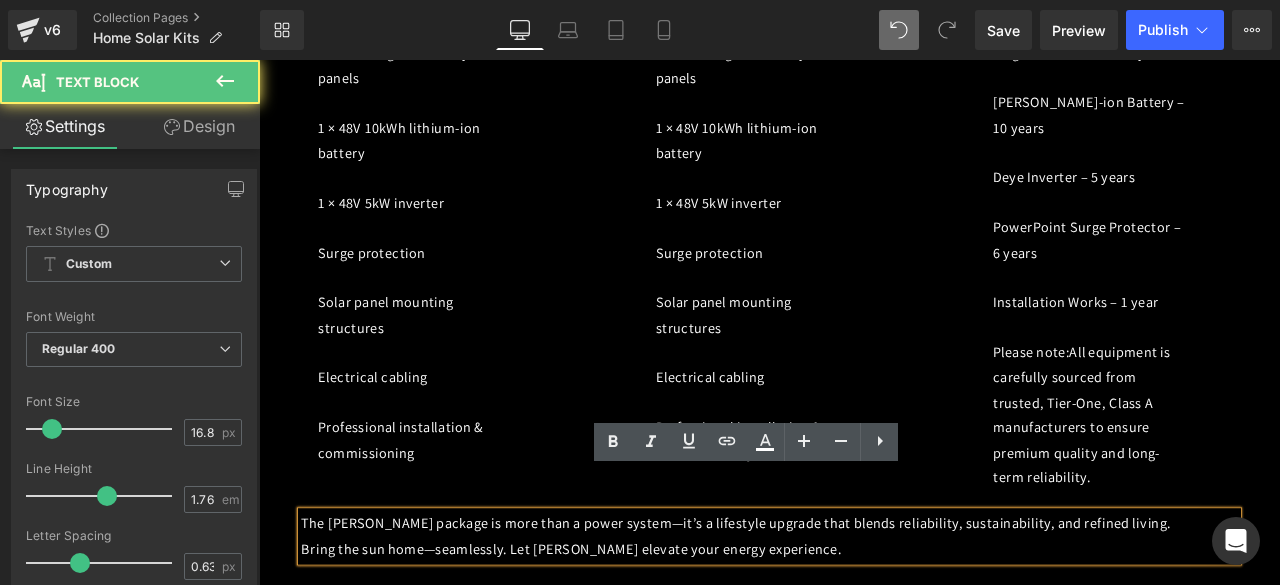 click on "The [PERSON_NAME] package is more than a power system—it’s a lifestyle upgrade that blends reliability, sustainability, and refined living." at bounding box center (824, 609) 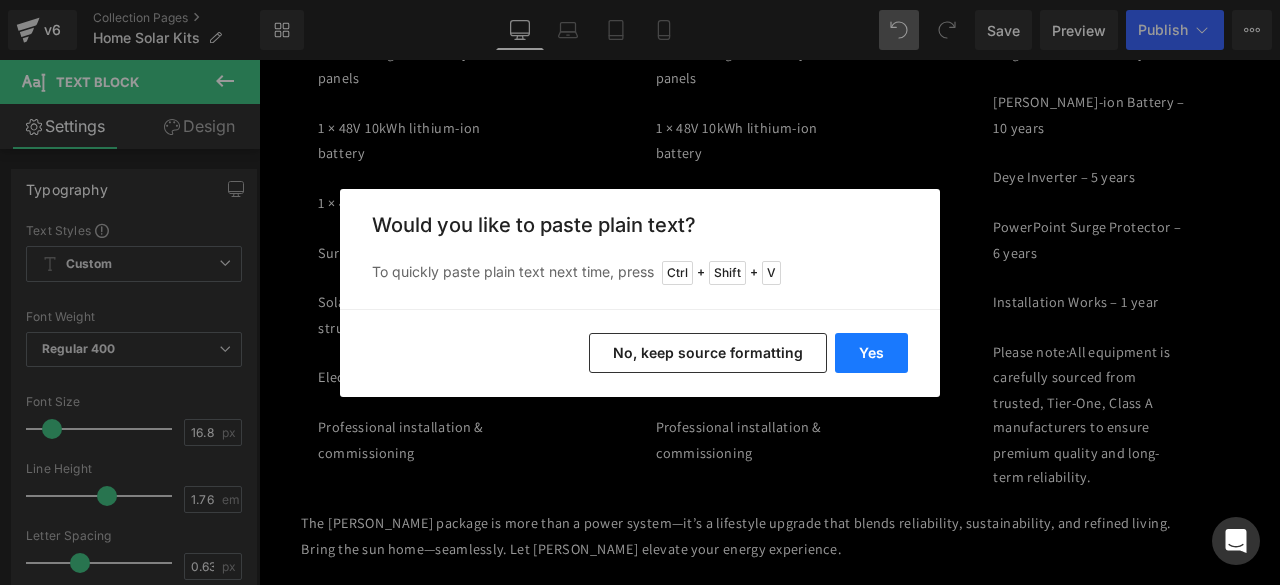 click on "Yes" at bounding box center (871, 353) 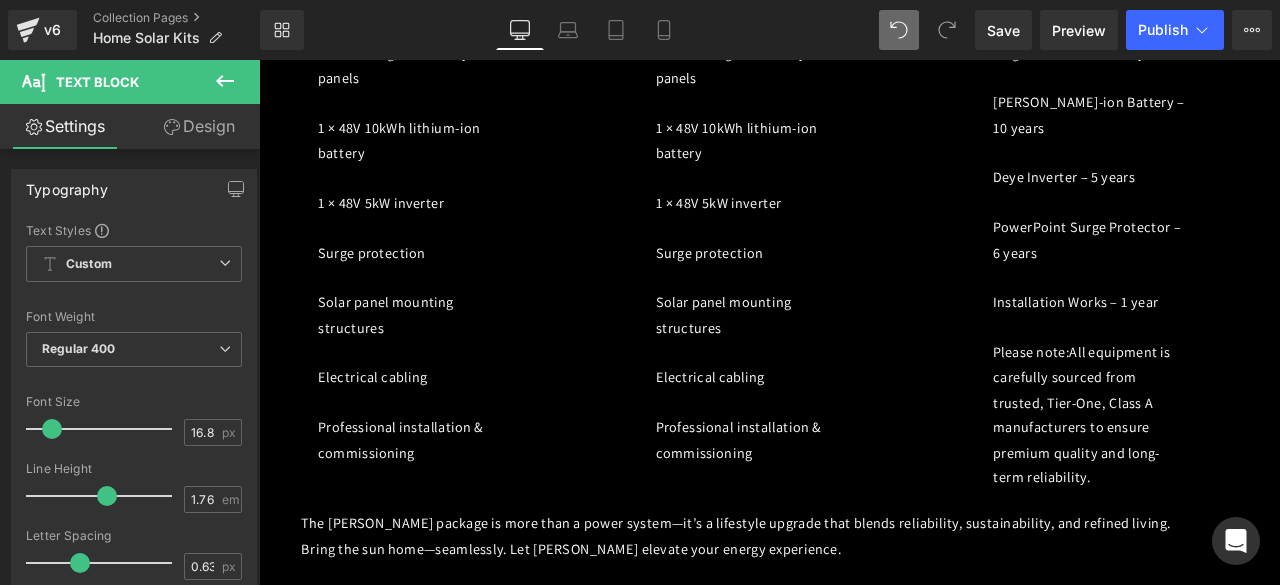 scroll, scrollTop: 2833, scrollLeft: 0, axis: vertical 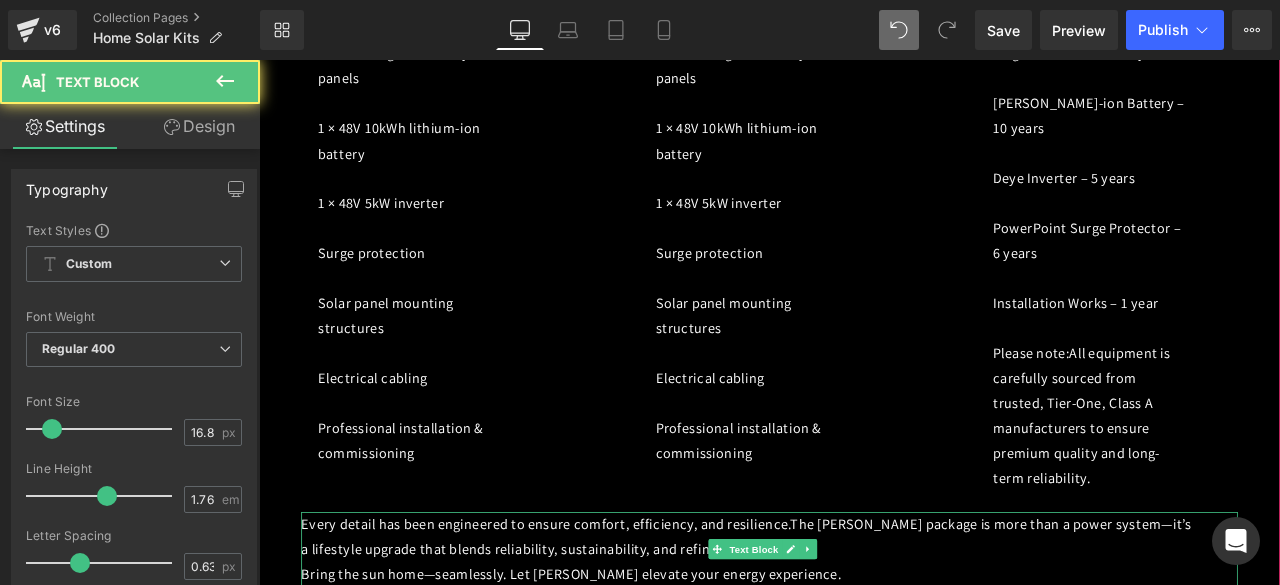 click on "Every detail has been engineered to ensure comfort, efficiency, and resilience.The [PERSON_NAME] package is more than a power system—it’s a lifestyle upgrade that blends reliability, sustainability, and refined living." at bounding box center [836, 624] 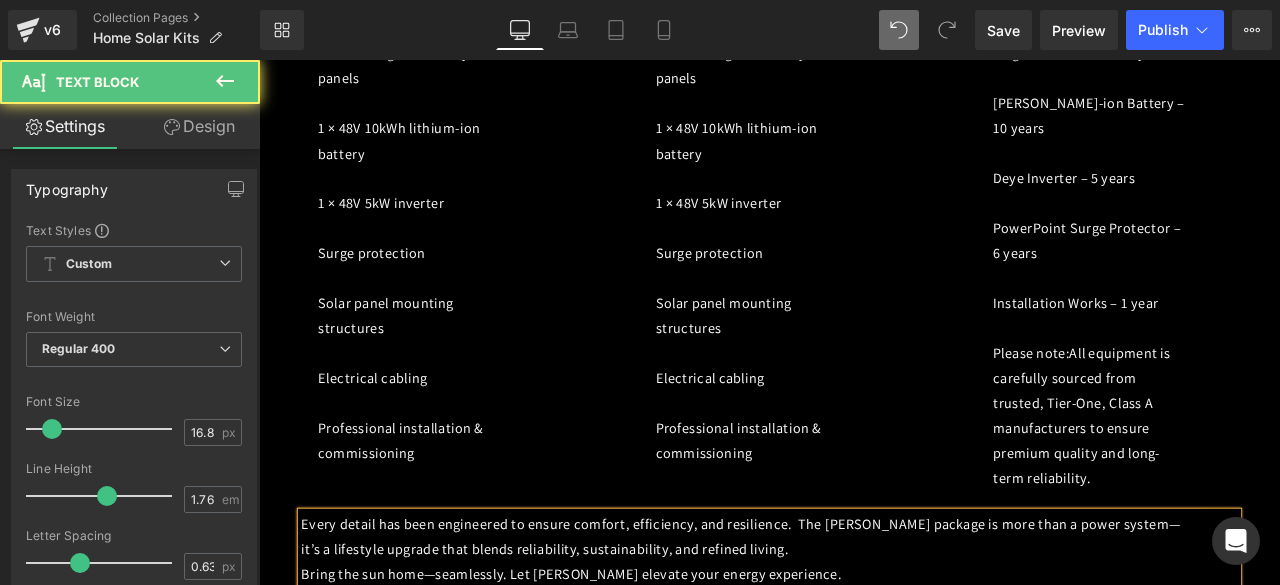 click on "Every detail has been engineered to ensure comfort, efficiency, and resilience.  The [PERSON_NAME] package is more than a power system—it’s a lifestyle upgrade that blends reliability, sustainability, and refined living." at bounding box center (830, 624) 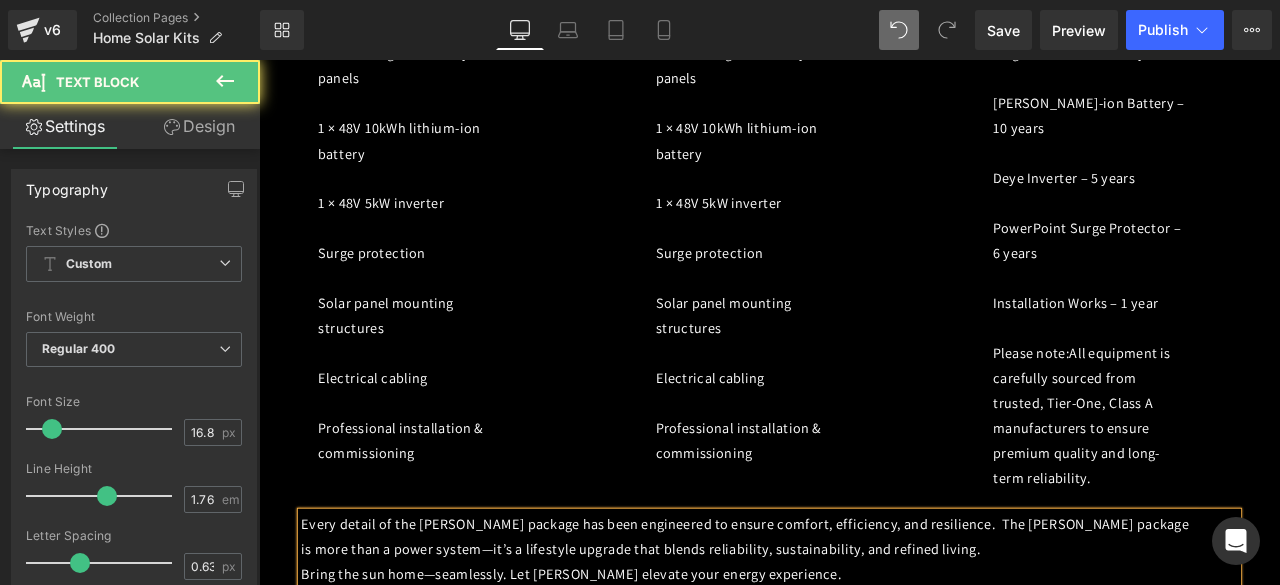 click on "Every detail of the [PERSON_NAME] package has been engineered to ensure comfort, efficiency, and resilience.  The [PERSON_NAME] package is more than a power system—it’s a lifestyle upgrade that blends reliability, sustainability, and refined living." at bounding box center [835, 624] 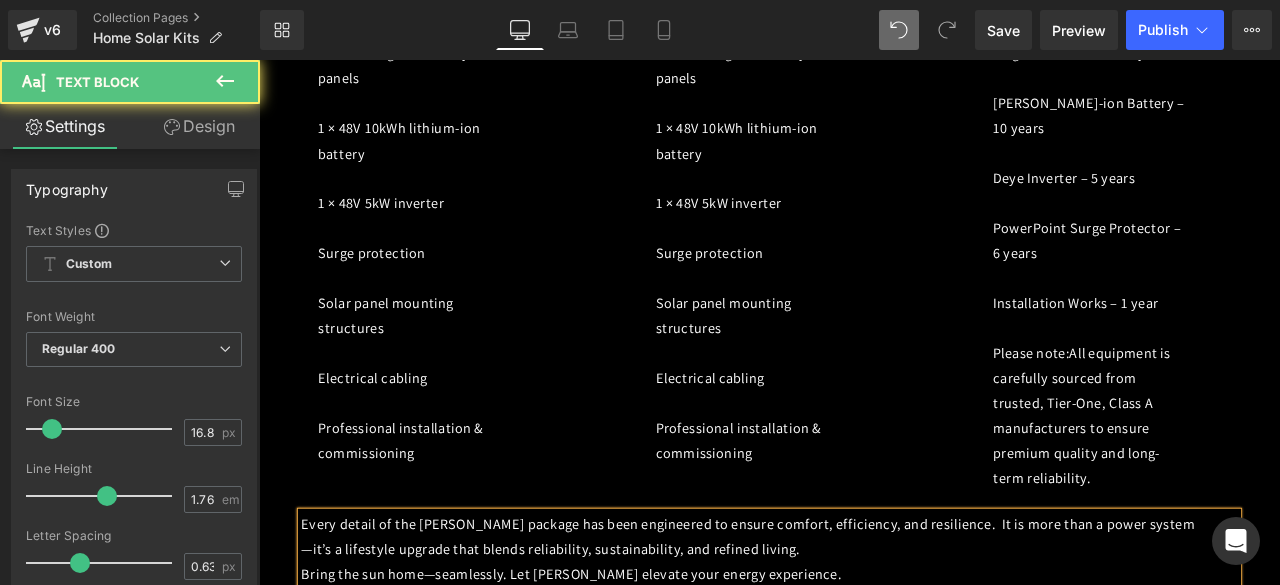 click on "Every detail of the [PERSON_NAME] package has been engineered to ensure comfort, efficiency, and resilience.  It is more than a power system—it’s a lifestyle upgrade that blends reliability, sustainability, and refined living." at bounding box center [839, 624] 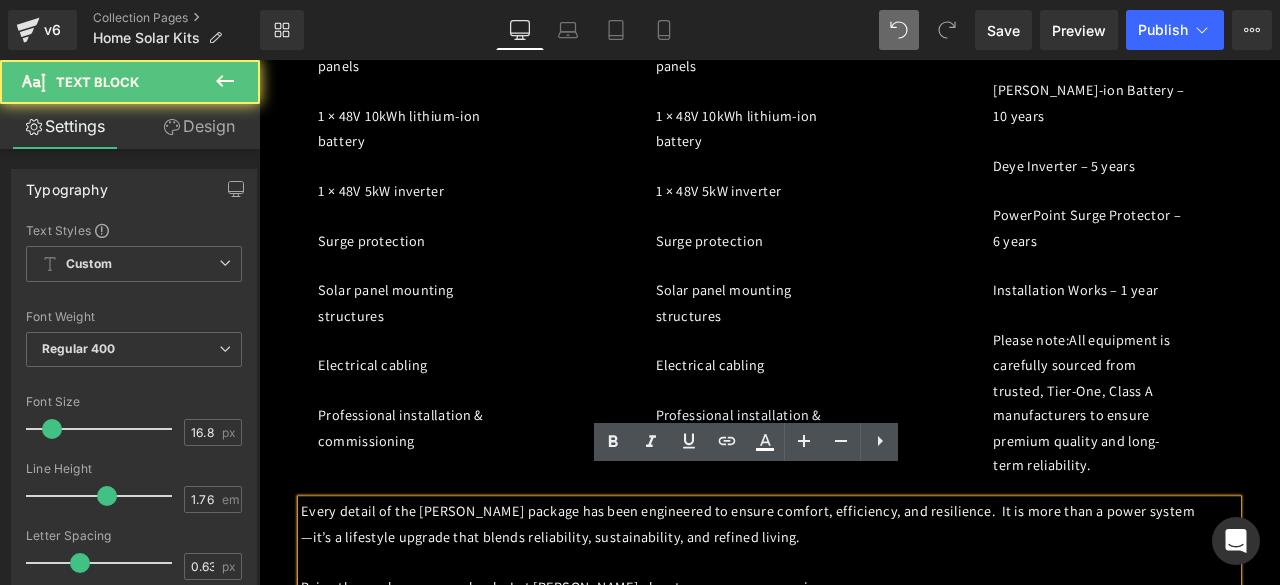 scroll, scrollTop: 2818, scrollLeft: 0, axis: vertical 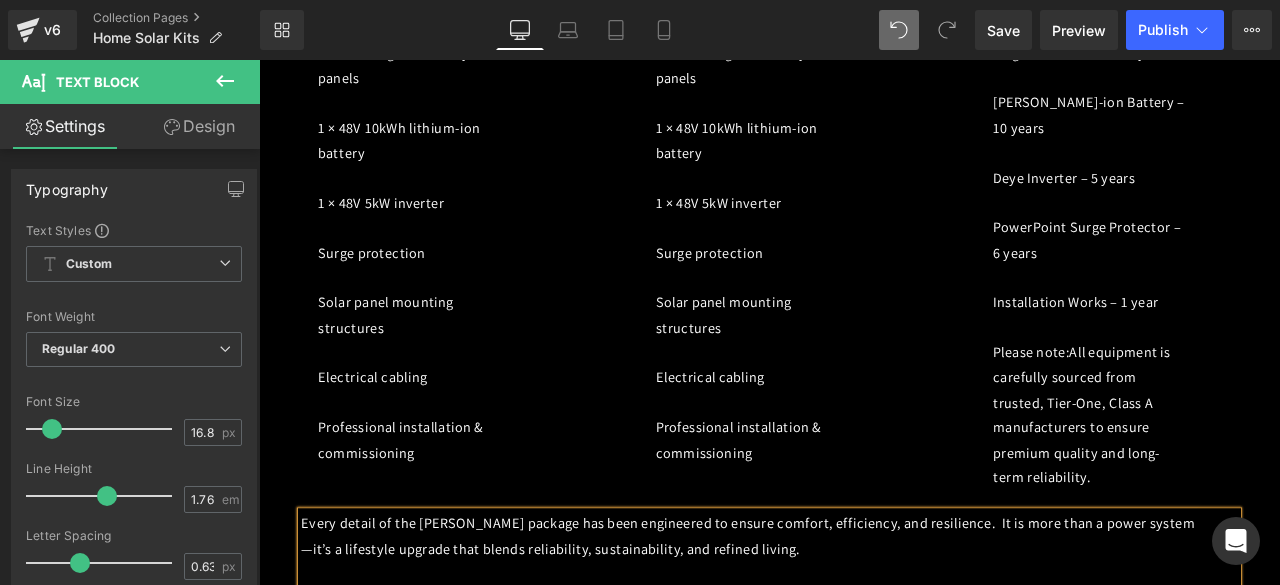 click on "Effortlessly Powers 8 × 585W high-efficiency solar panels 1 × 48V 10kWh lithium-ion battery 1 × 48V 5kW inverter Surge protection Solar panel mounting structures Electrical cabling Professional installation & commissioning Text Block" at bounding box center [864, 259] 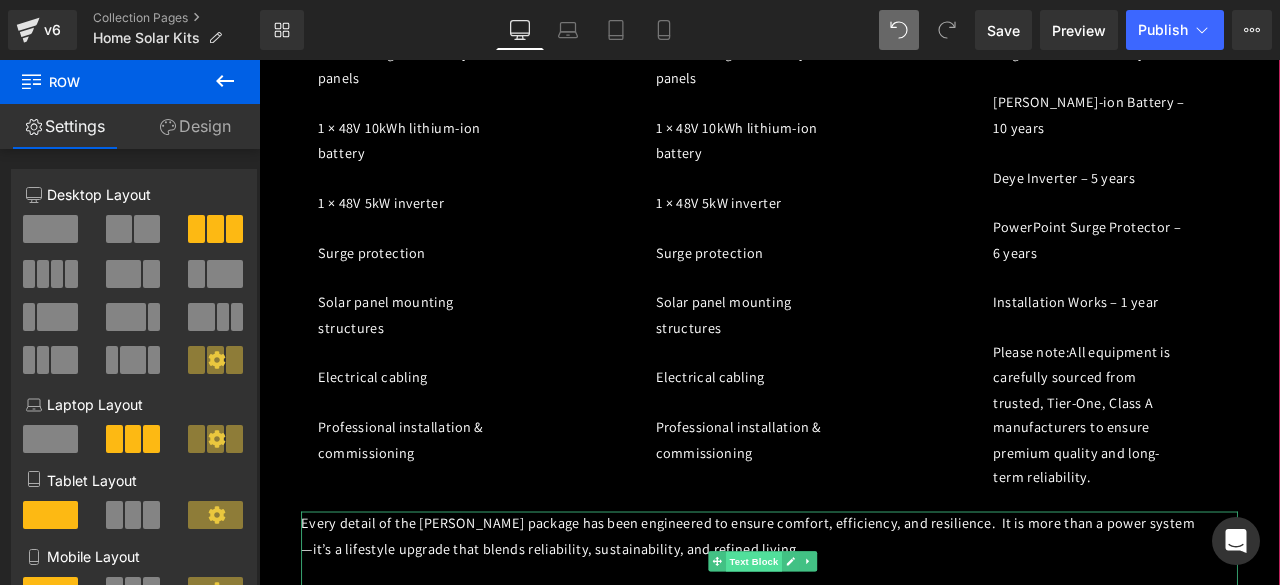 click on "Text Block" at bounding box center (846, 655) 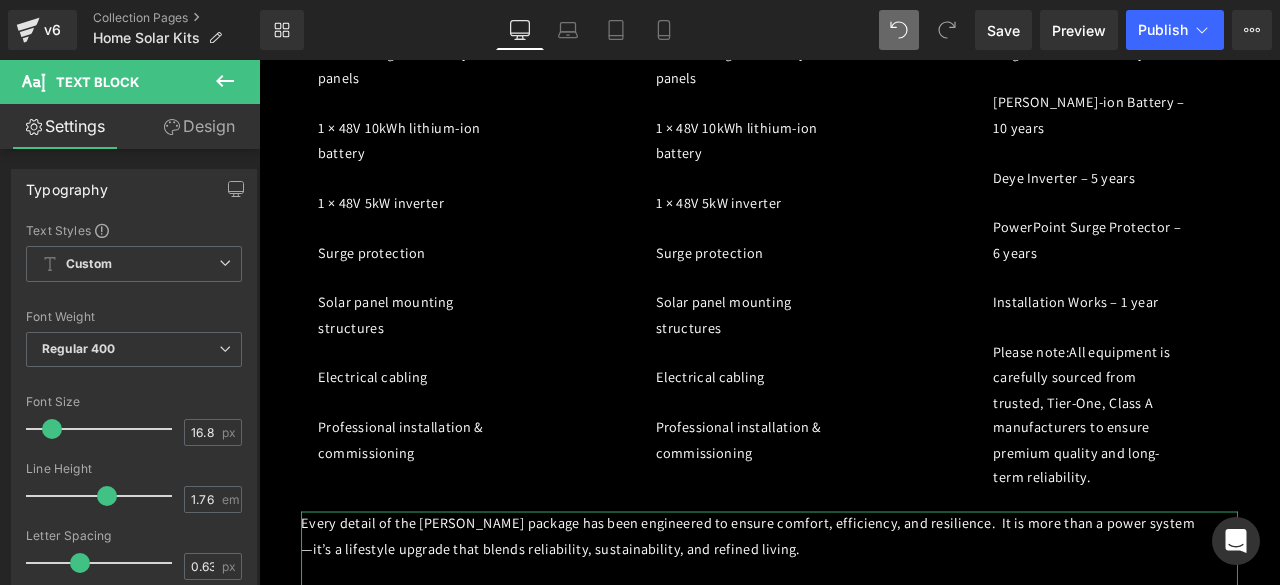 click on "Design" at bounding box center (199, 126) 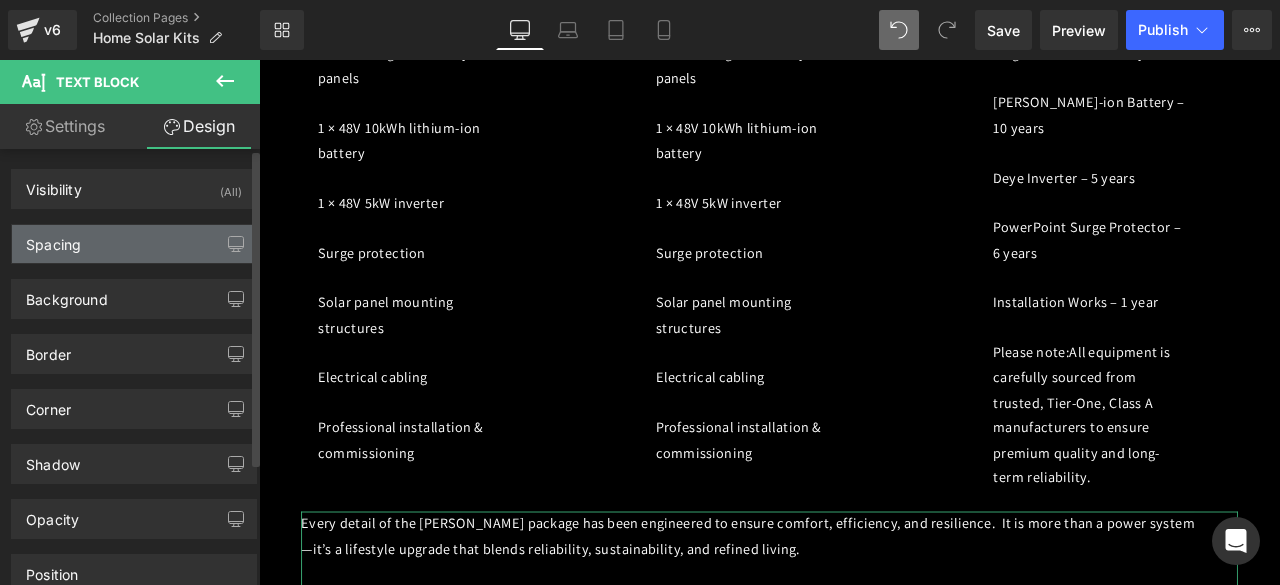 click on "Spacing" at bounding box center [53, 239] 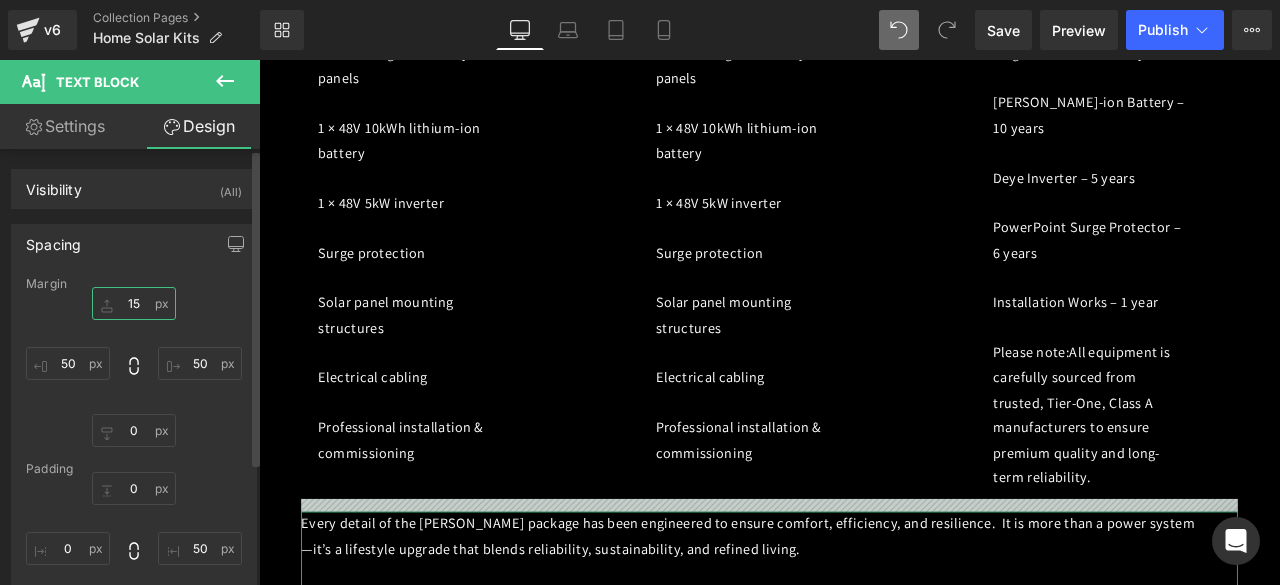 click on "15" at bounding box center [134, 303] 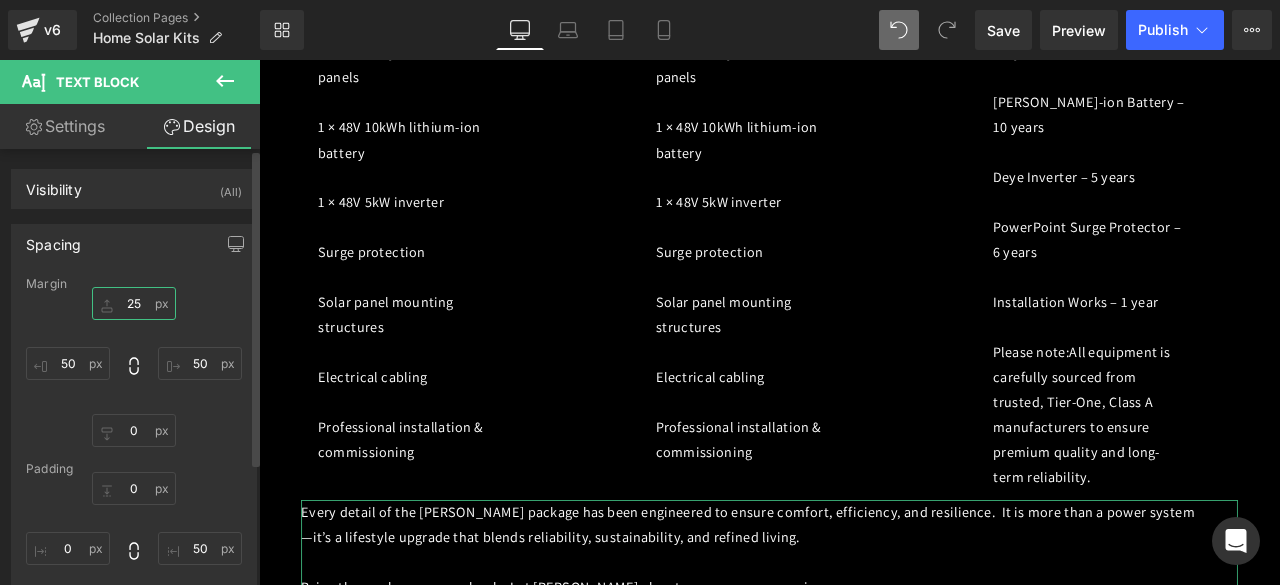 scroll, scrollTop: 2813, scrollLeft: 0, axis: vertical 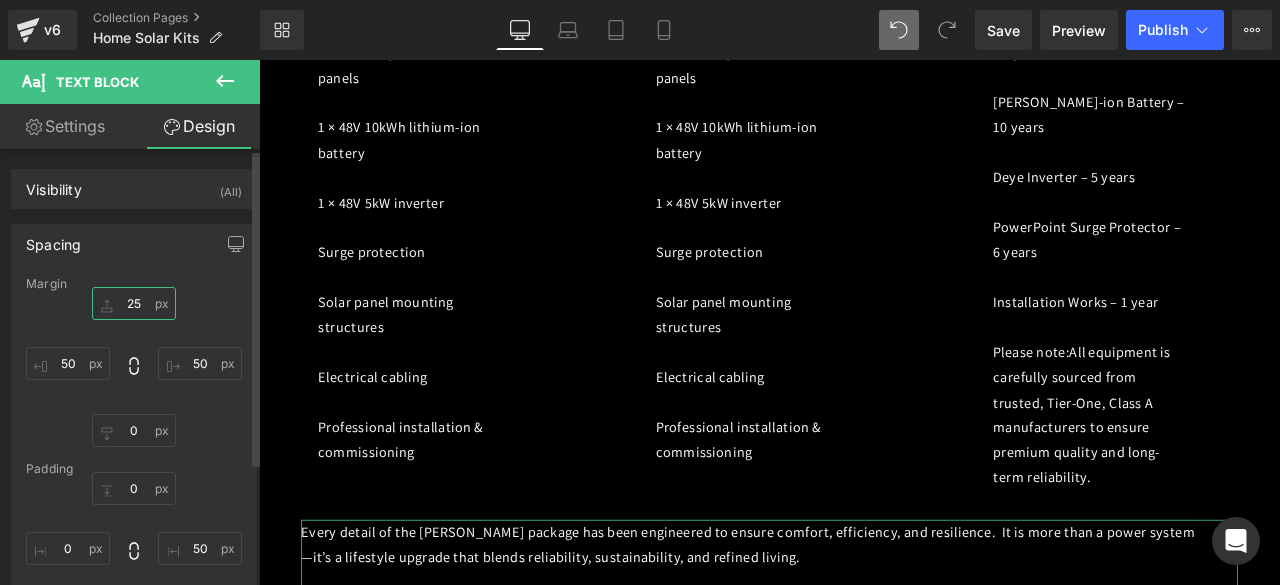 type on "25" 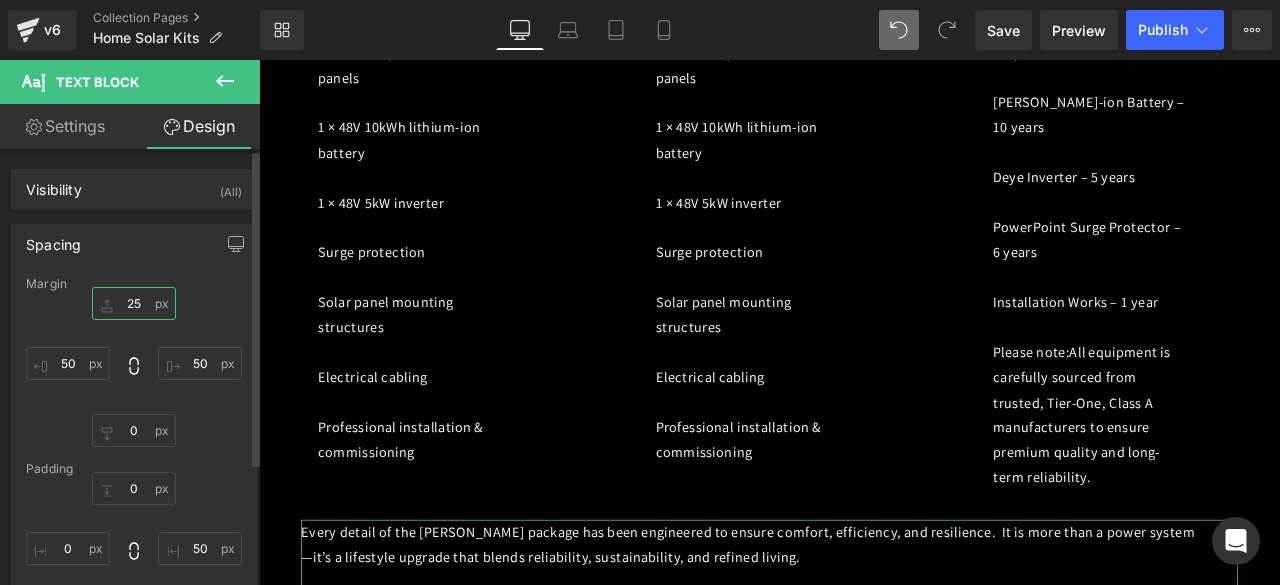 type 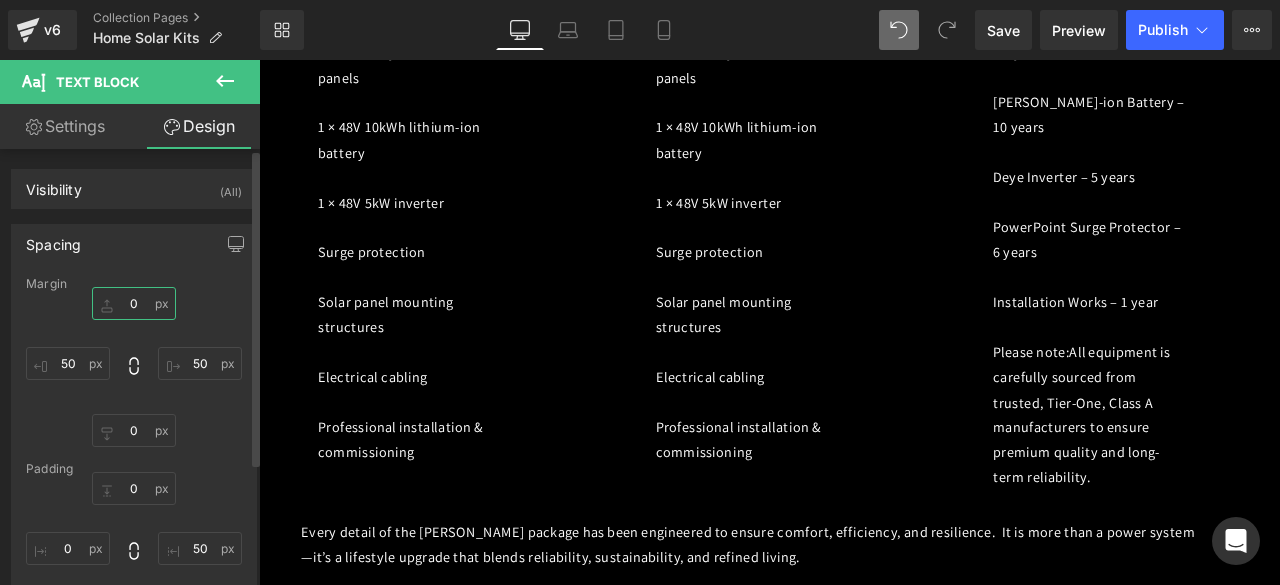 scroll, scrollTop: 2826, scrollLeft: 0, axis: vertical 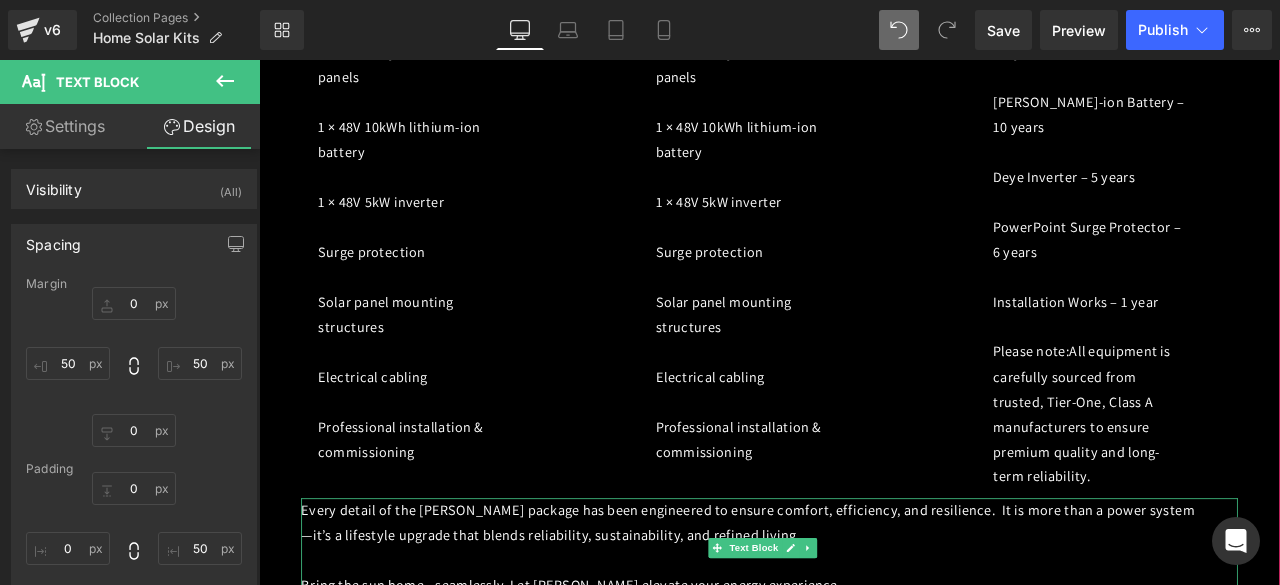 click at bounding box center [839, 654] 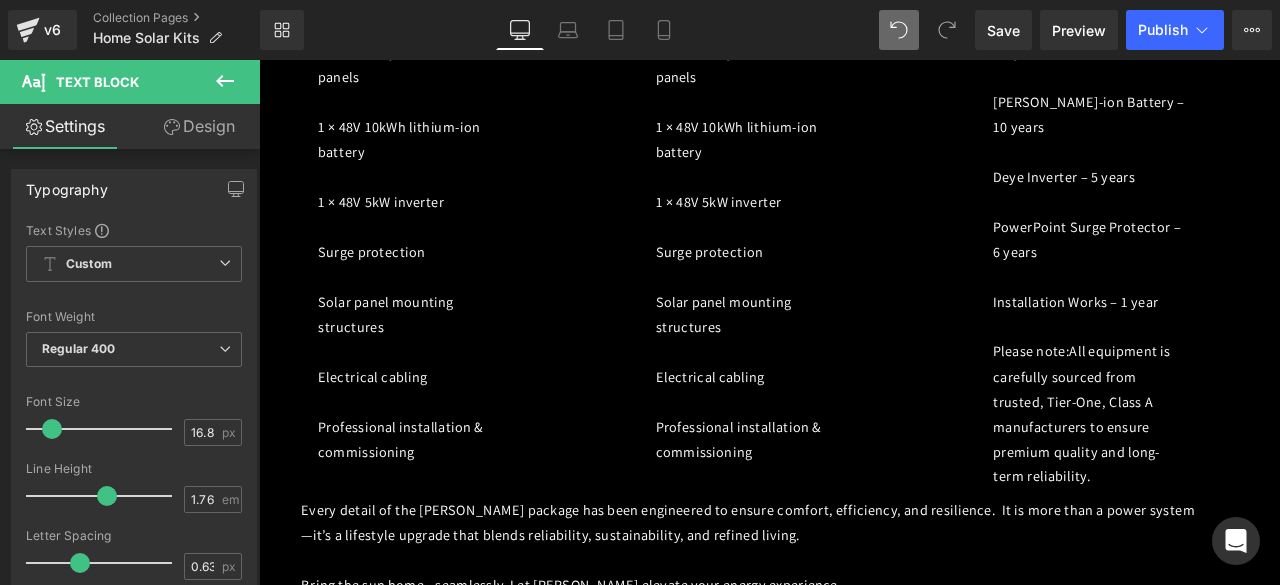 click on "Design" at bounding box center [199, 126] 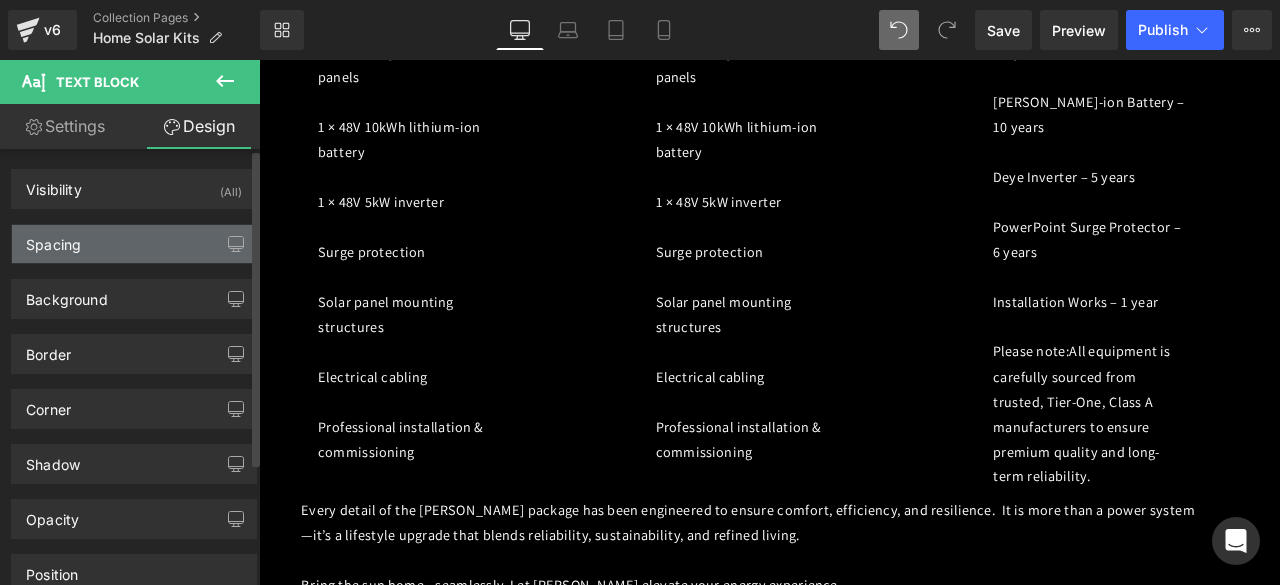 type on "0" 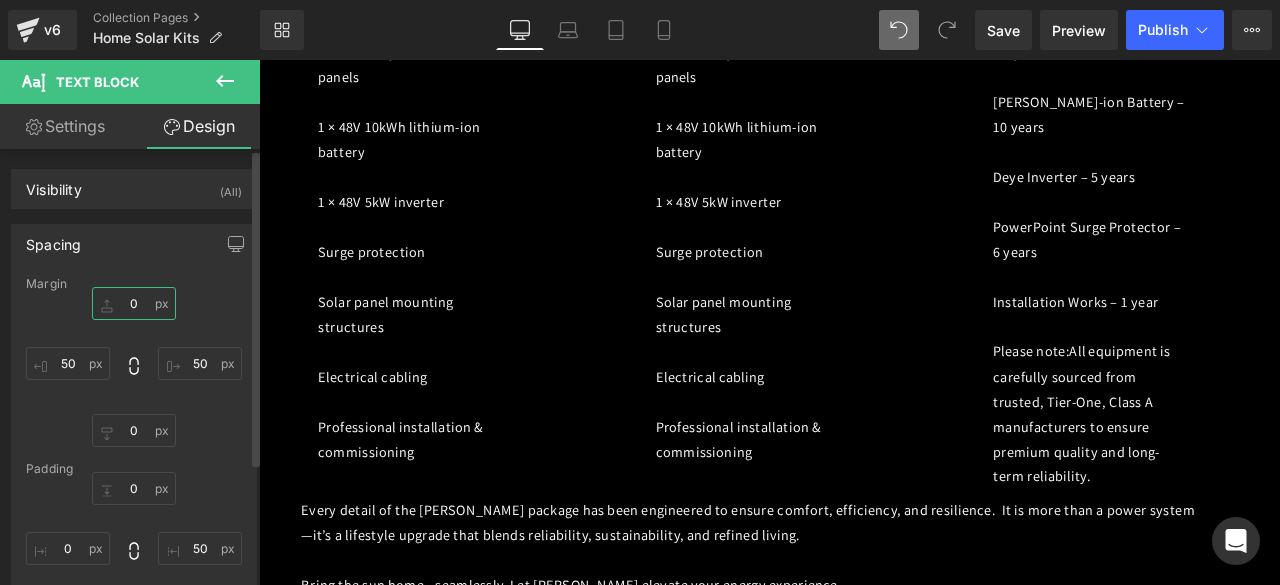 click on "0" at bounding box center [134, 303] 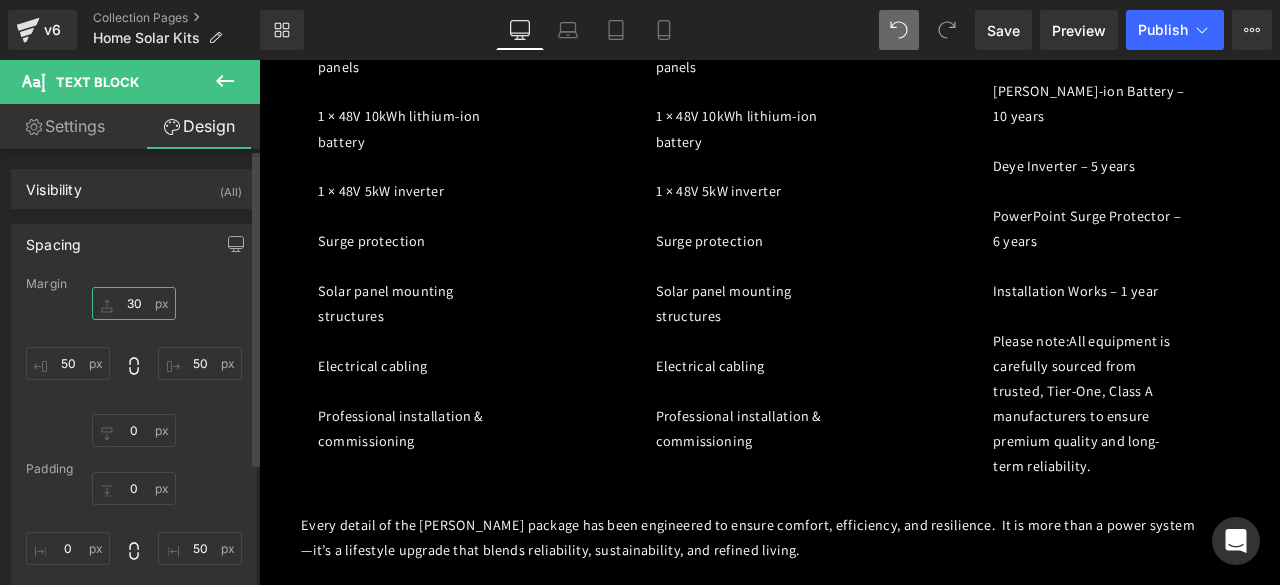 scroll, scrollTop: 2811, scrollLeft: 0, axis: vertical 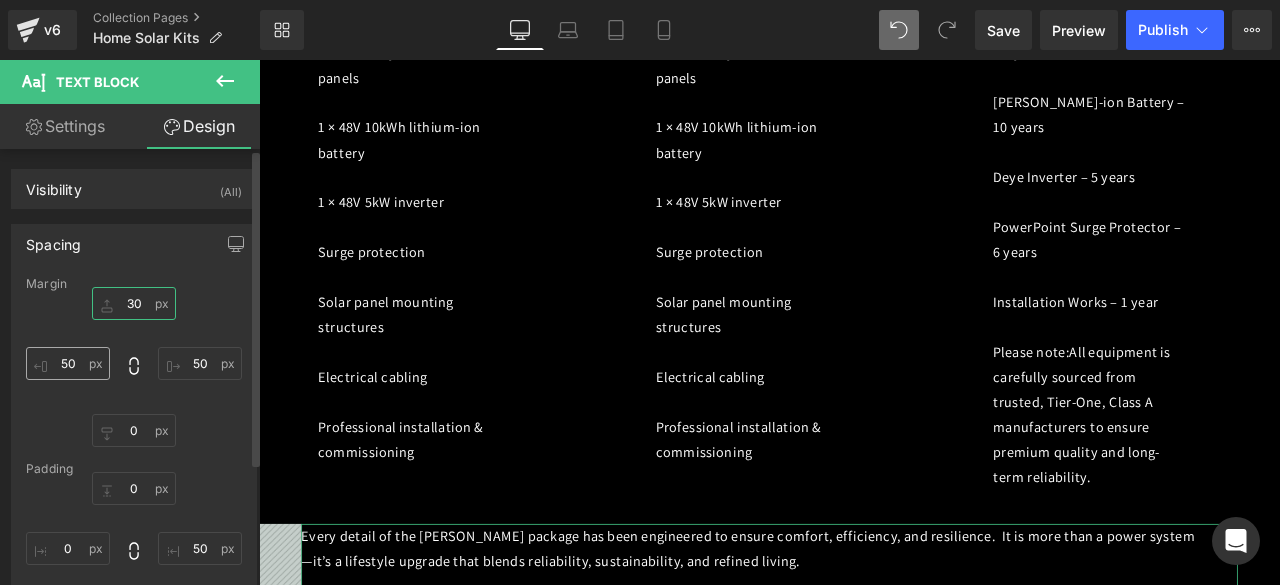 type on "30" 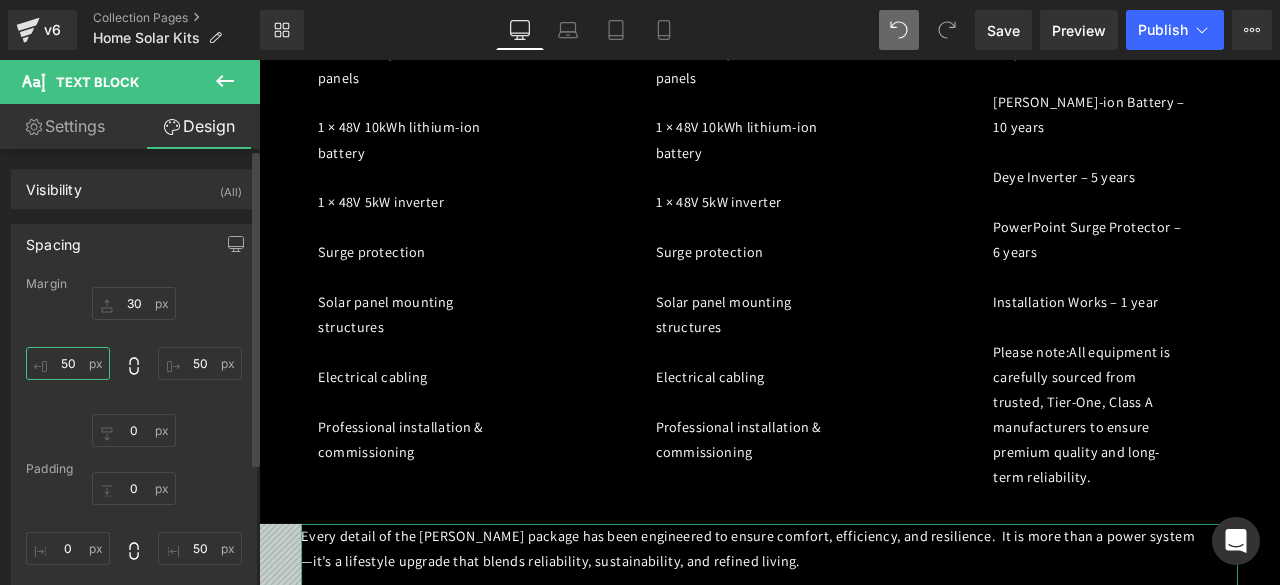click on "50" at bounding box center [68, 363] 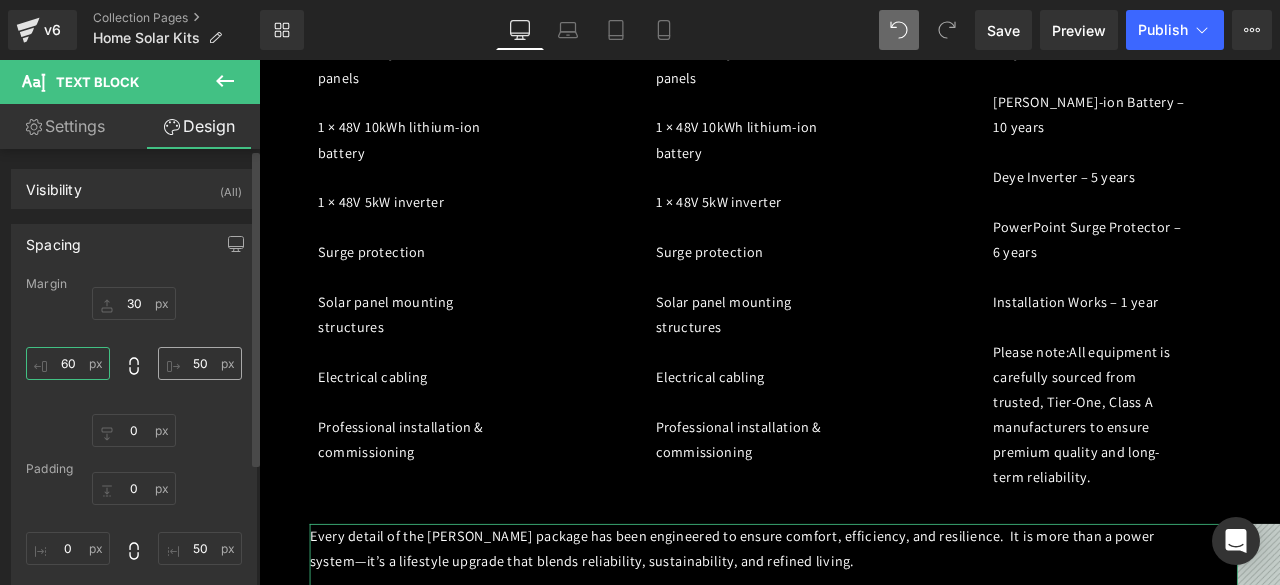 type on "60" 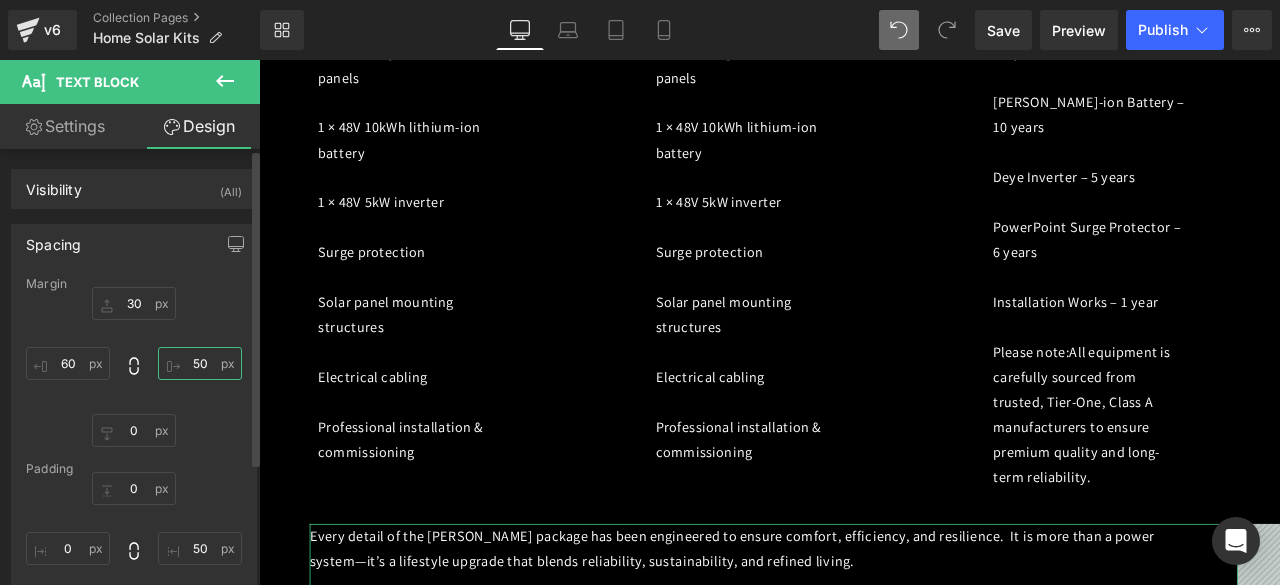 click on "50" at bounding box center (200, 363) 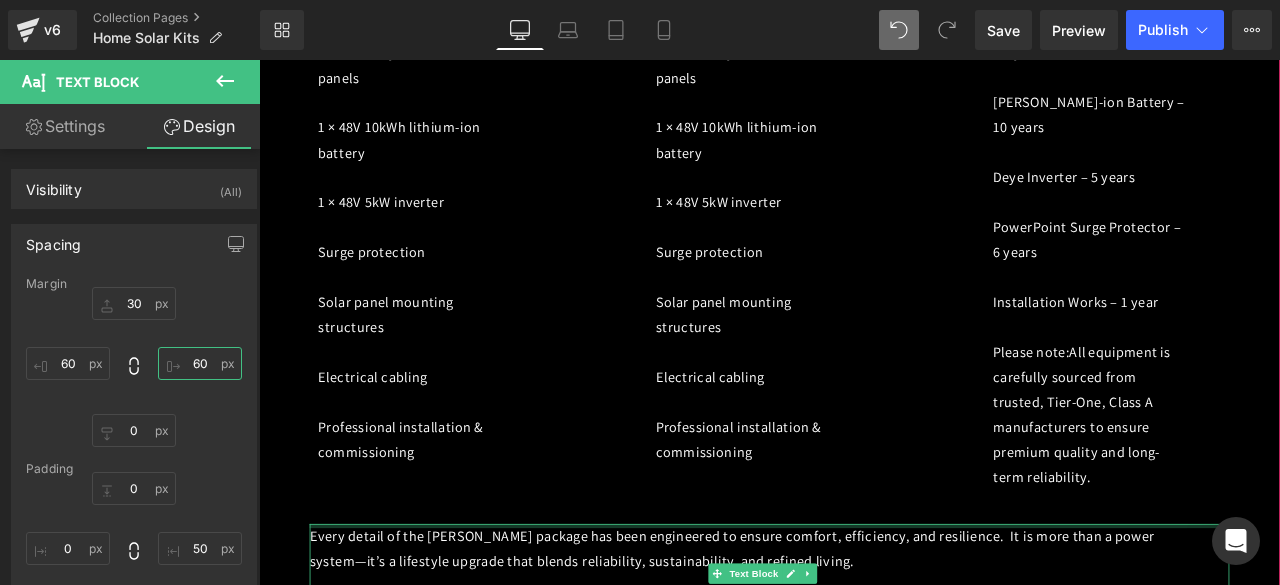 click at bounding box center (864, 612) 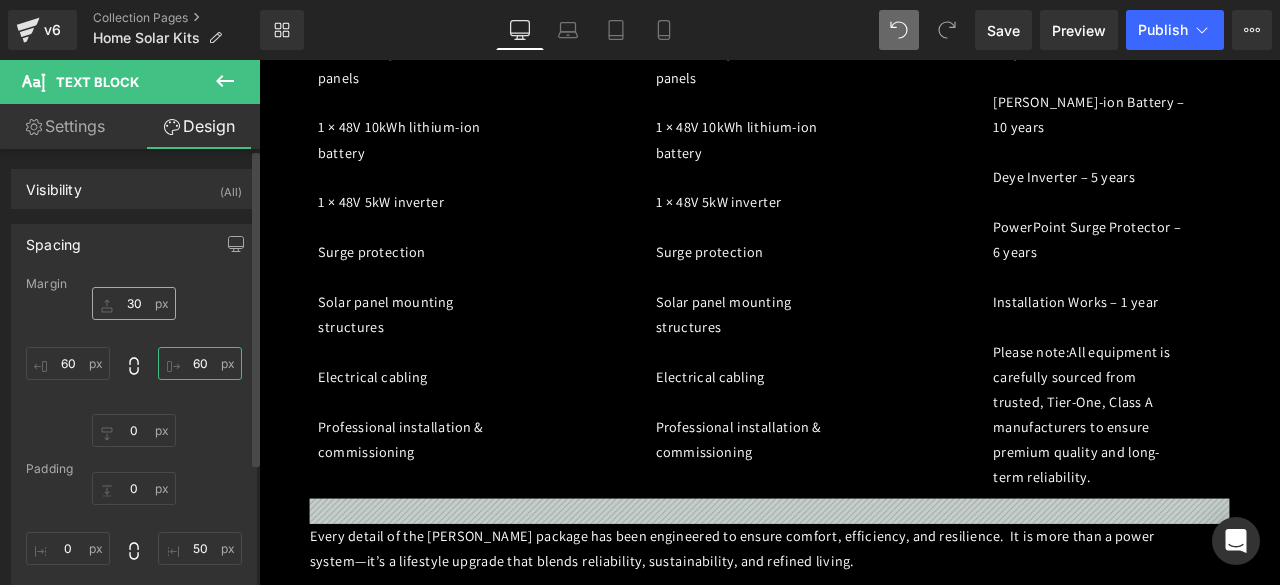 type on "60" 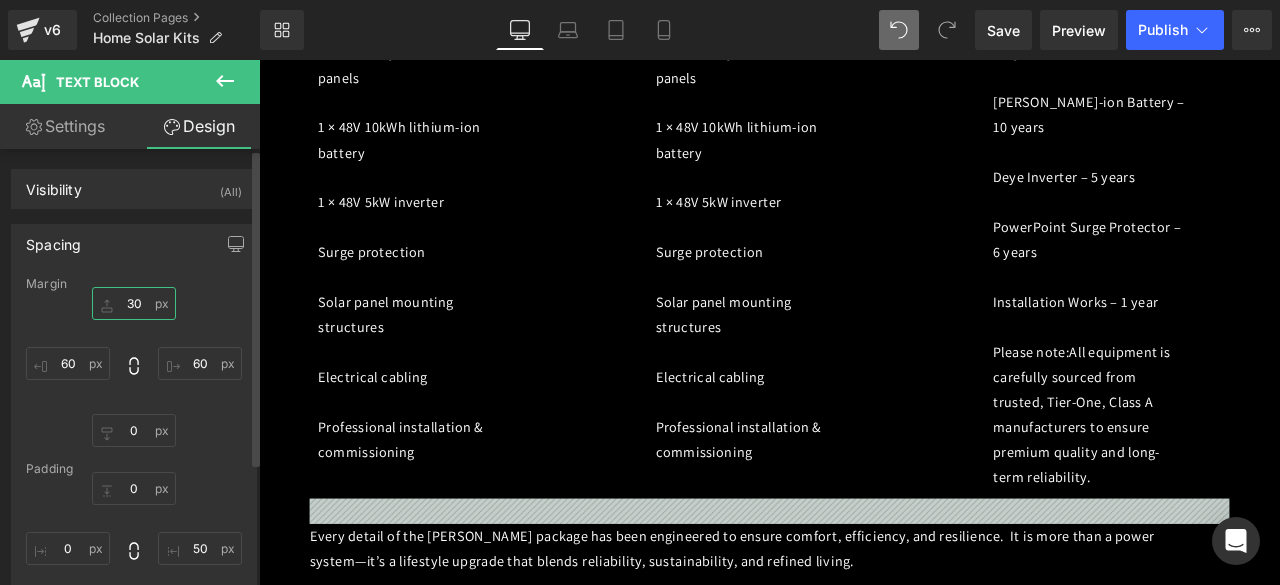 click on "30" at bounding box center [134, 303] 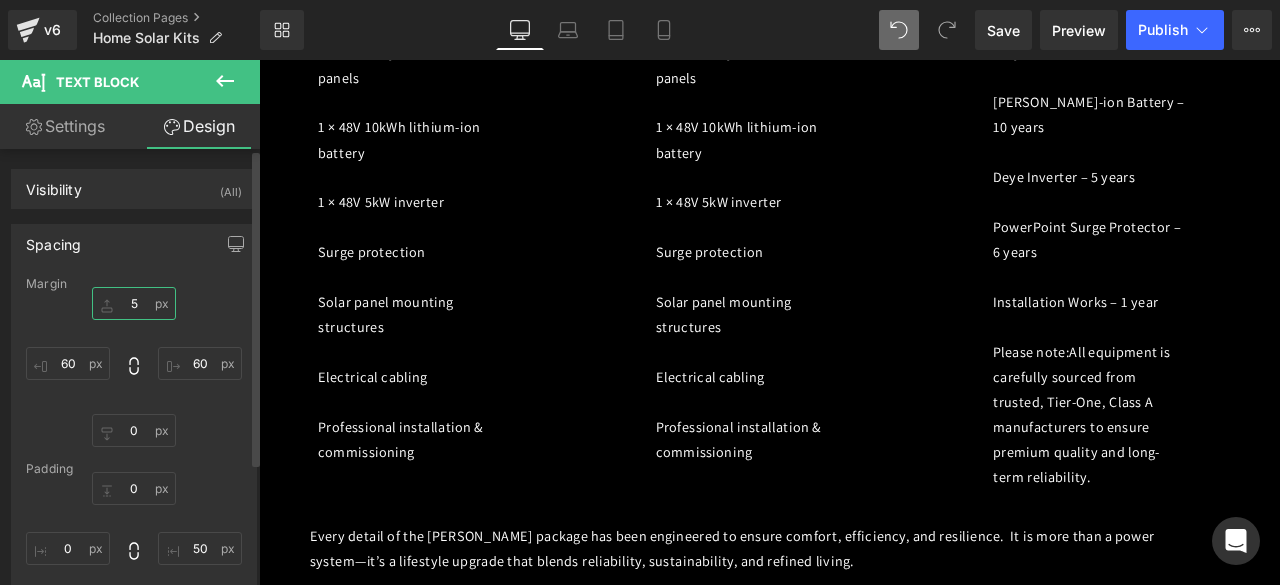 type on "50" 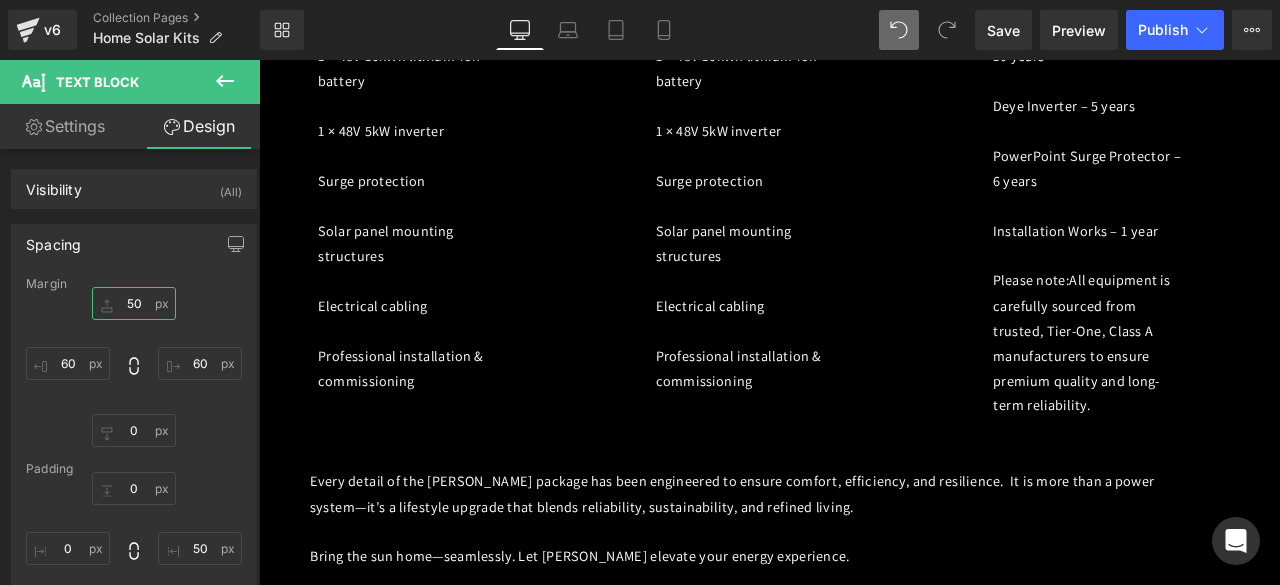 scroll, scrollTop: 2887, scrollLeft: 0, axis: vertical 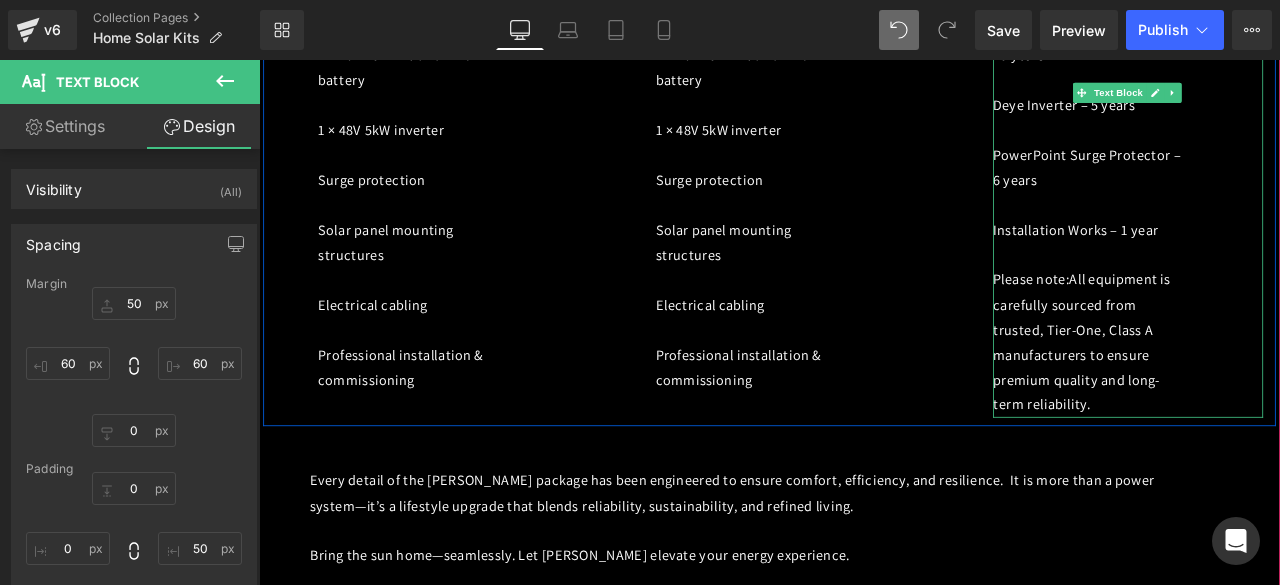 click on "Please note:All equipment is carefully sourced from trusted, Tier-One, Class A manufacturers to ensure premium quality and long-term reliability." at bounding box center [1234, 394] 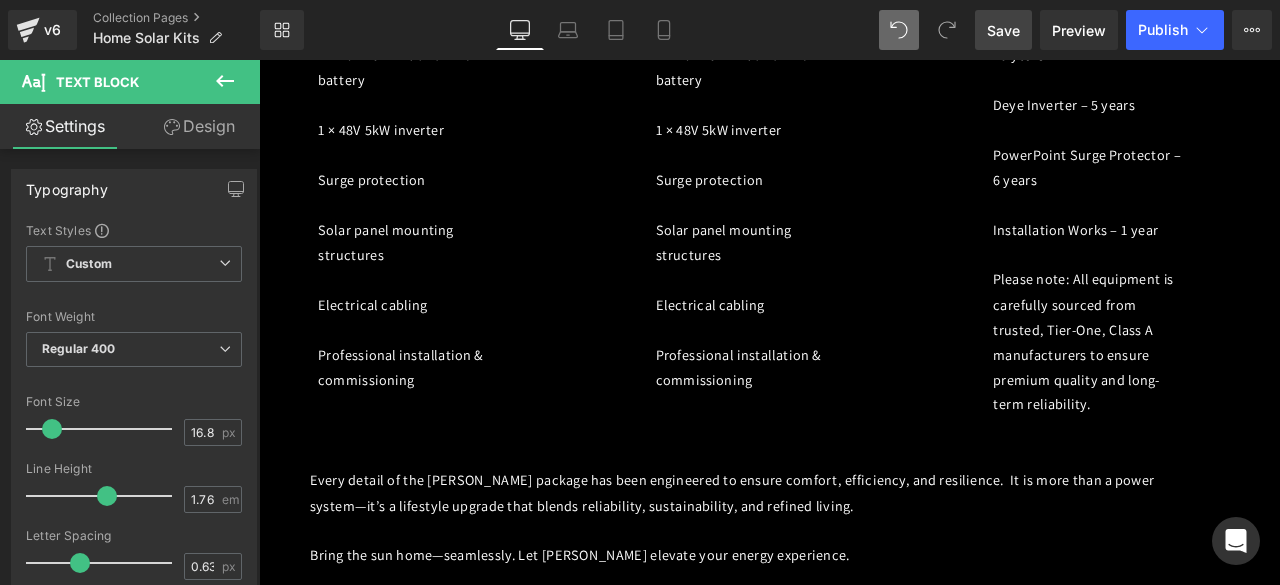 click on "Save" at bounding box center [1003, 30] 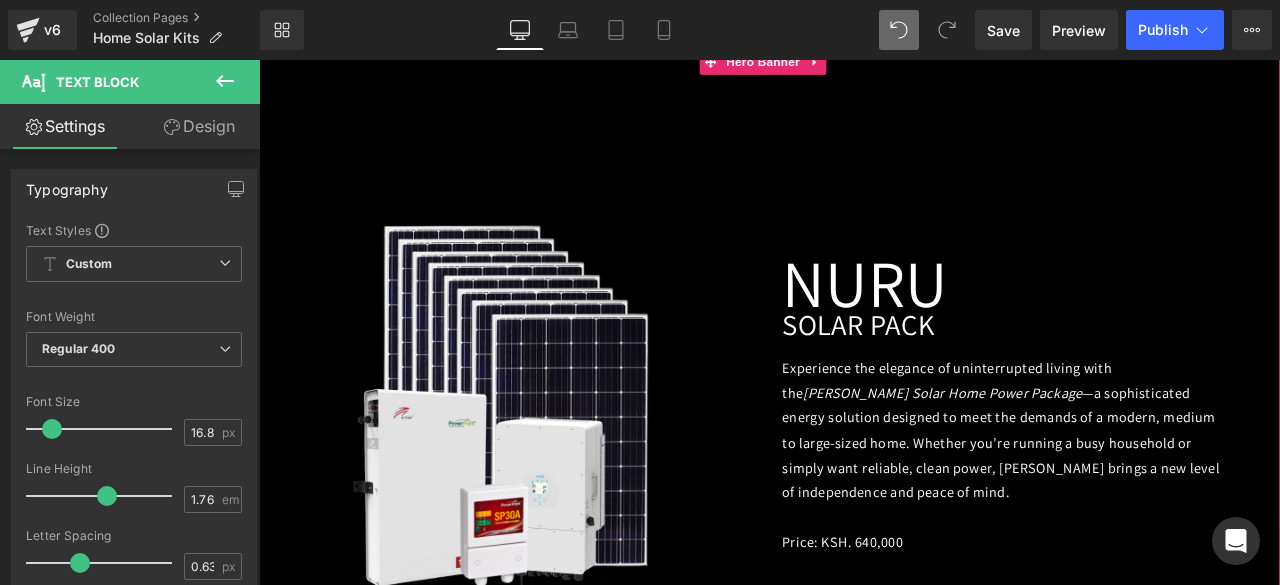scroll, scrollTop: 1973, scrollLeft: 0, axis: vertical 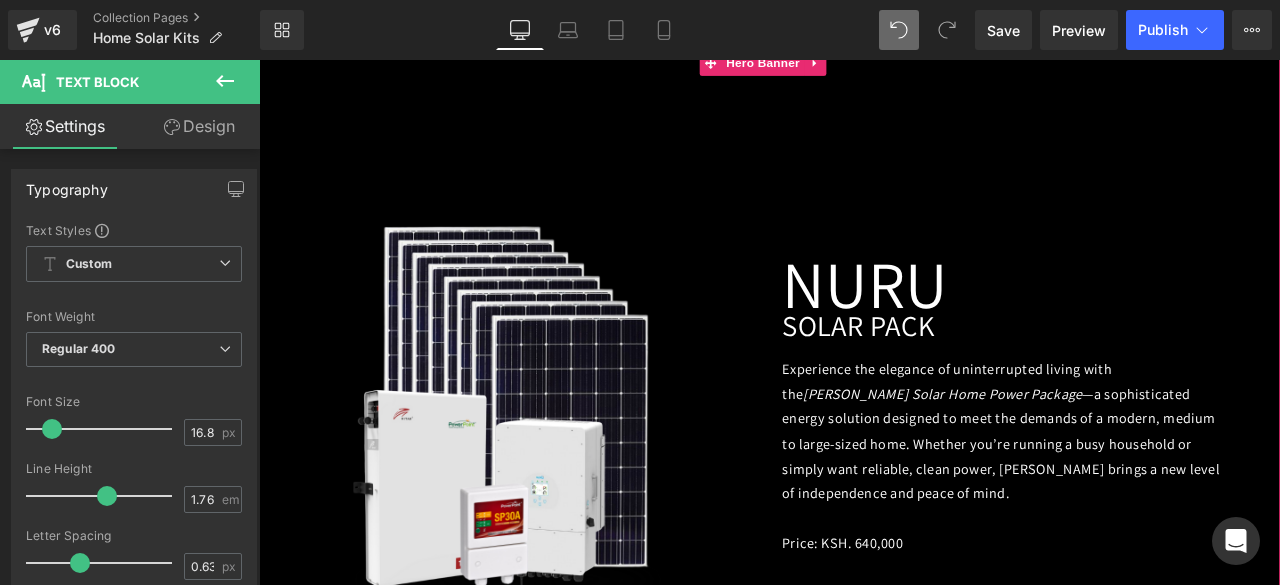 click on "SOLAR PACK" at bounding box center (969, 374) 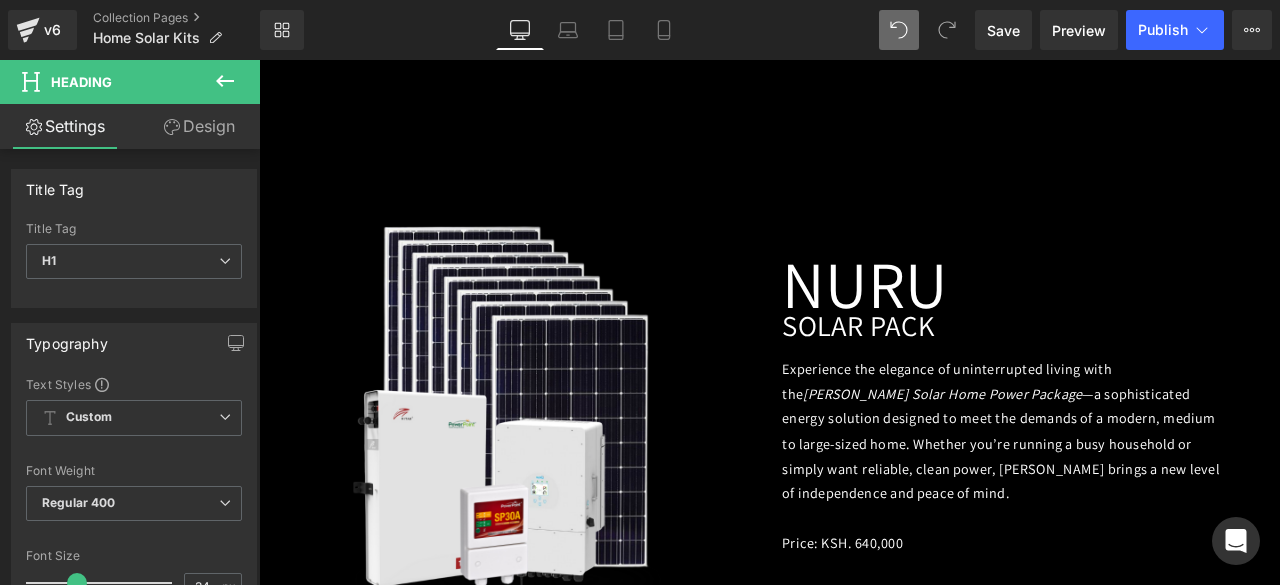 click on "Design" at bounding box center [199, 126] 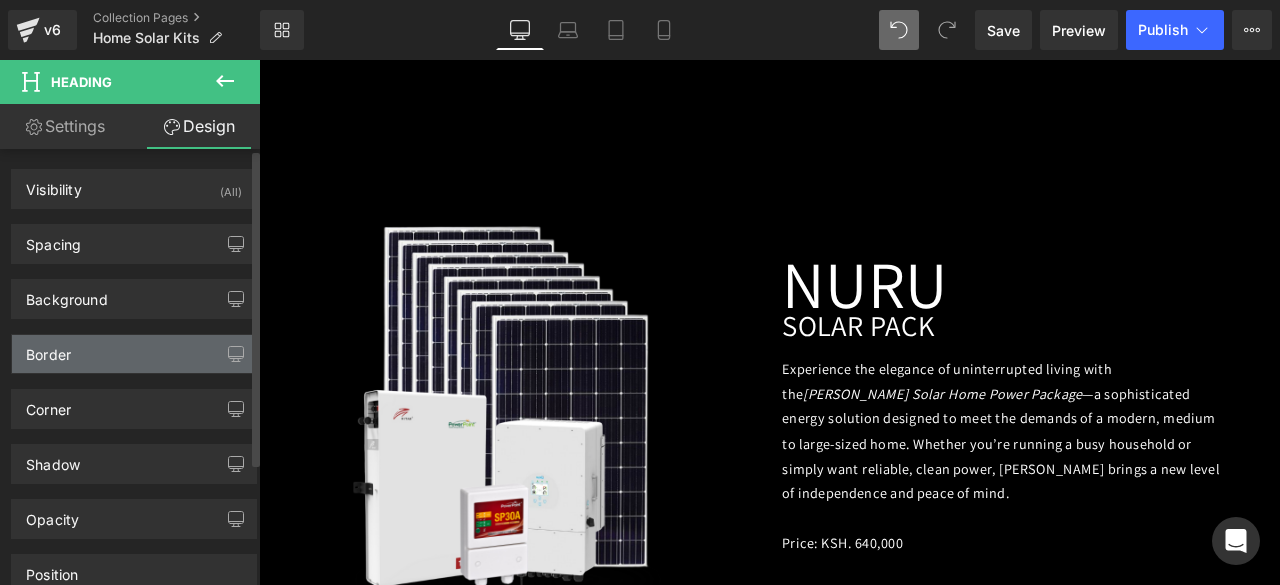 click on "Border" at bounding box center (134, 354) 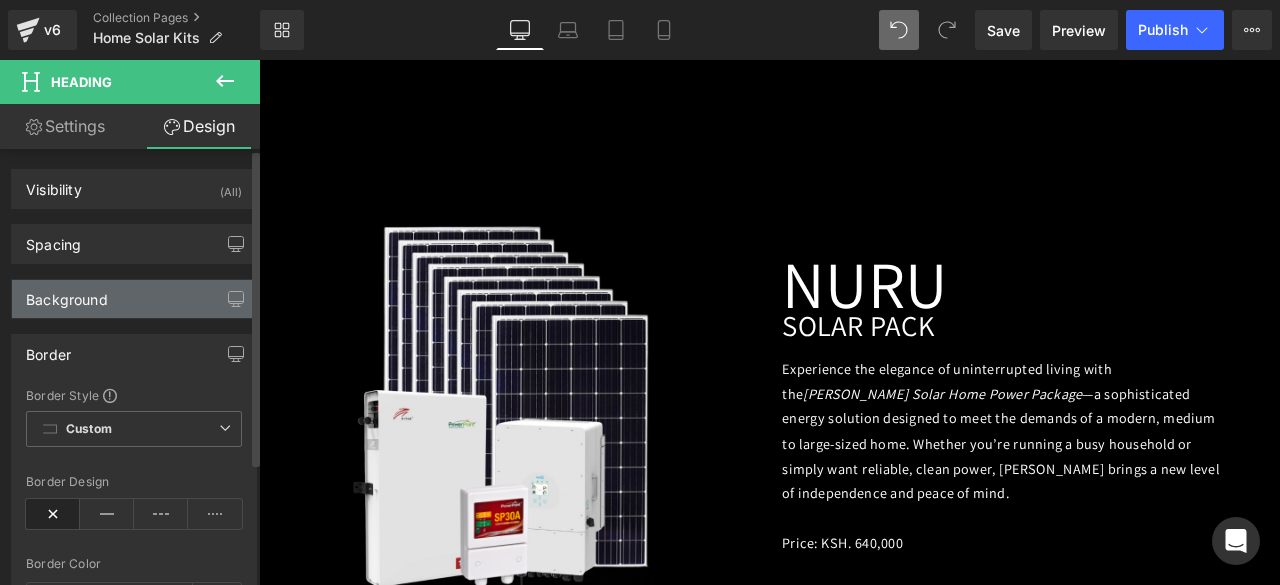 click on "Background" at bounding box center (134, 299) 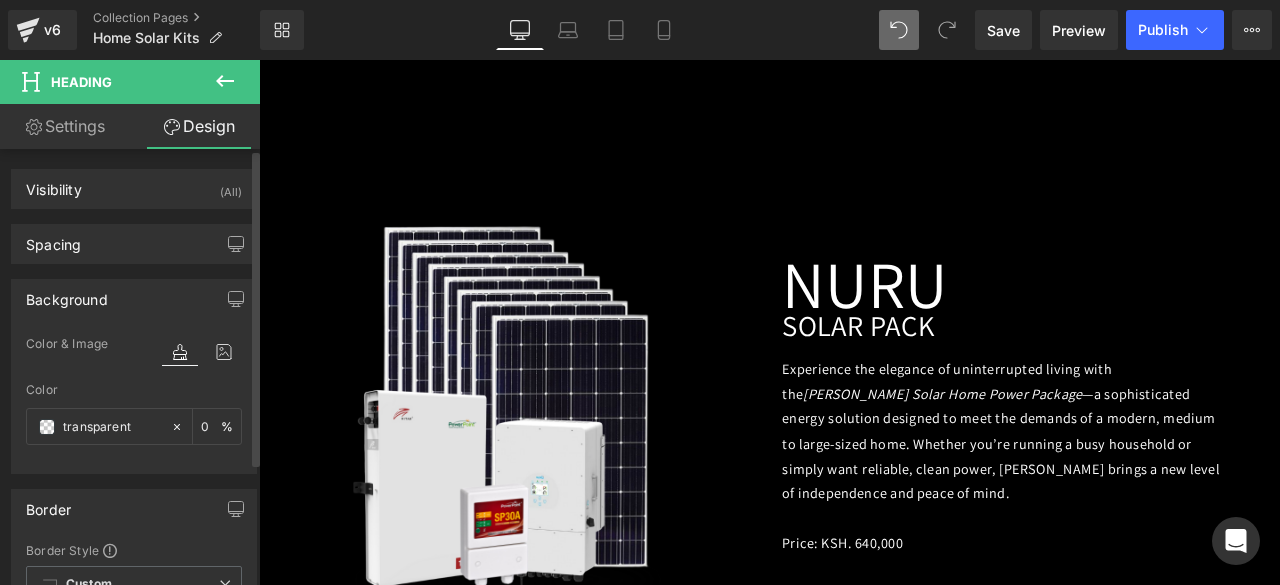 click on "Background" at bounding box center [67, 294] 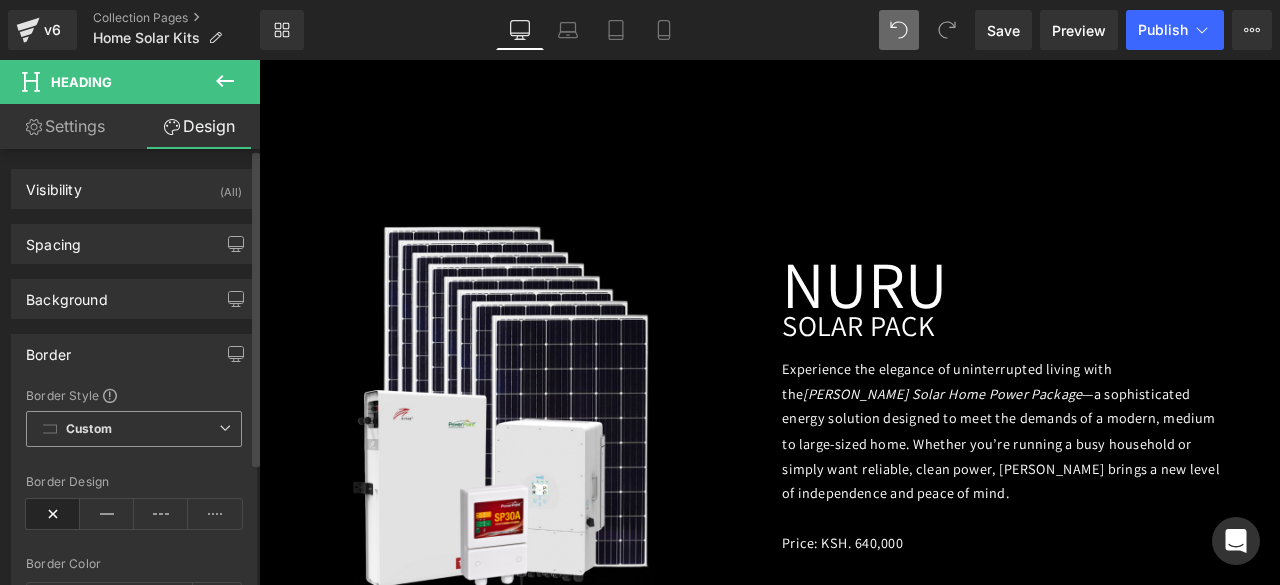 click on "Custom" at bounding box center [89, 429] 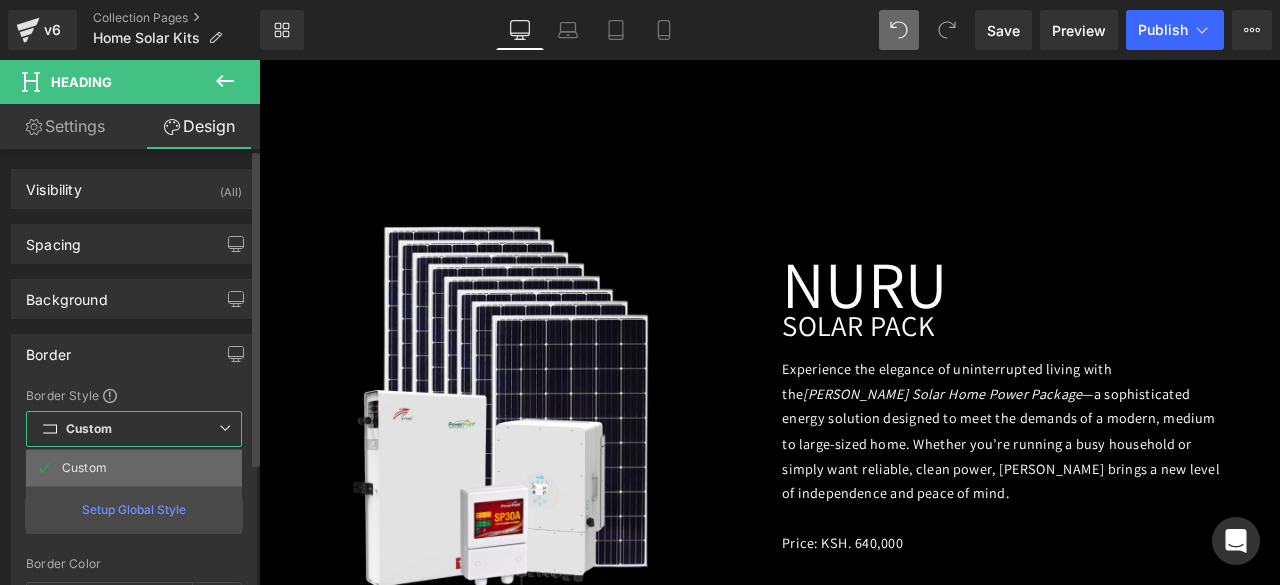 click on "Custom" at bounding box center [134, 468] 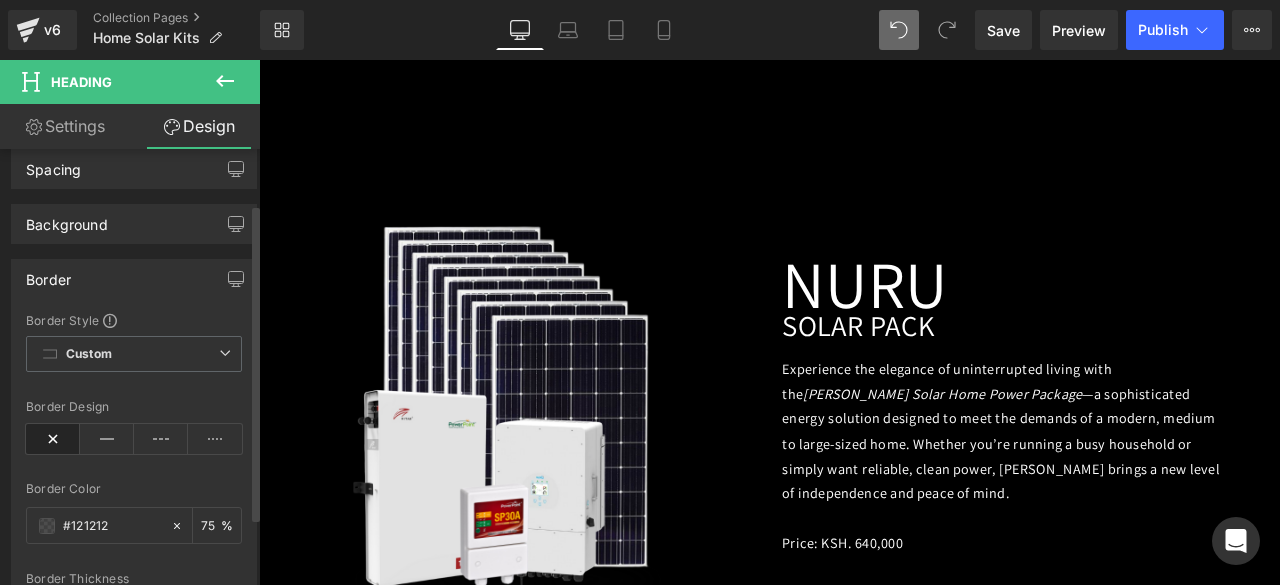 scroll, scrollTop: 76, scrollLeft: 0, axis: vertical 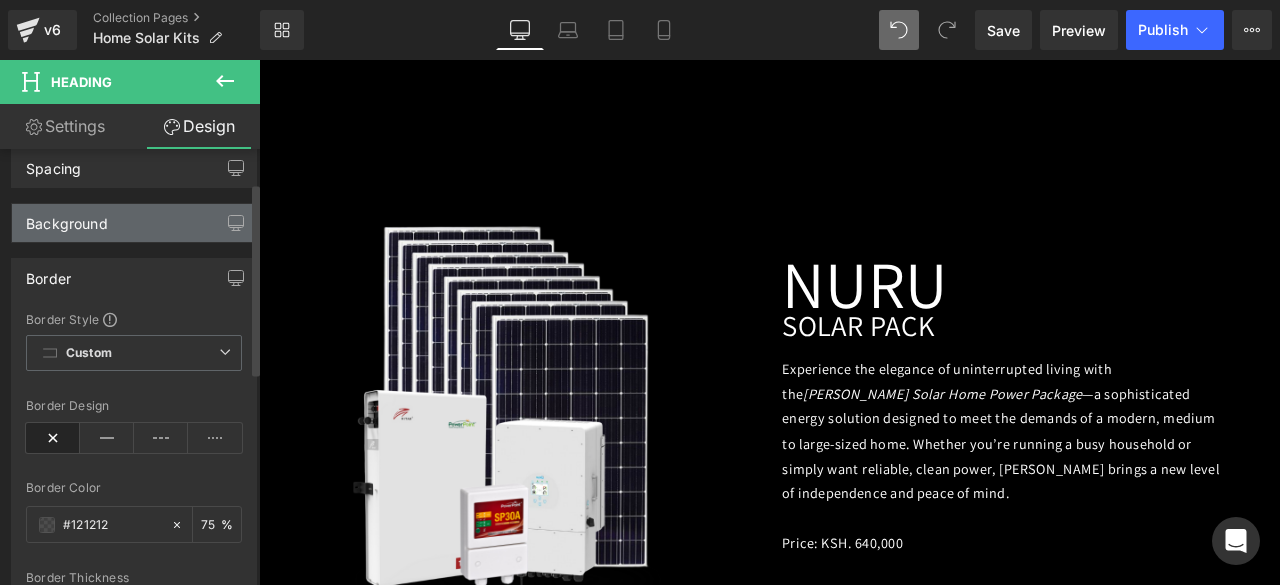 click on "Background" at bounding box center [134, 223] 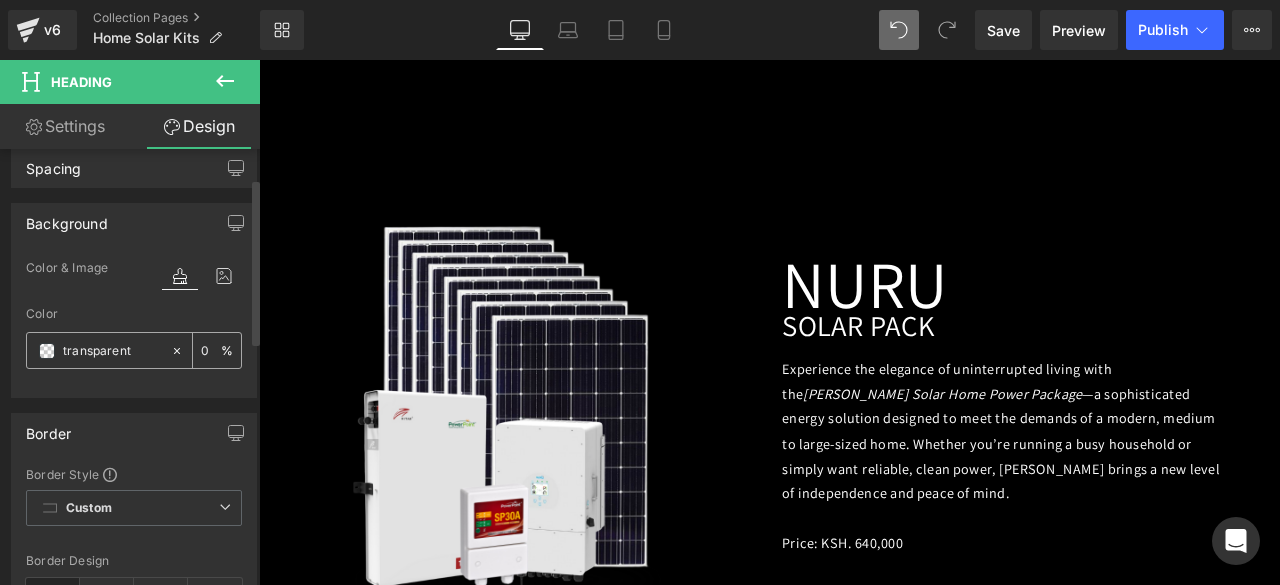 click on "transparent" at bounding box center [112, 351] 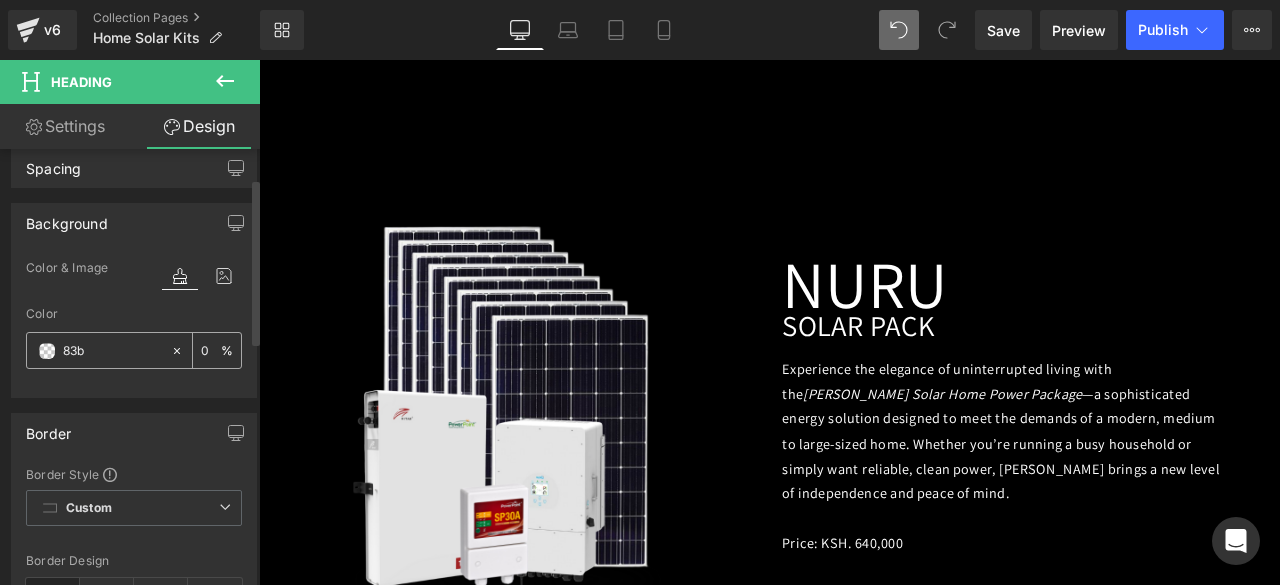 type on "83be" 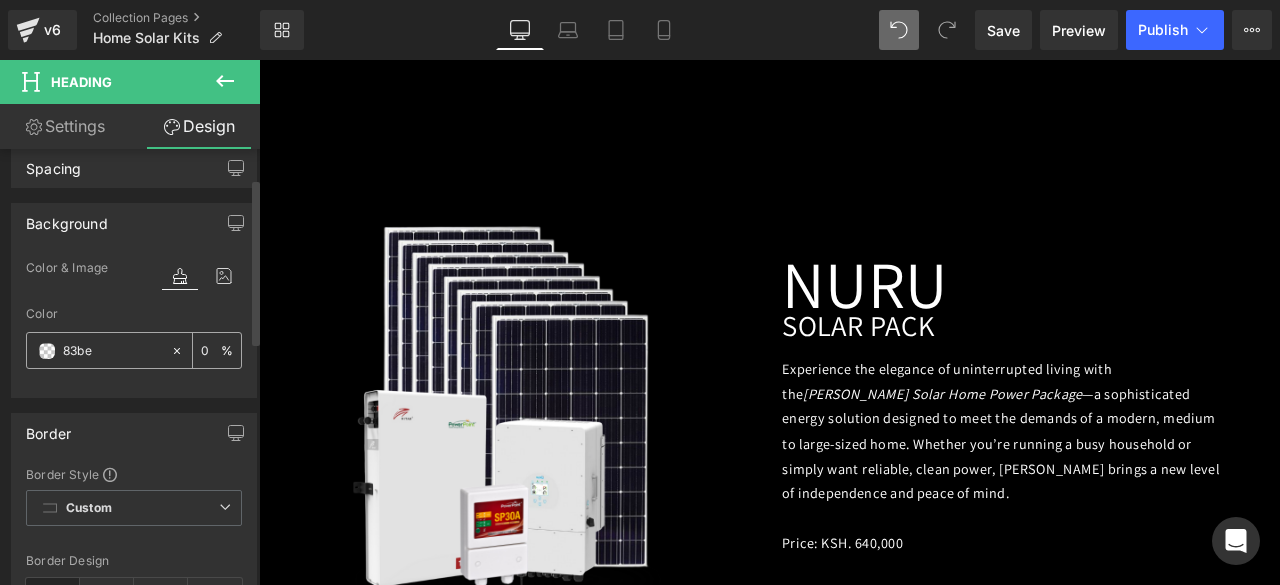 type on "93" 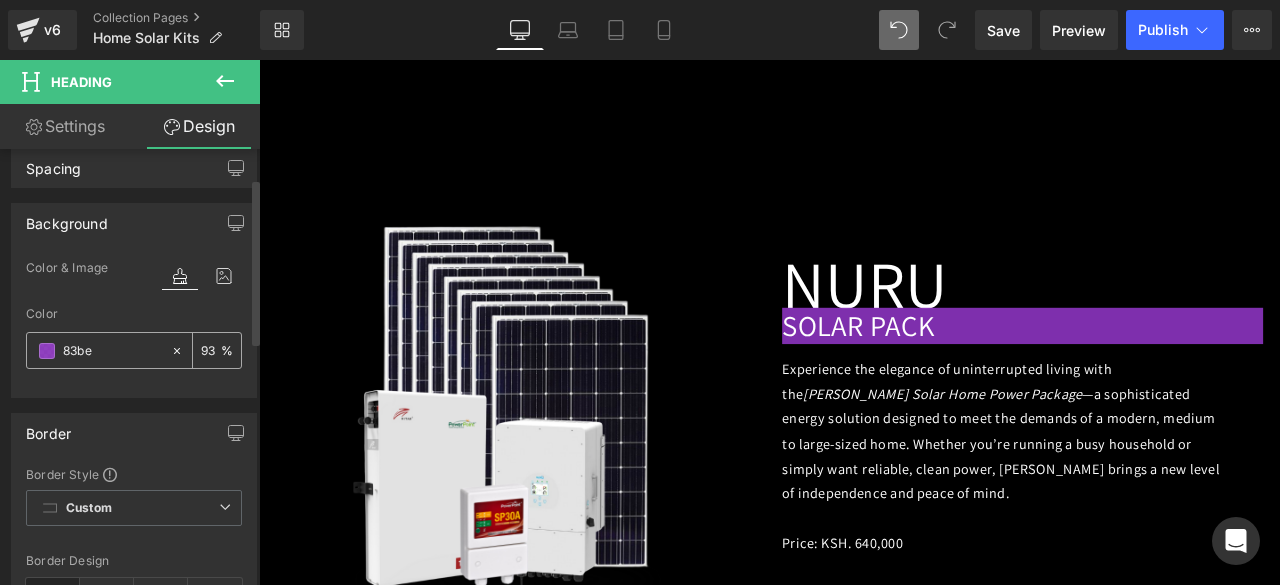 type on "83be4" 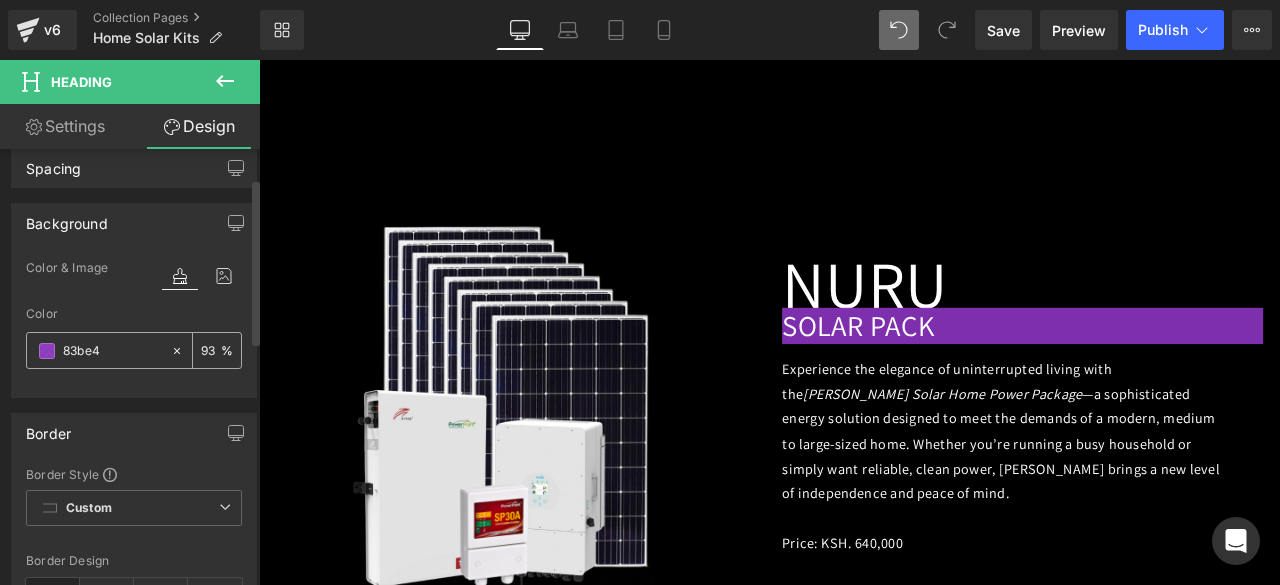 type on "0" 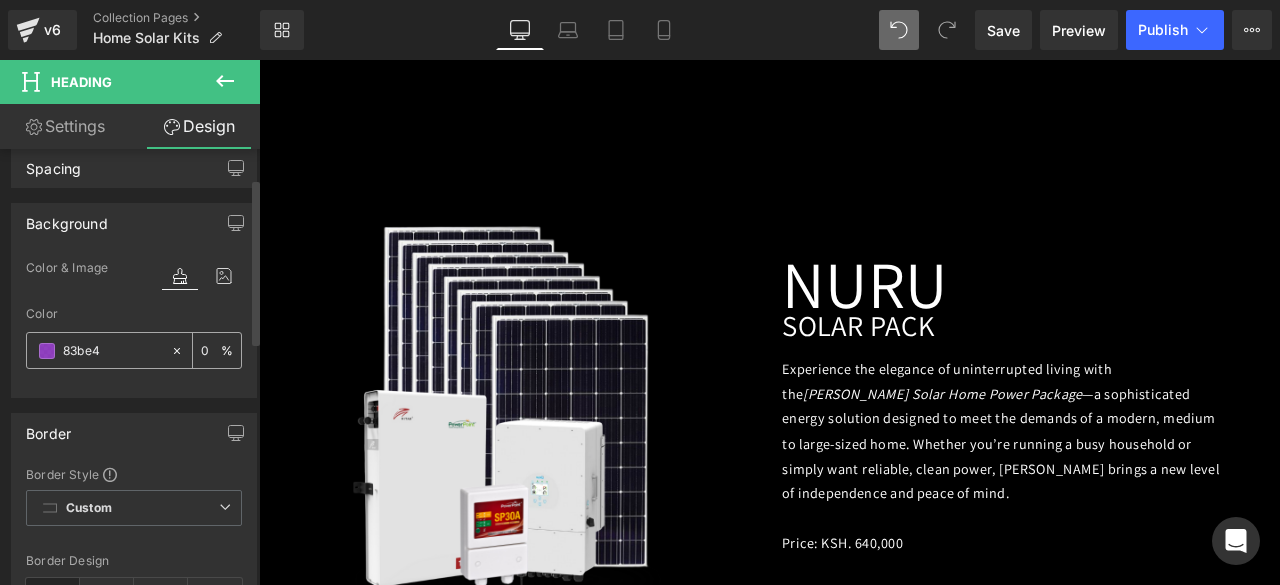 type on "83be45" 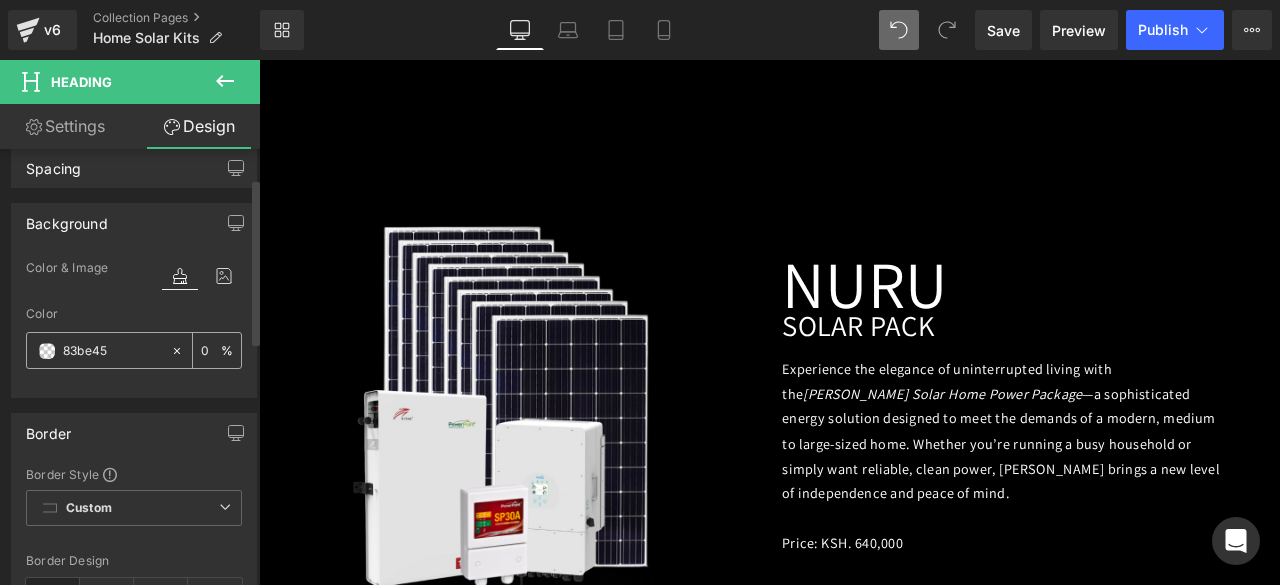 type on "100" 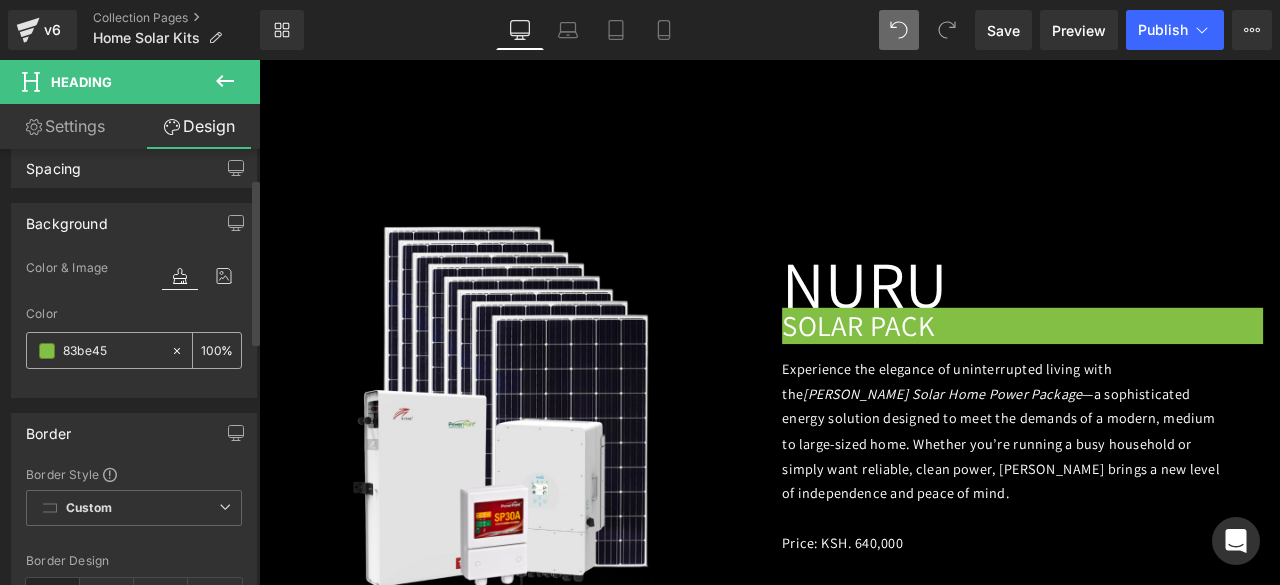 type on "83be4" 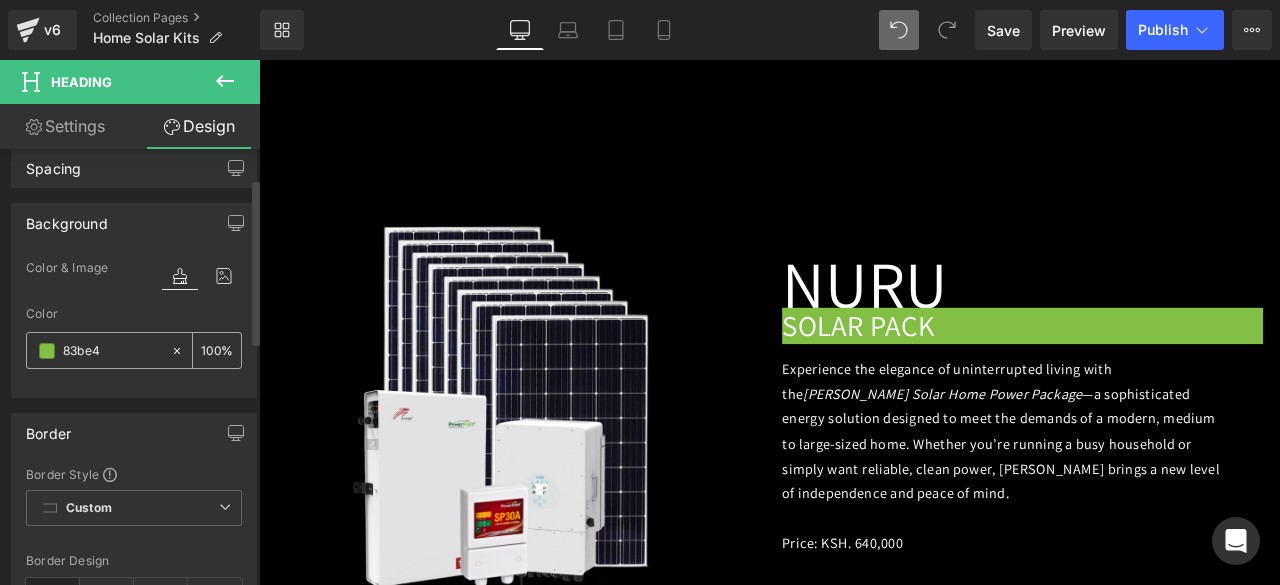 type on "0" 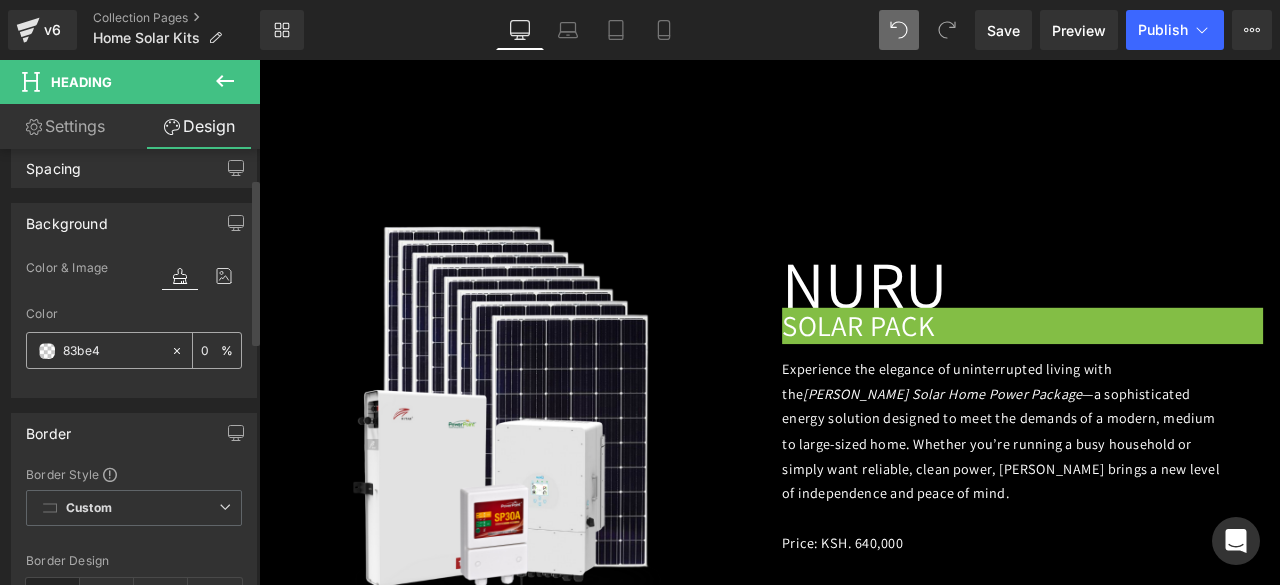 type on "83be" 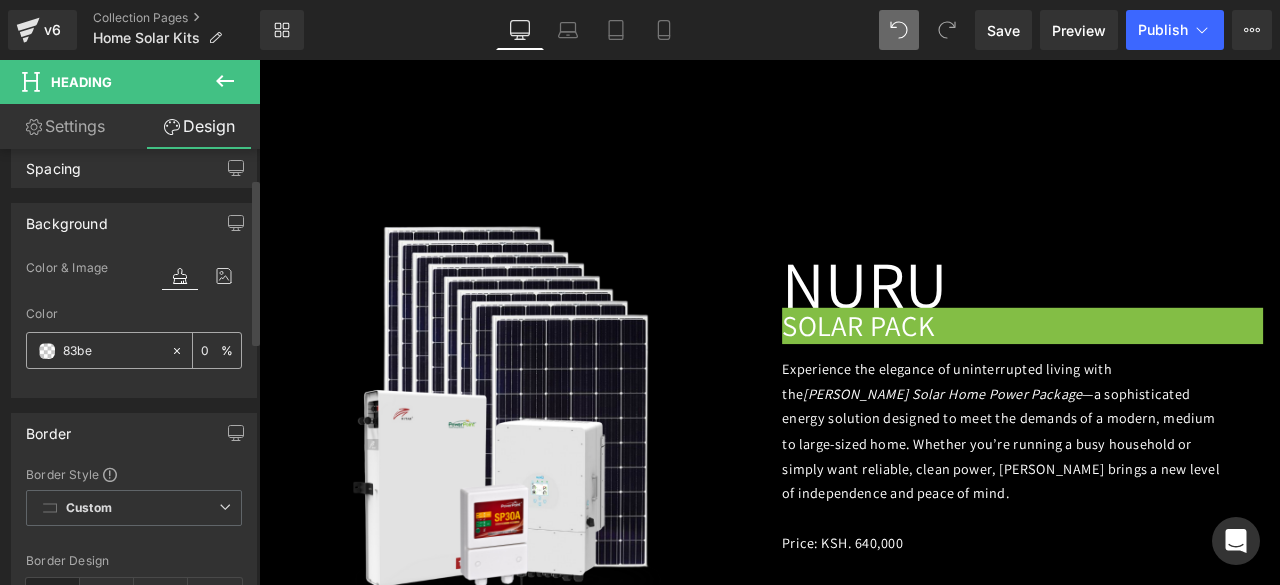 type on "93" 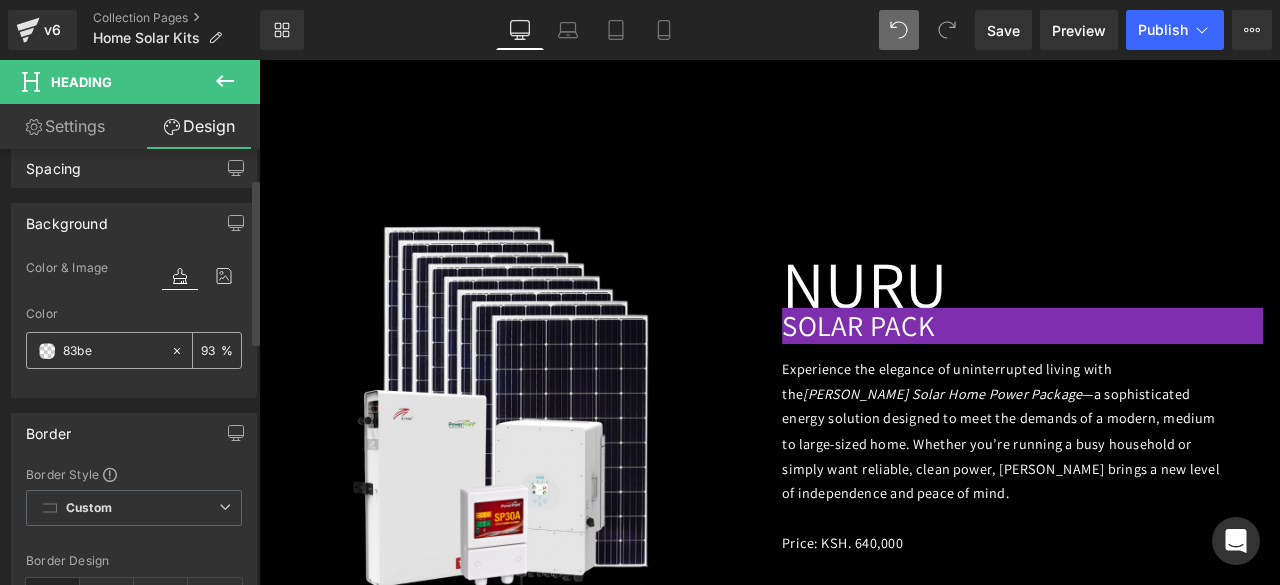 type on "83b" 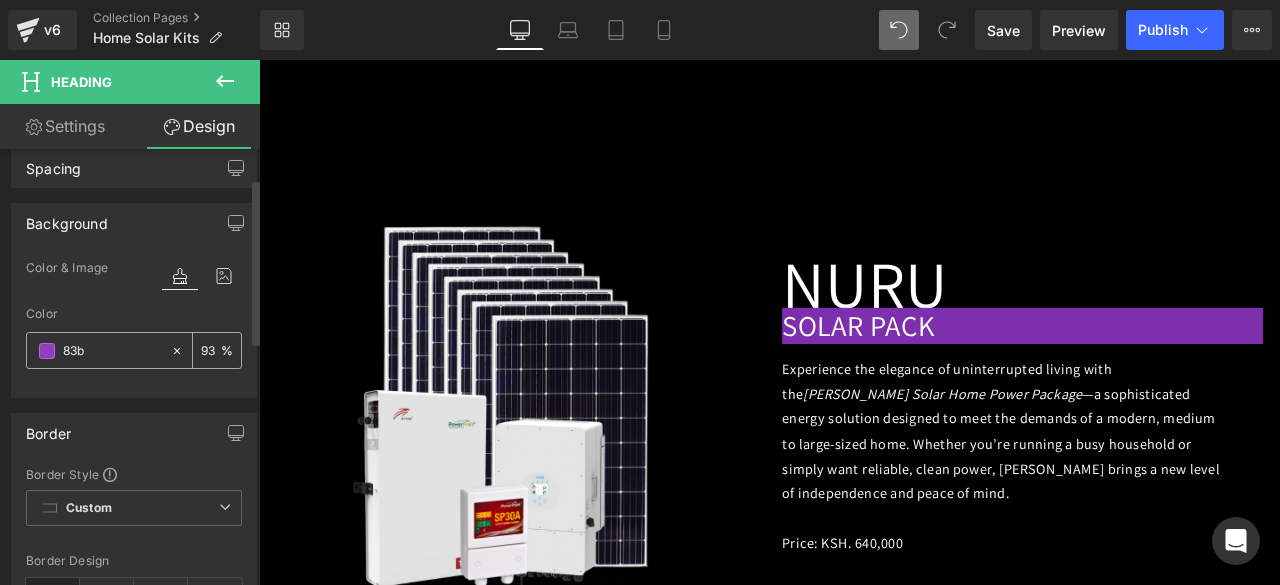 type on "100" 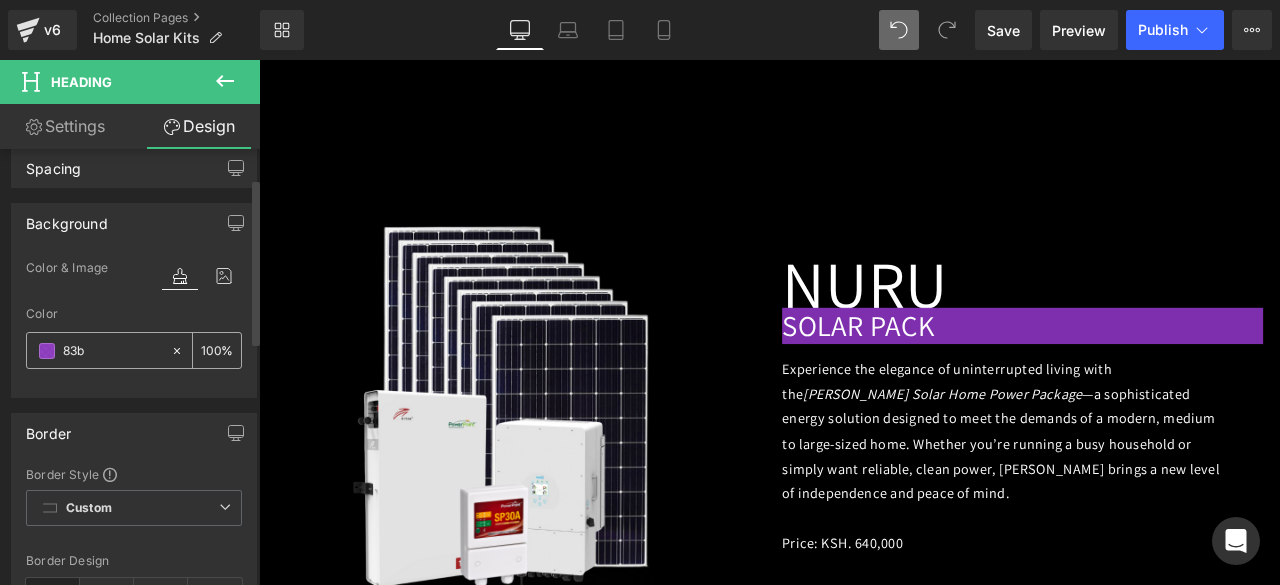 type on "83" 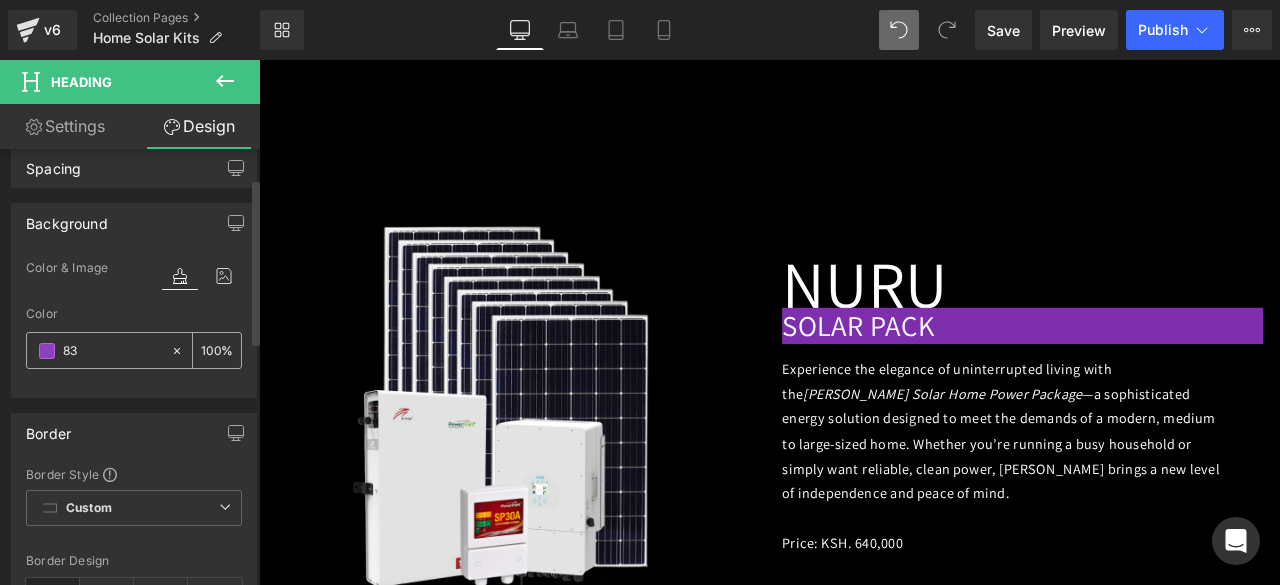 type on "0" 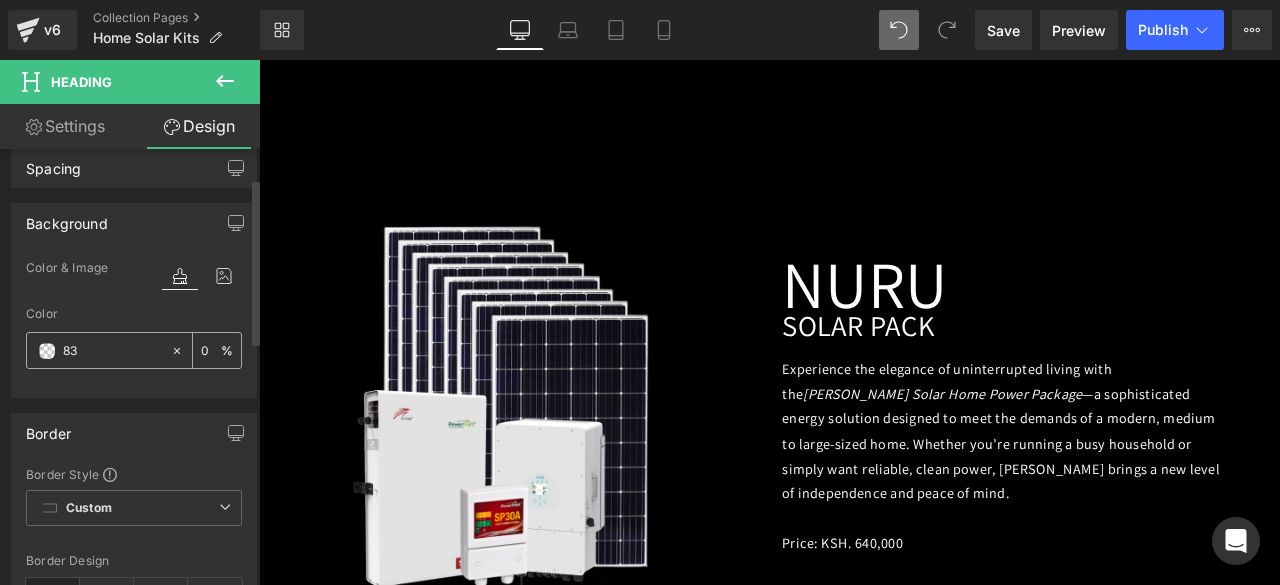 type on "8" 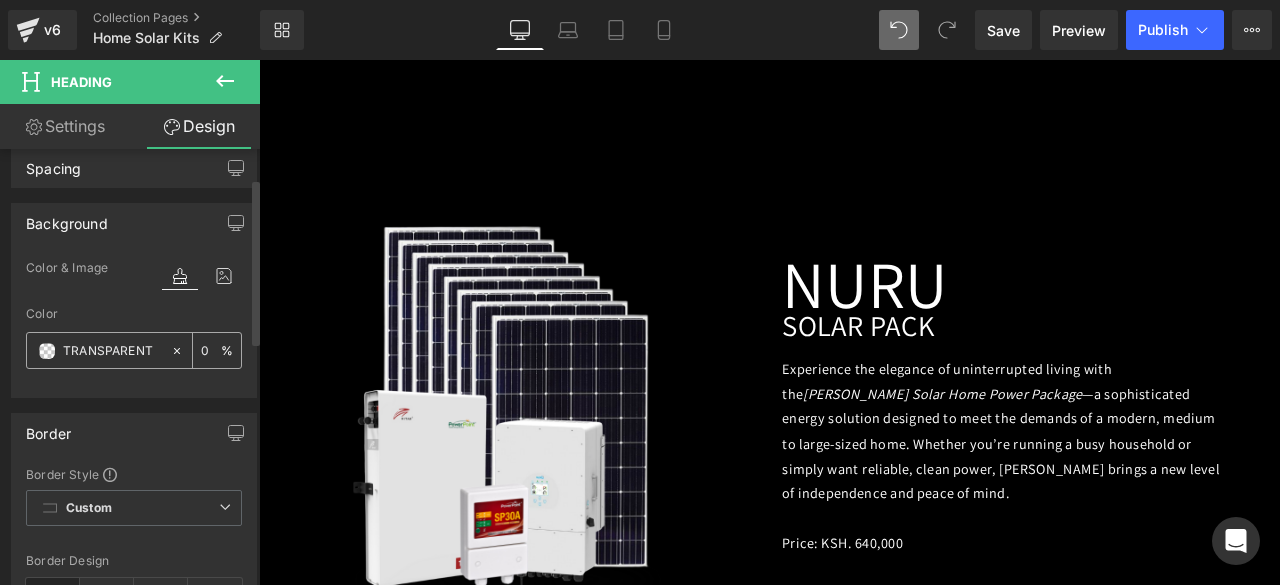 type on "TRANSPARENT" 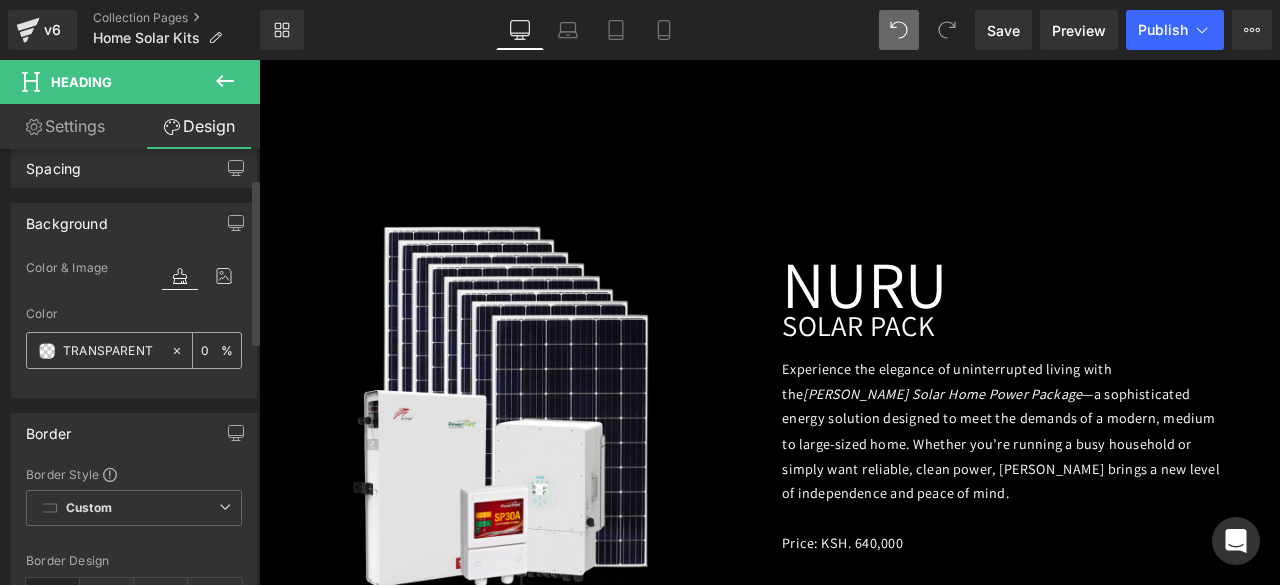 scroll, scrollTop: 0, scrollLeft: 0, axis: both 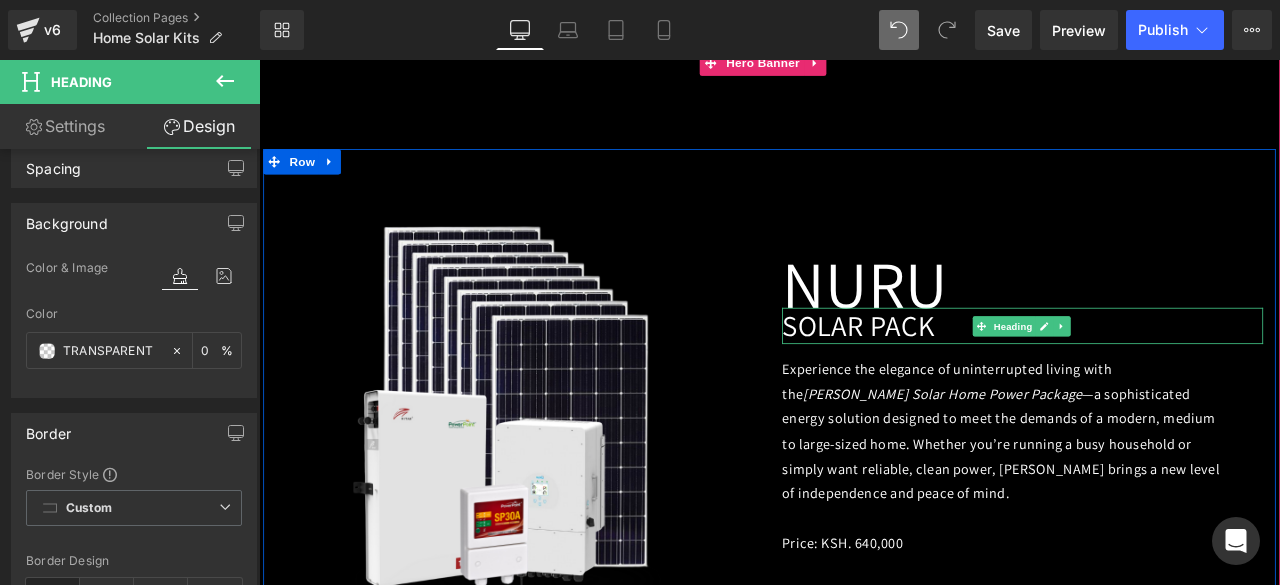click on "SOLAR PACK" at bounding box center (969, 374) 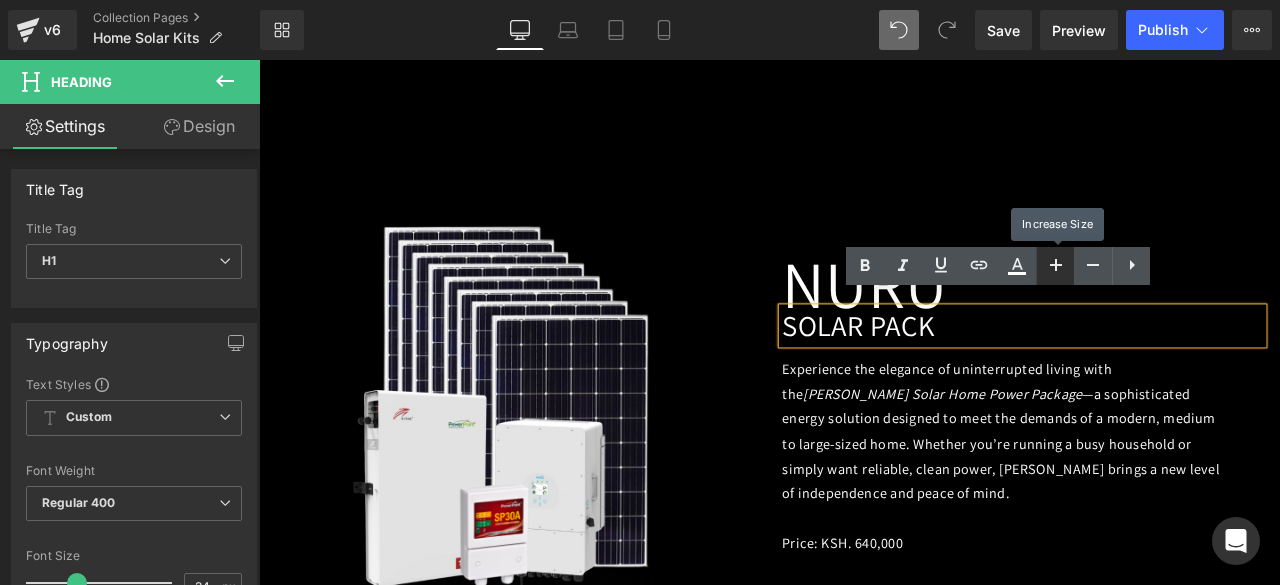 click at bounding box center (1055, 266) 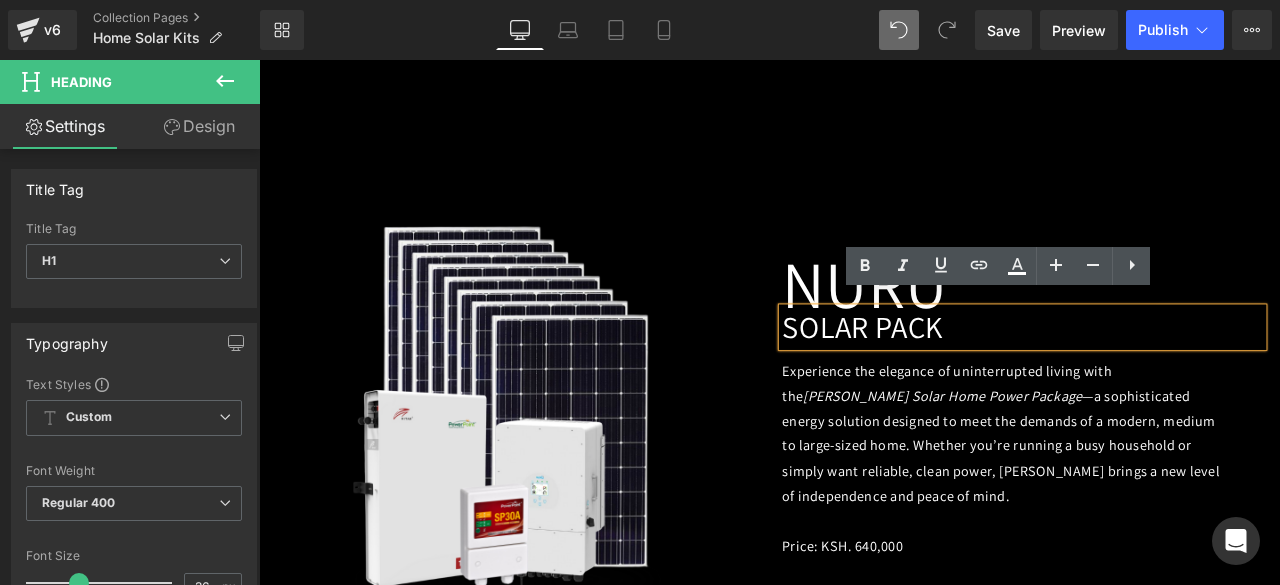 click on "NURU  Heading         SOLAR PACK Heading         Experience the elegance of uninterrupted living with the  [PERSON_NAME] Solar Home Power Package —a sophisticated energy solution designed to meet the demands of a modern, medium to large-sized home. Whether you’re running a busy household or simply want reliable, clean power, [PERSON_NAME] brings a new level of independence and peace of mind. Price: KSH. 640,000 Text Block" at bounding box center [1164, 423] 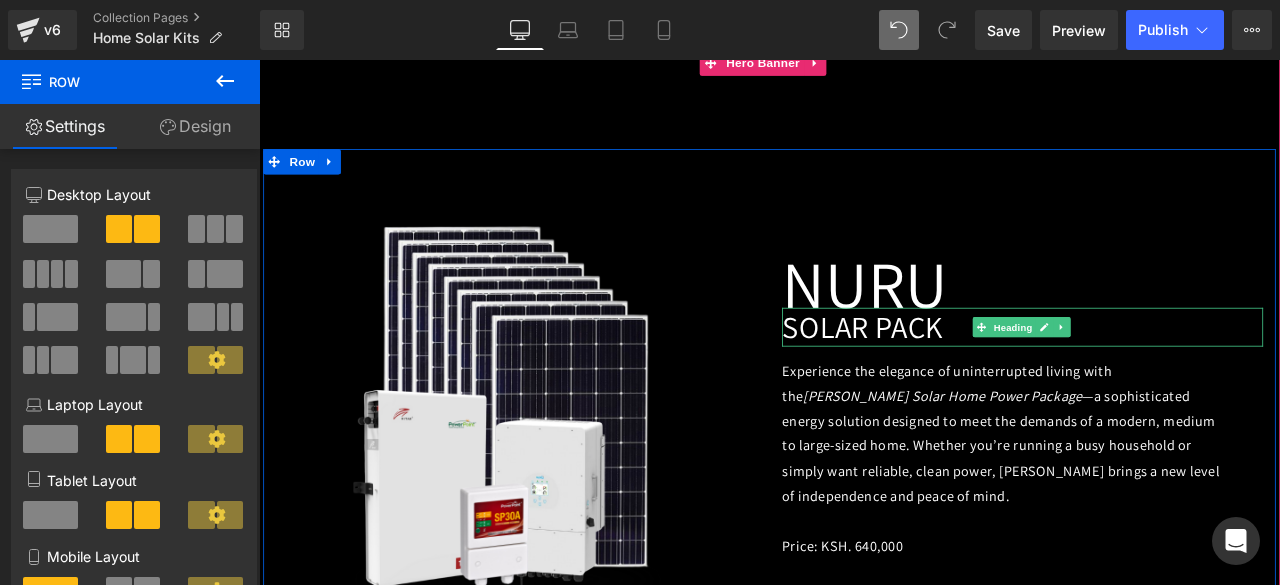 click on "SOLAR PACK" at bounding box center [974, 376] 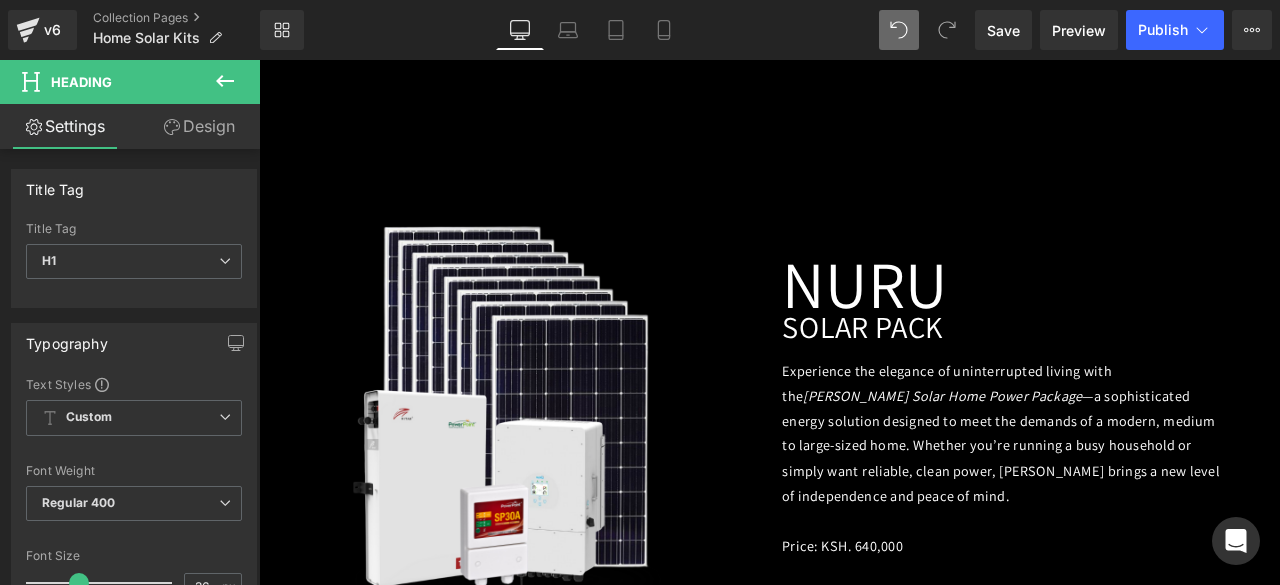click on "Design" at bounding box center [199, 126] 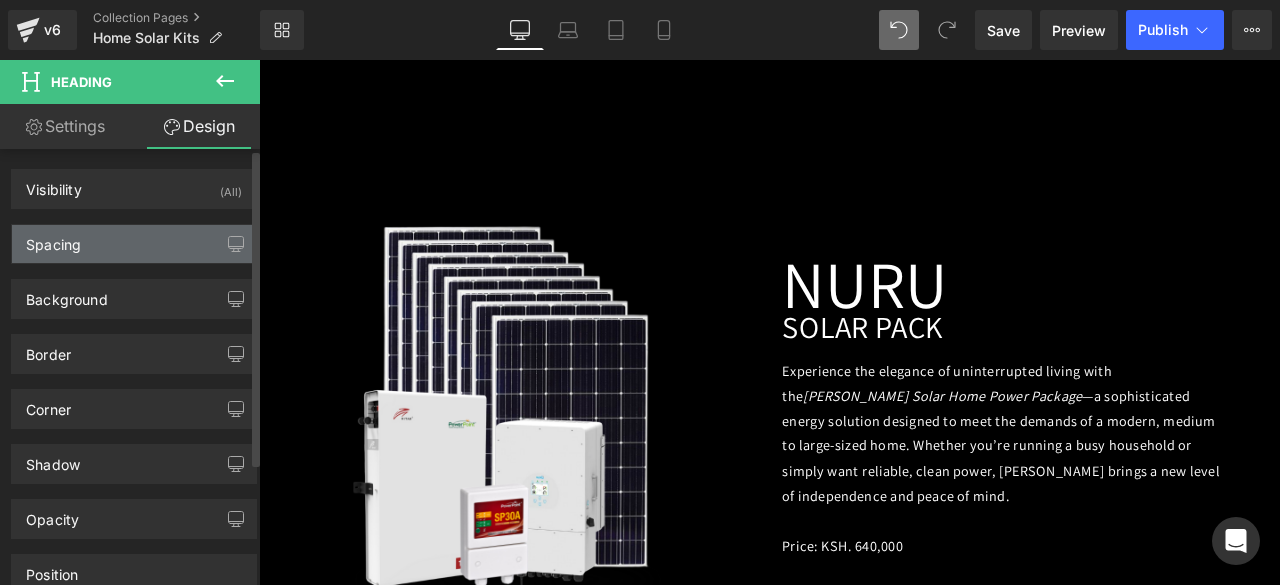 click on "Spacing" at bounding box center (134, 244) 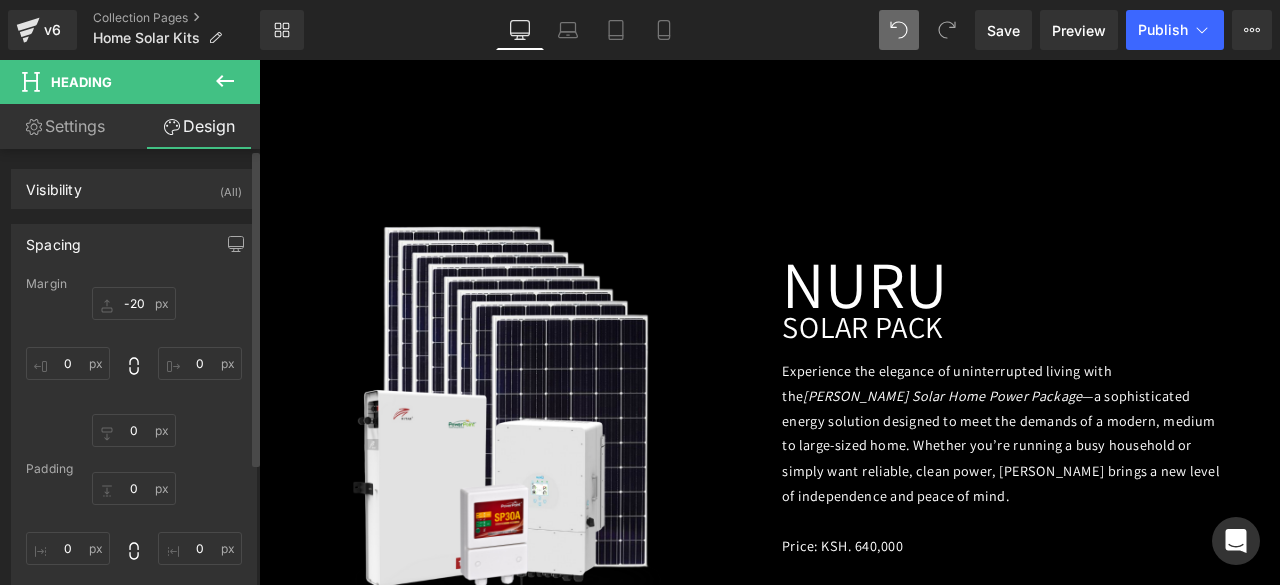 type on "-20" 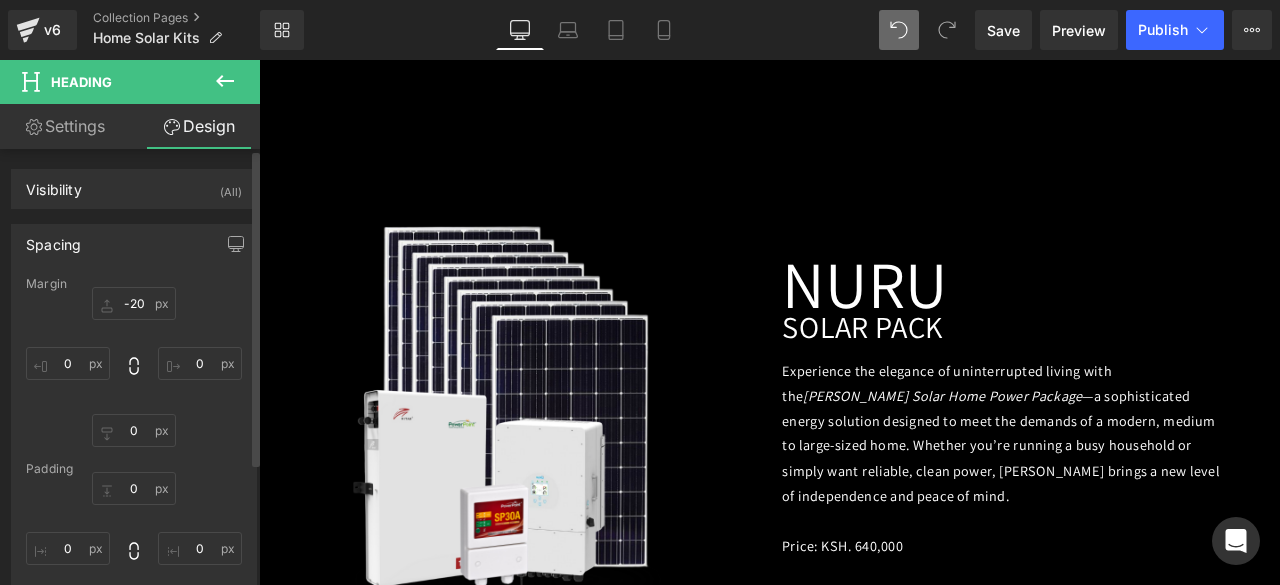 type on "0" 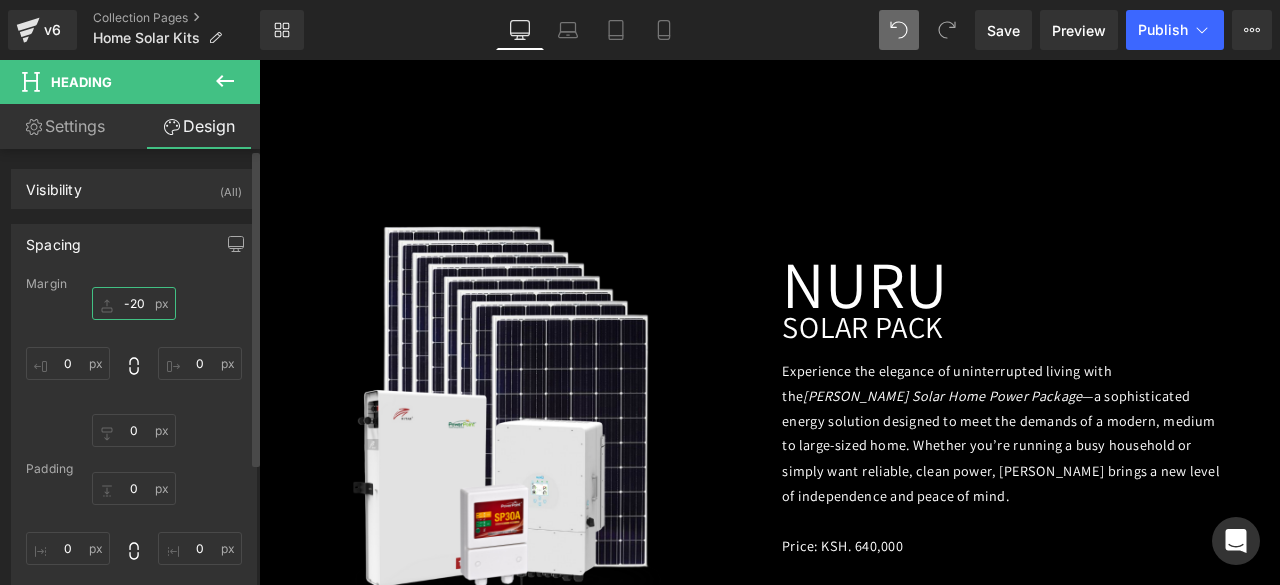 click on "-20" at bounding box center [134, 303] 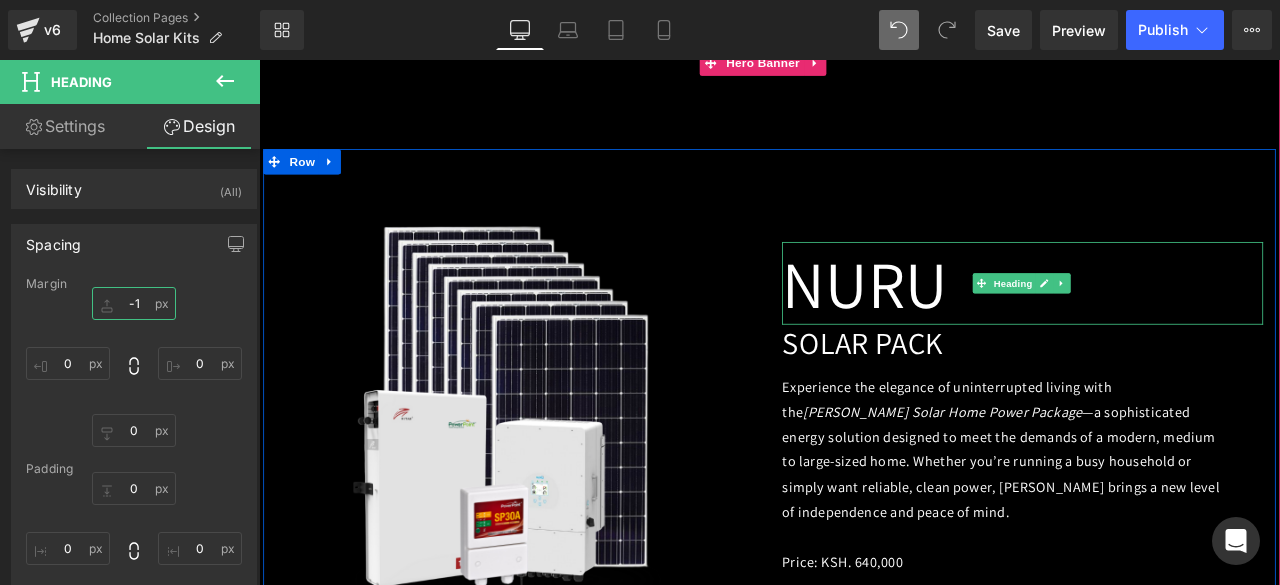 type on "-15" 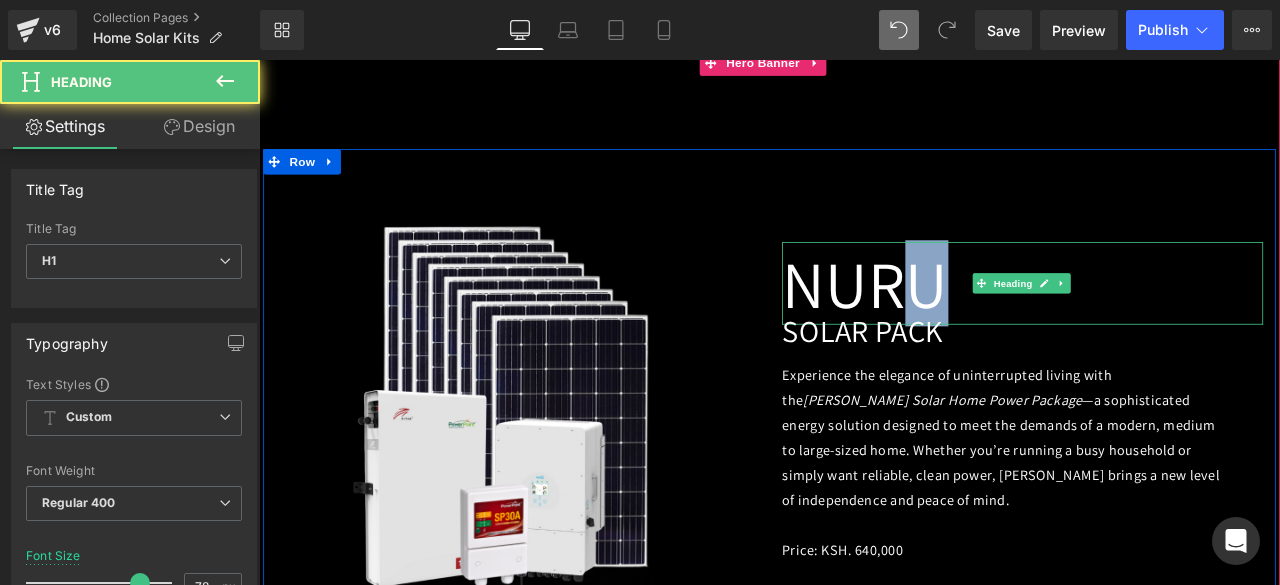 drag, startPoint x: 1000, startPoint y: 281, endPoint x: 1058, endPoint y: 304, distance: 62.39391 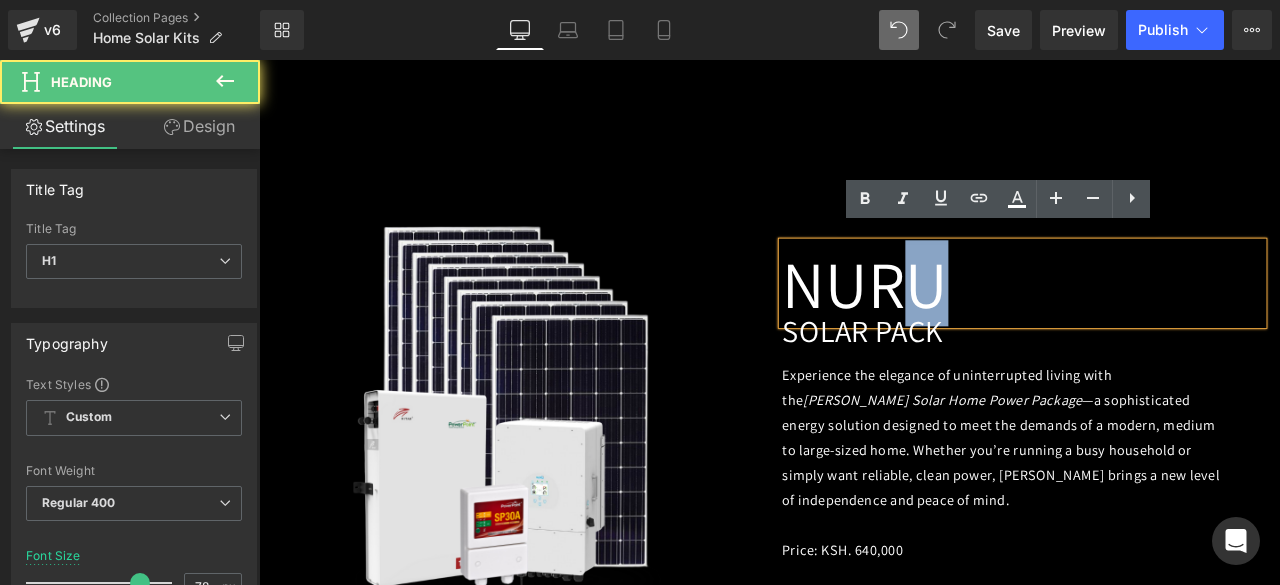 click on "NURU" at bounding box center (1164, 325) 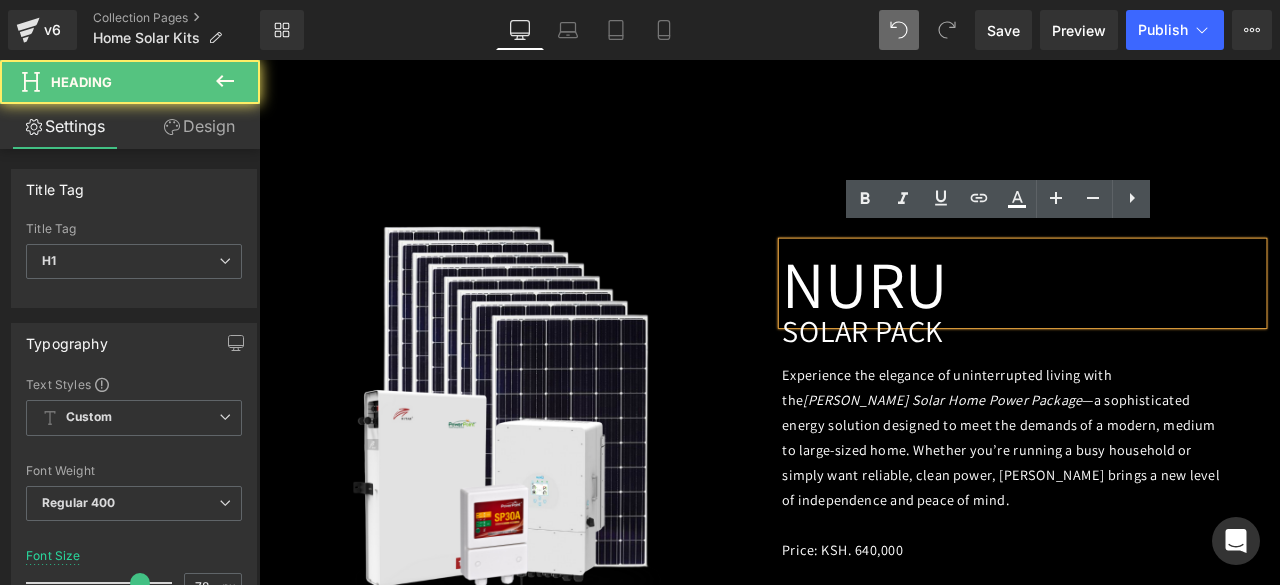 type 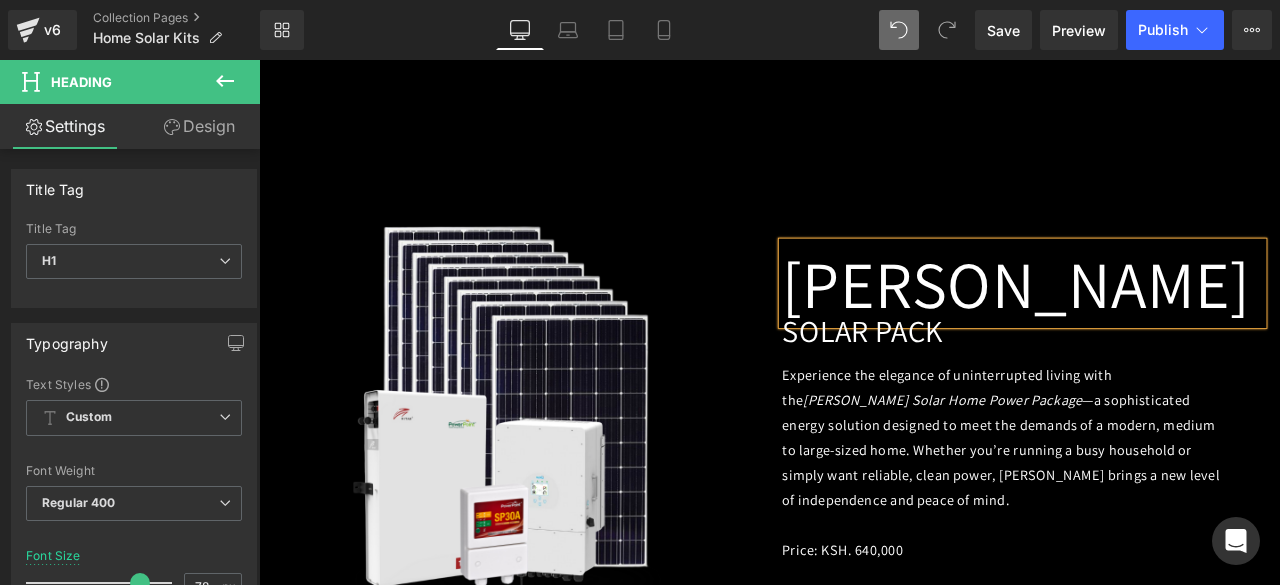 click on "Image         [PERSON_NAME]  Heading         SOLAR PACK Heading         Experience the elegance of uninterrupted living with the  [PERSON_NAME] Solar Home Power Package —a sophisticated energy solution designed to meet the demands of a modern, medium to large-sized home. Whether you’re running a busy household or simply want reliable, clean power, [PERSON_NAME] brings a new level of independence and peace of mind. Price: KSH. 640,000 Text Block         Row
What’s Included: 8 × 585W high-efficiency solar panels 1 × 48V 10kWh lithium-ion battery 1 × 48V 5kW inverter Surge protection Solar panel mounting structures Electrical cabling Professional installation & commissioning Text Block         Effortlessly Powers 8 × 585W high-efficiency solar panels 1 × 48V 10kWh lithium-ion battery 1 × 48V 5kW inverter Surge protection Solar panel mounting structures Electrical cabling Professional installation & commissioning Text Block         What’s Included: Yingli Solar Panels – 12 years" at bounding box center (864, 871) 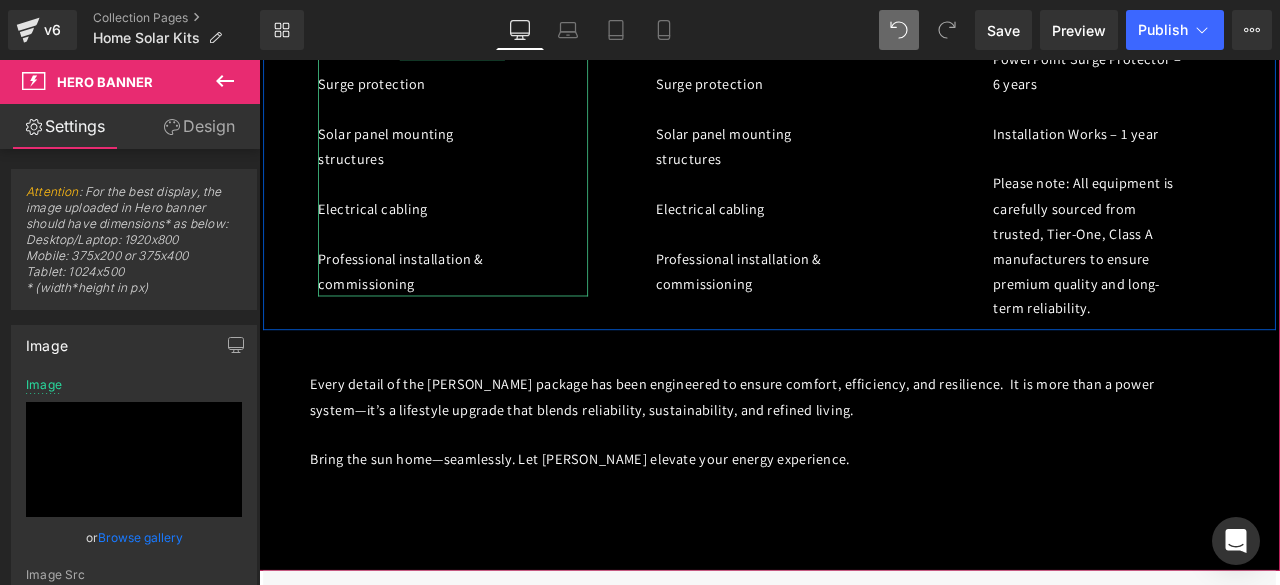 scroll, scrollTop: 3019, scrollLeft: 0, axis: vertical 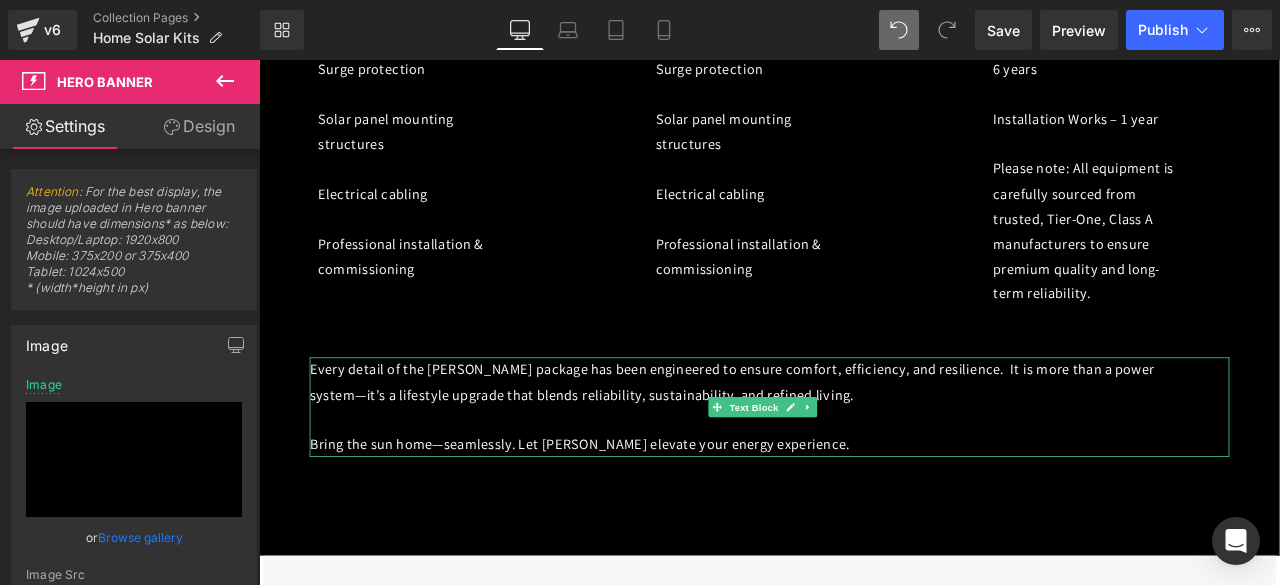 click on "Every detail of the [PERSON_NAME] package has been engineered to ensure comfort, efficiency, and resilience.  It is more than a power system—it’s a lifestyle upgrade that blends reliability, sustainability, and refined living." at bounding box center [839, 441] 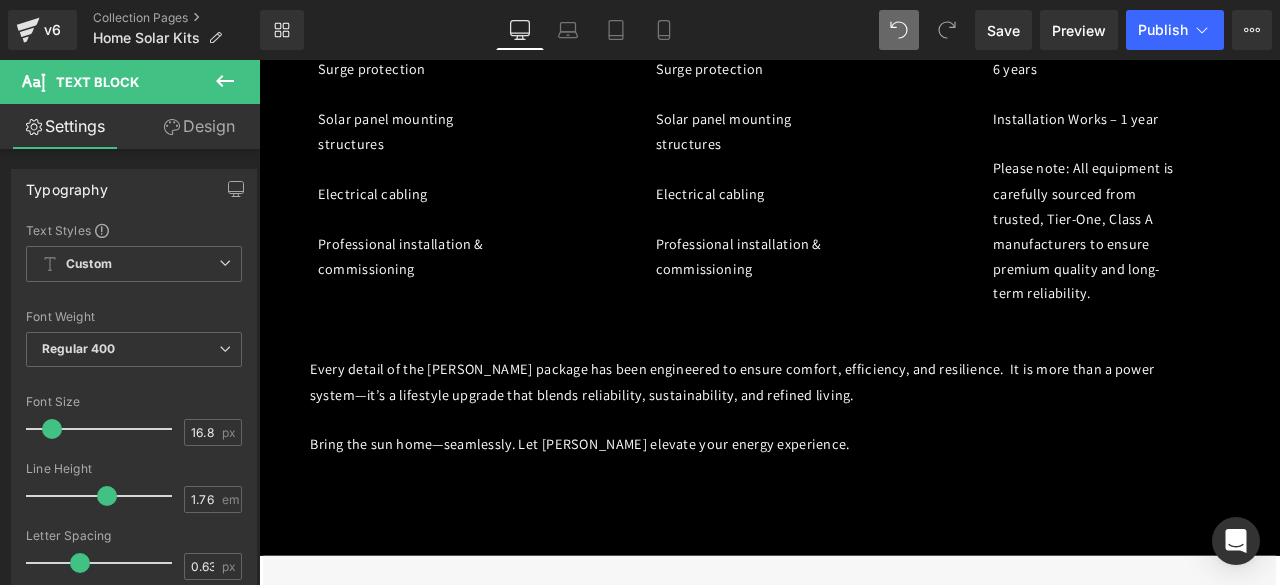 click on "Design" at bounding box center (199, 126) 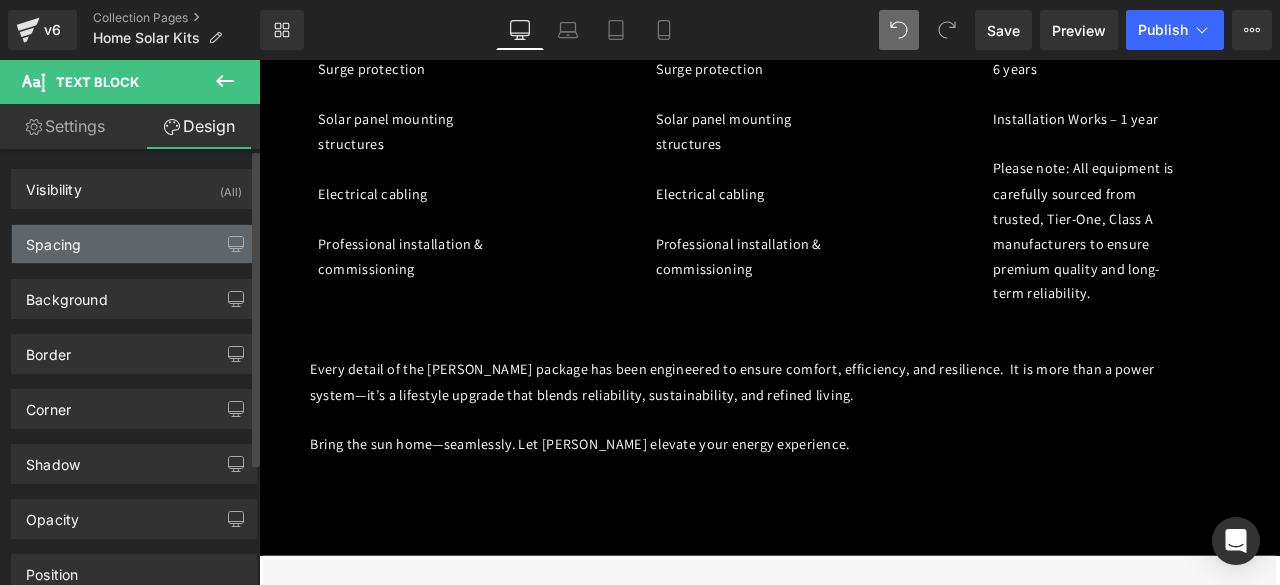 click on "Spacing" at bounding box center (53, 239) 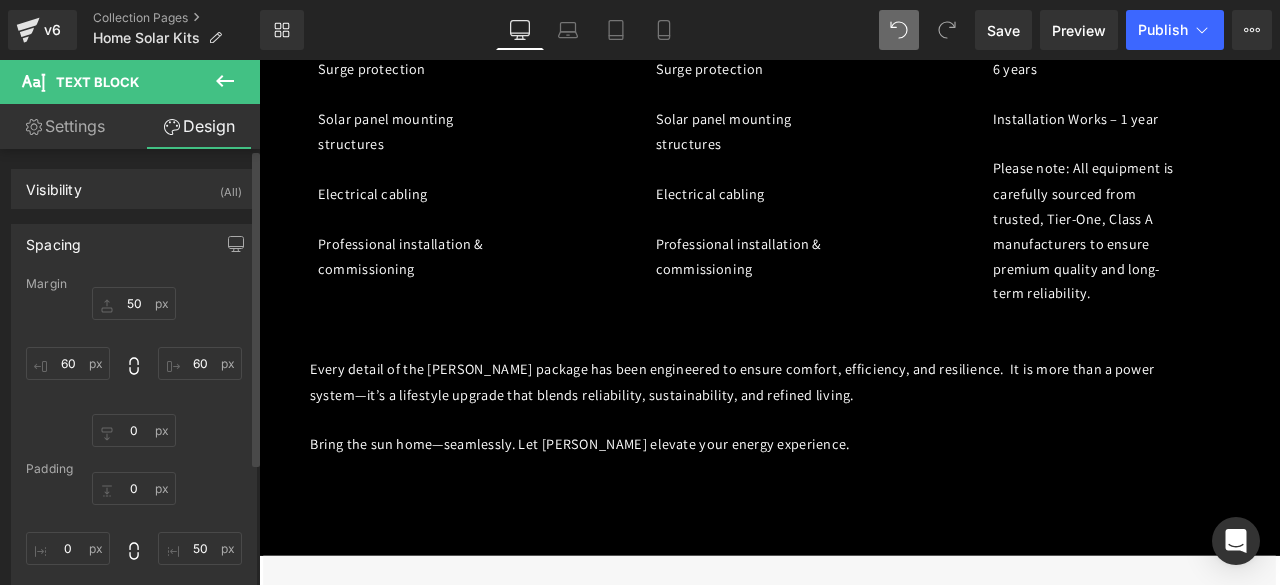 type on "50" 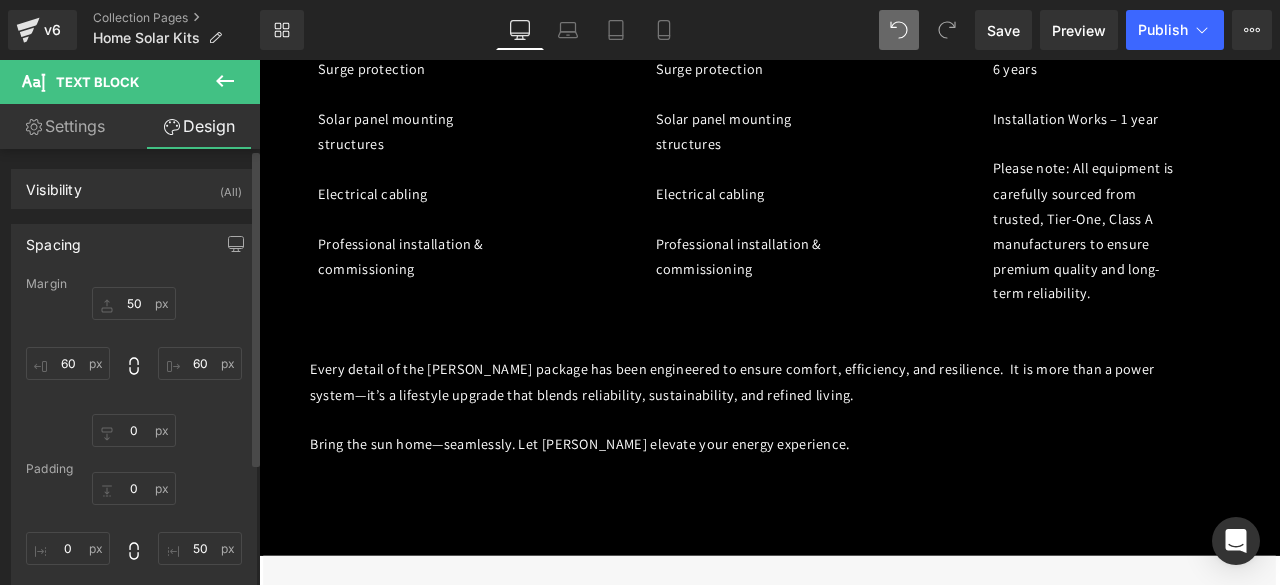 type on "60" 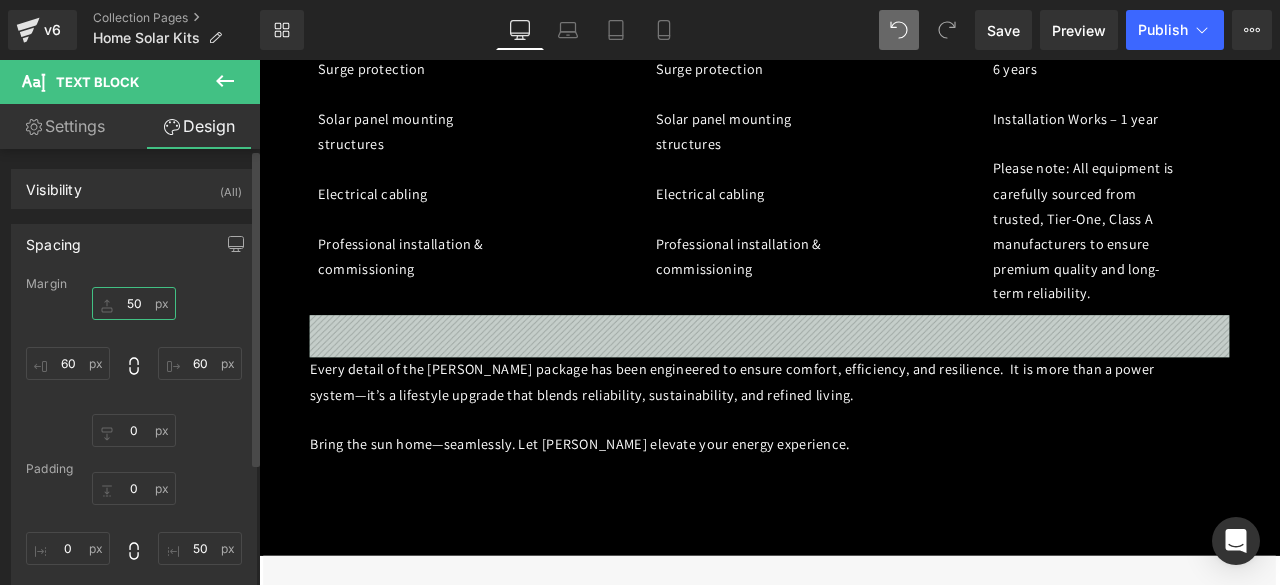 click on "50" at bounding box center [134, 303] 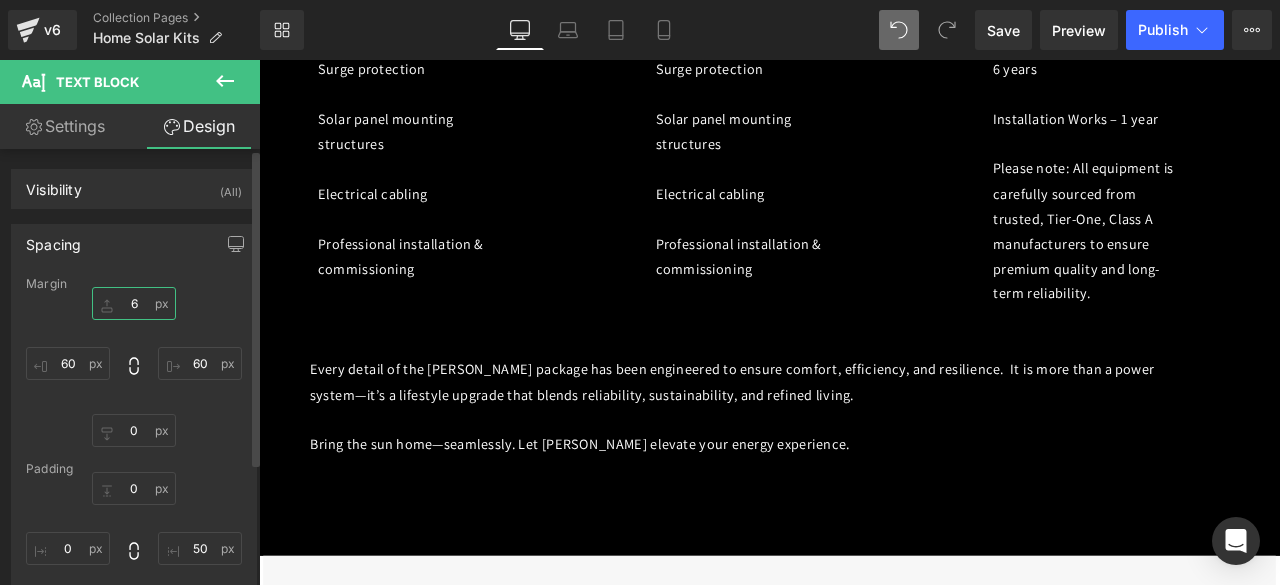 type on "60" 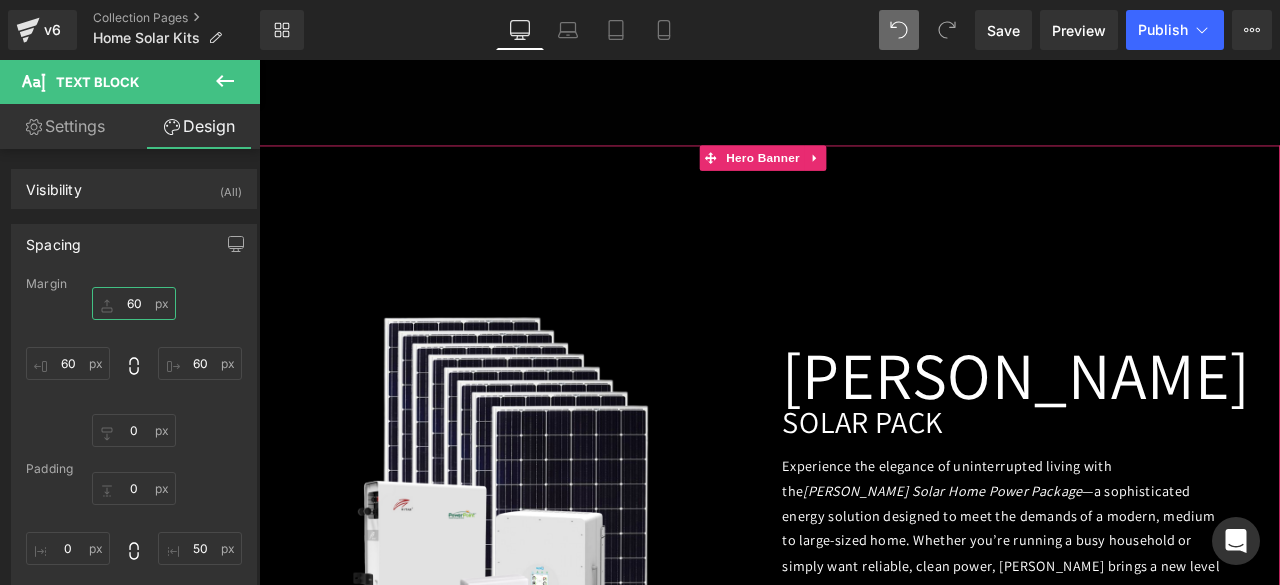 scroll, scrollTop: 1860, scrollLeft: 0, axis: vertical 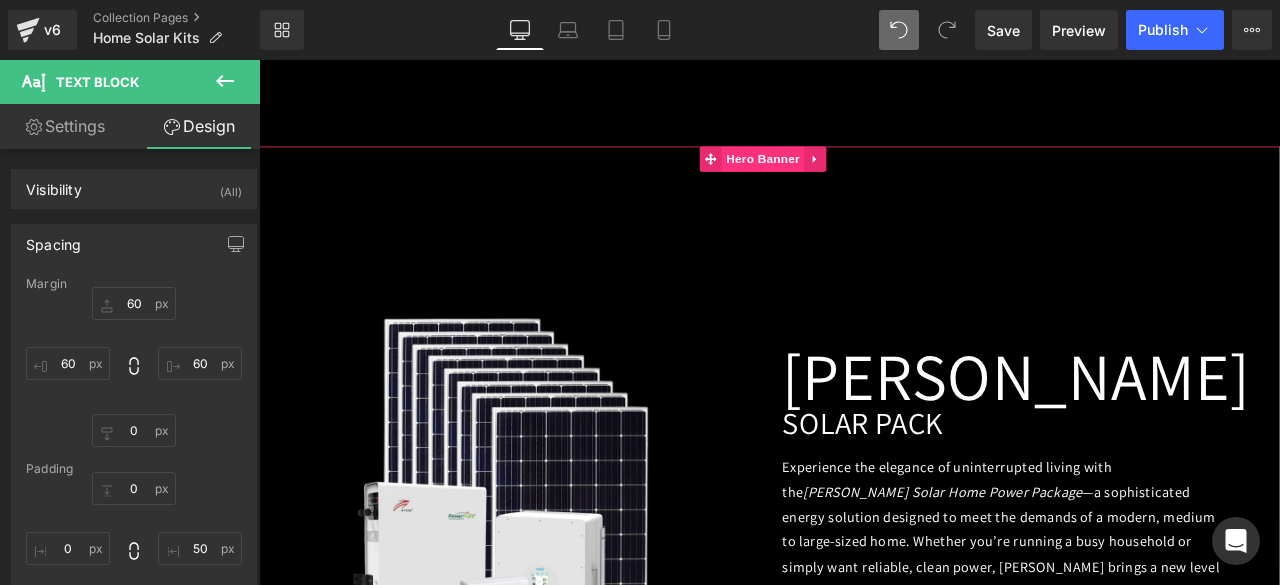 click on "Hero Banner" at bounding box center (856, 177) 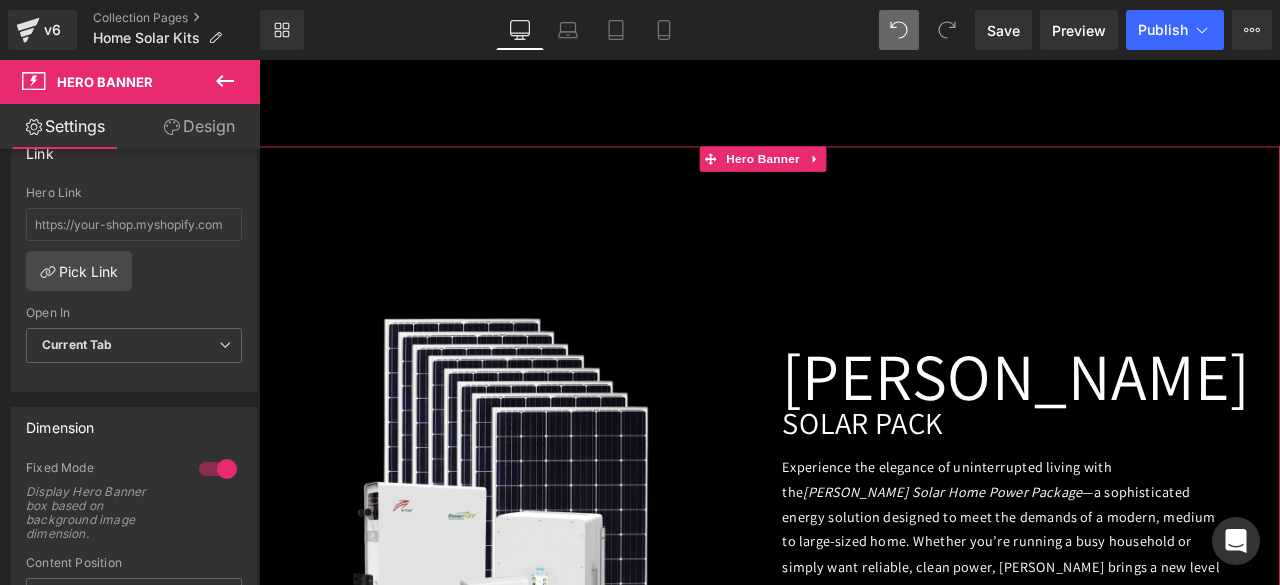 scroll, scrollTop: 642, scrollLeft: 0, axis: vertical 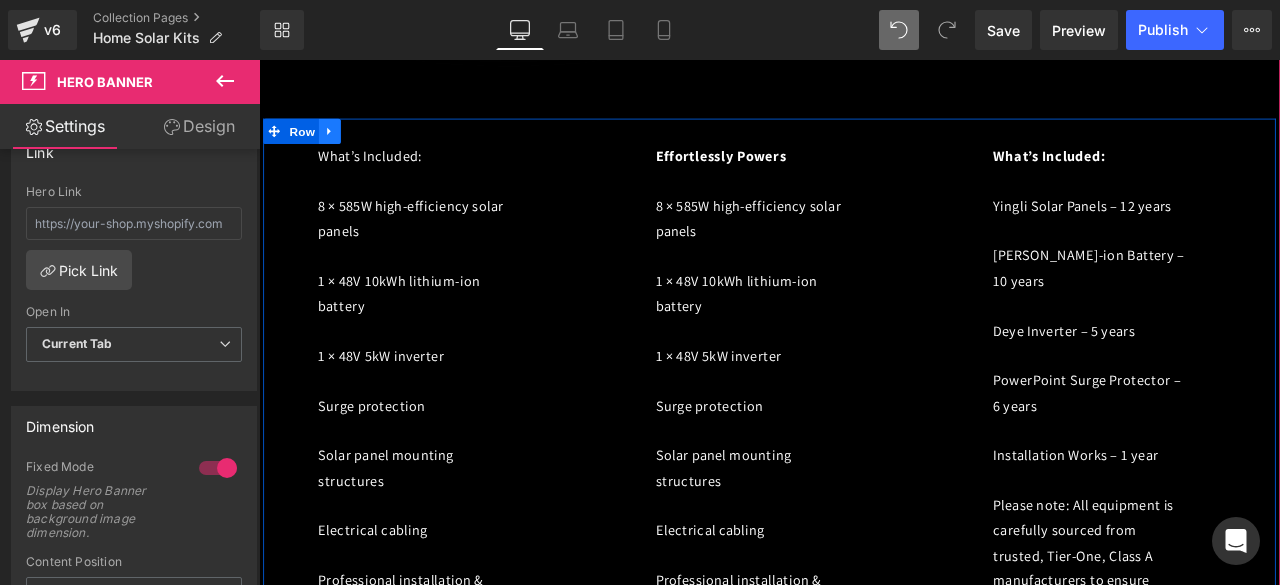 click 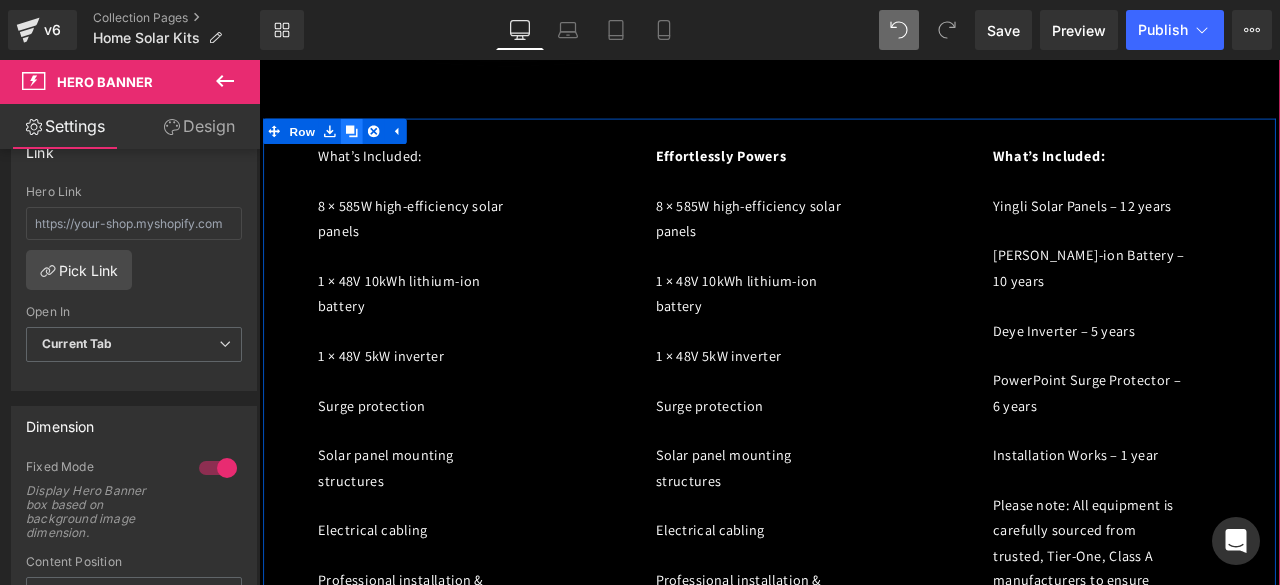 click at bounding box center [369, 145] 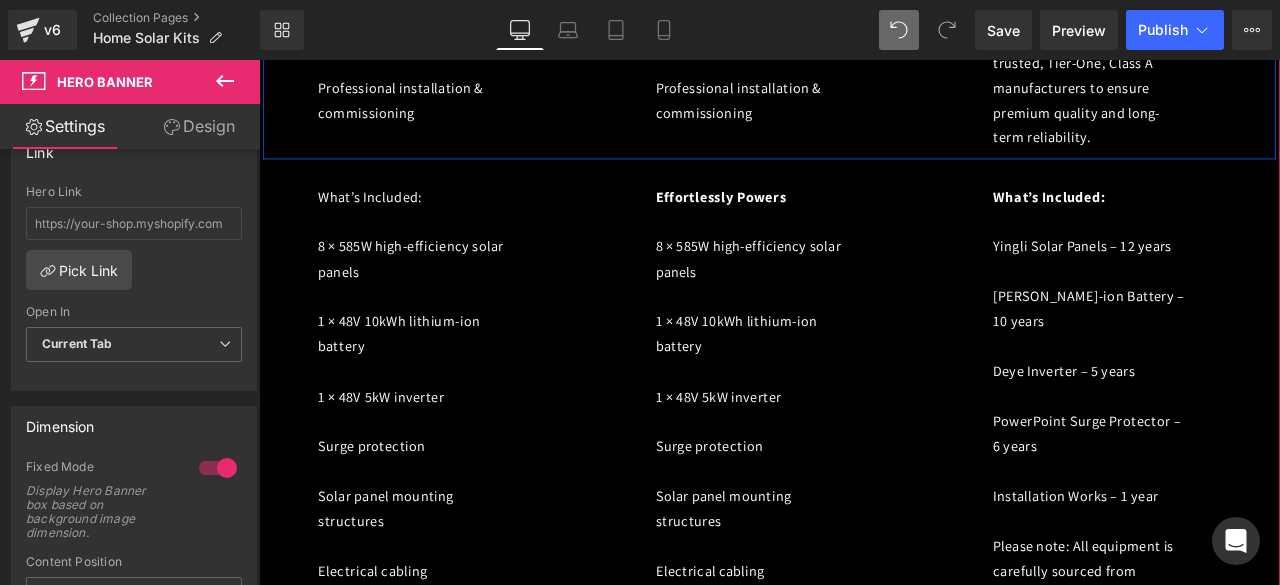 scroll, scrollTop: 2886, scrollLeft: 0, axis: vertical 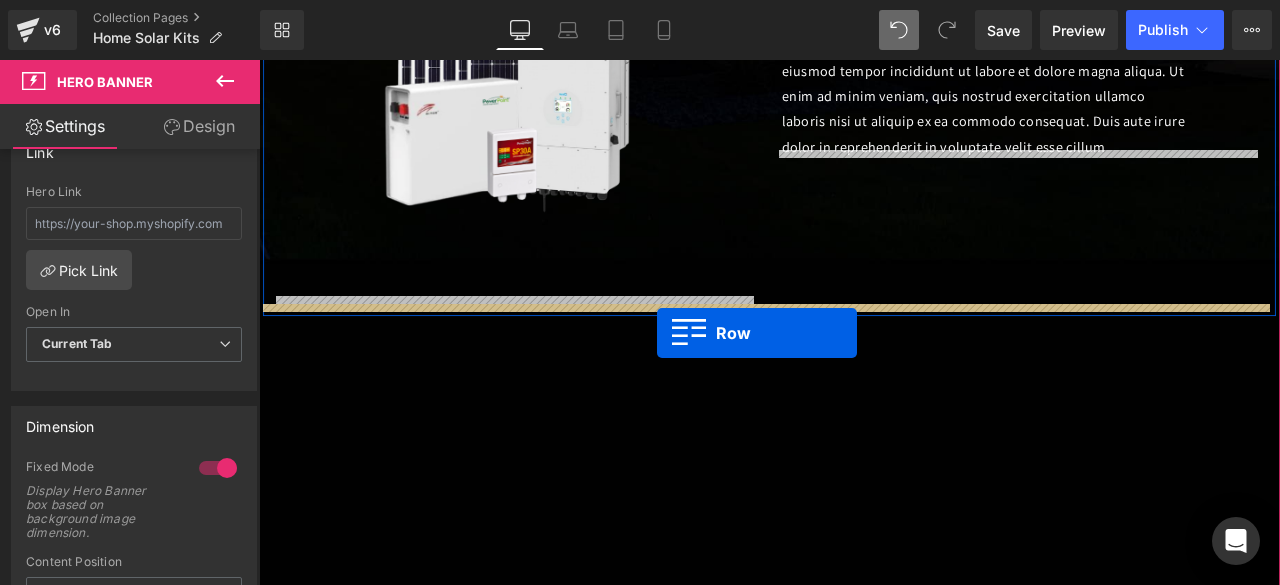 drag, startPoint x: 312, startPoint y: 153, endPoint x: 731, endPoint y: 383, distance: 477.97595 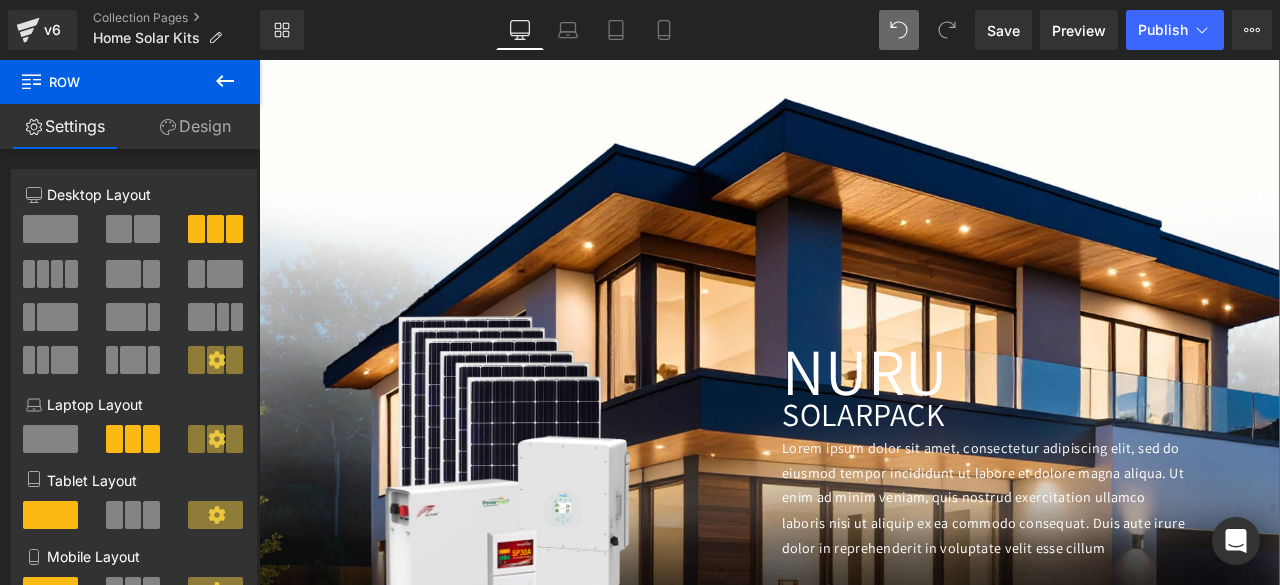 scroll, scrollTop: 504, scrollLeft: 0, axis: vertical 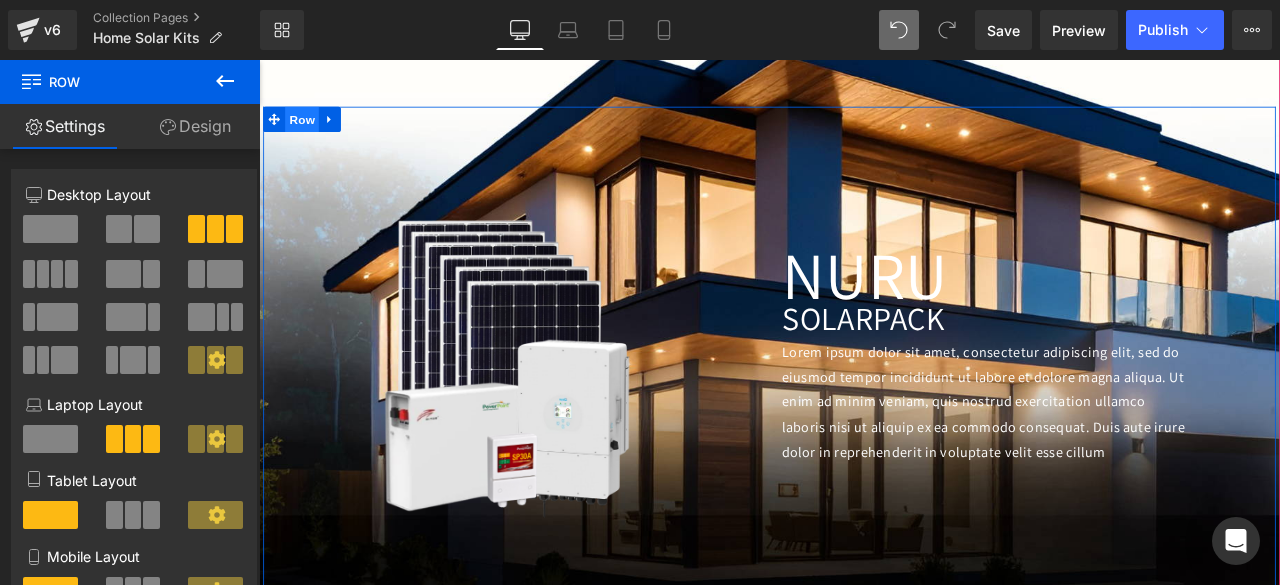 click on "Row" at bounding box center (310, 130) 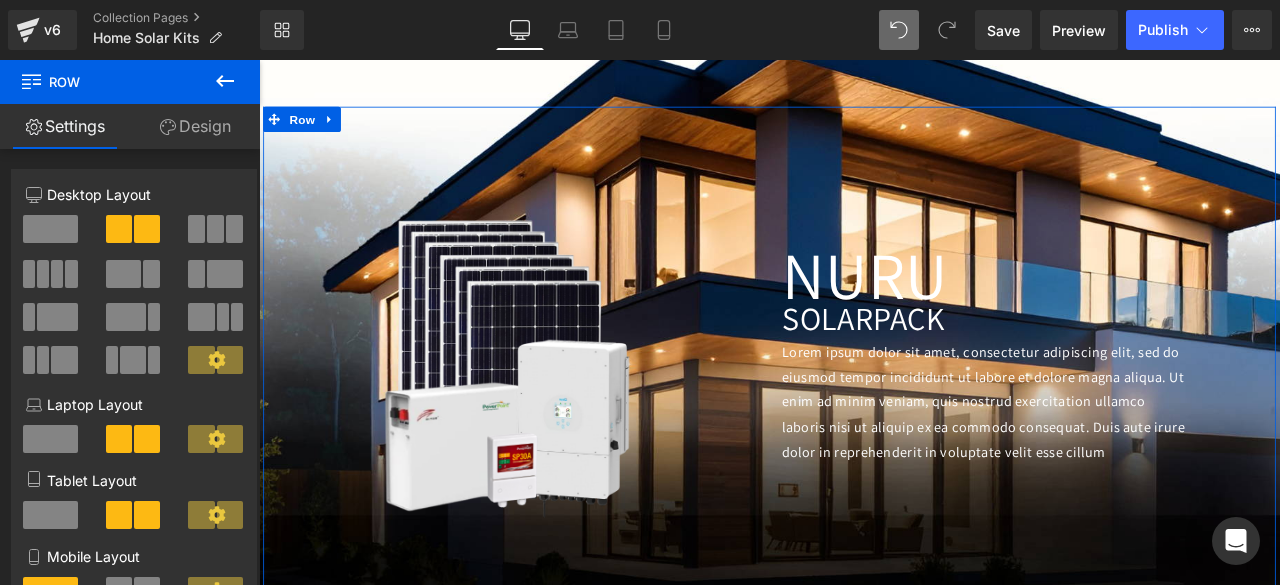 click on "Design" at bounding box center [195, 126] 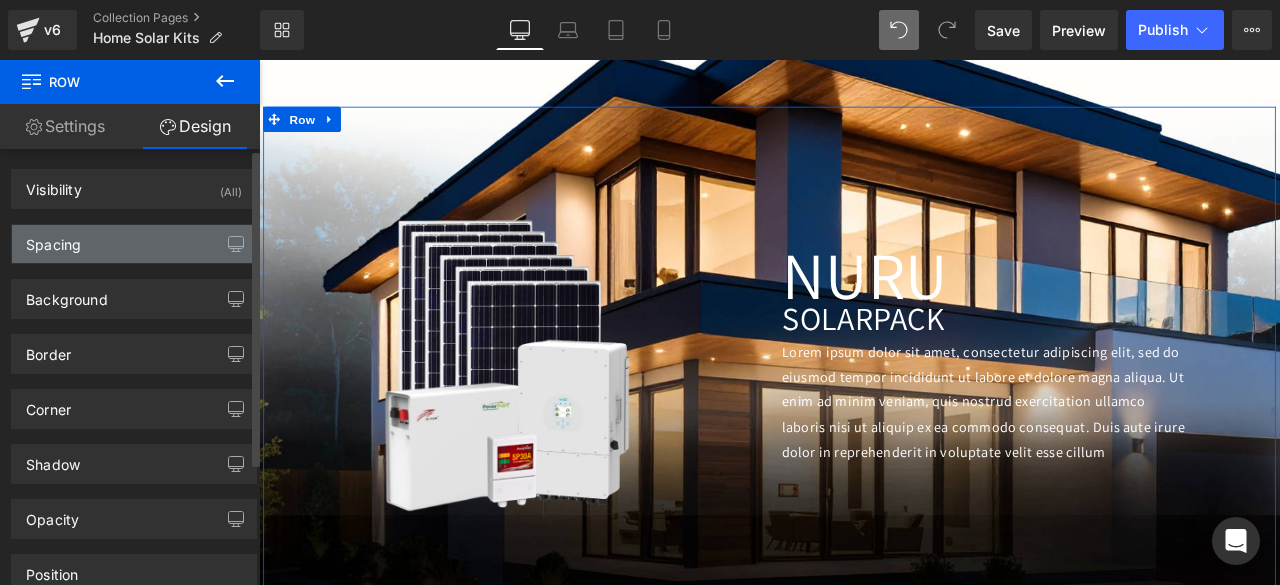 click on "Spacing" at bounding box center [134, 244] 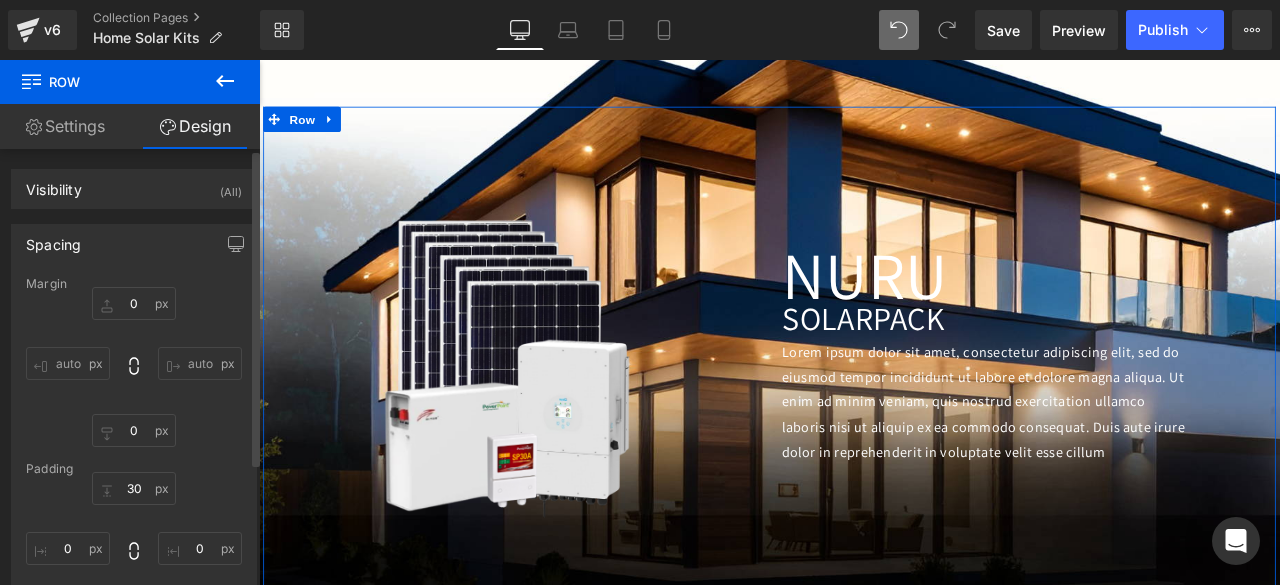 type on "0" 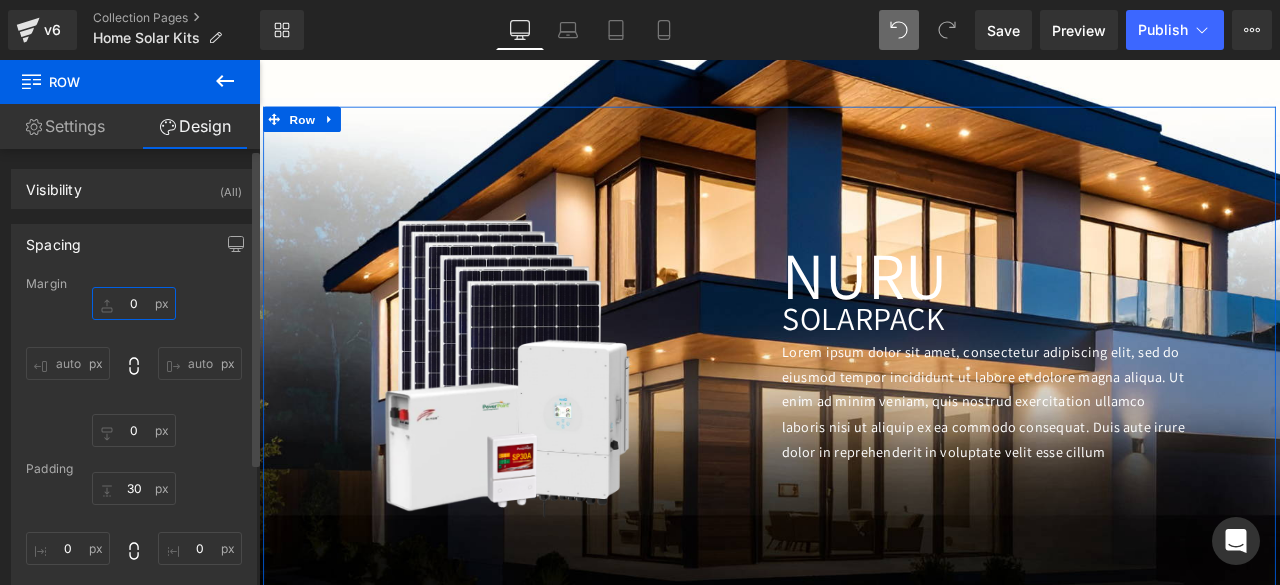 click on "0" at bounding box center [134, 303] 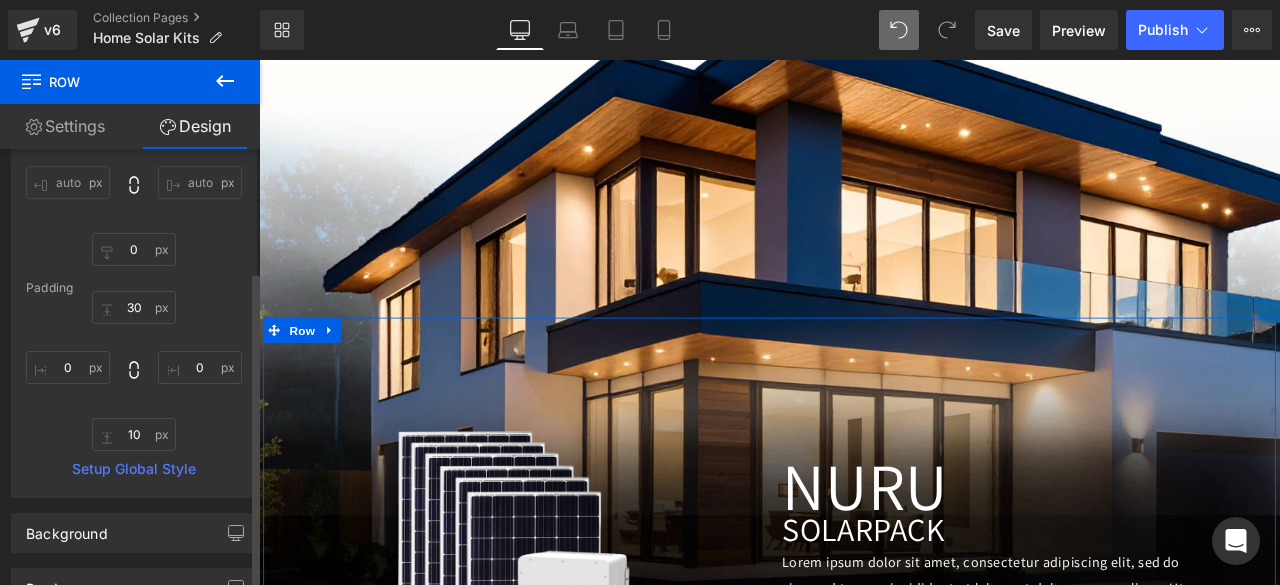 scroll, scrollTop: 182, scrollLeft: 0, axis: vertical 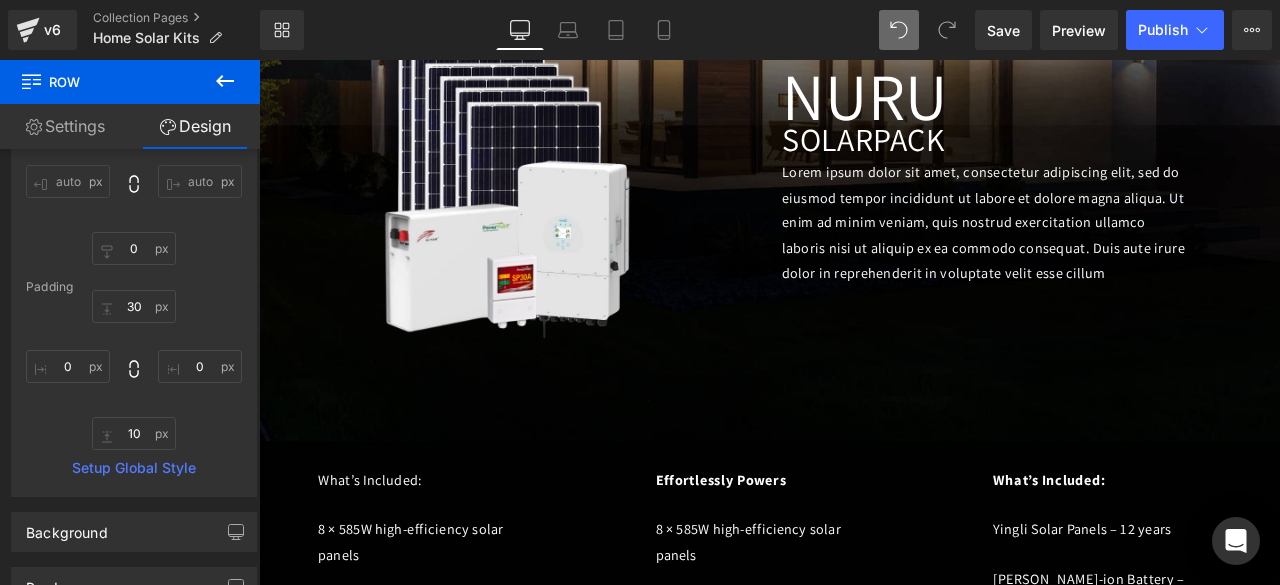 type on "500" 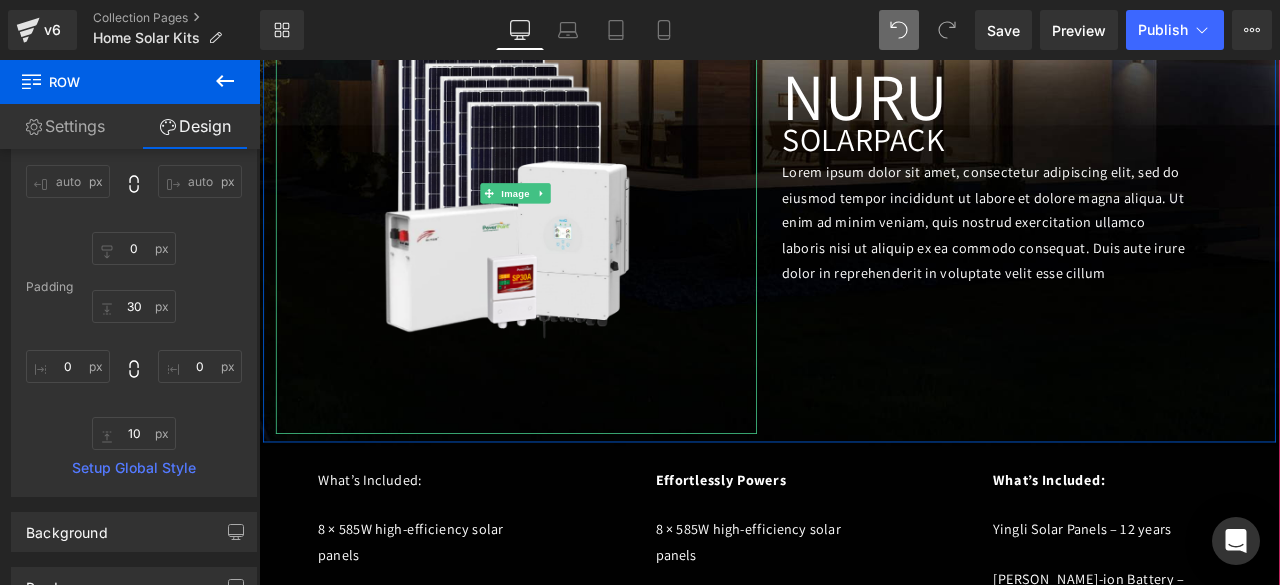 click on "Lorem ipsum dolor sit amet, consectetur adipiscing elit, sed do eiusmod tempor incididunt ut labore et dolore magna aliqua. Ut enim ad minim veniam, quis nostrud exercitation ullamco laboris nisi ut aliquip ex ea commodo consequat. Duis aute irure dolor in reprehenderit in voluptate velit esse cillum" at bounding box center (1119, 253) 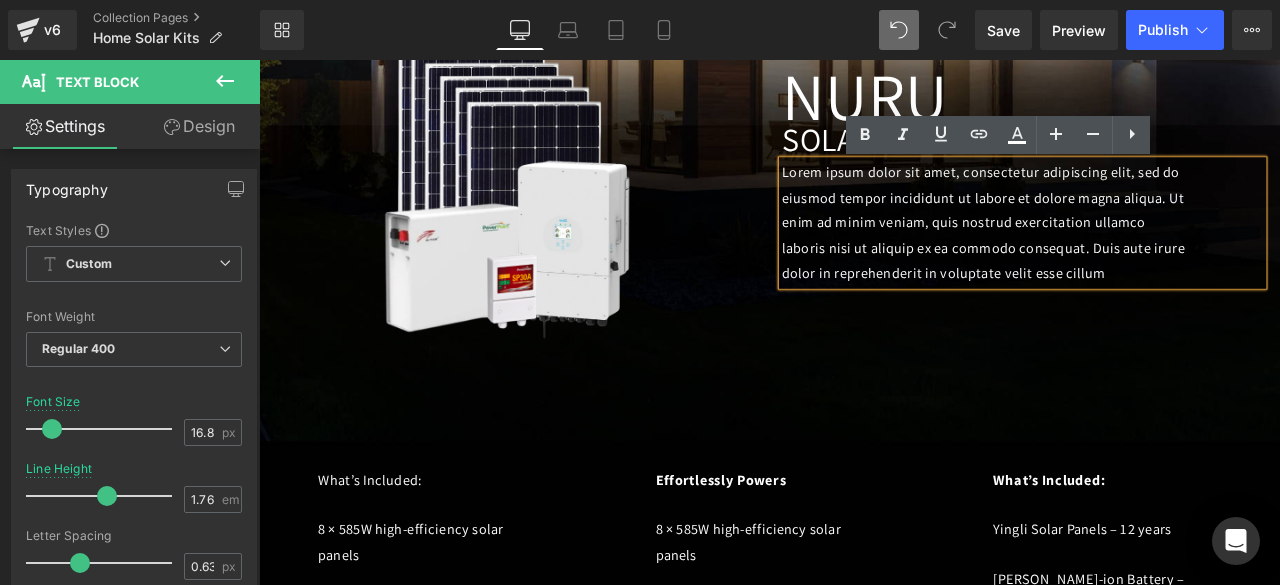 click on "Lorem ipsum dolor sit amet, consectetur adipiscing elit, sed do eiusmod tempor incididunt ut labore et dolore magna aliqua. Ut enim ad minim veniam, quis nostrud exercitation ullamco laboris nisi ut aliquip ex ea commodo consequat. Duis aute irure dolor in reprehenderit in voluptate velit esse cillum" at bounding box center [1164, 253] 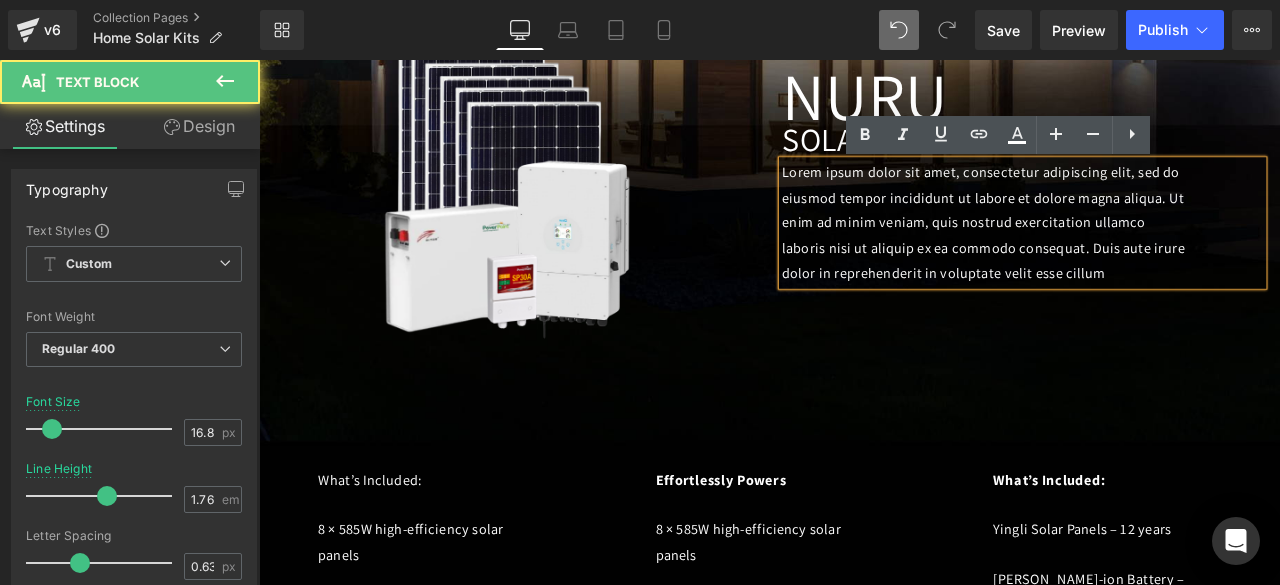 drag, startPoint x: 871, startPoint y: 195, endPoint x: 1329, endPoint y: 314, distance: 473.20715 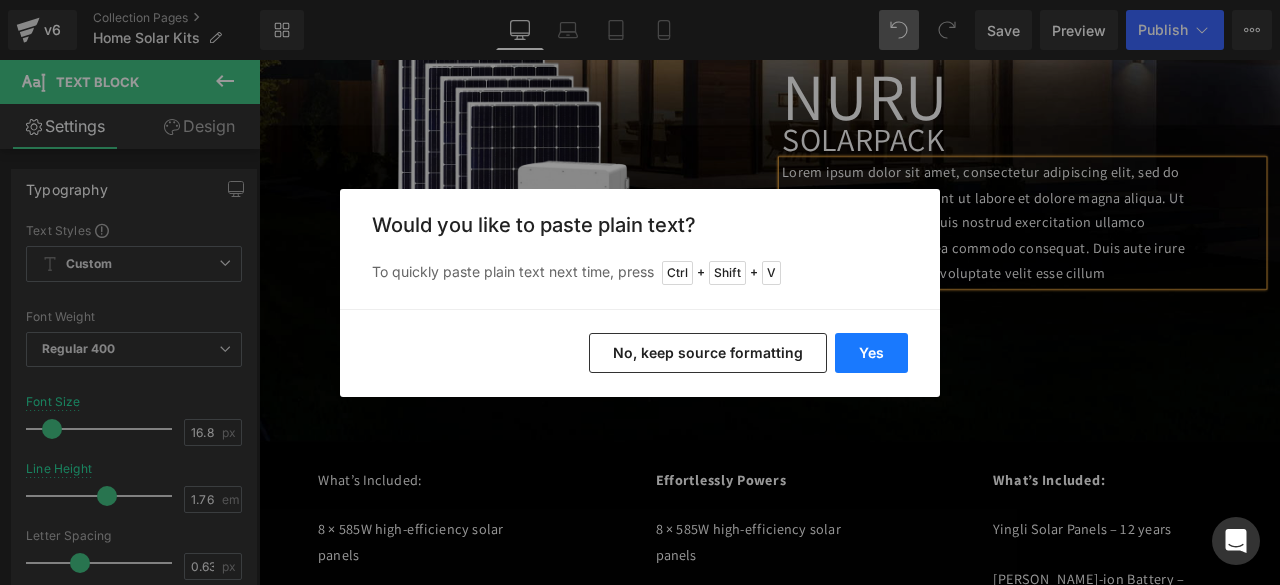 click on "Yes" at bounding box center (871, 353) 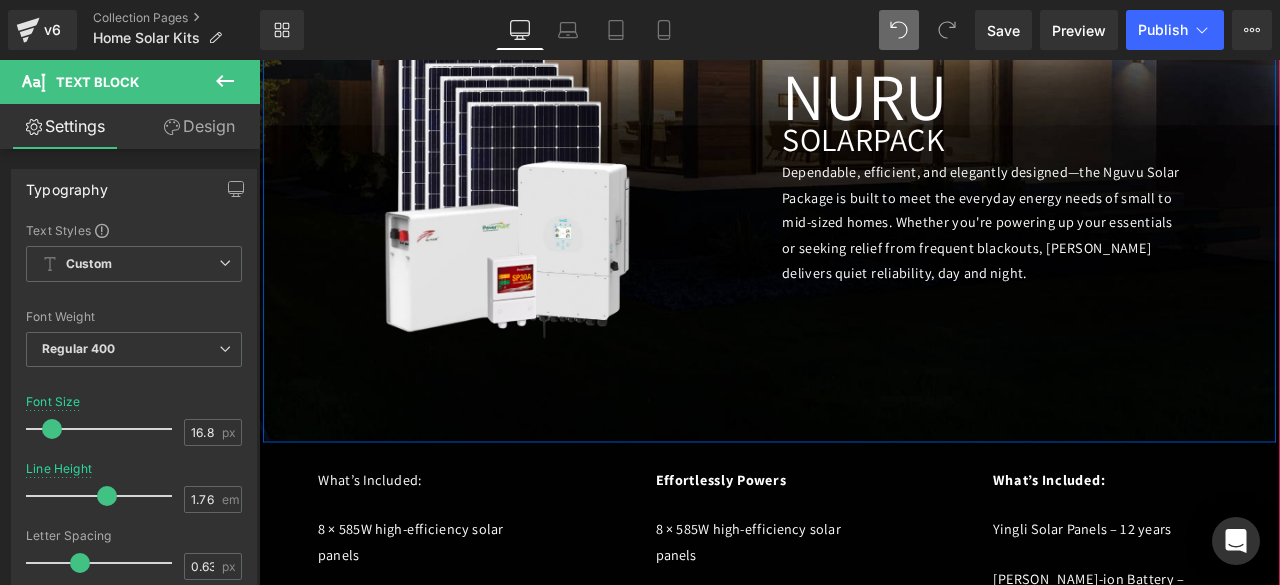 click on "Dependable, efficient, and elegantly designed—the Nguvu Solar Package is built to meet the everyday energy needs of small to mid-sized homes. Whether you're powering up your essentials or seeking relief from frequent blackouts, [PERSON_NAME] delivers quiet reliability, day and night." at bounding box center (1119, 253) 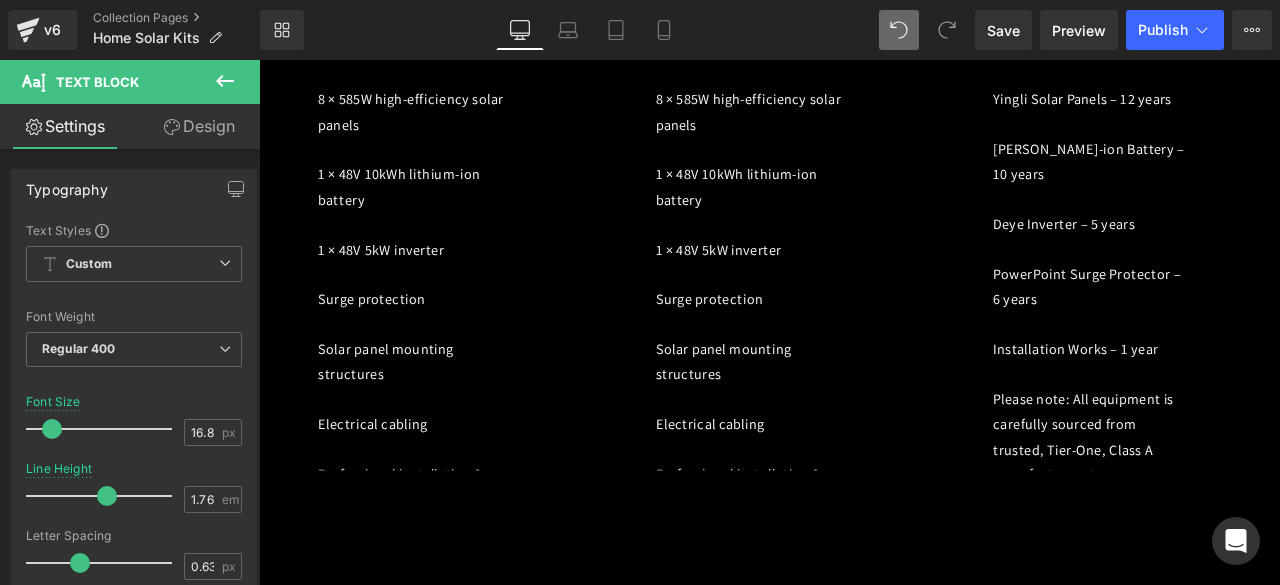 scroll, scrollTop: 1476, scrollLeft: 0, axis: vertical 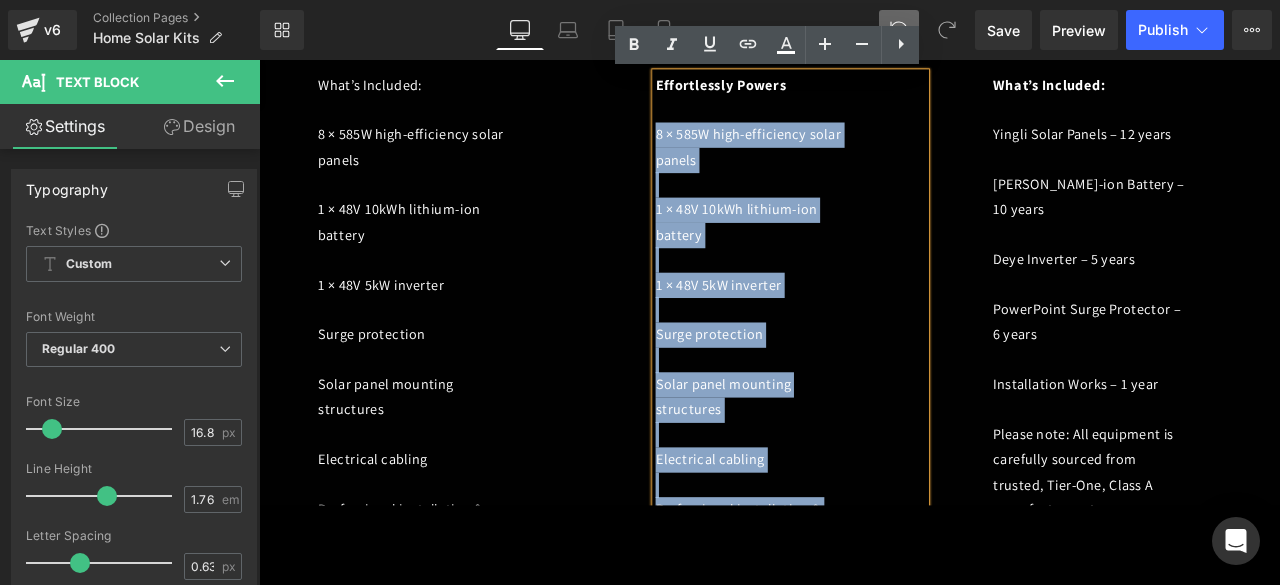 drag, startPoint x: 720, startPoint y: 140, endPoint x: 724, endPoint y: 156, distance: 16.492422 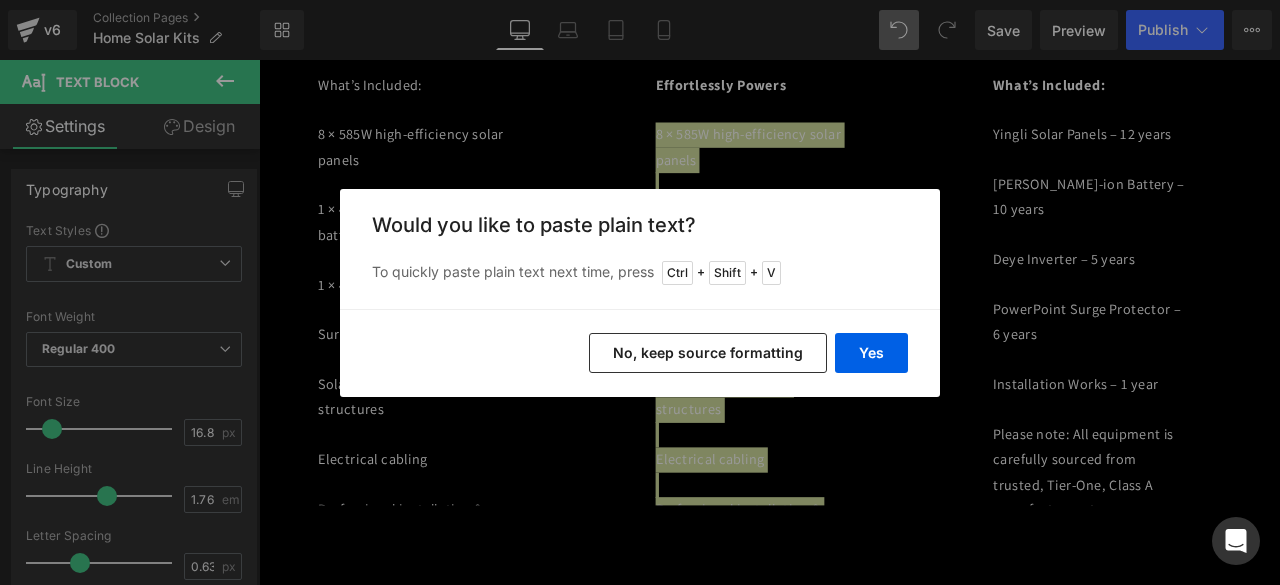 click on "Back to Library   Insert     Would you like to paste plain text? To quickly paste plain text next time, press  Ctrl   +   Shift   +   V     Yes No, keep source formatting" at bounding box center [640, 292] 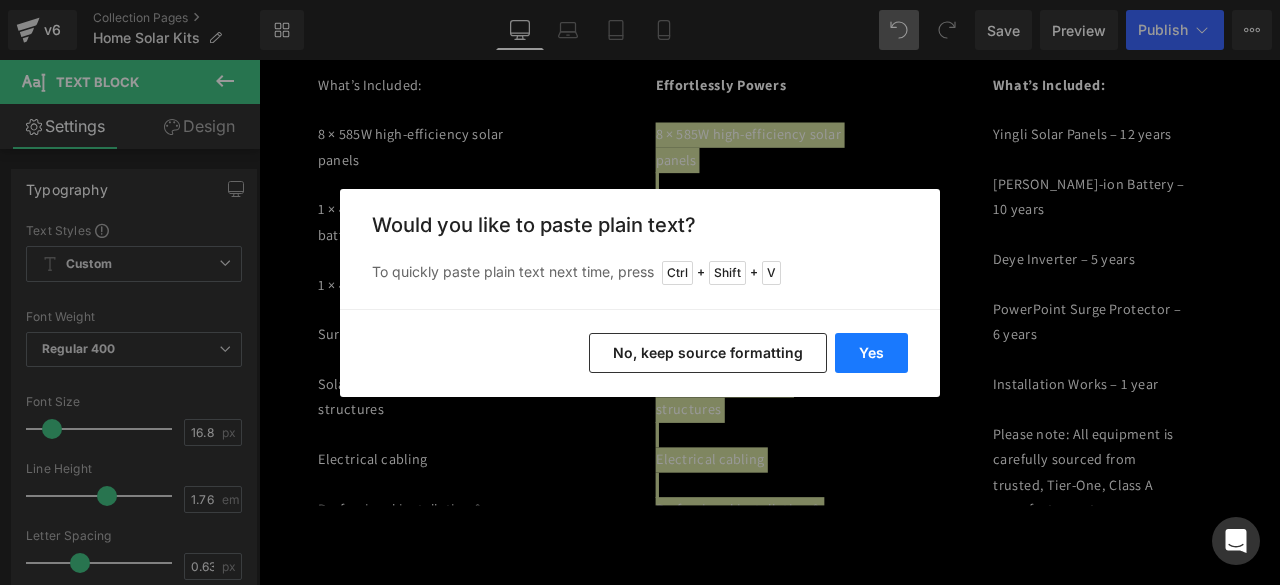 click on "Yes" at bounding box center (871, 353) 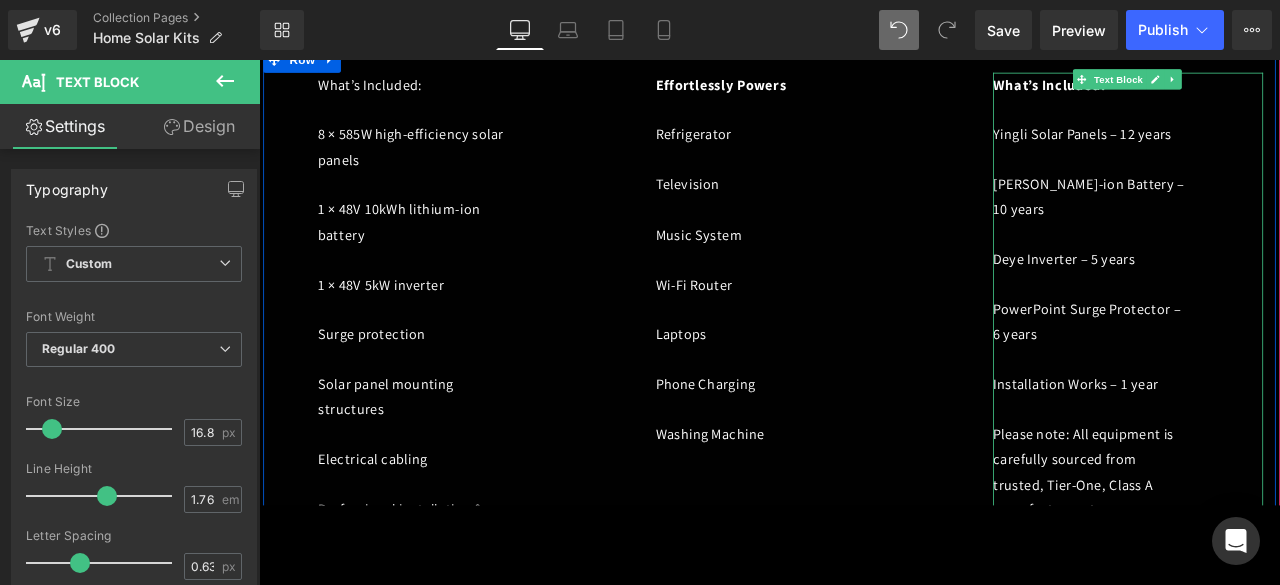 click on "Yingli Solar Panels – 12 years" at bounding box center [1235, 148] 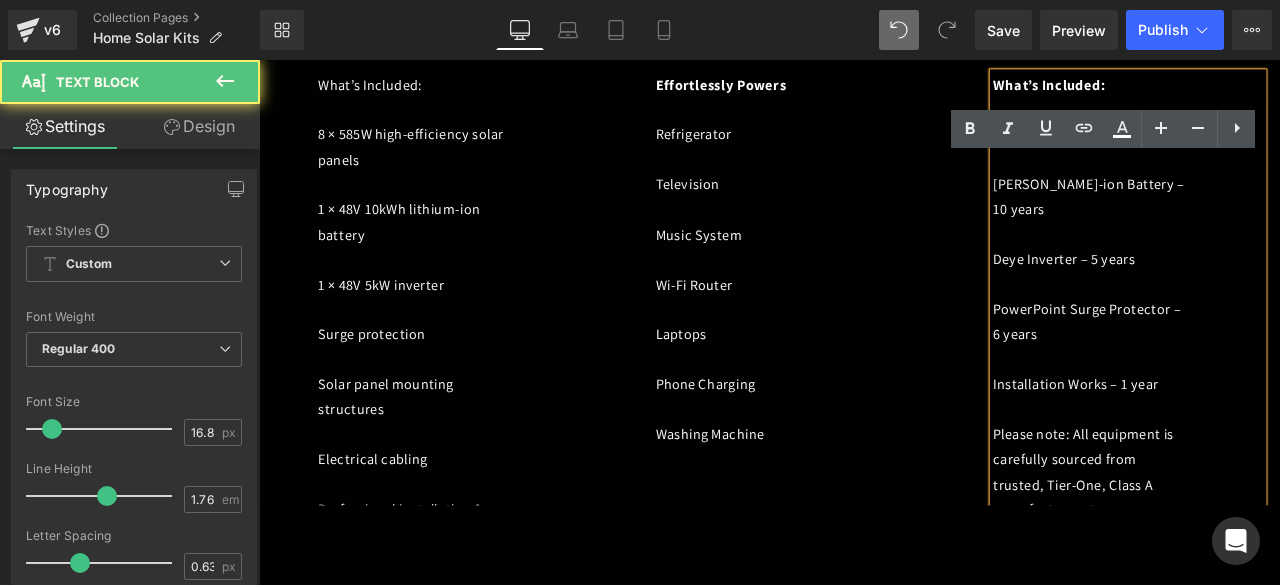 click at bounding box center [1244, 327] 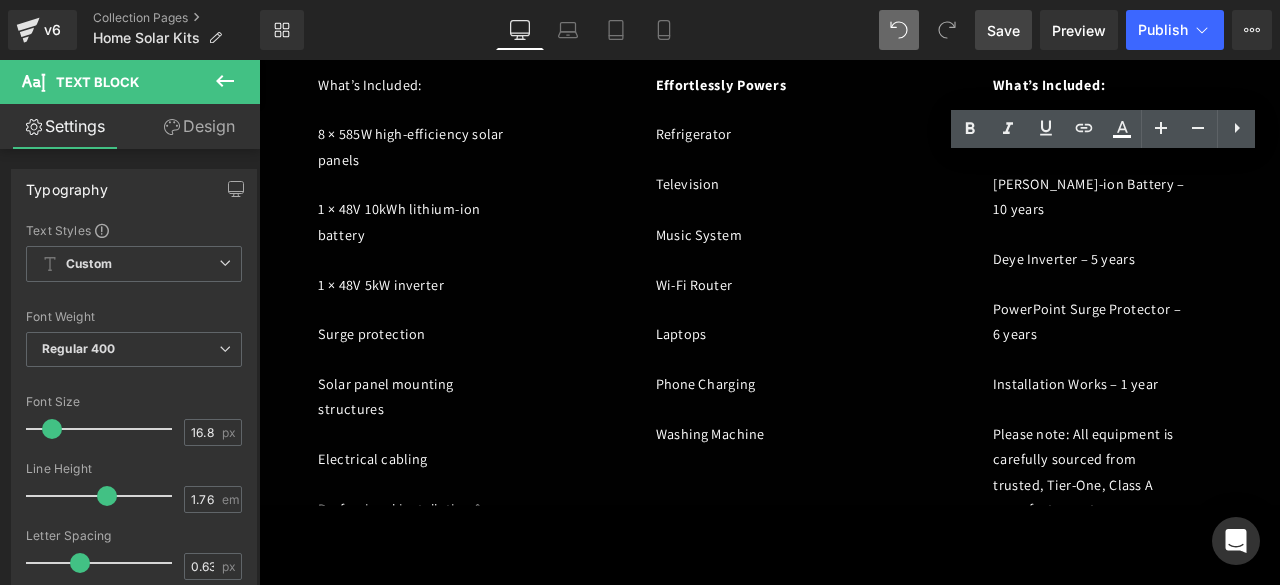 click on "Save" at bounding box center (1003, 30) 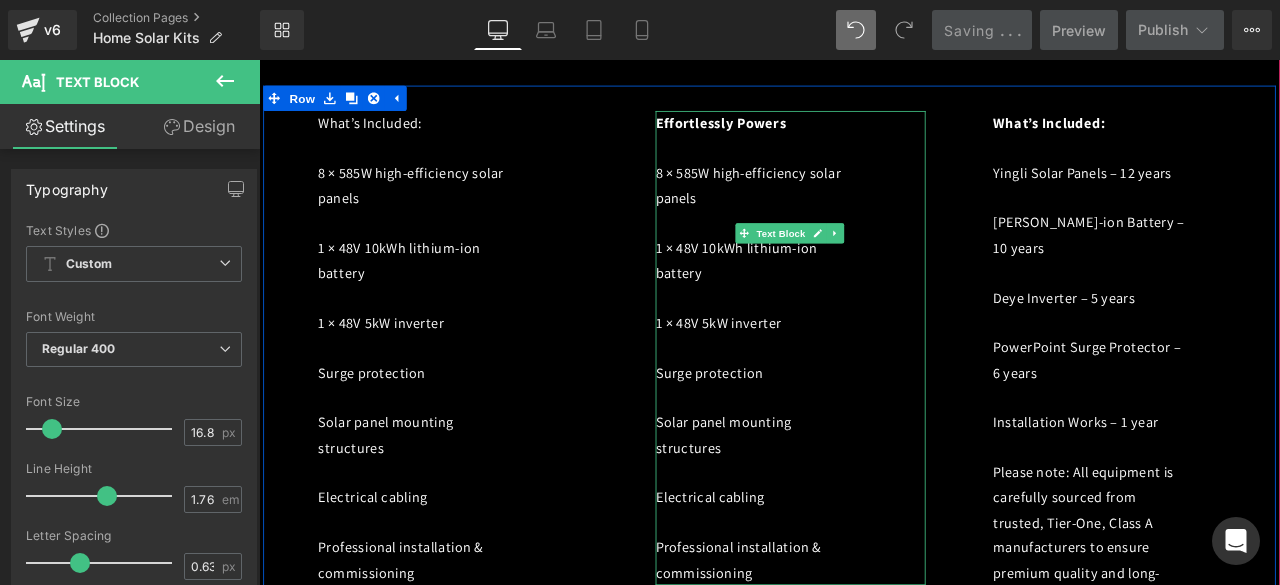 scroll, scrollTop: 2652, scrollLeft: 0, axis: vertical 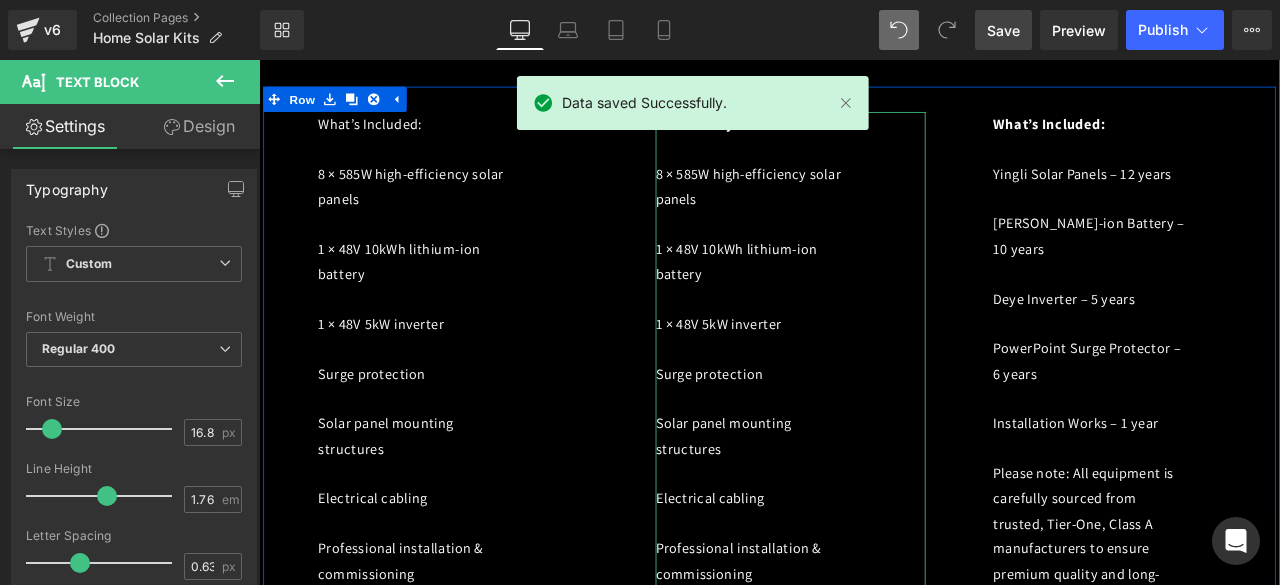 click on "8 × 585W high-efficiency solar panels" at bounding box center [839, 210] 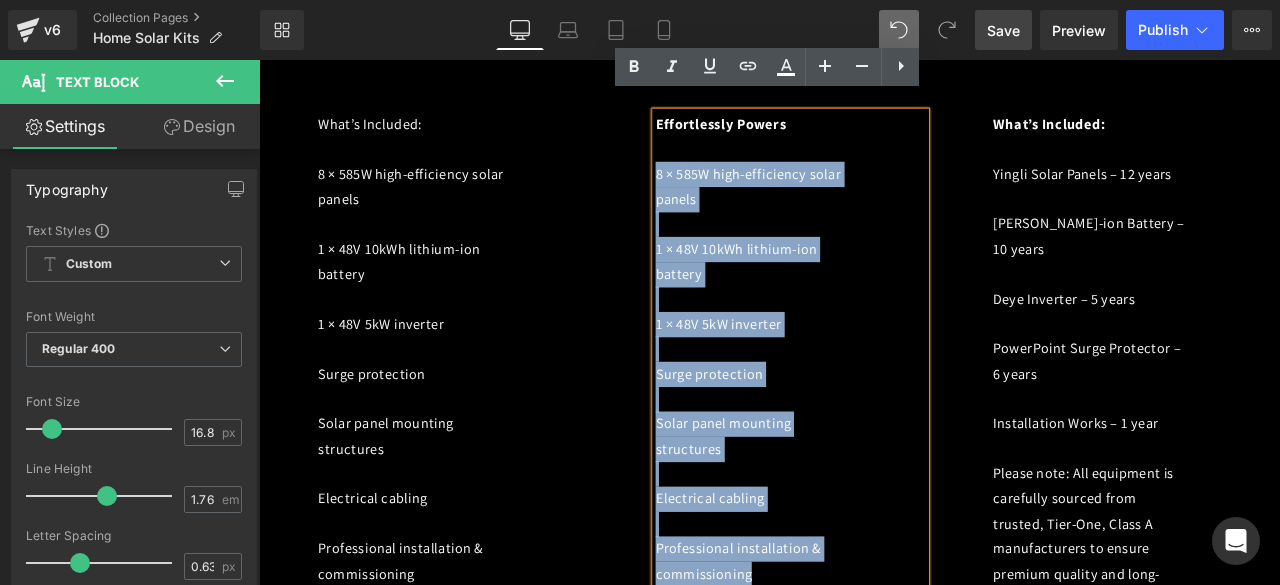 drag, startPoint x: 721, startPoint y: 175, endPoint x: 893, endPoint y: 654, distance: 508.94498 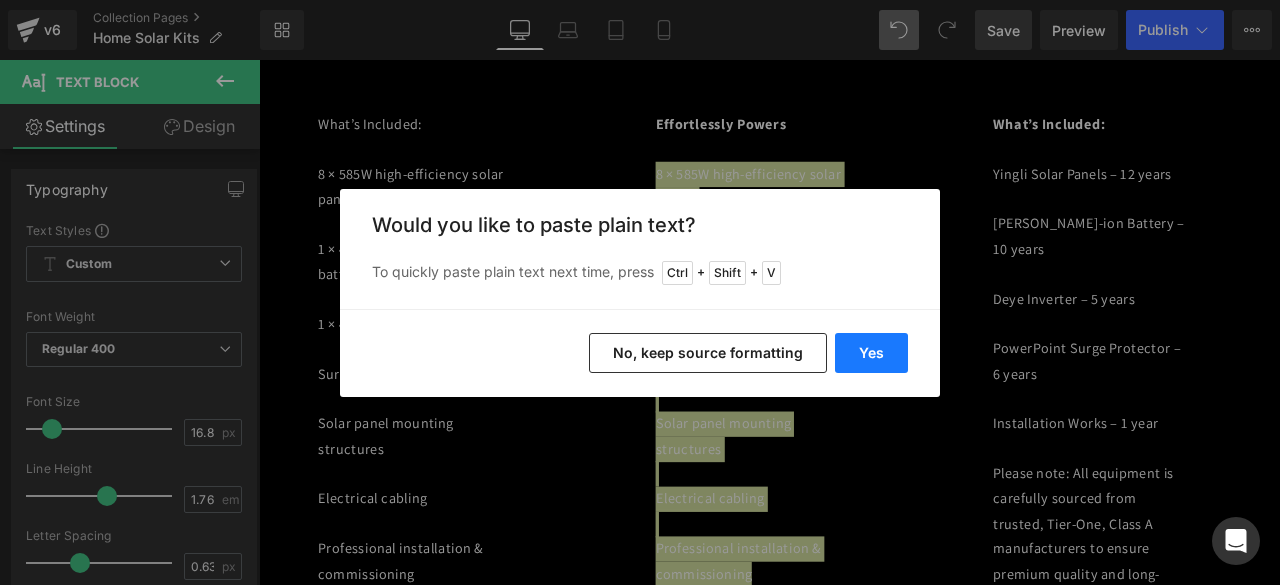 click on "Yes" at bounding box center [871, 353] 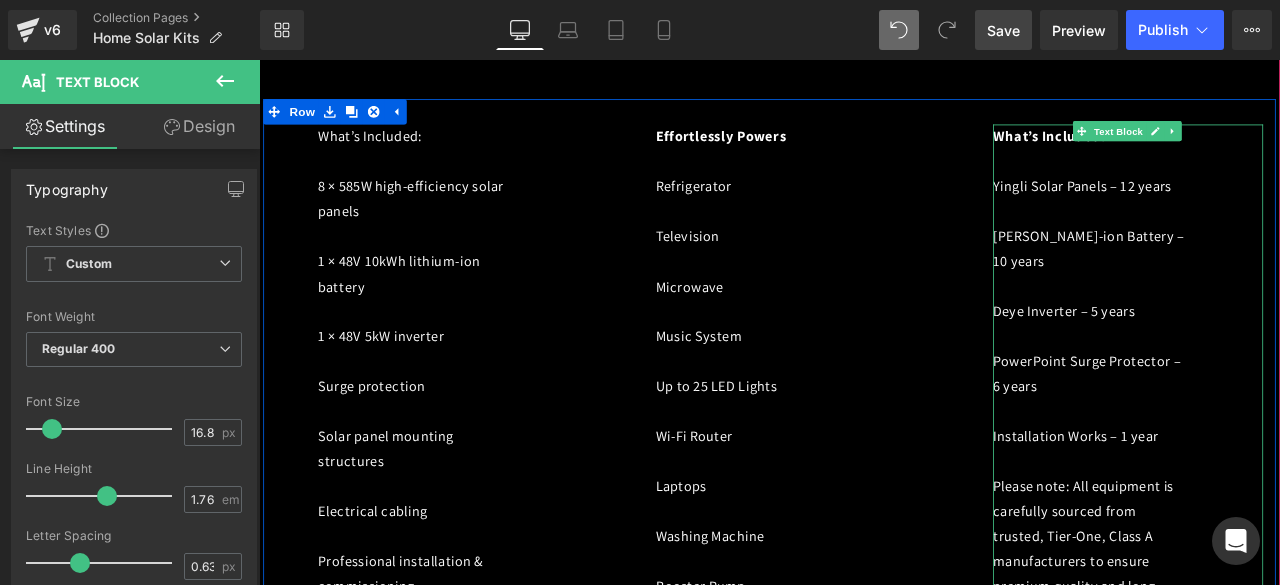 scroll, scrollTop: 2794, scrollLeft: 0, axis: vertical 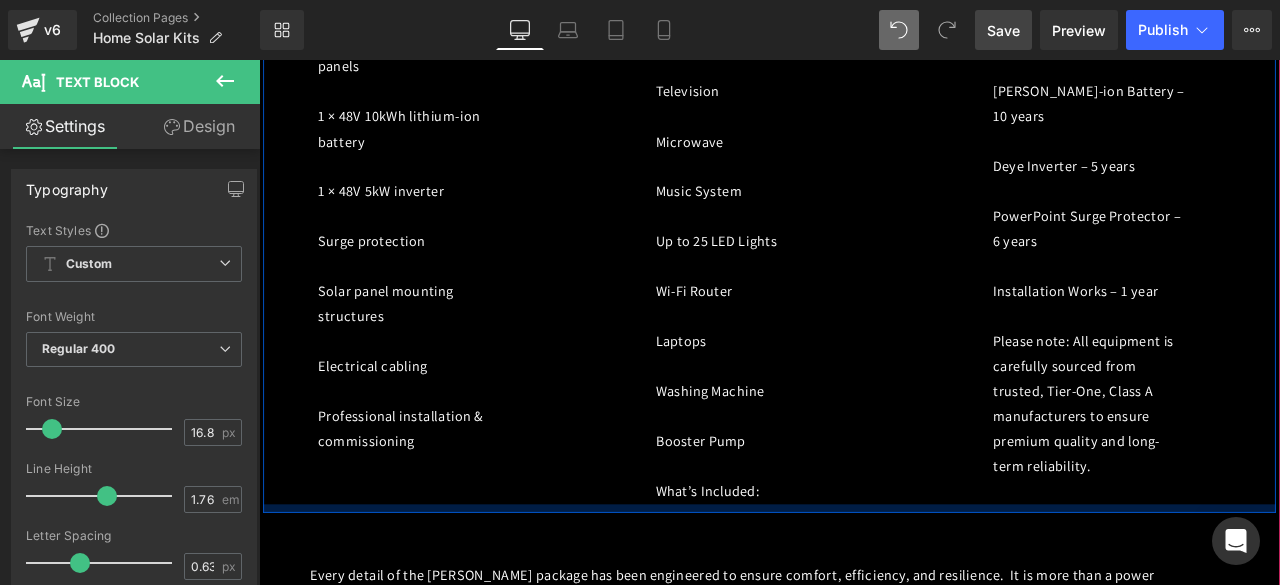 click at bounding box center (864, 592) 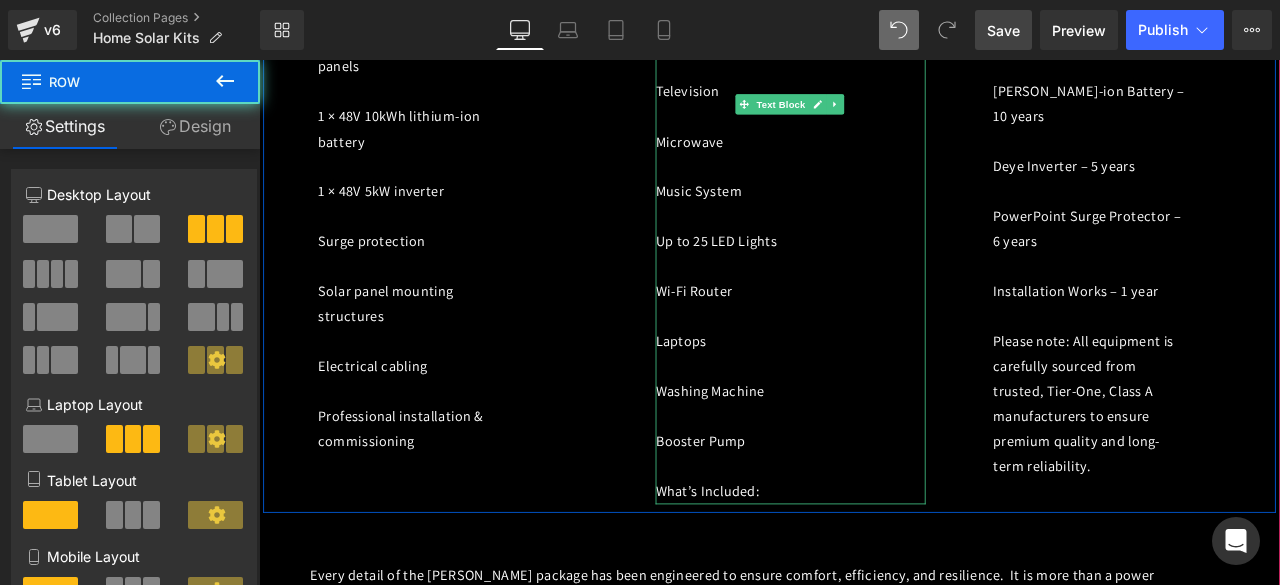 click on "What’s Included:" at bounding box center [844, 572] 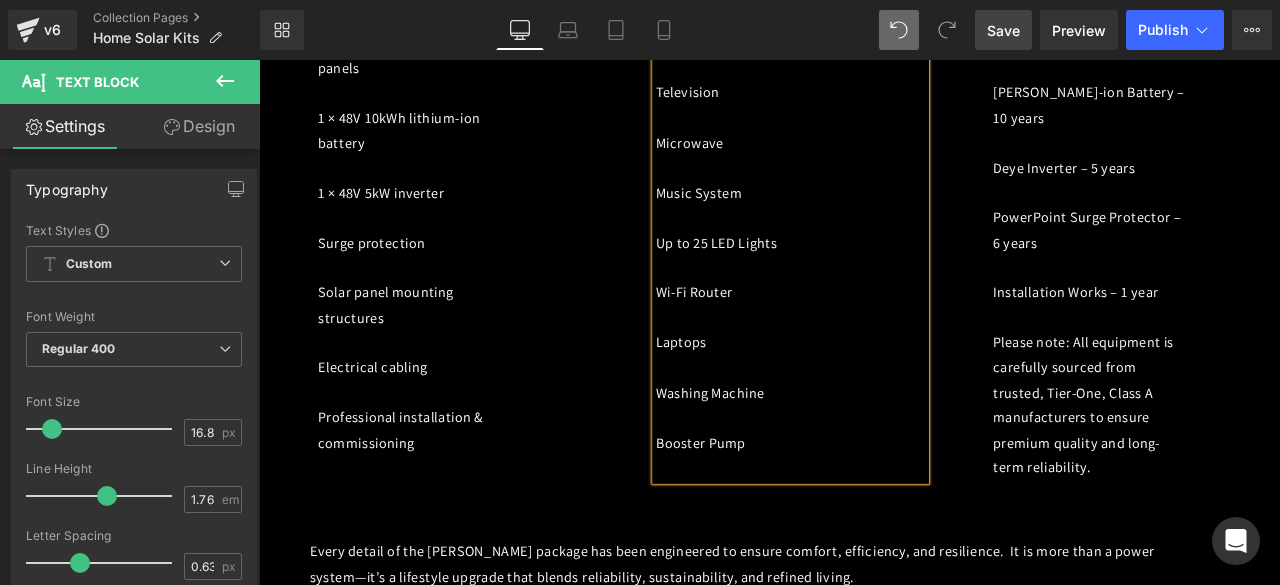 scroll, scrollTop: 2823, scrollLeft: 0, axis: vertical 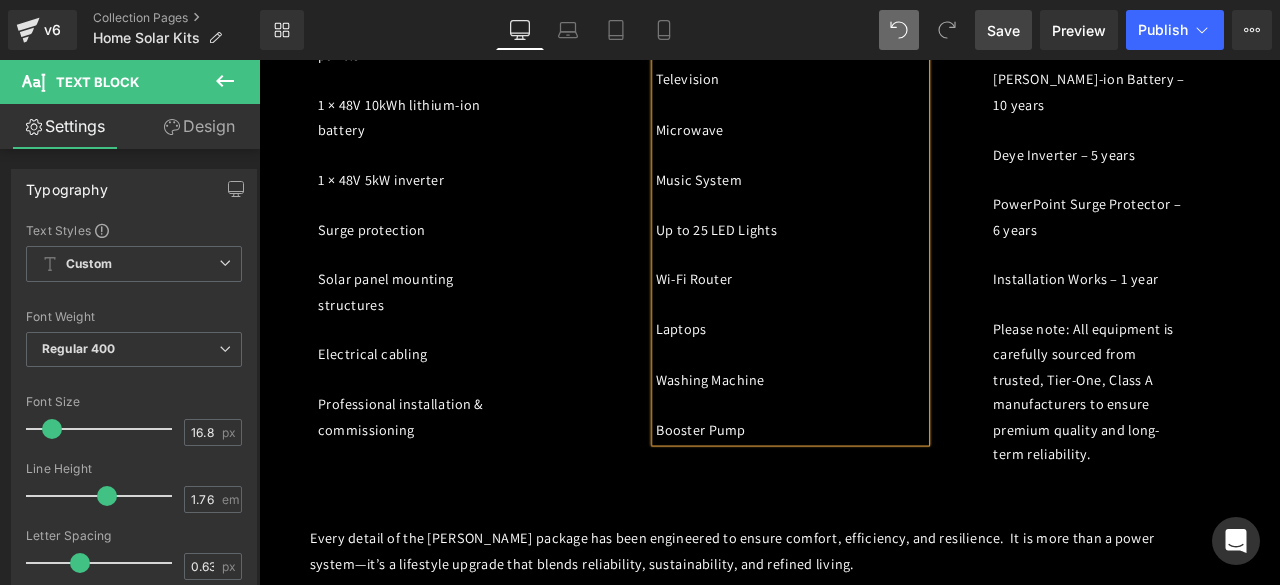 click on "Every detail of the [PERSON_NAME] package has been engineered to ensure comfort, efficiency, and resilience.  It is more than a power system—it’s a lifestyle upgrade that blends reliability, sustainability, and refined living." at bounding box center (820, 642) 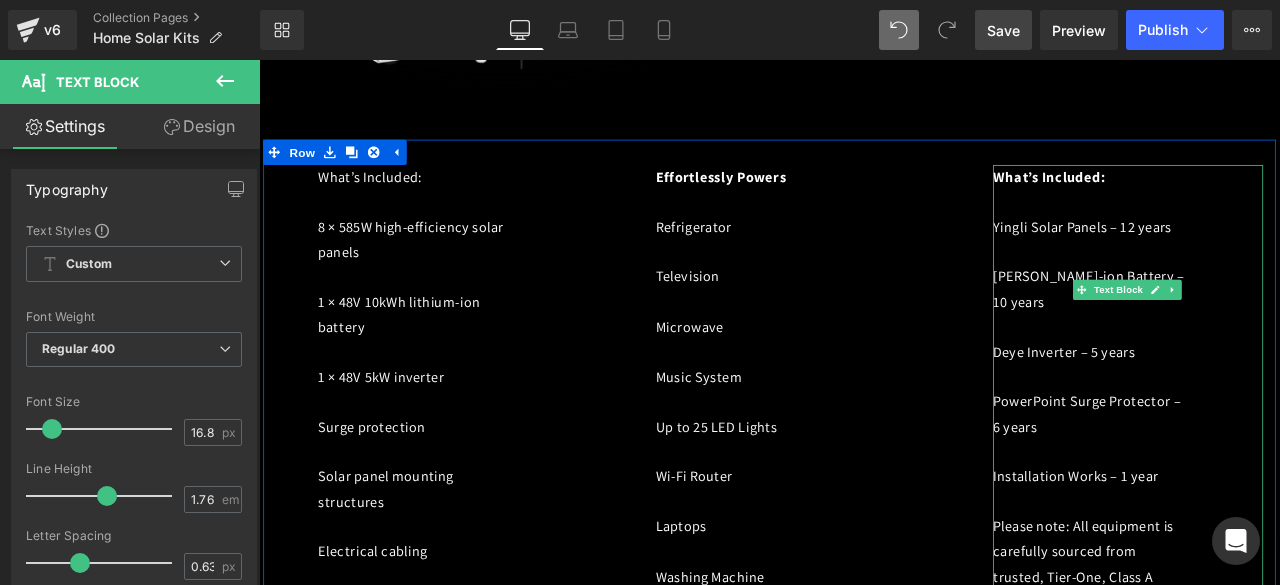 scroll, scrollTop: 2589, scrollLeft: 0, axis: vertical 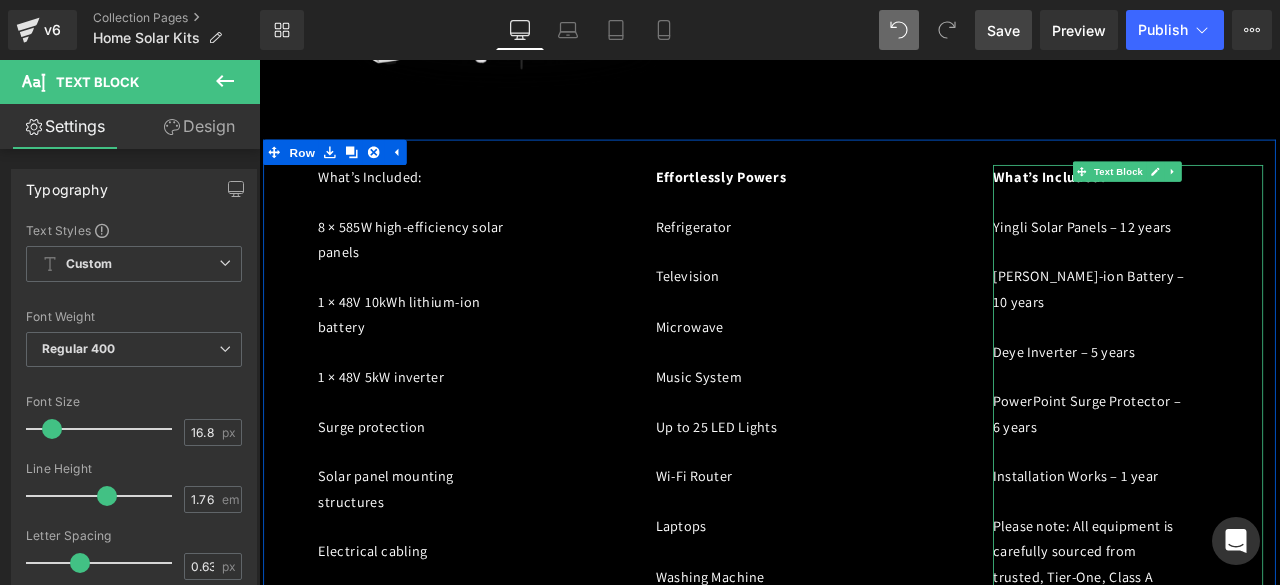 click on "Yingli Solar Panels – 12 years" at bounding box center [1235, 258] 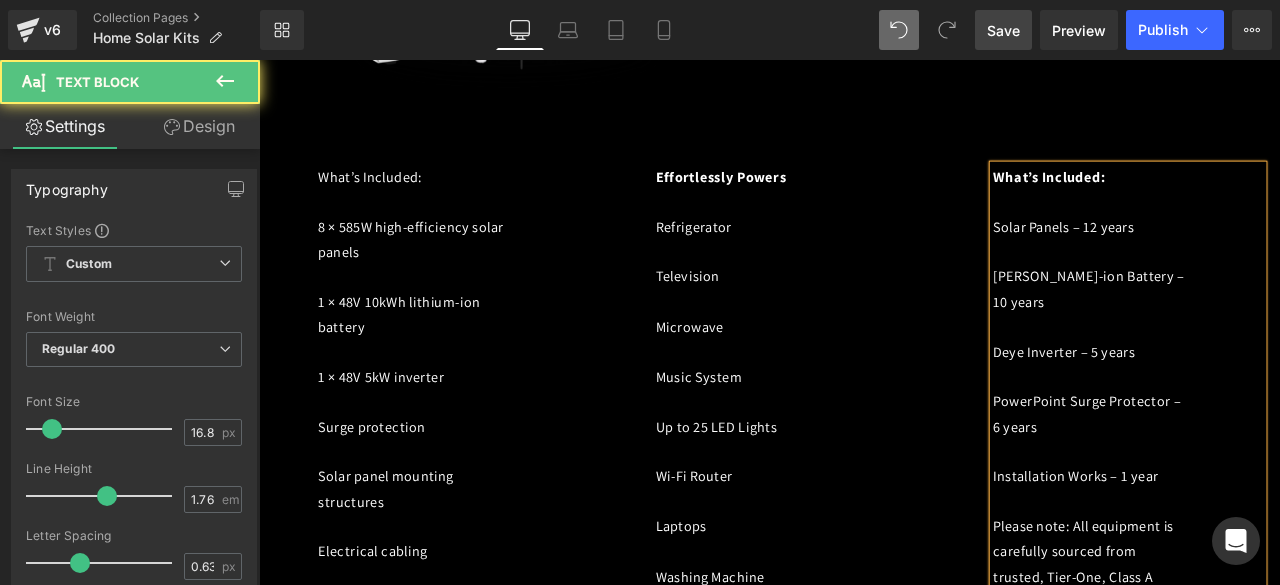 click on "[PERSON_NAME]-ion Battery – 10 years" at bounding box center (1242, 332) 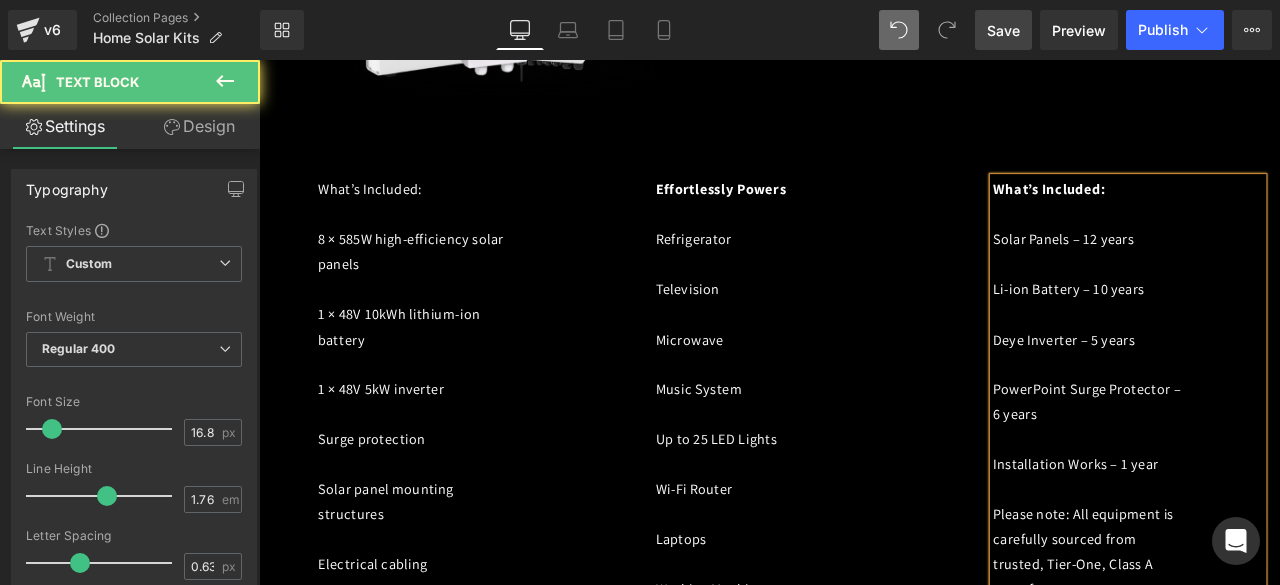 click on "Deye Inverter – 5 years" at bounding box center [1213, 391] 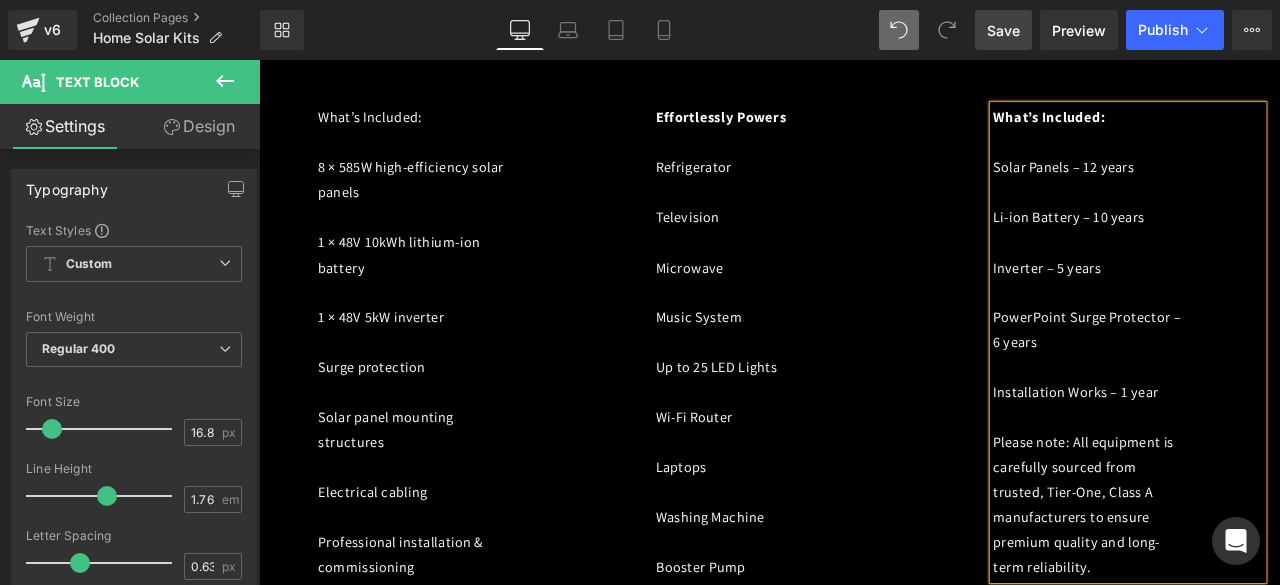 scroll, scrollTop: 2678, scrollLeft: 0, axis: vertical 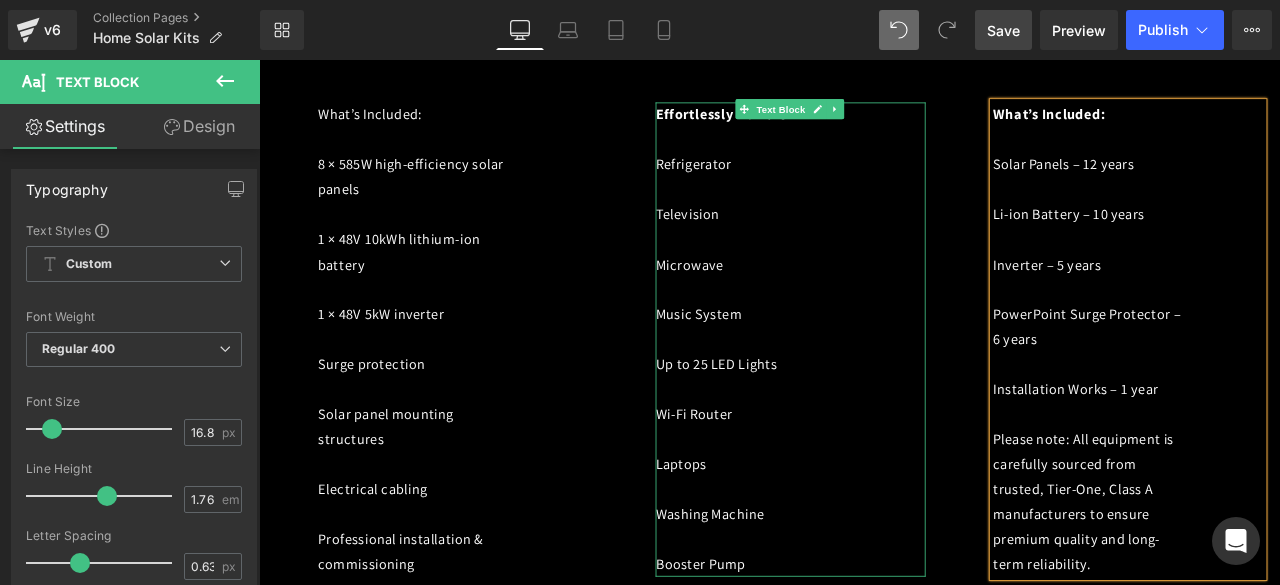 click on "Effortlessly Powers Refrigerator Television Microwave Music System Up to 25 LED Lights Wi-Fi Router Laptops Washing Machine Booster Pump" at bounding box center (889, 392) 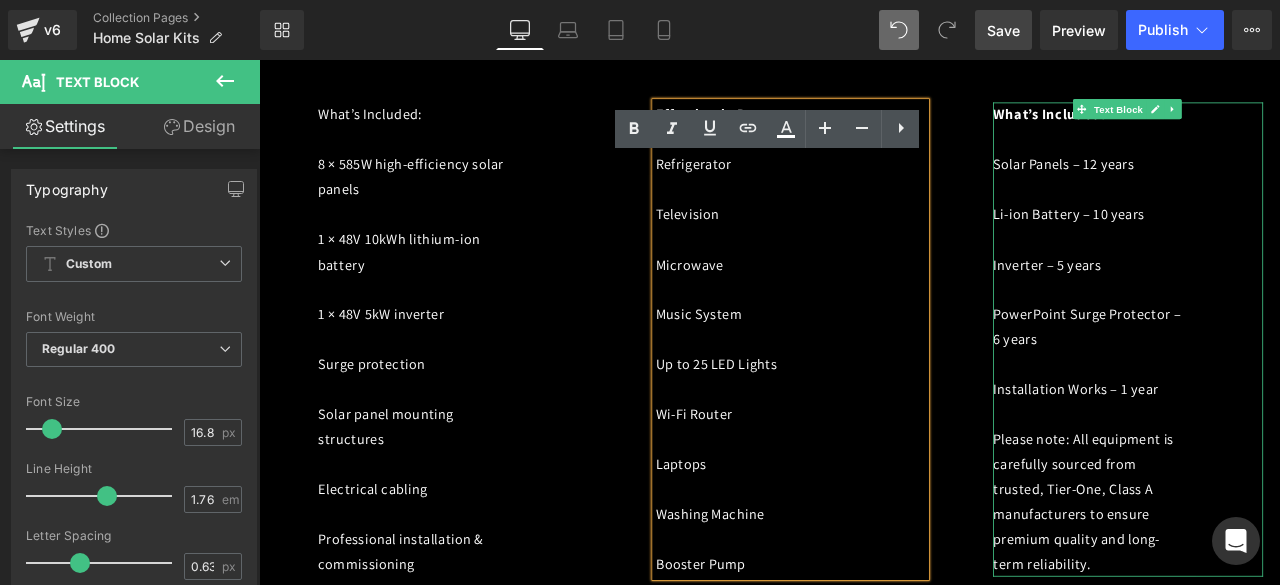click on "PowerPoint Surge Protector – 6 years" at bounding box center [1240, 376] 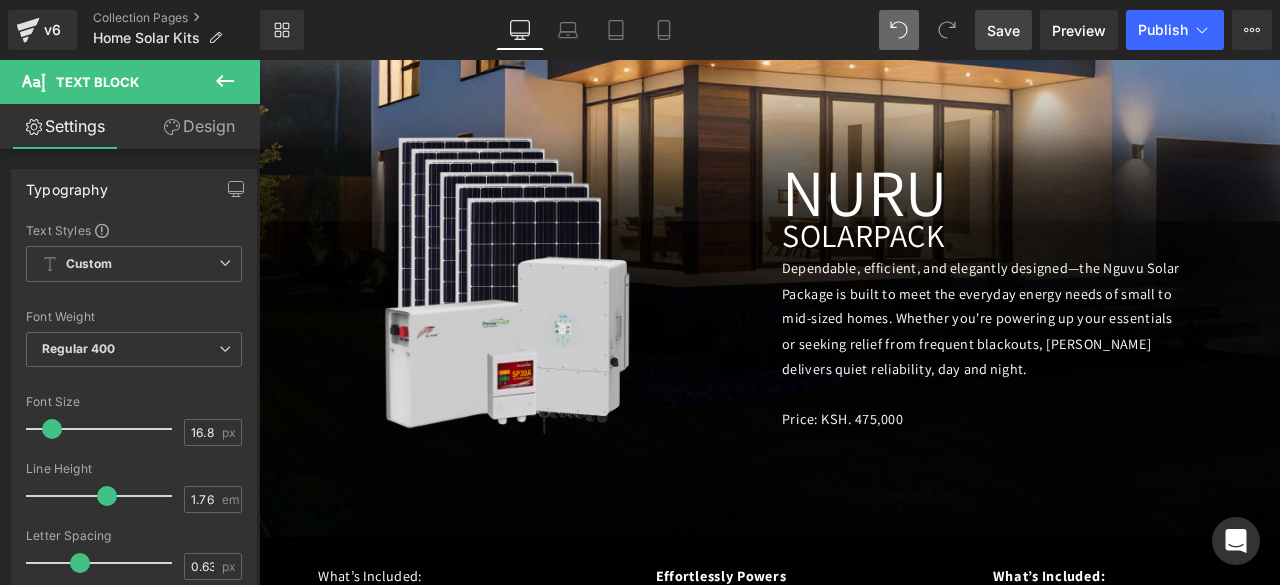 scroll, scrollTop: 1048, scrollLeft: 0, axis: vertical 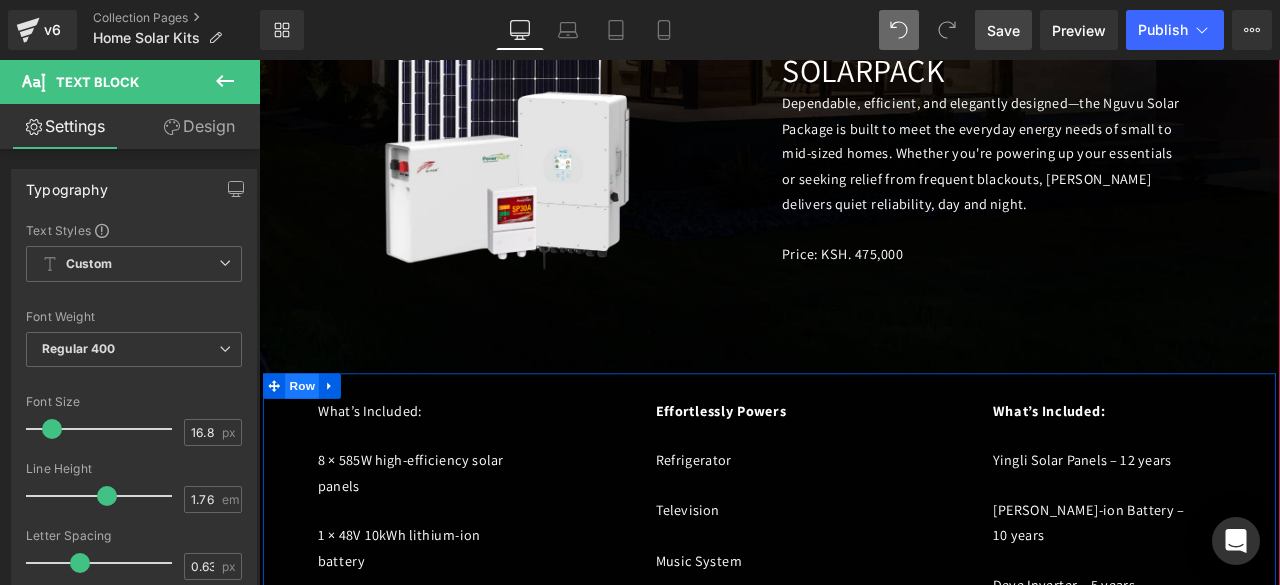 click on "Row" at bounding box center [310, 446] 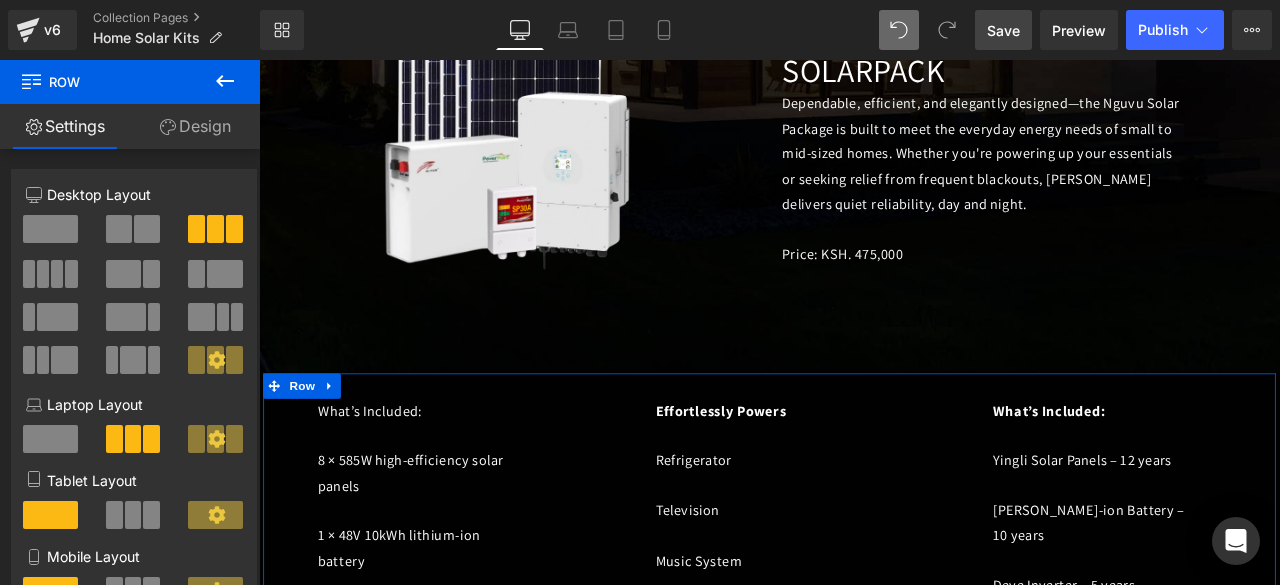 click on "Design" at bounding box center (195, 126) 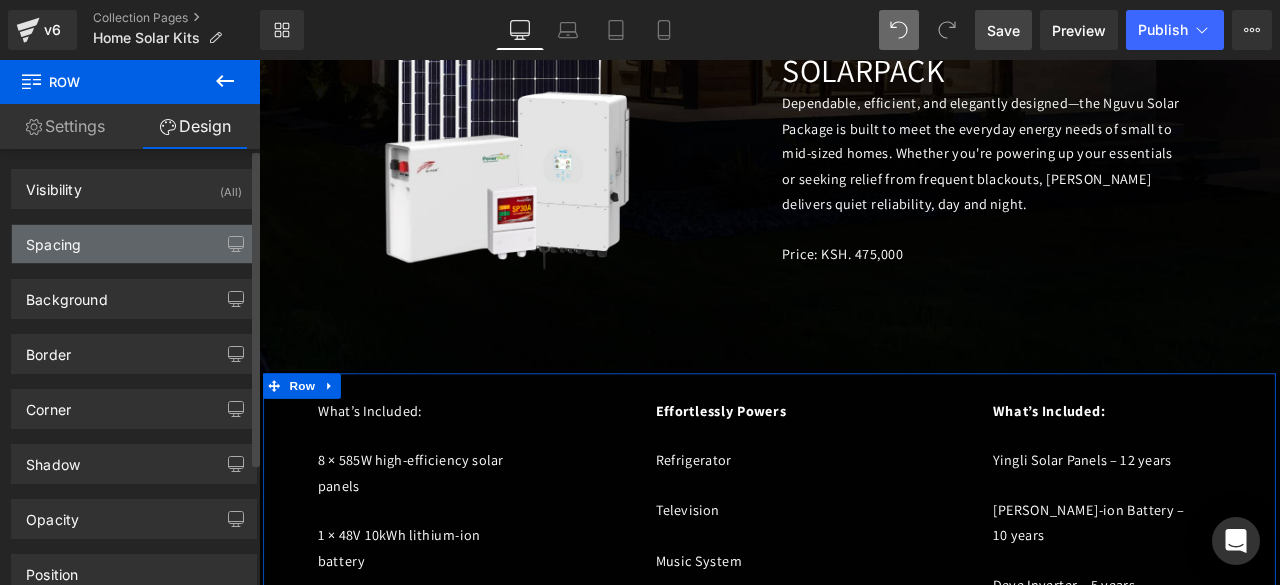 click on "Spacing" at bounding box center (134, 244) 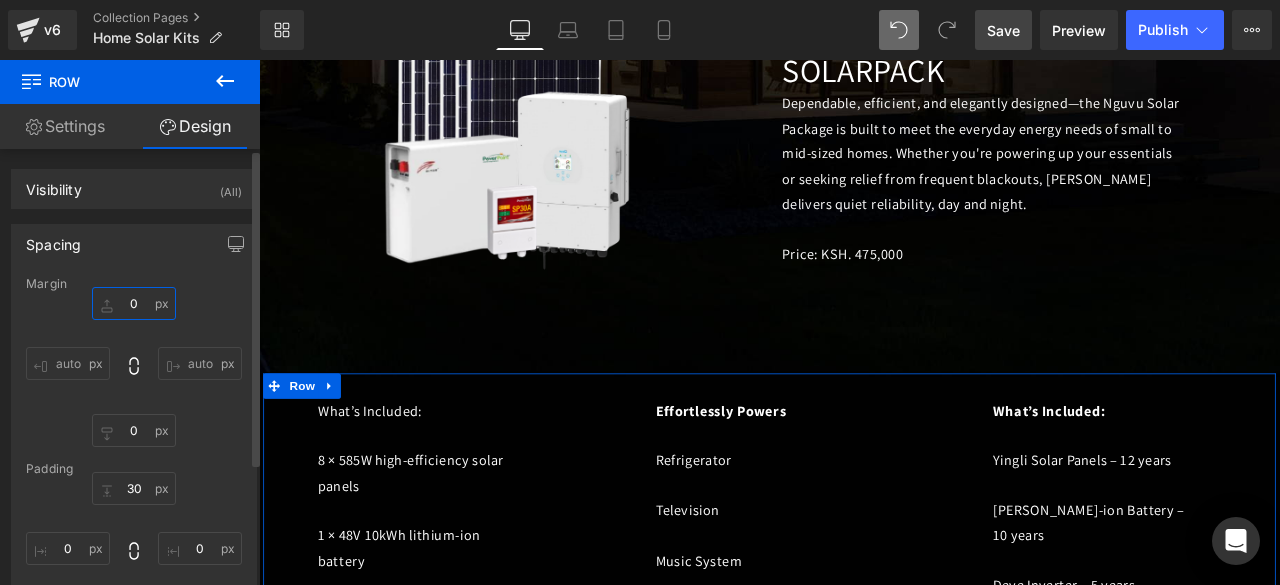 click on "0" at bounding box center (134, 303) 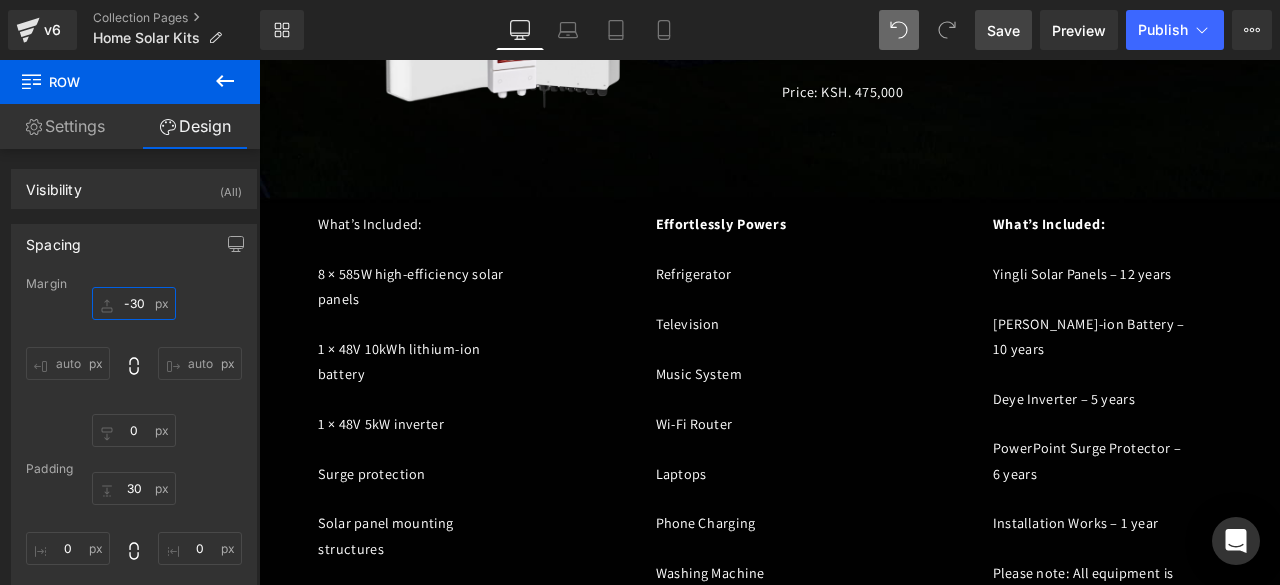 scroll, scrollTop: 1248, scrollLeft: 0, axis: vertical 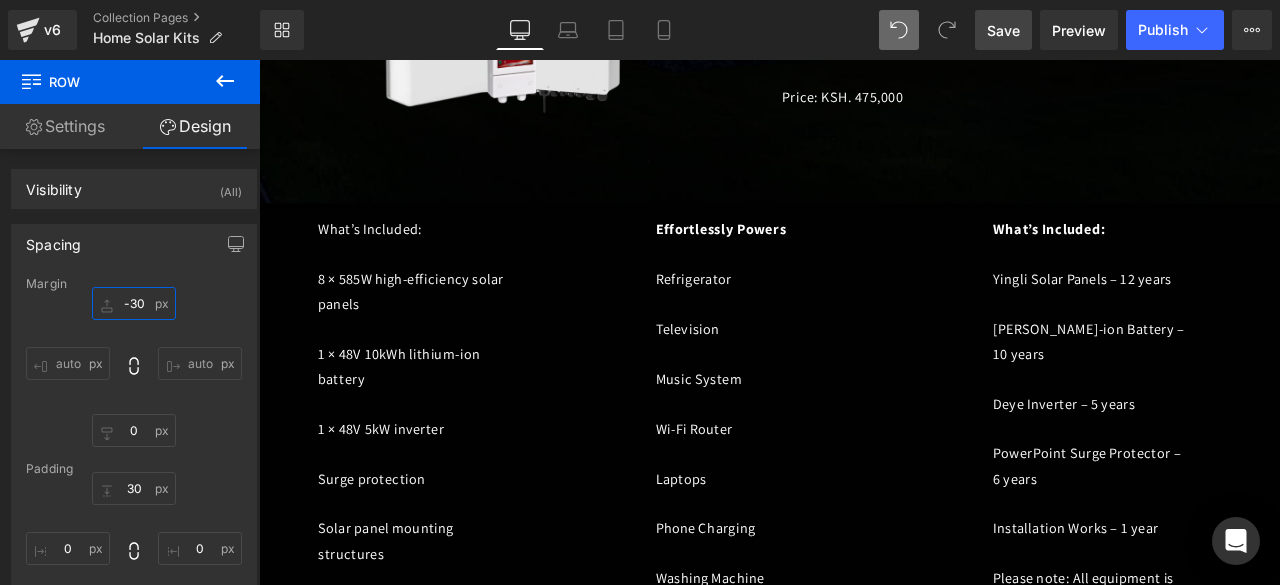 type on "-30" 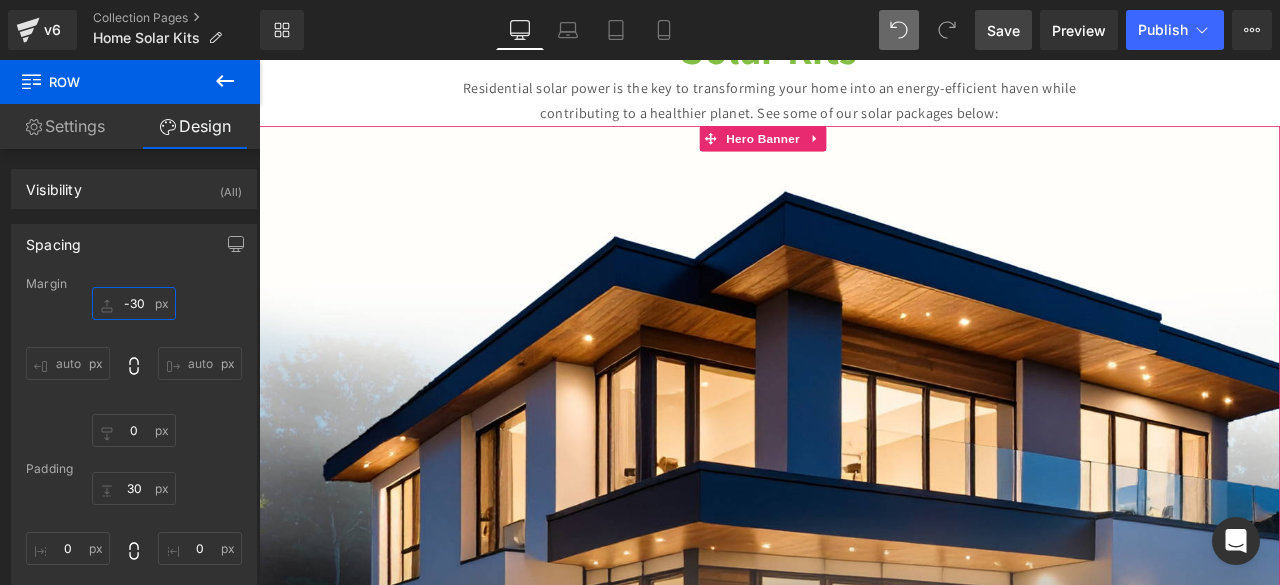 scroll, scrollTop: 258, scrollLeft: 0, axis: vertical 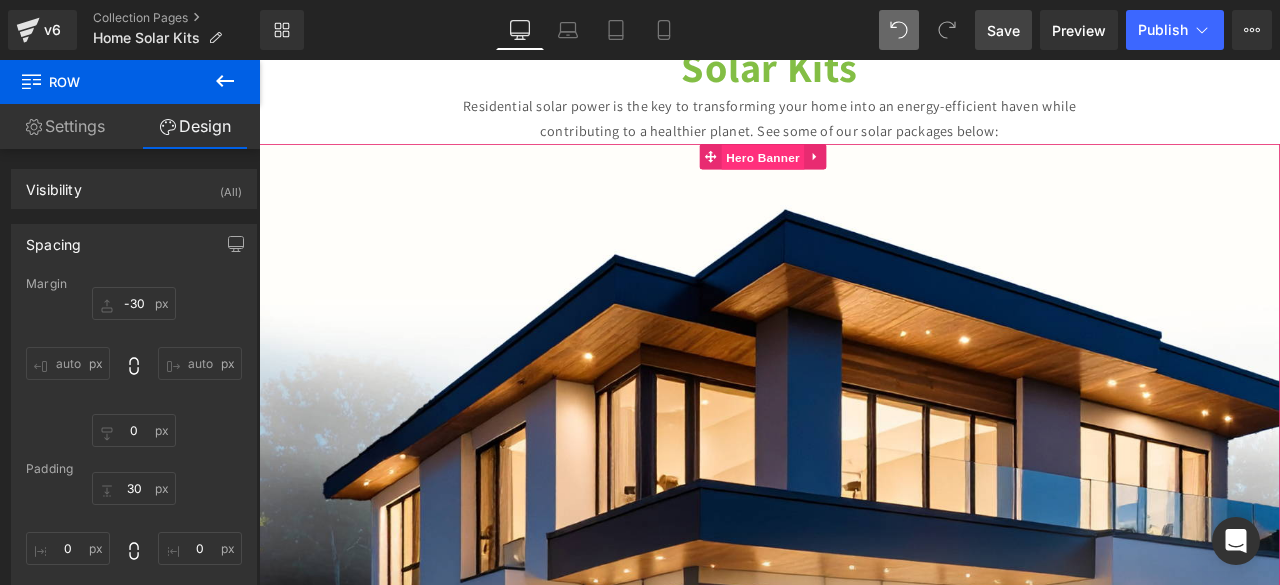 click on "Hero Banner" at bounding box center (856, 176) 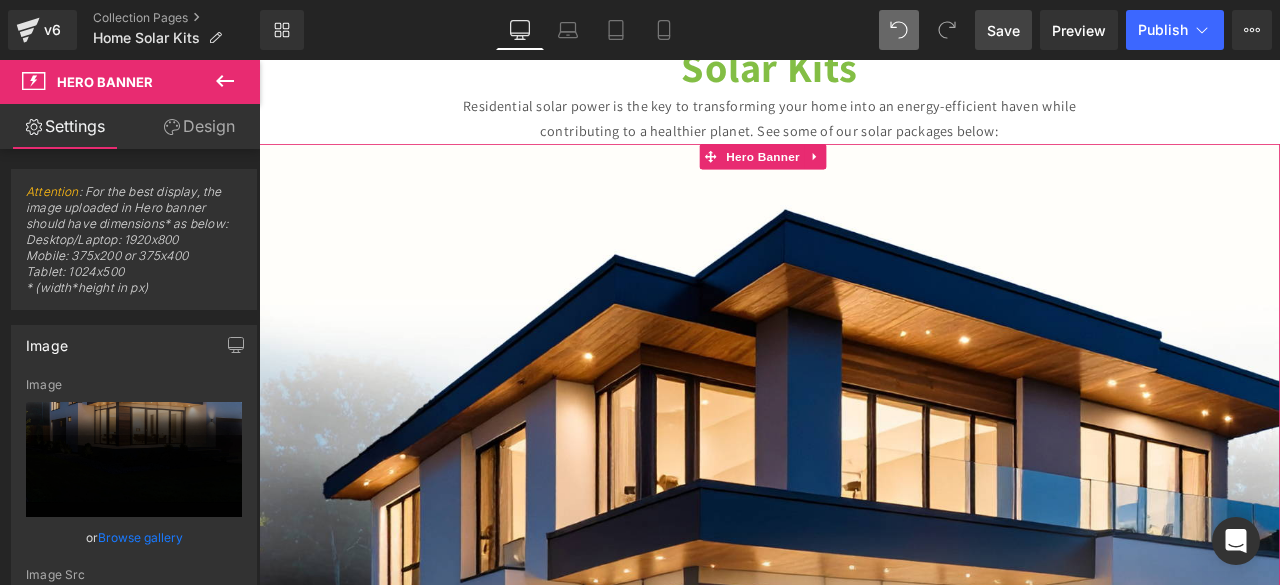 click on "Browse gallery" at bounding box center (140, 537) 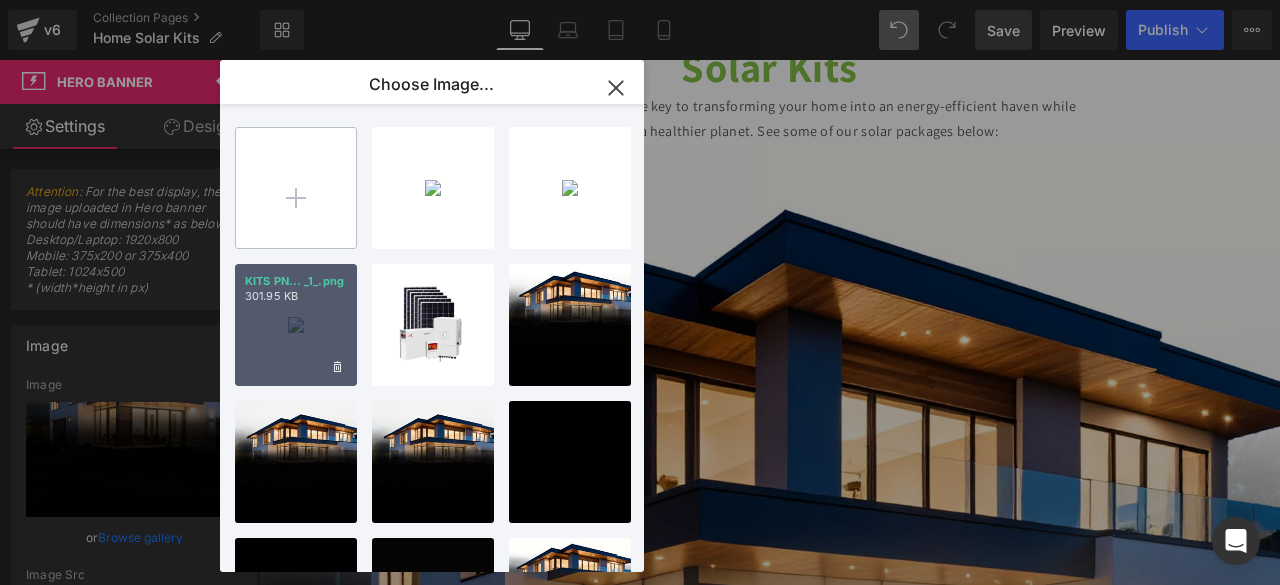 click at bounding box center (296, 188) 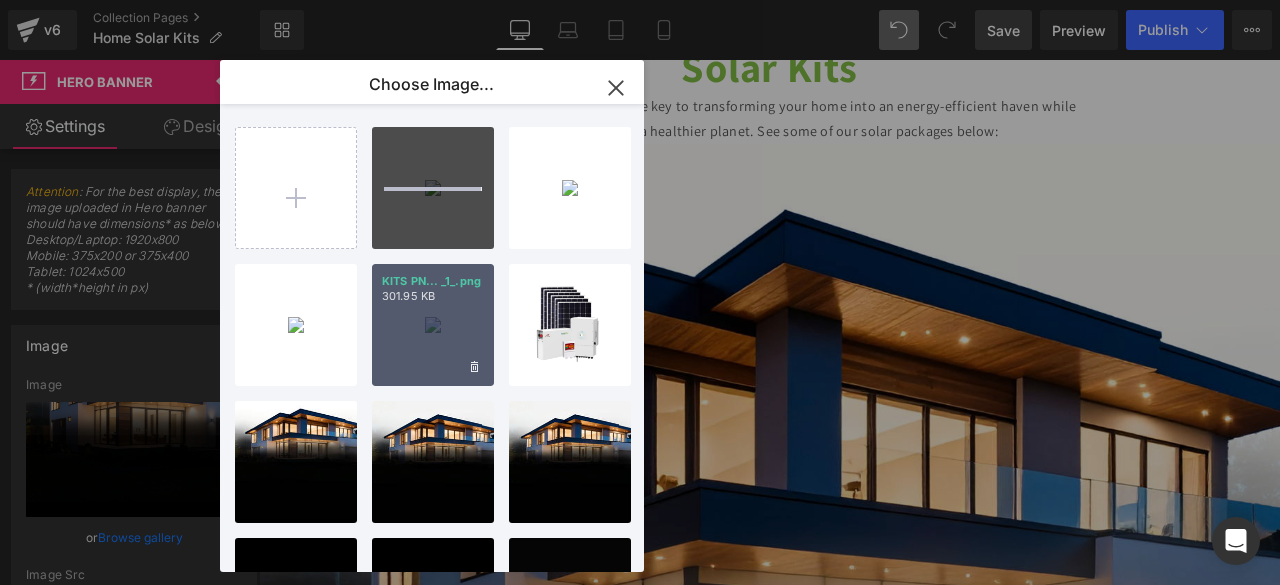 type 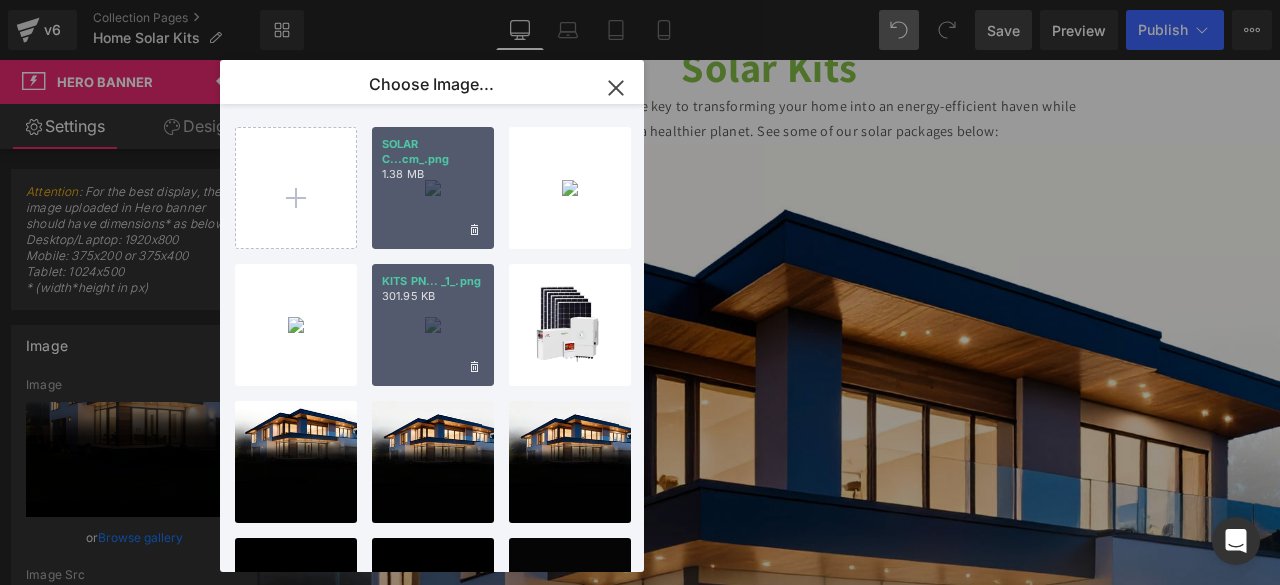 click on "SOLAR C...cm_.png" at bounding box center (433, 152) 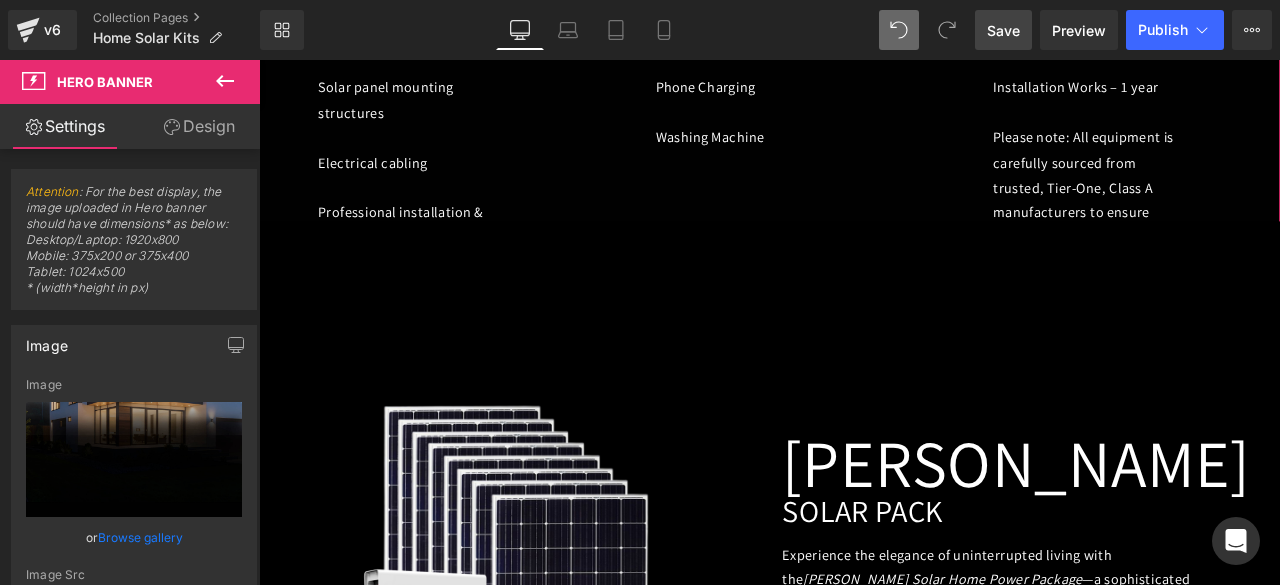 scroll, scrollTop: 1890, scrollLeft: 0, axis: vertical 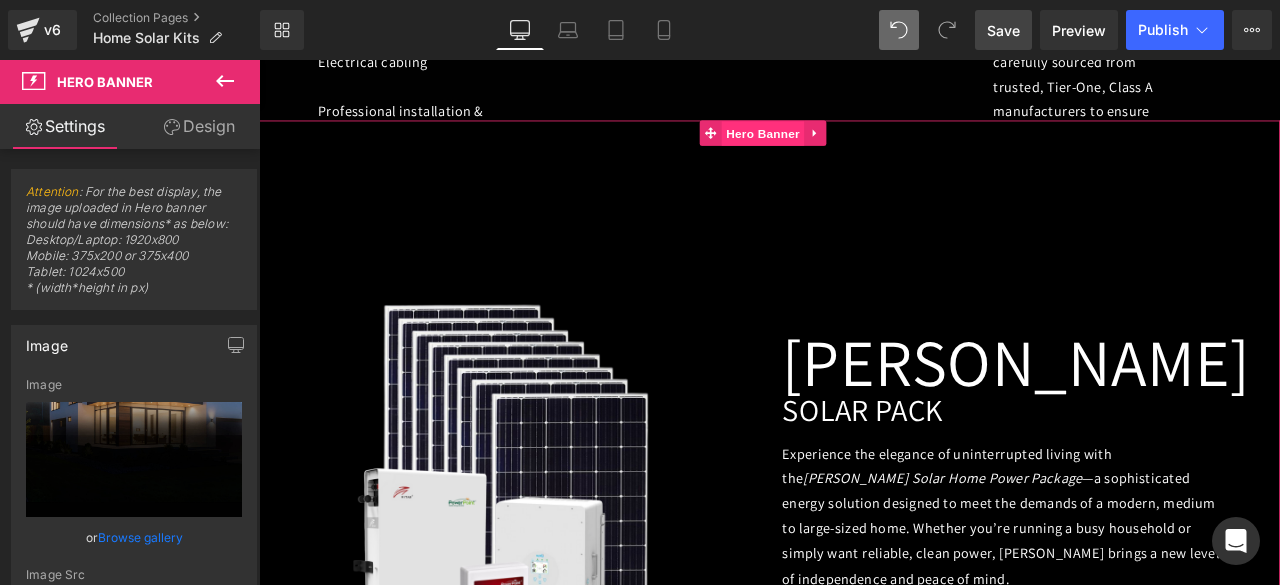click on "Hero Banner" at bounding box center (856, 148) 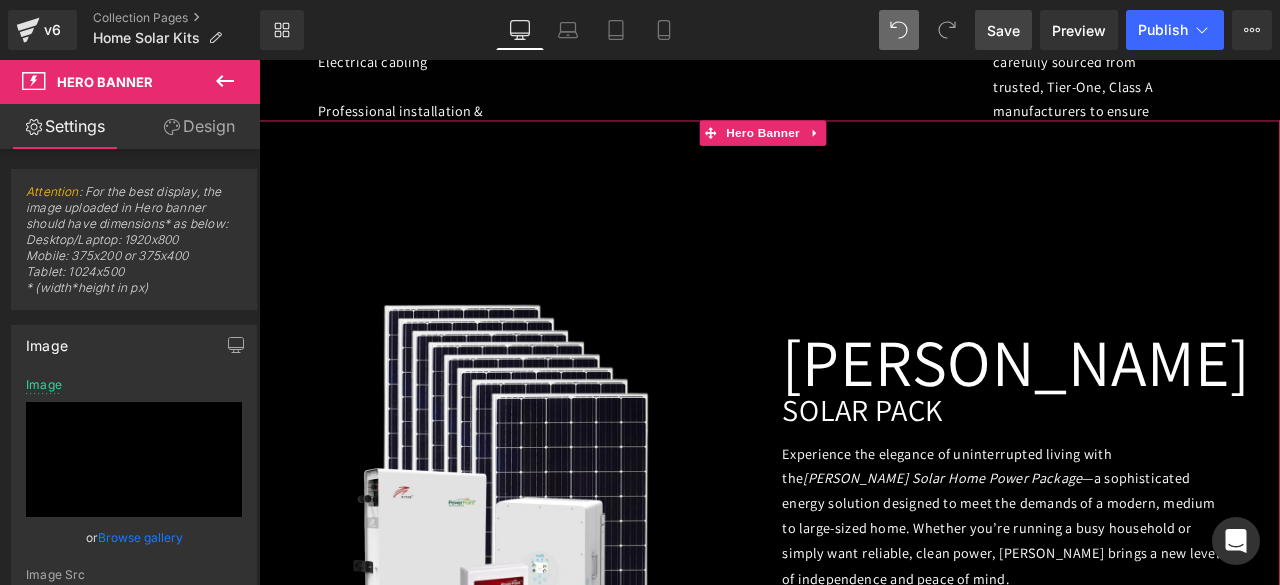 click on "Design" at bounding box center [199, 126] 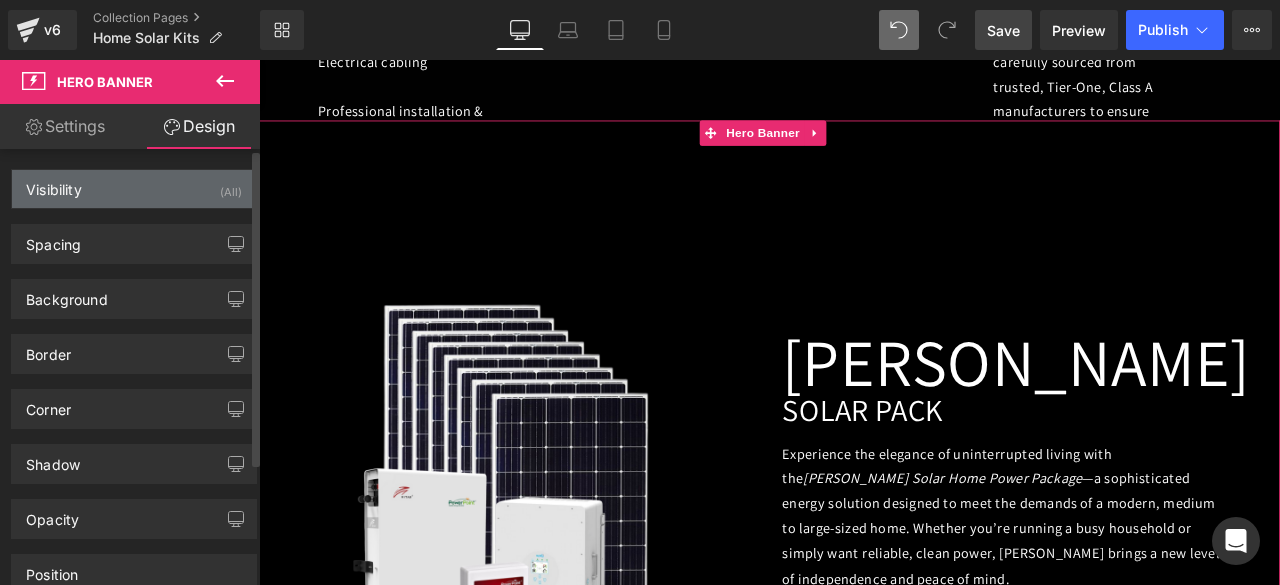 type on "-40" 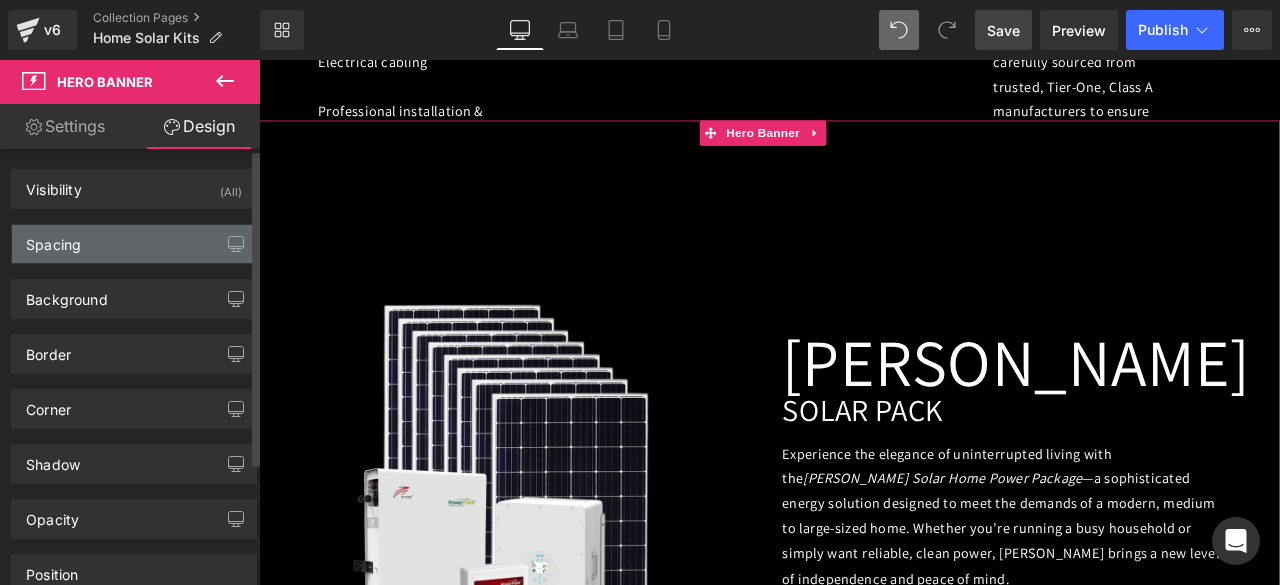 click on "Spacing" at bounding box center [53, 239] 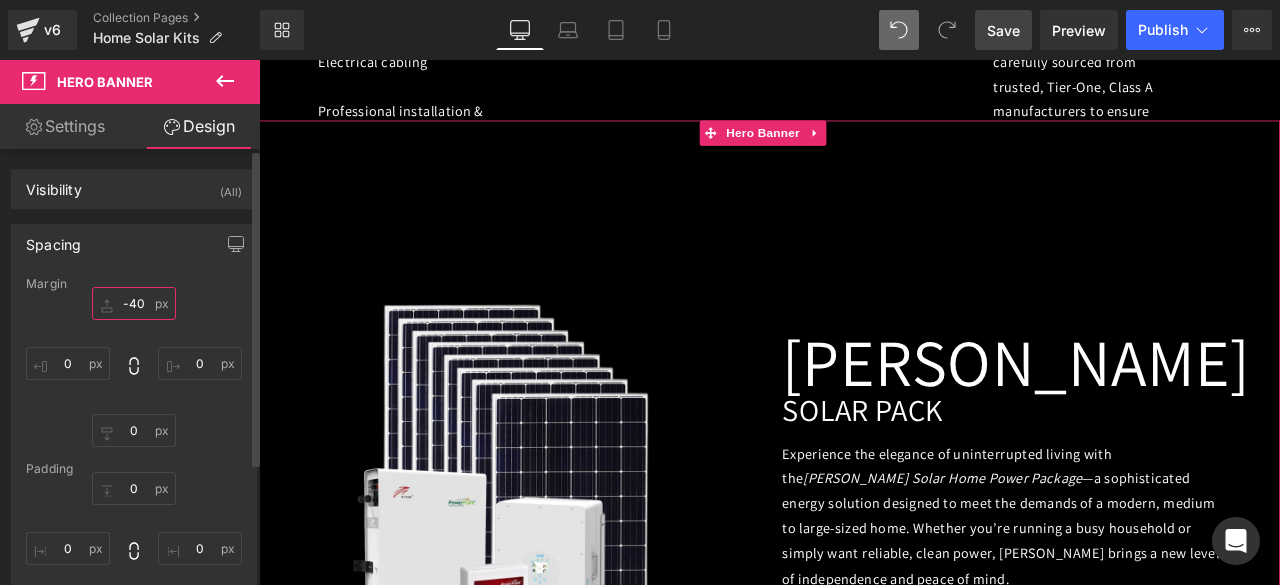 click on "-40" at bounding box center (134, 303) 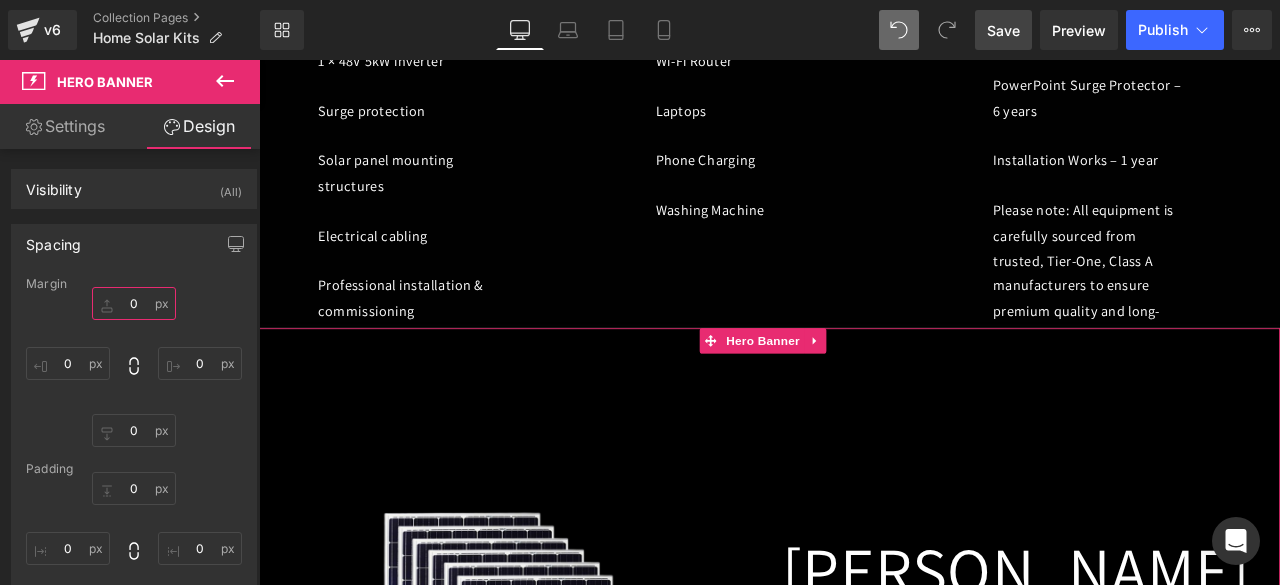 scroll, scrollTop: 1682, scrollLeft: 0, axis: vertical 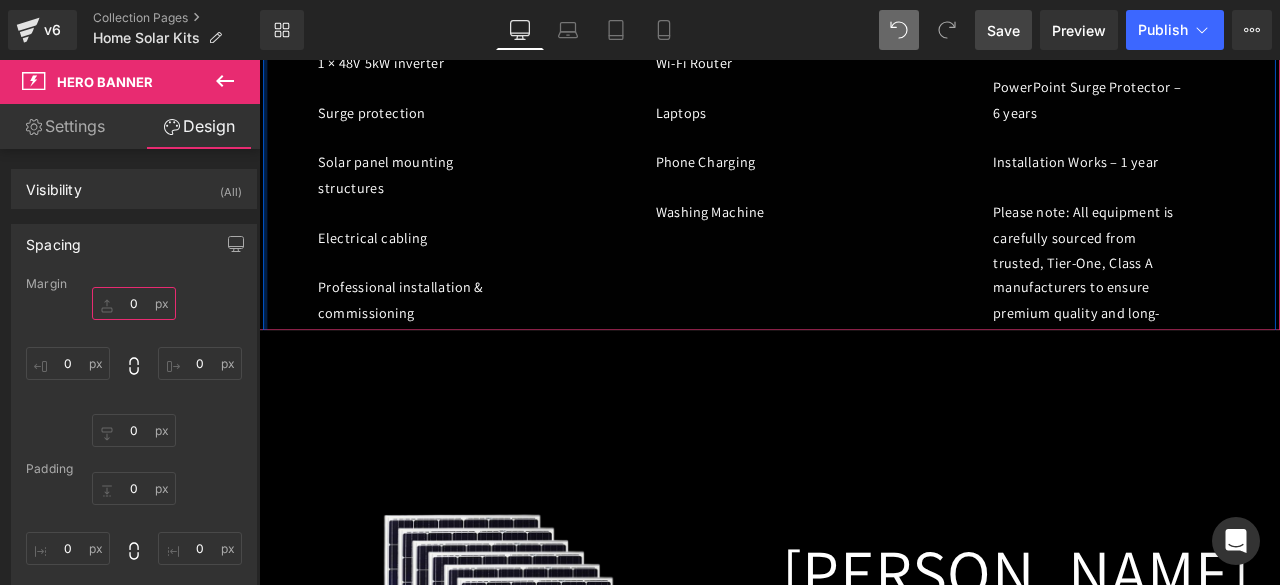 type on "6" 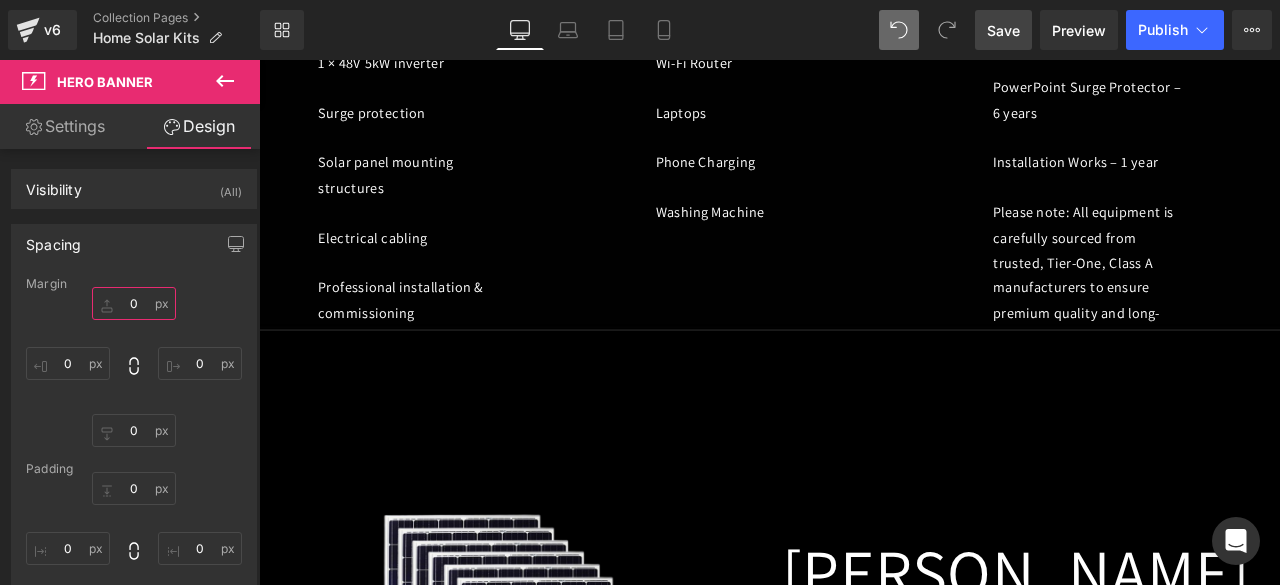 type 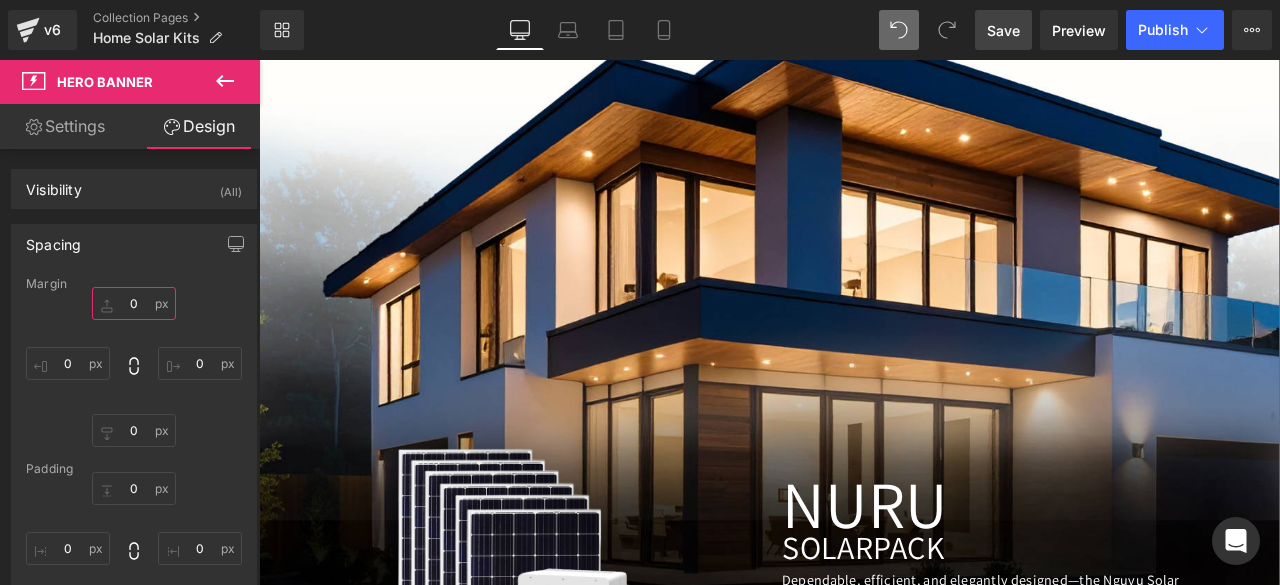 scroll, scrollTop: 490, scrollLeft: 0, axis: vertical 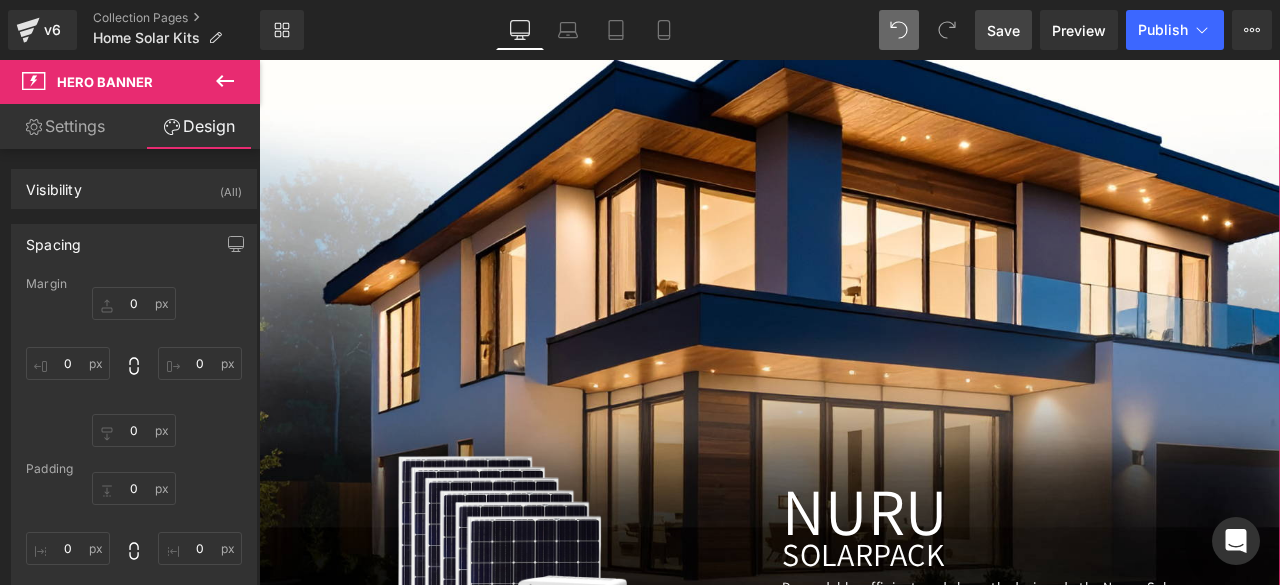 click on "Image
[GEOGRAPHIC_DATA]
Heading         SOLAR  PACK Heading
Dependable, efficient, and elegantly designed—the Nguvu Solar Package is built to meet the everyday energy needs of small to mid-sized homes. Whether you're powering up your essentials or seeking relief from frequent blackouts, [PERSON_NAME] delivers quiet reliability, day and night. Price: KSH. 475,000
Text Block
Row         What’s Included: 8 × 585W high-efficiency solar panels 1 × 48V 10kWh lithium-ion battery 1 × 48V 5kW inverter Surge protection Solar panel mounting structures Electrical cabling Professional installation & commissioning Text Block         Effortlessly Powers Refrigerator Television Music System Wi-Fi Router Laptops Phone Charging Washing Machine Text Block         What’s Included: Yingli Solar Panels – 12 years Ritar Li-ion Battery – 10 years Deye Inverter – 5 years PowerPoint Surge Protector – 6 years" at bounding box center (864, 750) 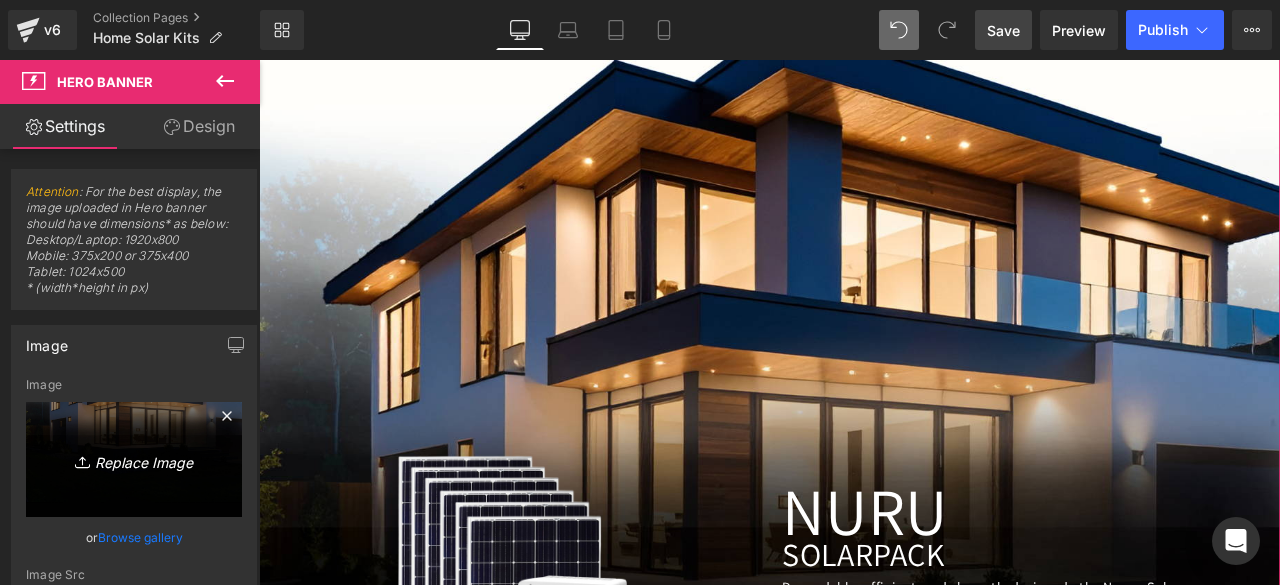 click on "Replace Image" at bounding box center [134, 459] 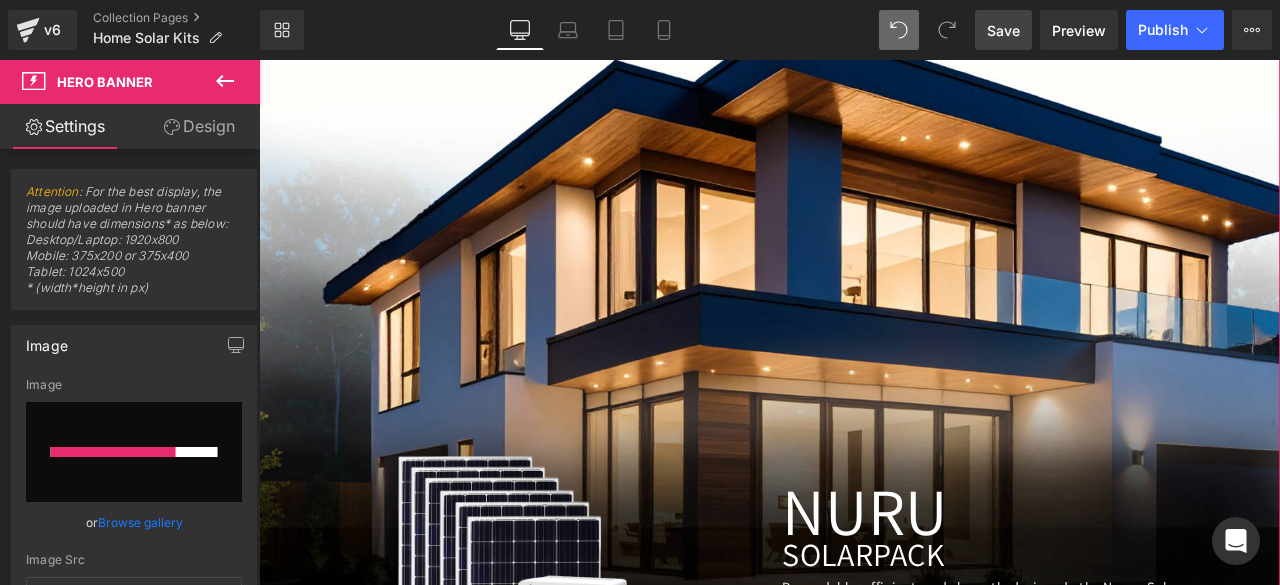 type 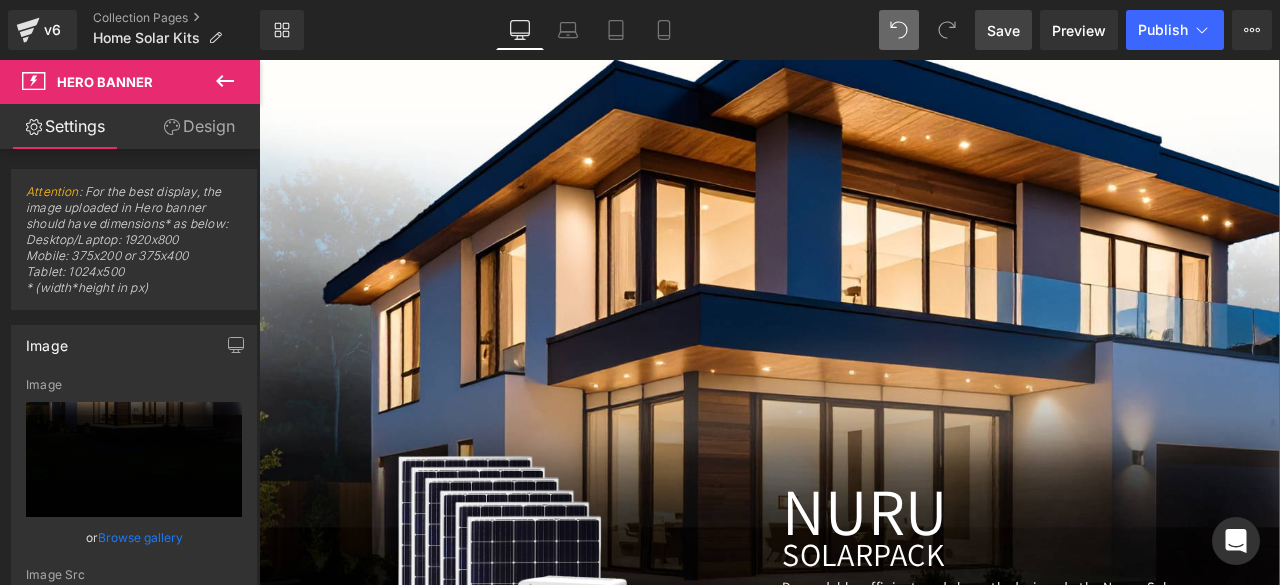 type on "[URL][DOMAIN_NAME]" 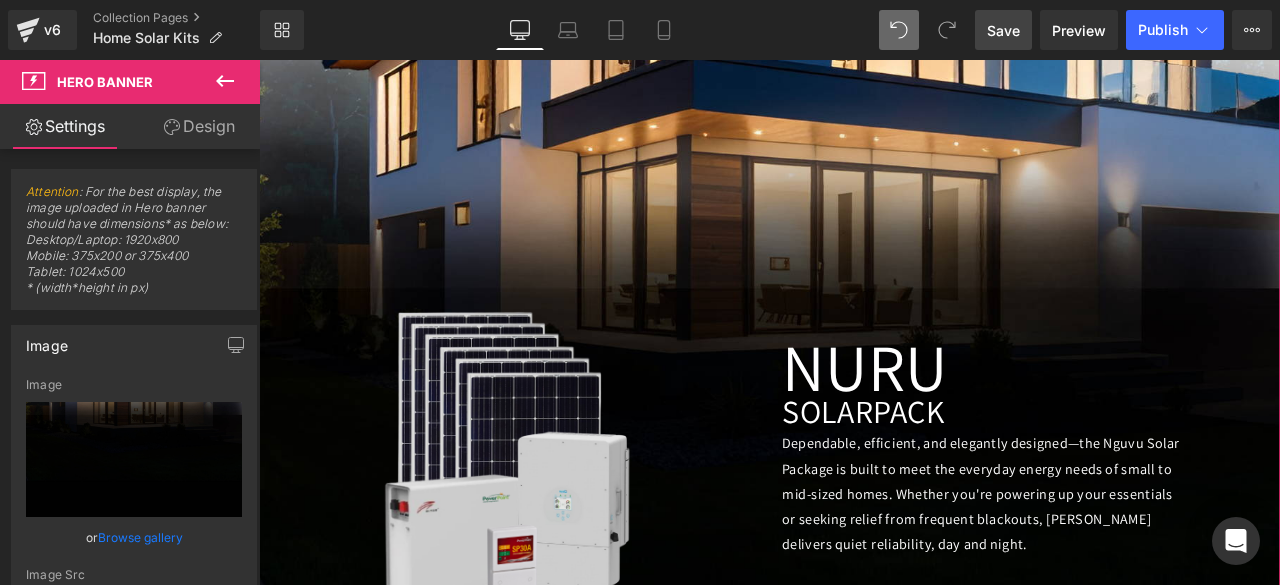 scroll, scrollTop: 784, scrollLeft: 0, axis: vertical 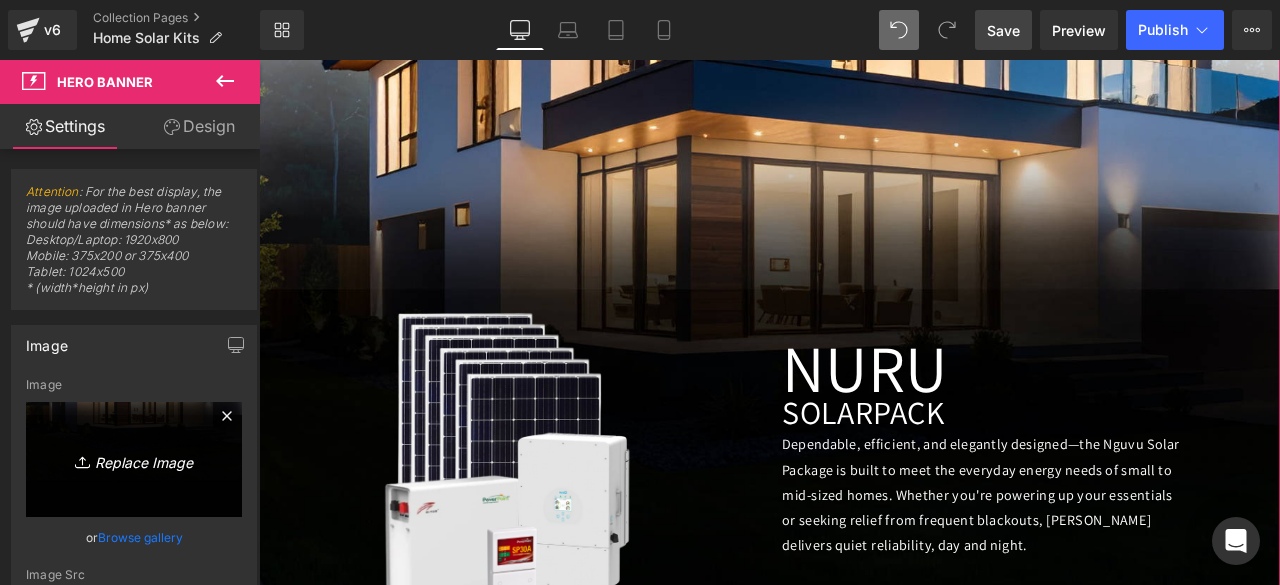 click on "Replace Image" at bounding box center (134, 459) 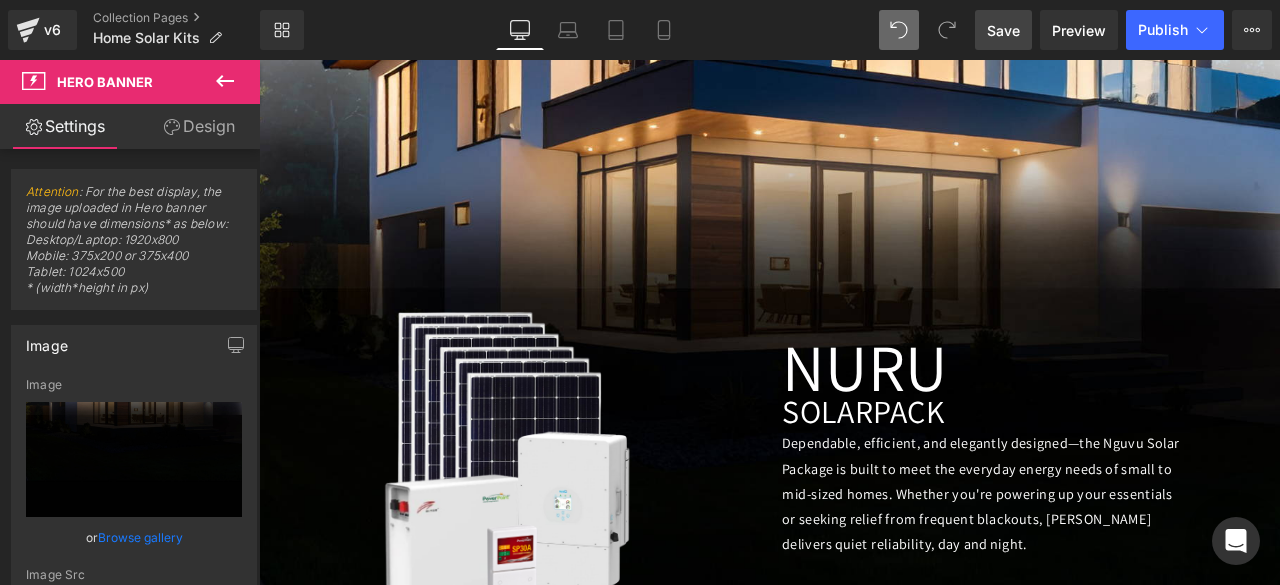 scroll, scrollTop: 768, scrollLeft: 0, axis: vertical 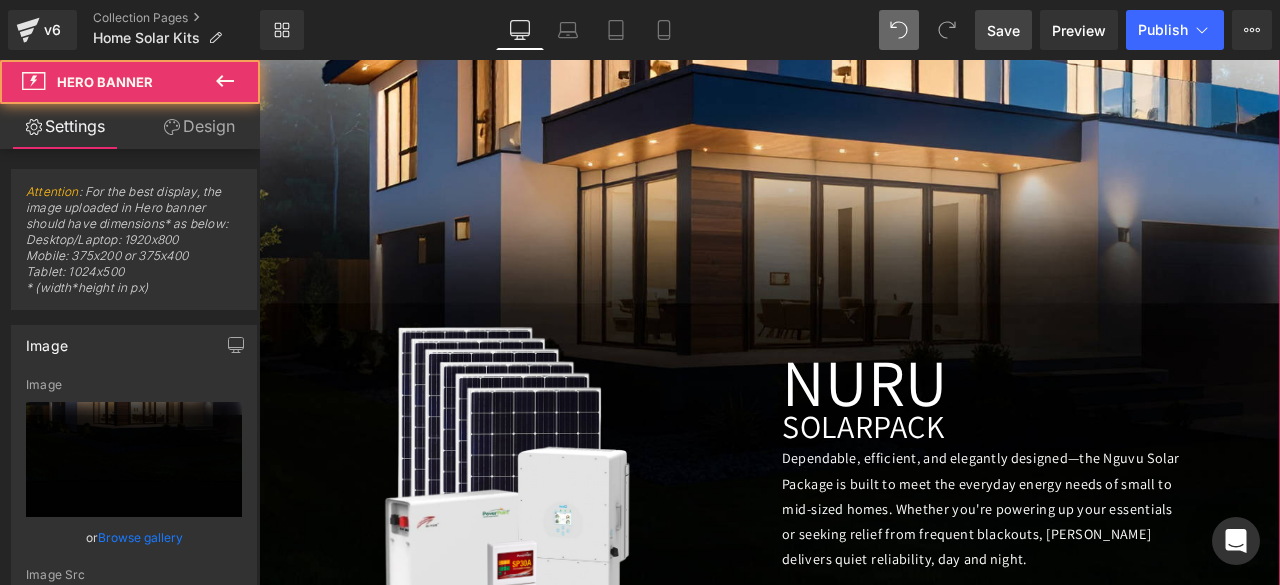 click on "Image
[GEOGRAPHIC_DATA]
Heading         SOLAR  PACK Heading
Dependable, efficient, and elegantly designed—the Nguvu Solar Package is built to meet the everyday energy needs of small to mid-sized homes. Whether you're powering up your essentials or seeking relief from frequent blackouts, [PERSON_NAME] delivers quiet reliability, day and night. Price: KSH. 475,000
Text Block
Row         What’s Included: 8 × 585W high-efficiency solar panels 1 × 48V 10kWh lithium-ion battery 1 × 48V 5kW inverter Surge protection Solar panel mounting structures Electrical cabling Professional installation & commissioning Text Block         Effortlessly Powers Refrigerator Television Music System Wi-Fi Router Laptops Phone Charging Washing Machine Text Block         What’s Included: Yingli Solar Panels – 12 years Ritar Li-ion Battery – 10 years Deye Inverter – 5 years Installation Works – 1 year" at bounding box center (864, 598) 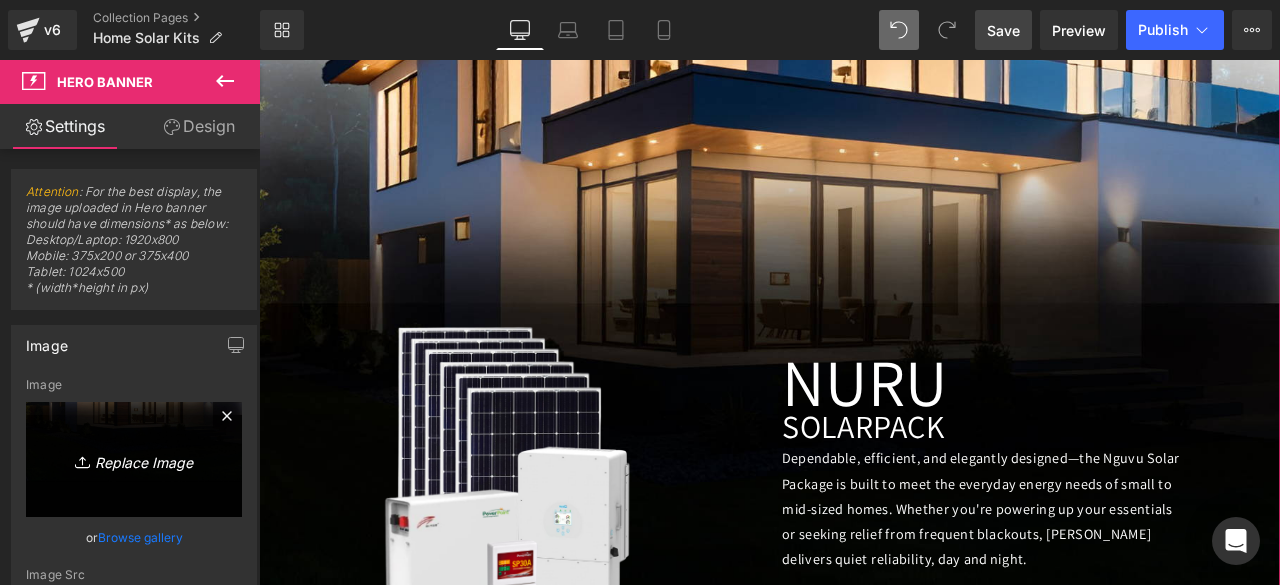 click on "Replace Image" at bounding box center [134, 459] 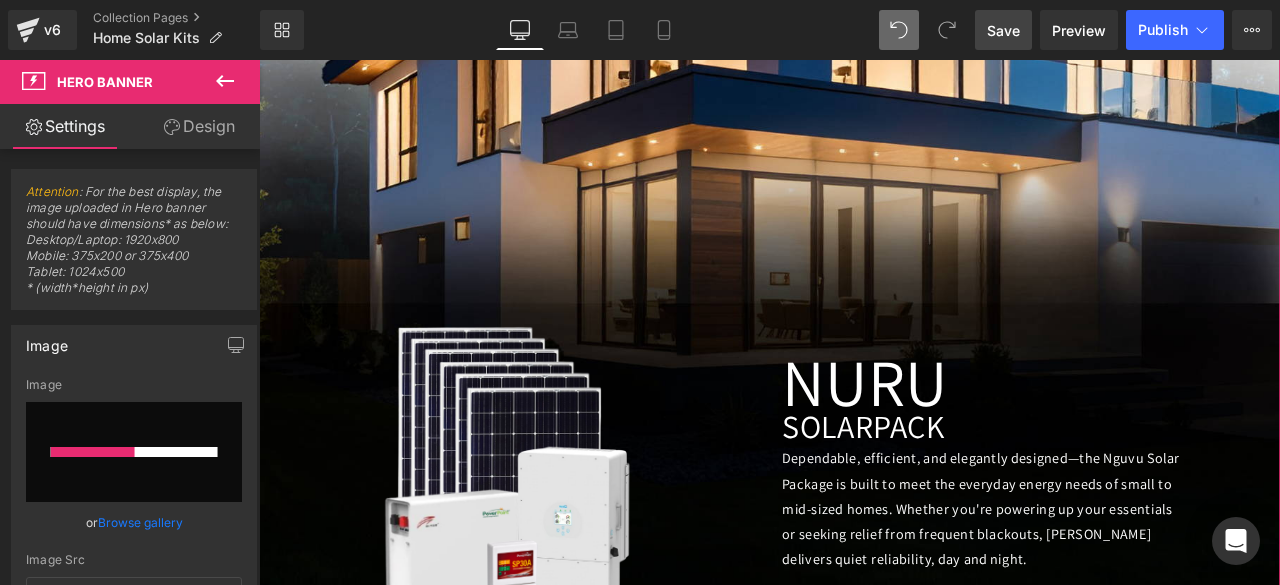 click at bounding box center (134, 452) 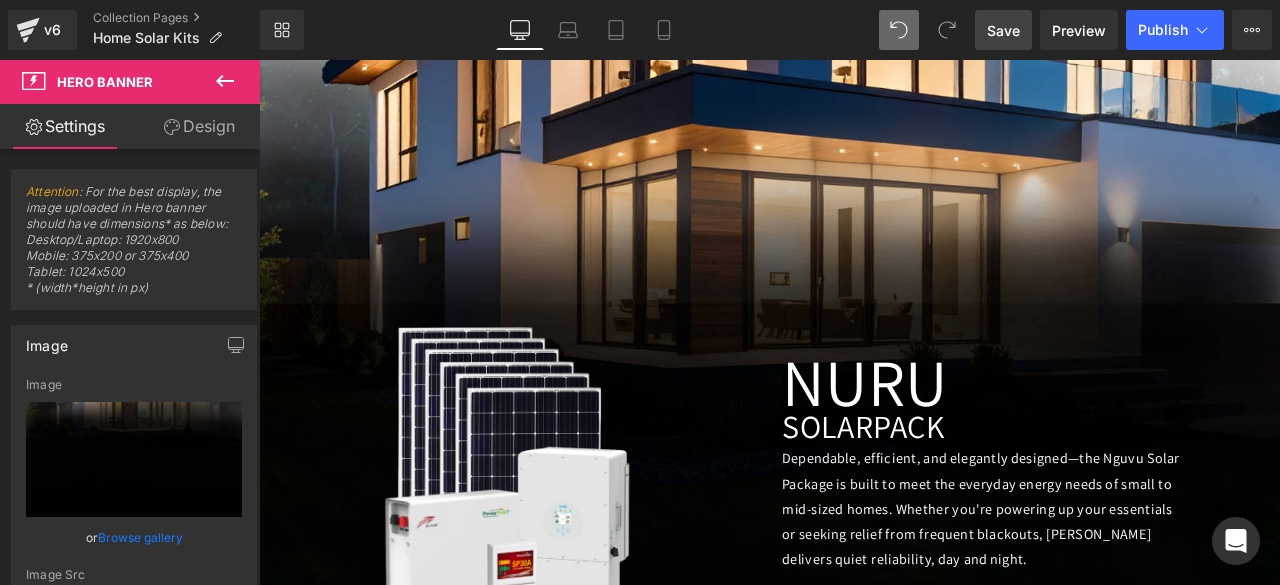 type on "[URL][DOMAIN_NAME]" 